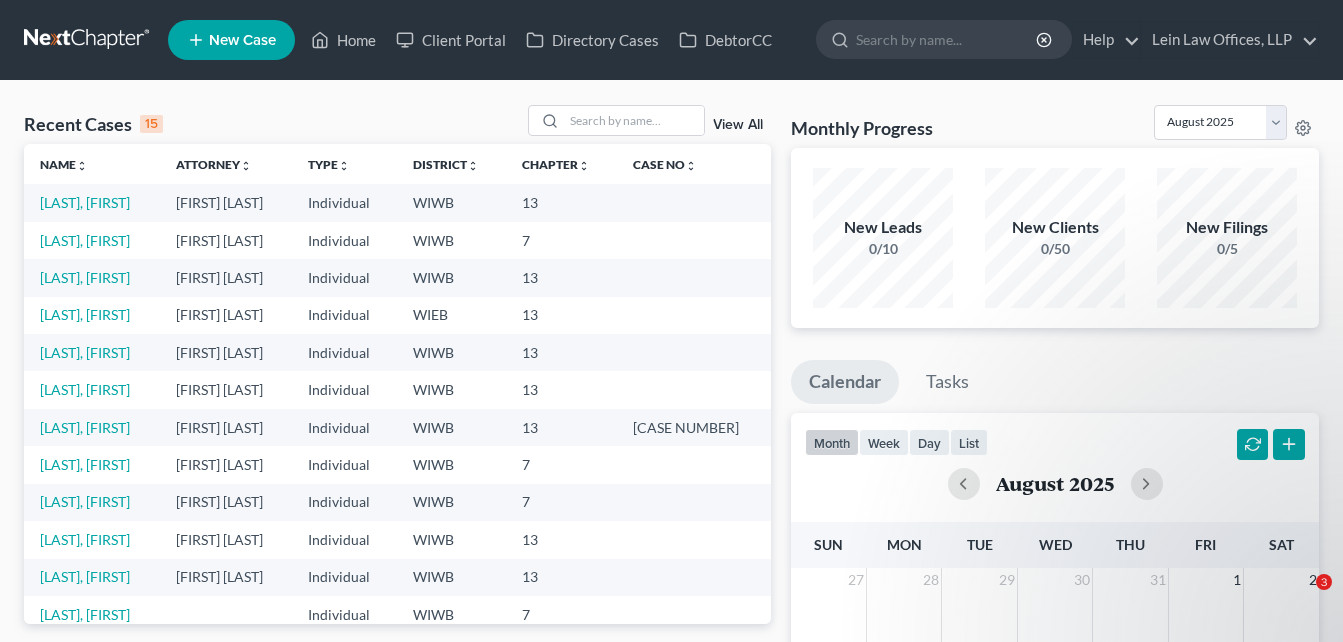 scroll, scrollTop: 0, scrollLeft: 0, axis: both 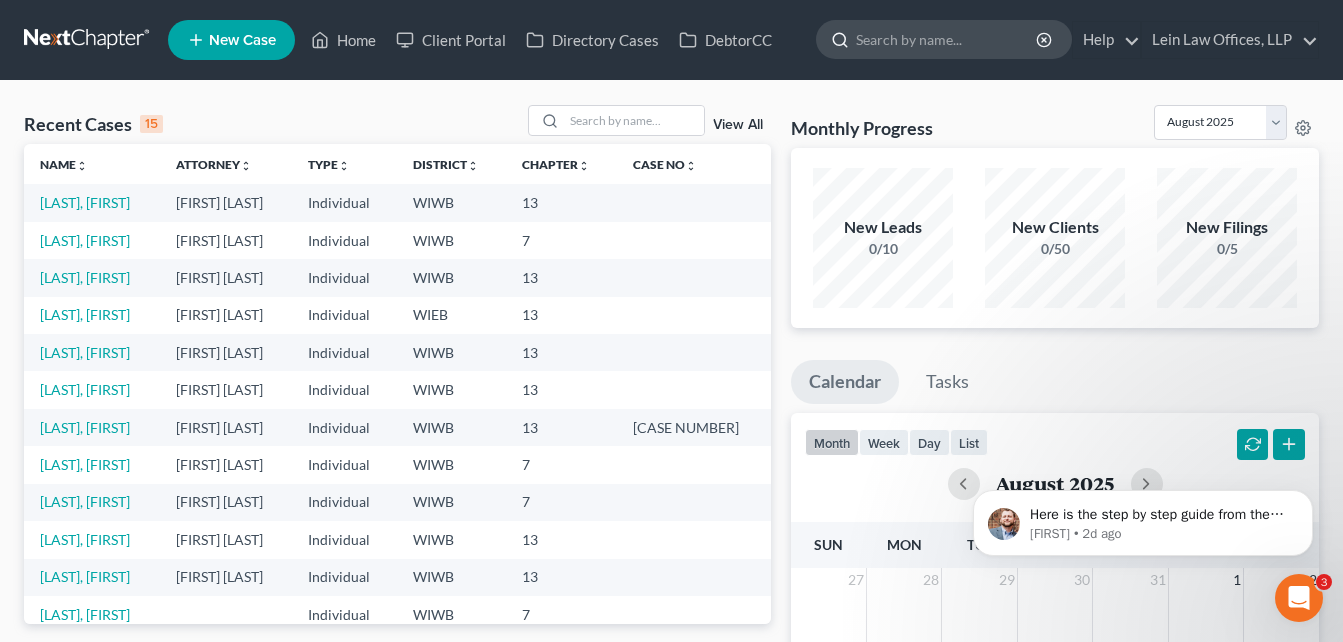 click at bounding box center (947, 39) 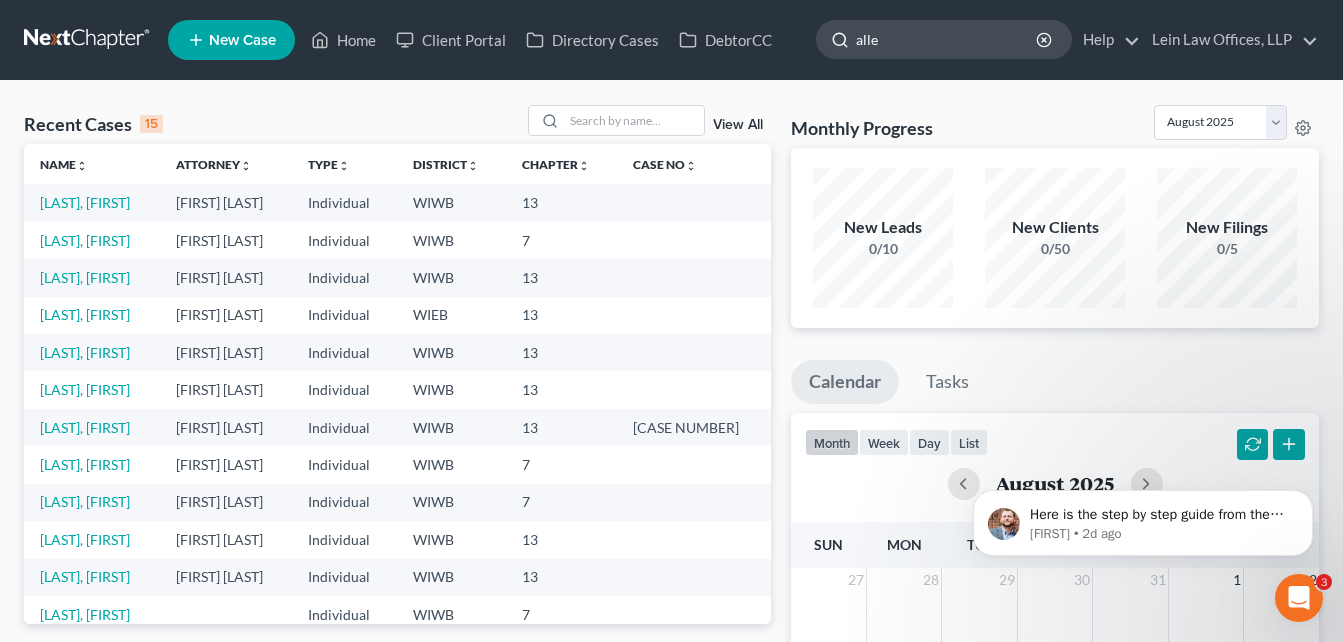 type on "[LAST]" 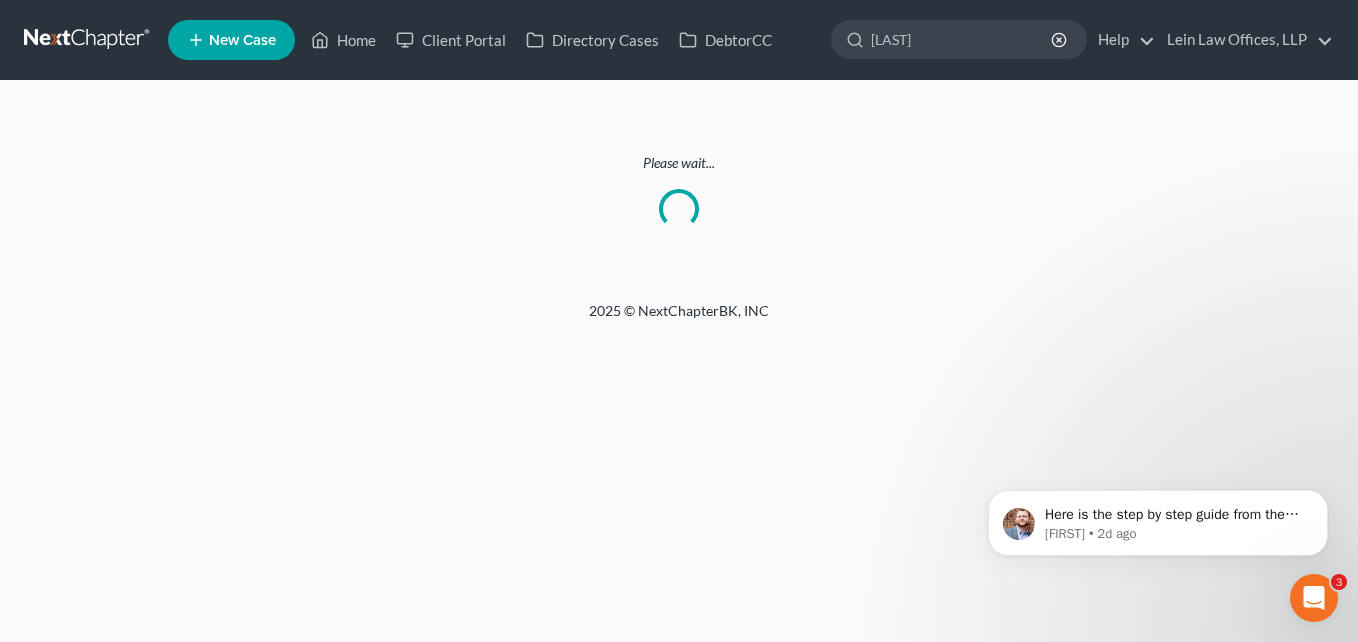 click 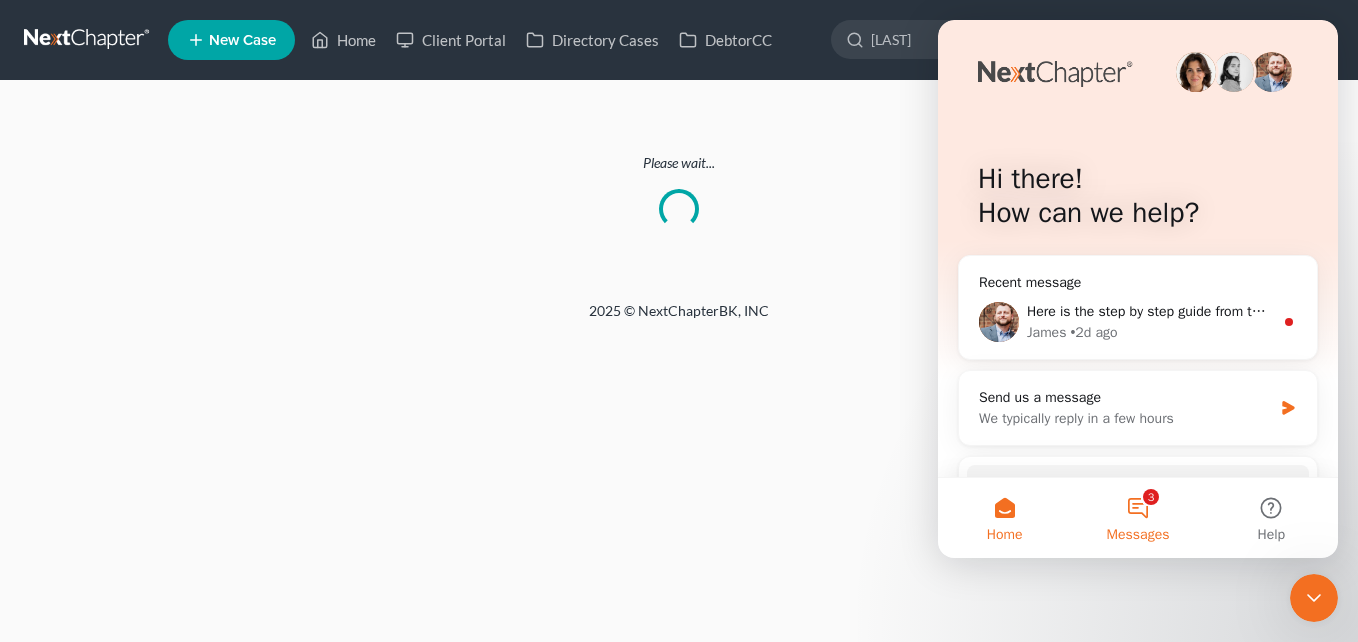 click on "3 Messages" at bounding box center [1137, 518] 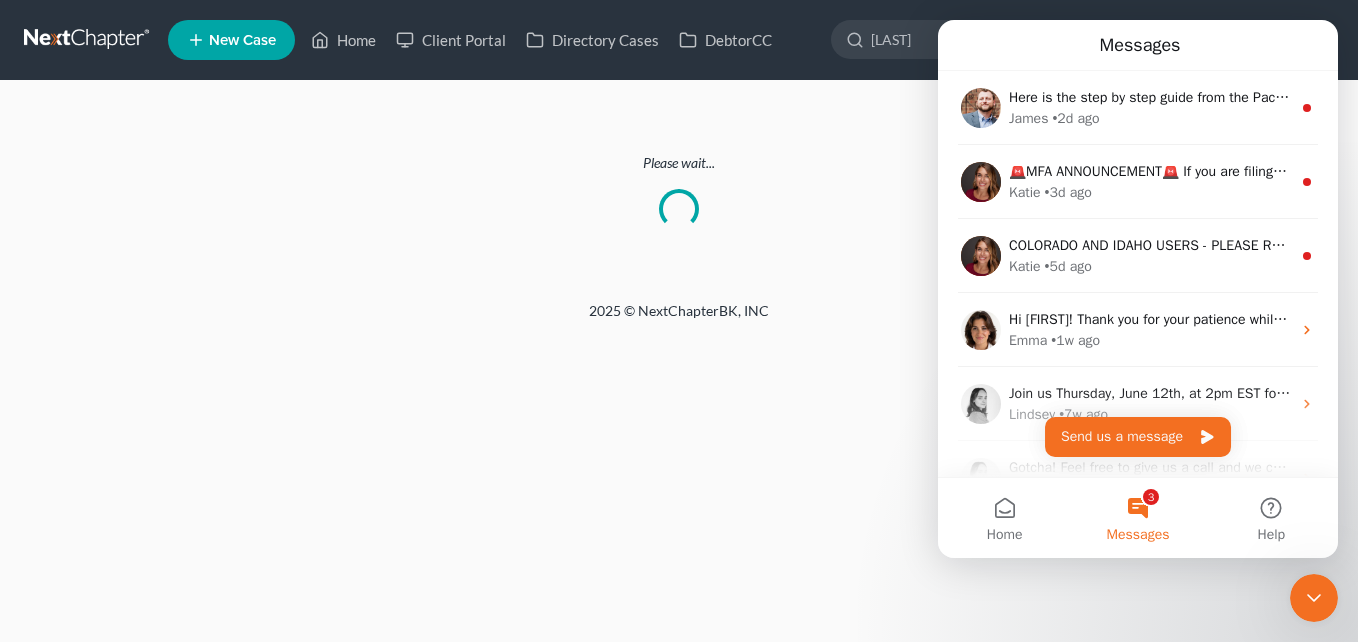 click on "Home New Case Client Portal Directory Cases DebtorCC Lein Law Offices, LLP [EMAIL] My Account Settings Plan + Billing Account Add-Ons Help Center Webinars Training Videos What's new Log out New Case Home Client Portal Directory Cases DebtorCC allen - No Result - See all results Or Press Enter... allen Help Help Center Webinars Training Videos What's new Lein Law Offices, LLP Lein Law Offices, LLP [EMAIL] My Account Settings Plan + Billing Account Add-Ons Log out
Please wait...
2025 © NextChapterBK, INC" at bounding box center (679, 321) 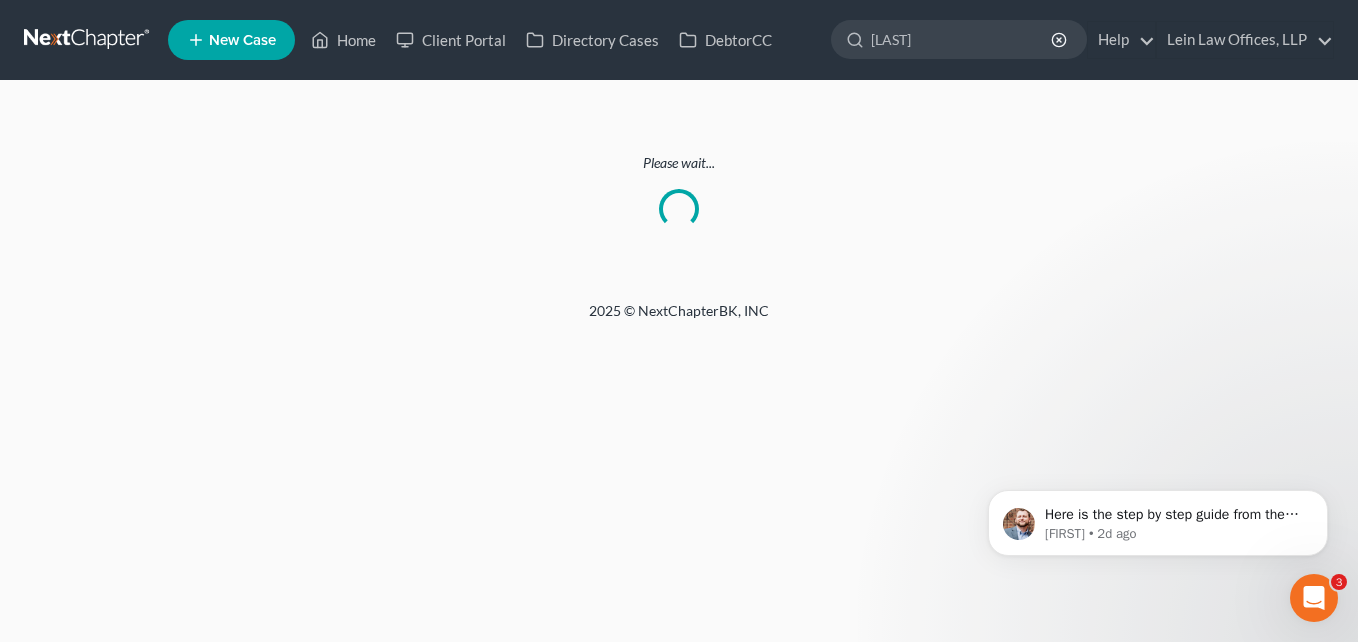 scroll, scrollTop: 0, scrollLeft: 0, axis: both 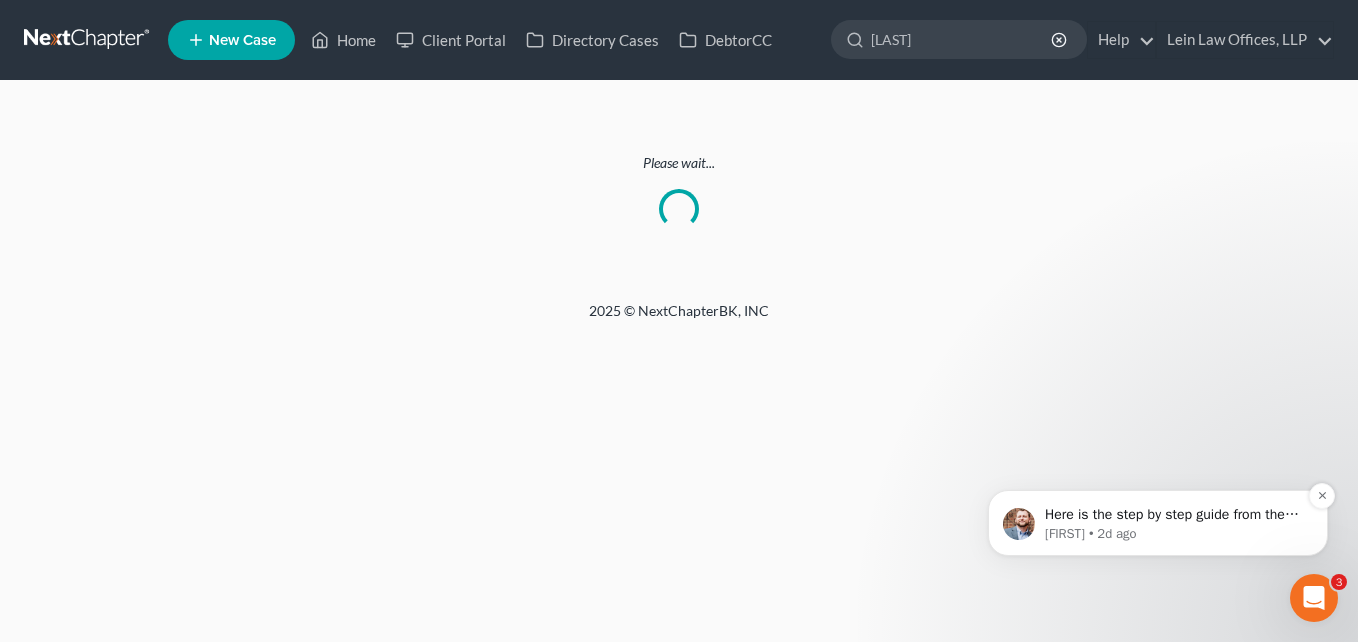 click on "Here is the step by step guide from the Pacer site as well!" at bounding box center [1174, 515] 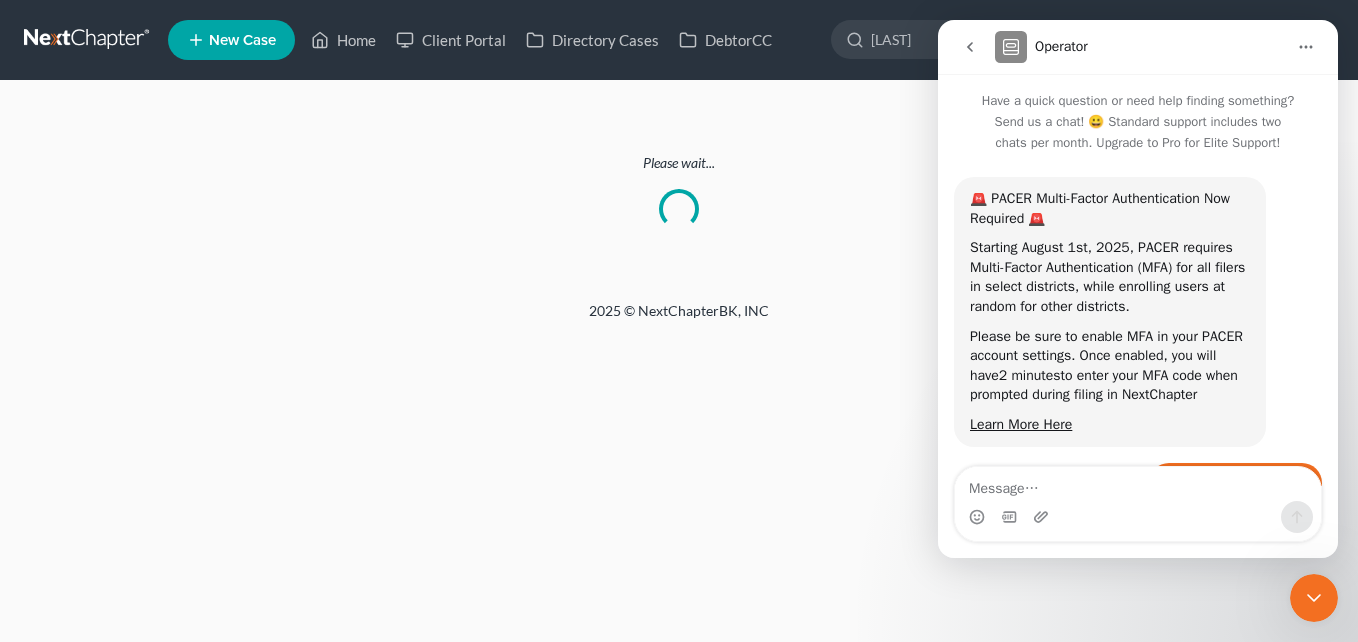 scroll, scrollTop: 3, scrollLeft: 0, axis: vertical 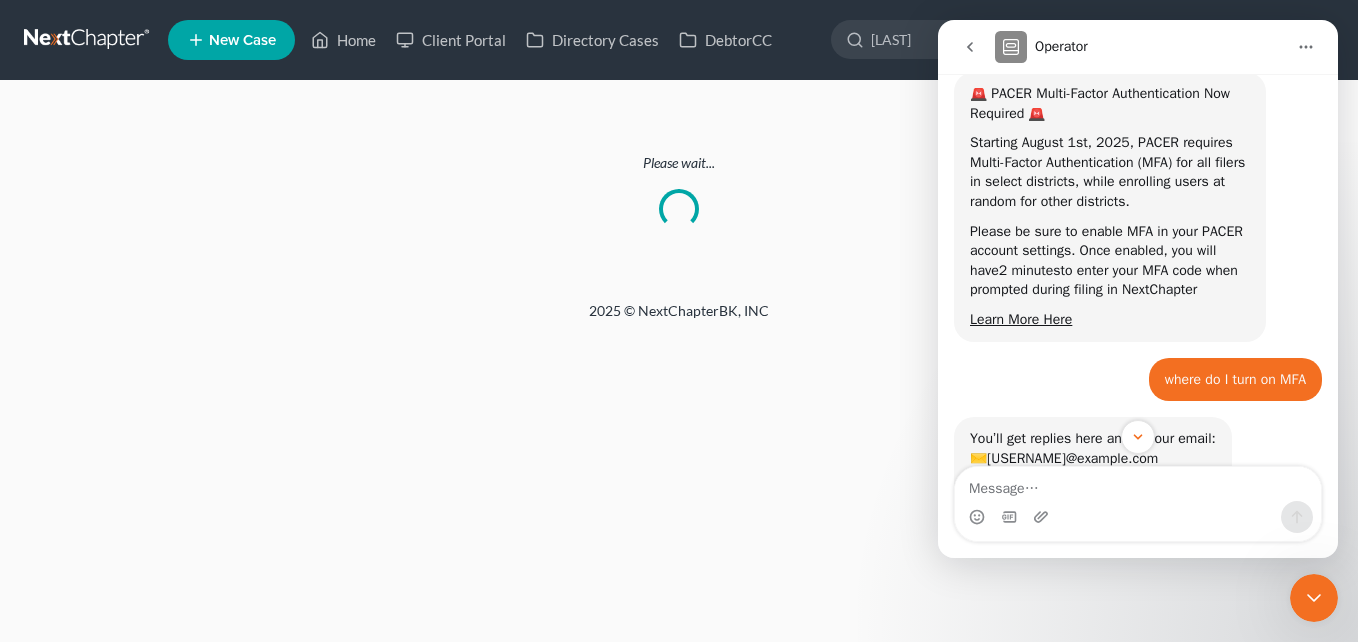 drag, startPoint x: 1316, startPoint y: 595, endPoint x: 1302, endPoint y: 603, distance: 16.124516 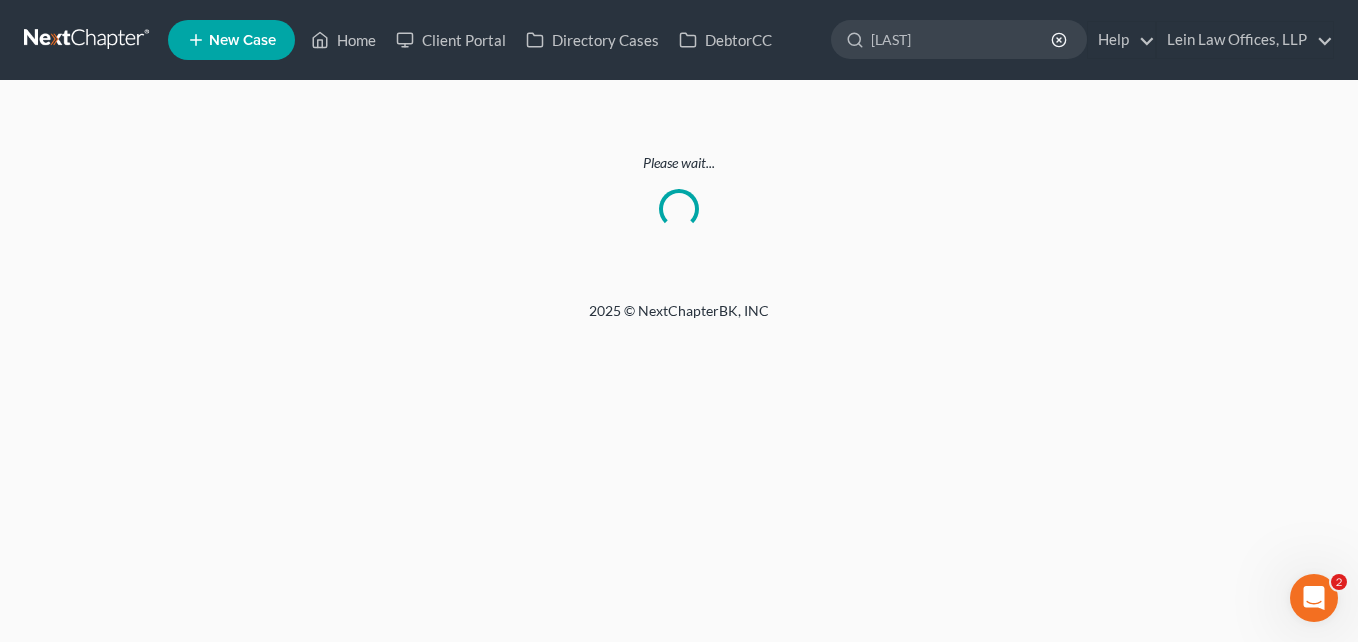 click 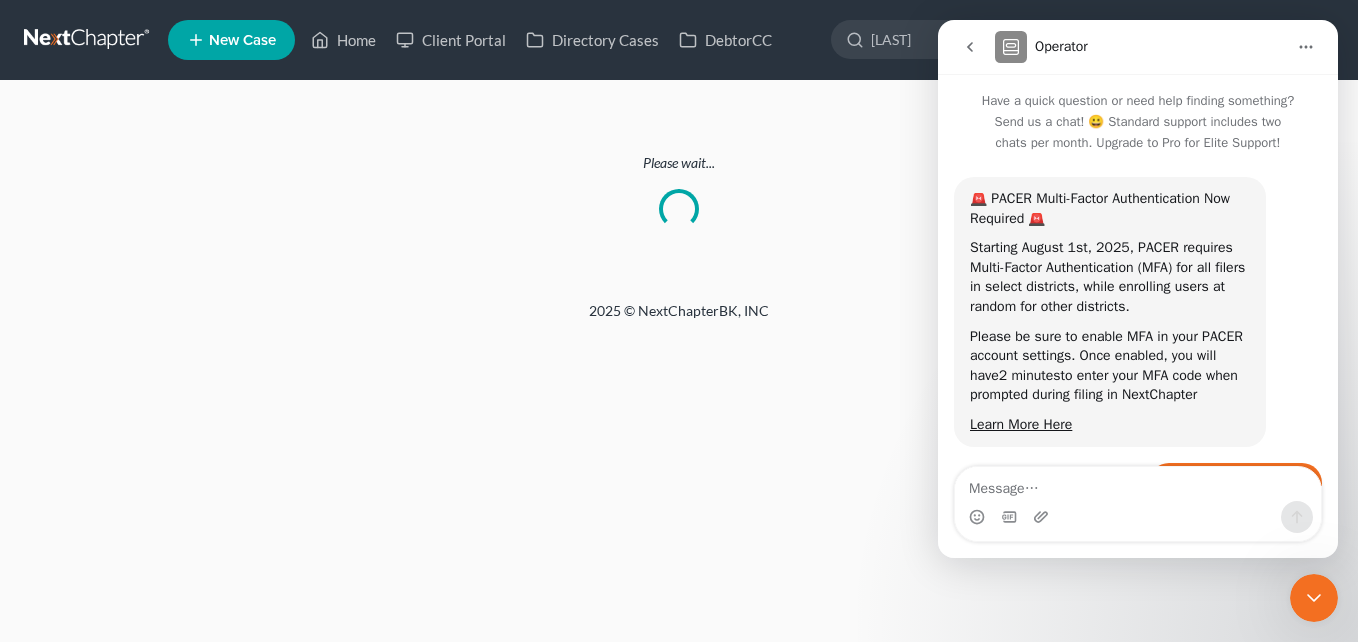 scroll, scrollTop: 445, scrollLeft: 0, axis: vertical 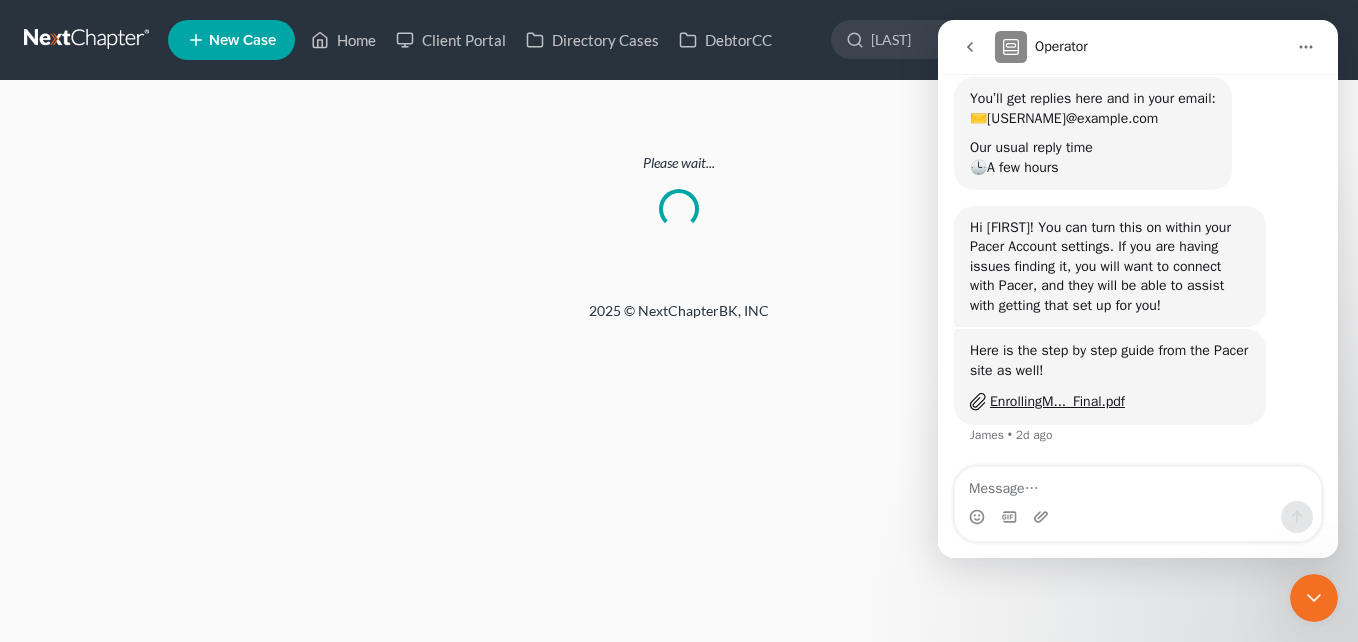click 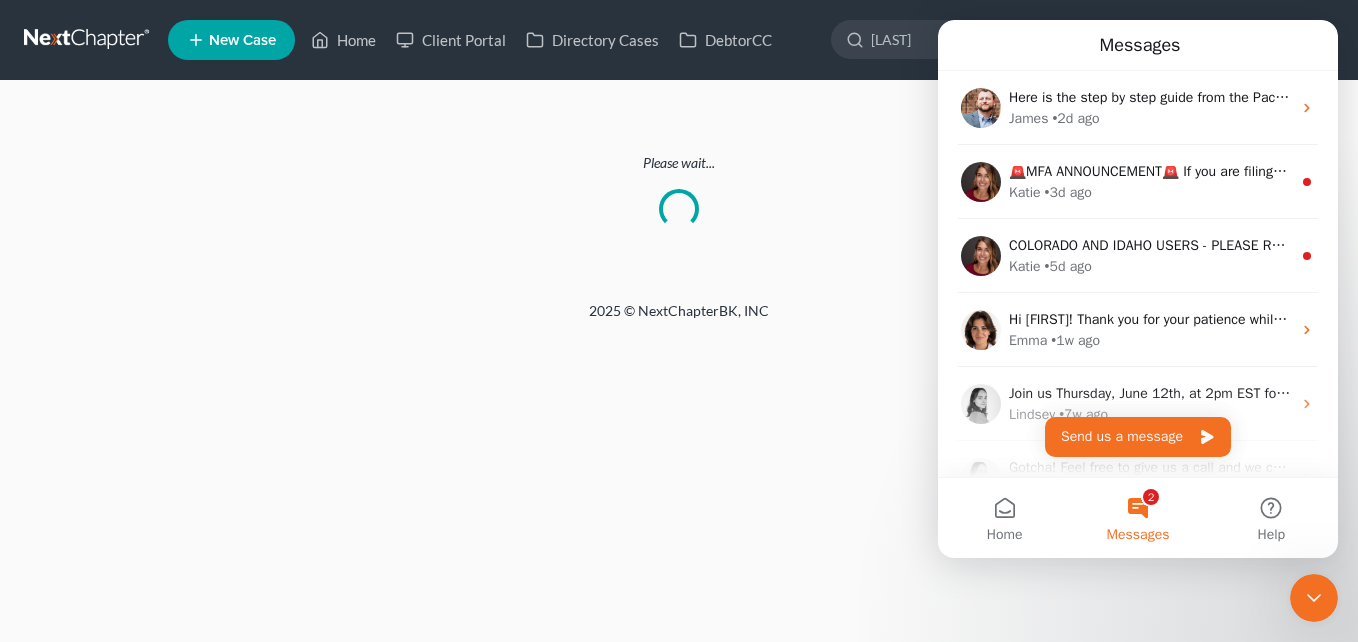 scroll, scrollTop: 0, scrollLeft: 0, axis: both 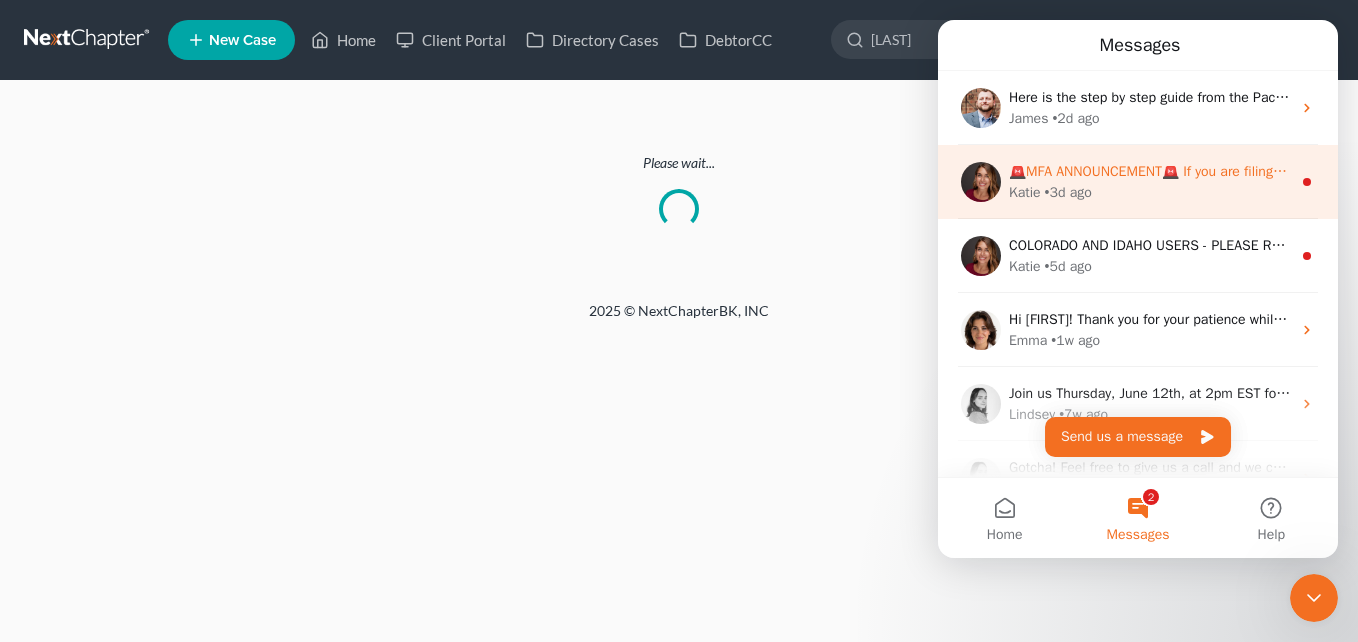 click on "🚨MFA ANNOUNCEMENT🚨   If you are filing today in Idaho or Colorado, you need to have MFA enabled on your PACER account.   Effective tomorrow, August 1, all users filing with NextChapter's software will be required to enable MFA on their PACER accounts.   Varying districts are enrolling users at random starting tomorrow and some districts are requiring it for all filers tomorrow.   Additional instructions will come tomorrow, but we wanted to notify our users." at bounding box center [2408, 171] 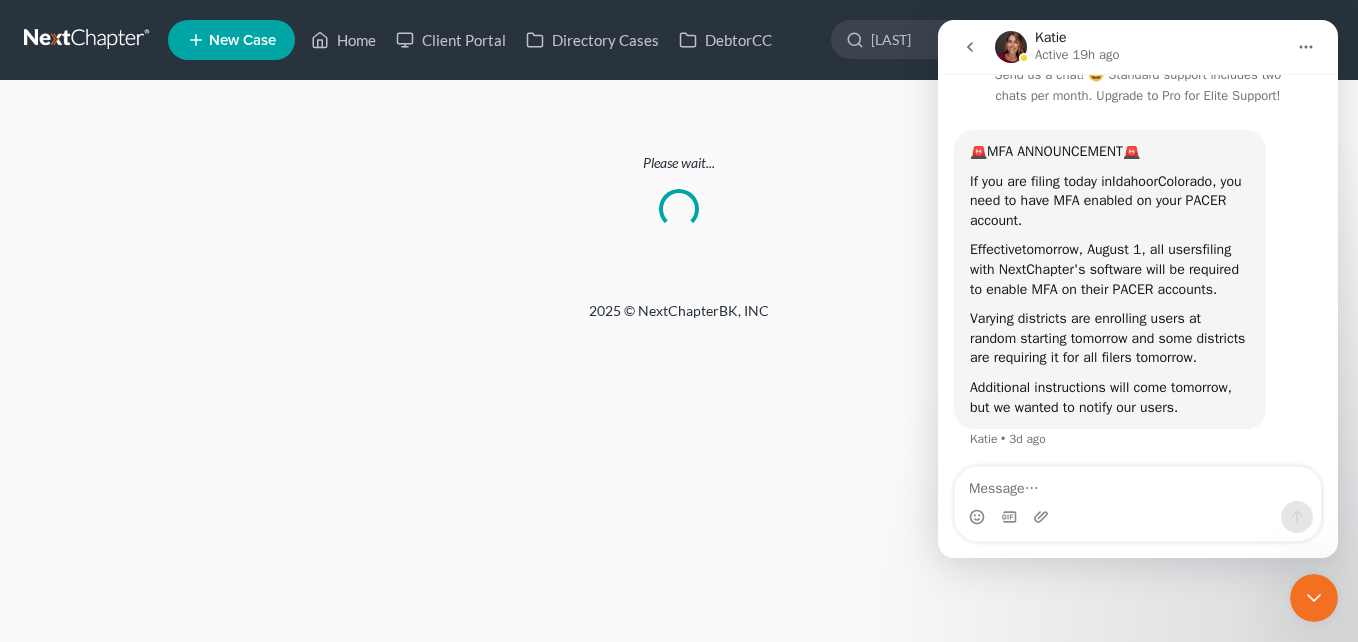 scroll, scrollTop: 71, scrollLeft: 0, axis: vertical 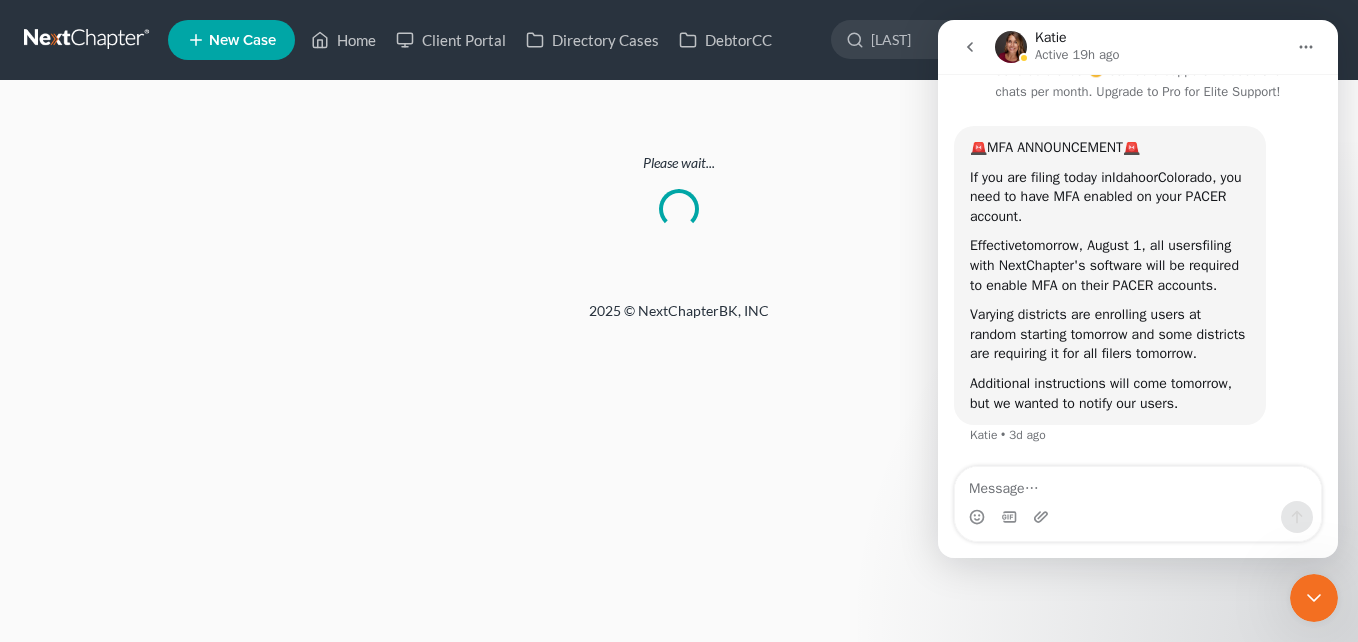 click 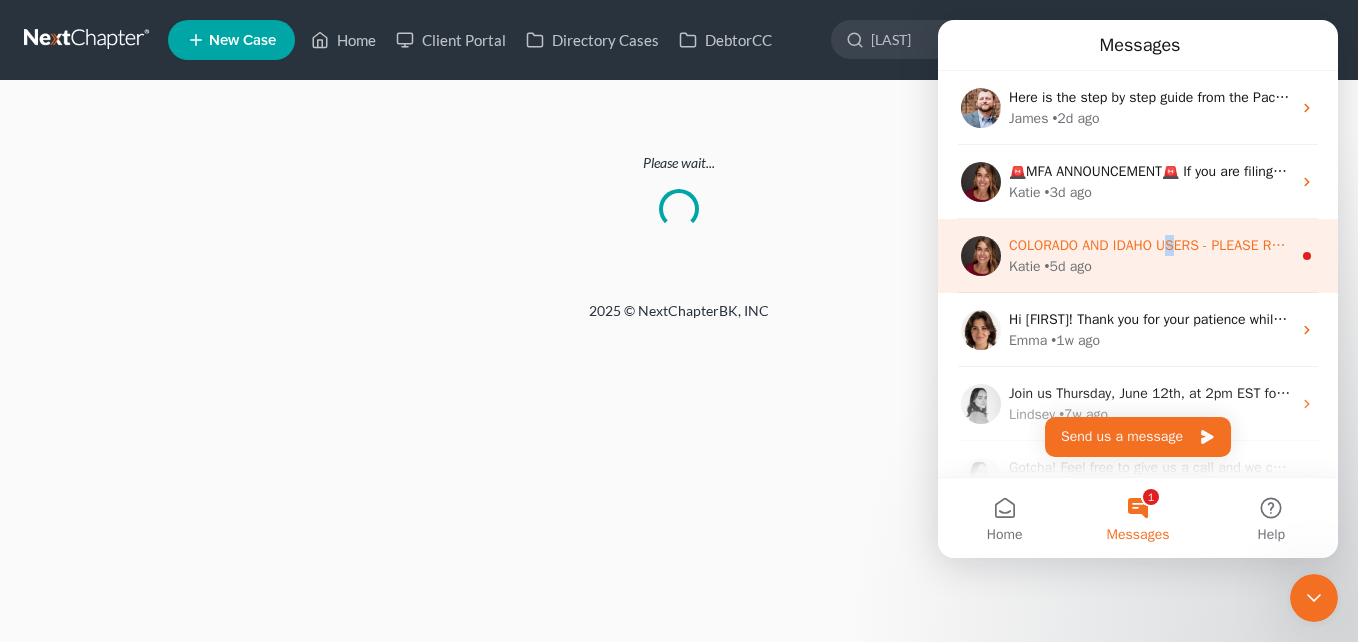 click on "COLORADO AND IDAHO USERS - PLEASE READ   If you have cases to file today in Colorado or Idaho, could you please login to your PACER account and enable MFA? All courts removed testing access so we have to confirm that the MFA updates that we made are working properly.   Once they look good and are confirmed, MFA will be enabled for ALL districts. Thank you!" at bounding box center (2134, 245) 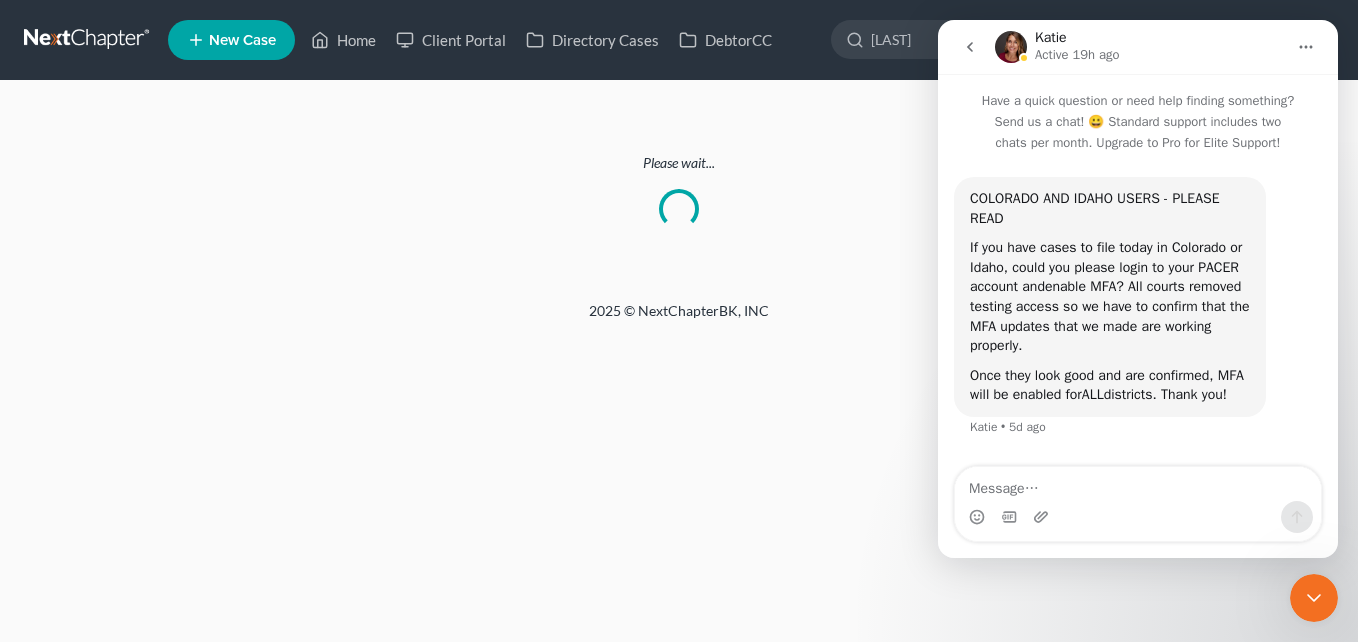 scroll, scrollTop: 12, scrollLeft: 0, axis: vertical 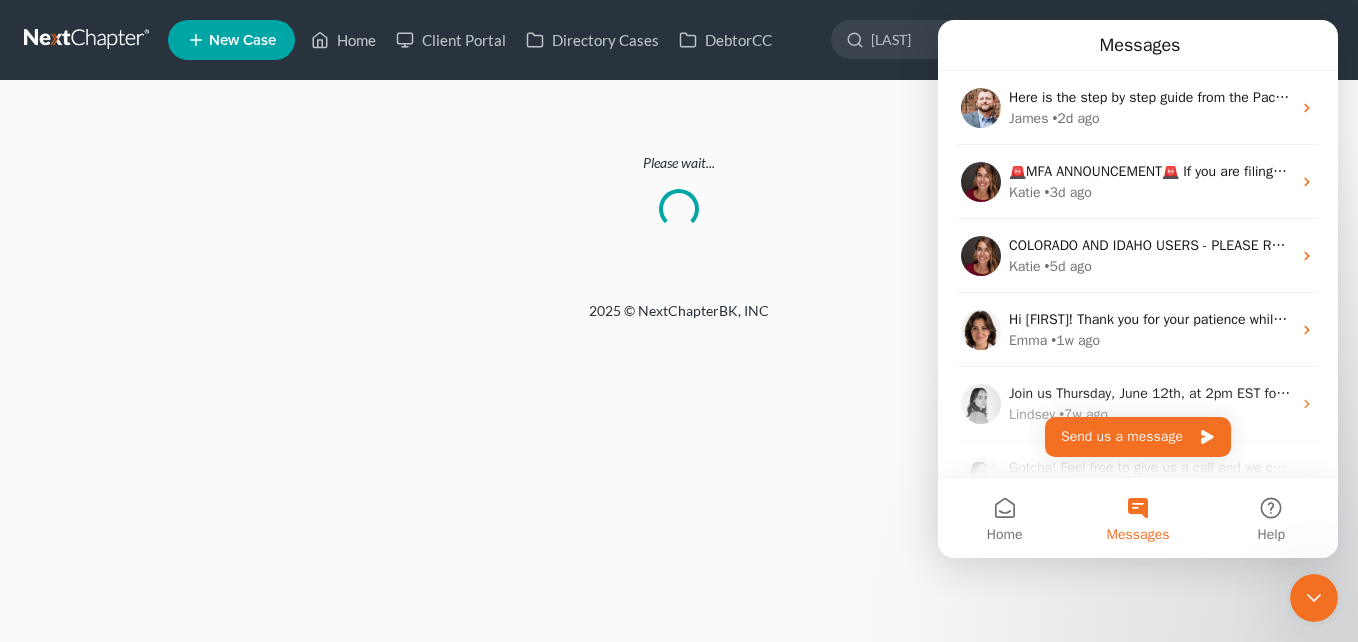 click on "Home New Case Client Portal Directory Cases DebtorCC Lein Law Offices, LLP [EMAIL] My Account Settings Plan + Billing Account Add-Ons Help Center Webinars Training Videos What's new Log out New Case Home Client Portal Directory Cases DebtorCC allen - No Result - See all results Or Press Enter... allen Help Help Center Webinars Training Videos What's new Lein Law Offices, LLP Lein Law Offices, LLP [EMAIL] My Account Settings Plan + Billing Account Add-Ons Log out
Please wait...
2025 © NextChapterBK, INC" at bounding box center (679, 321) 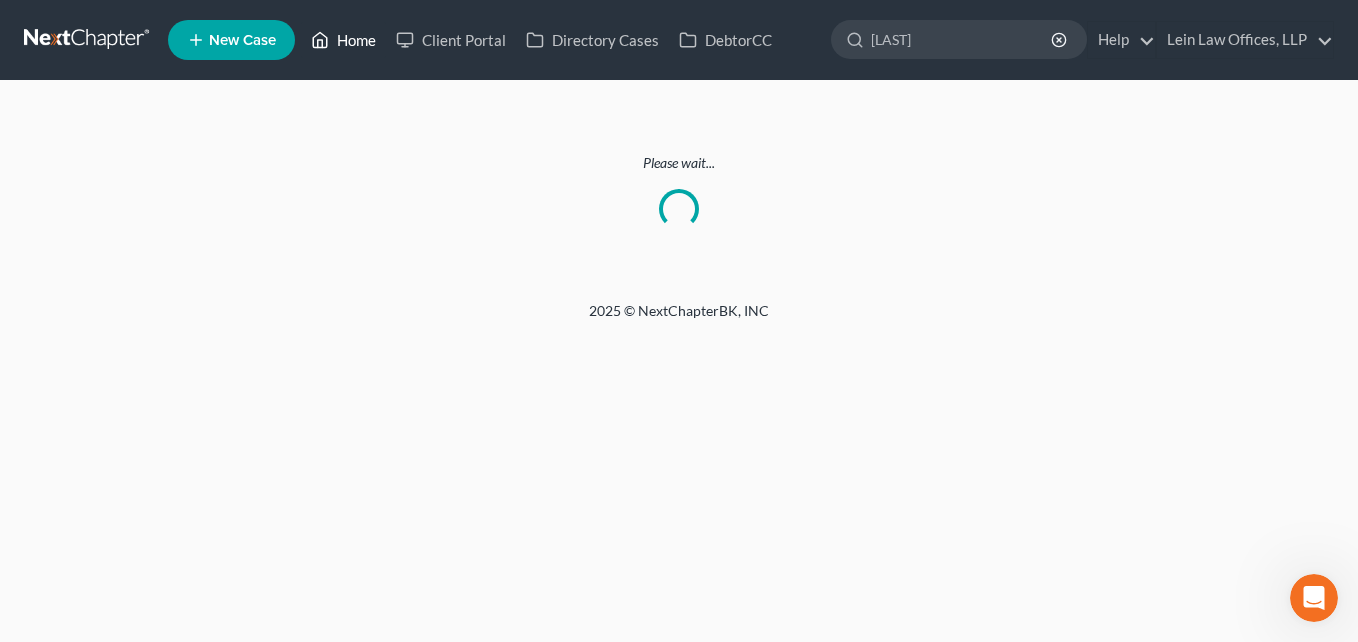 click on "Home" at bounding box center (343, 40) 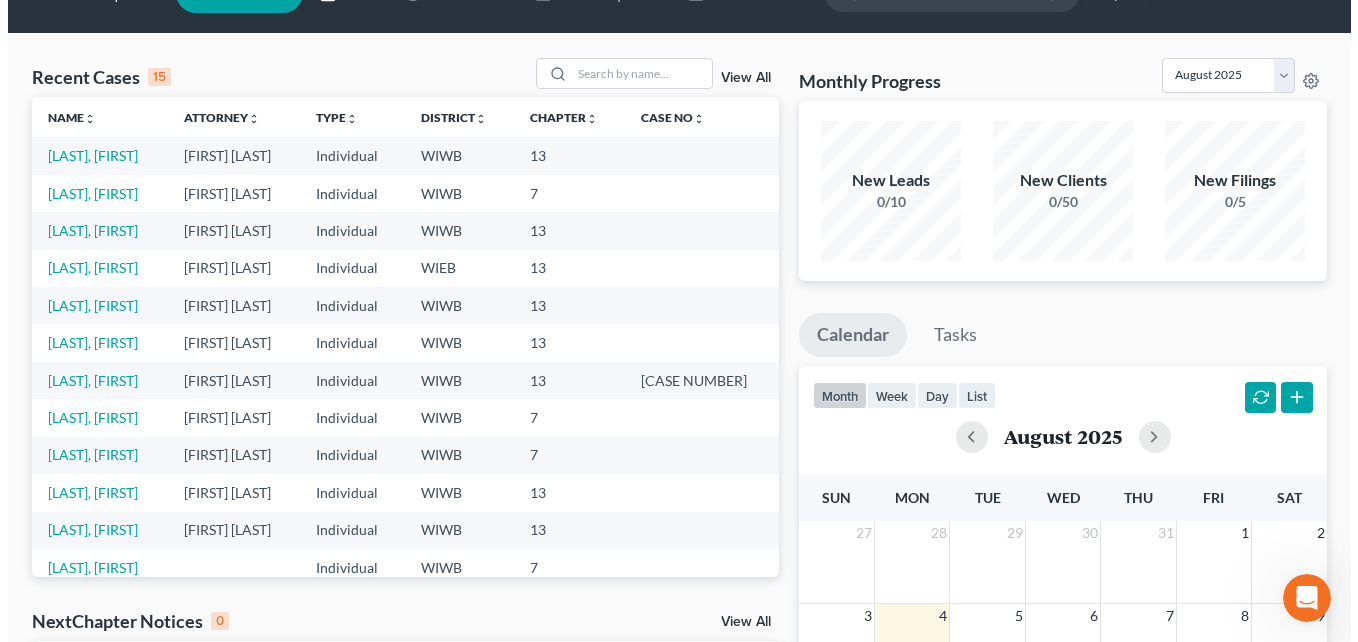 scroll, scrollTop: 0, scrollLeft: 0, axis: both 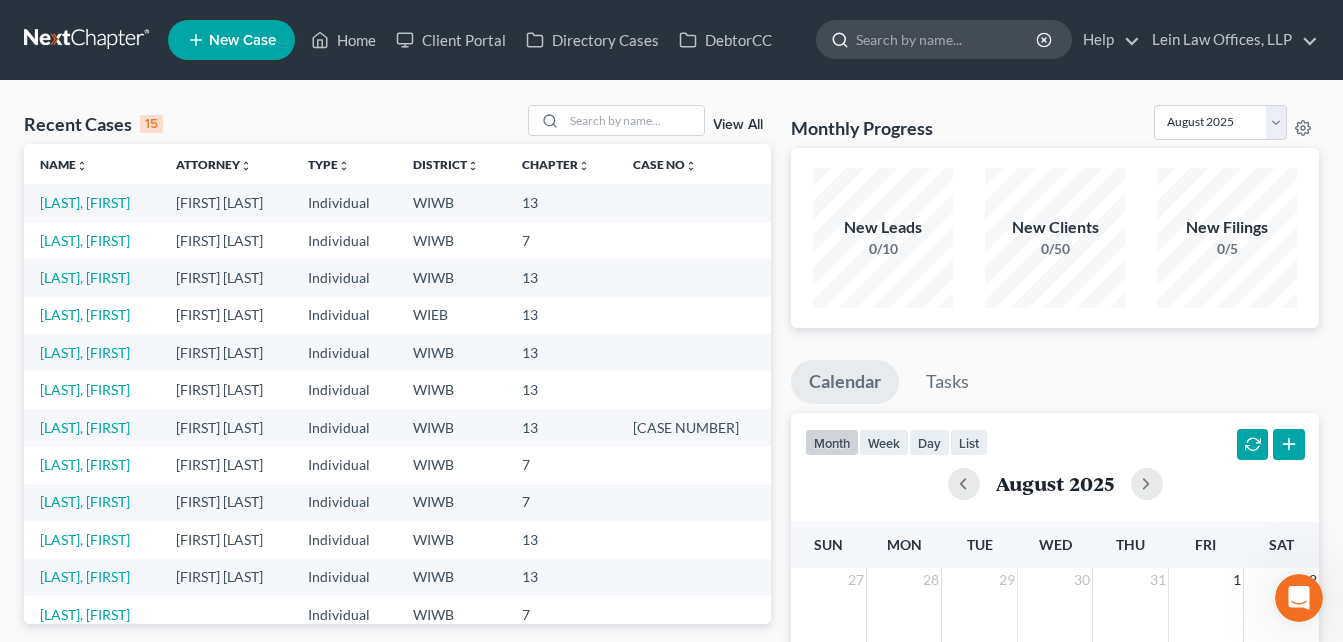click at bounding box center [947, 39] 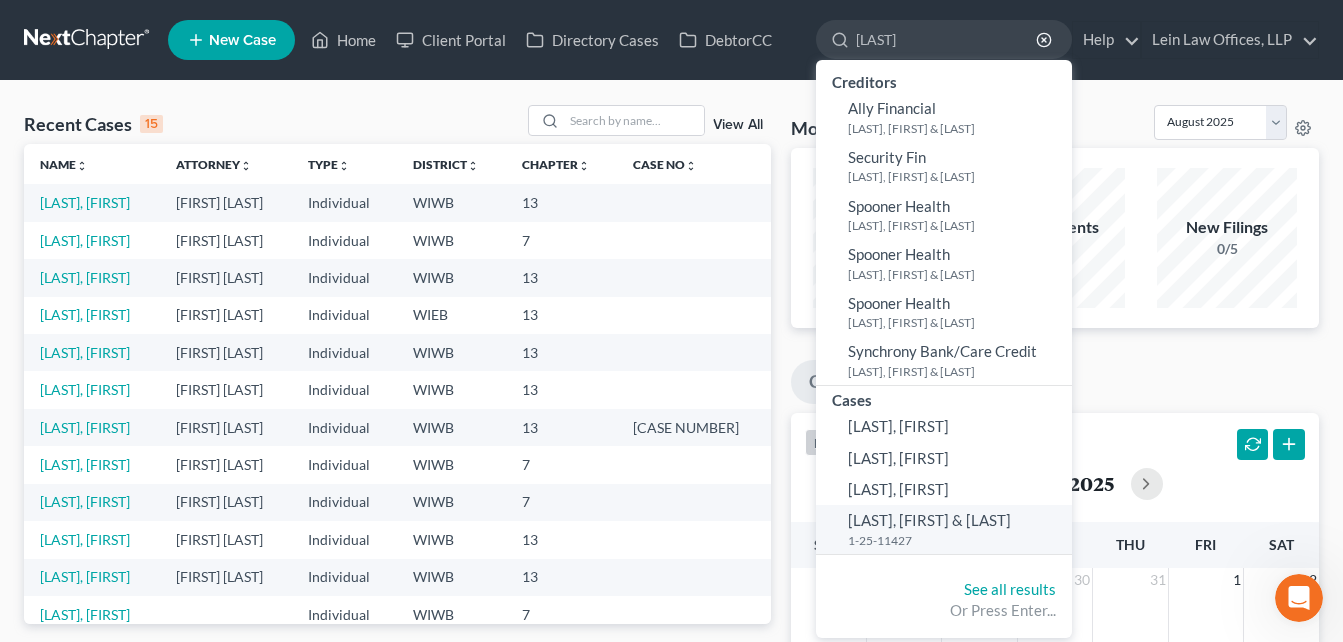 type on "[LAST]" 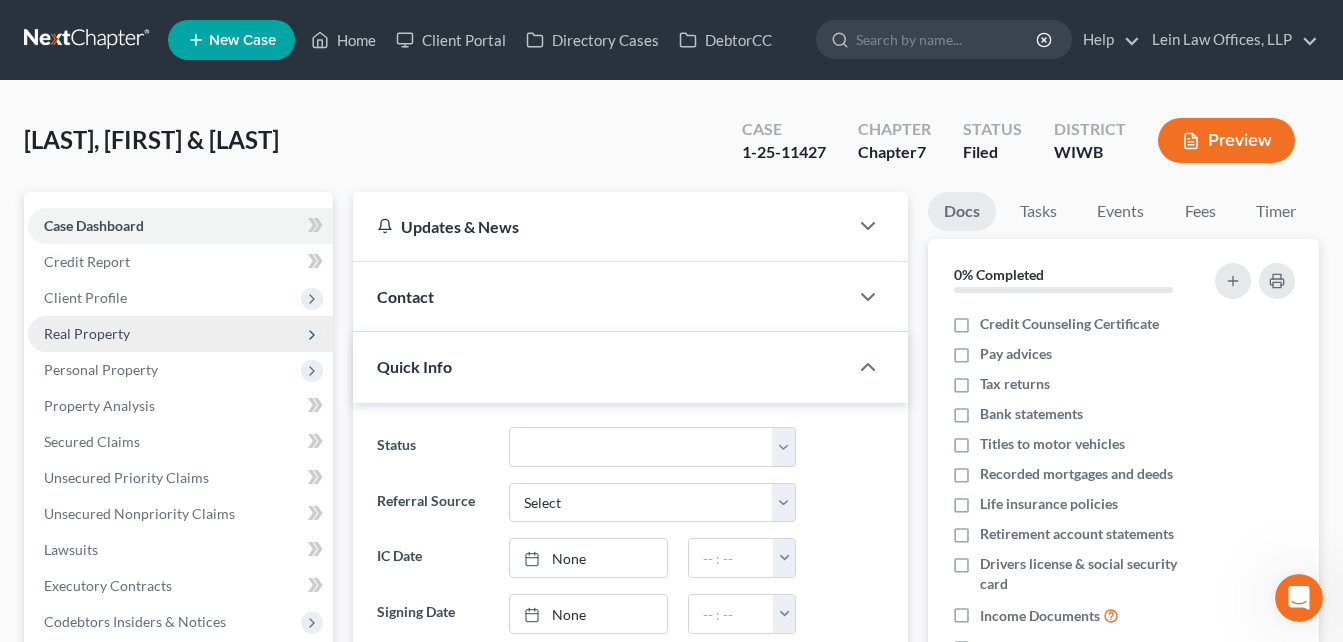 click on "Real Property" at bounding box center [87, 333] 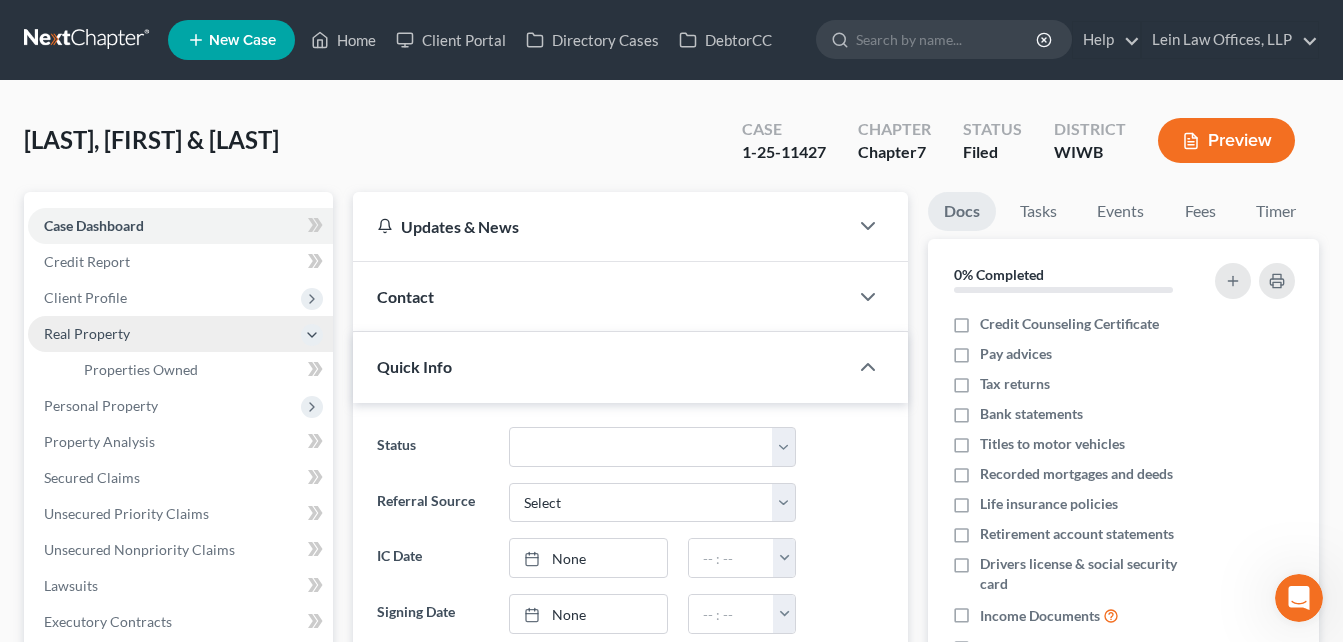 click on "Real Property" at bounding box center (87, 333) 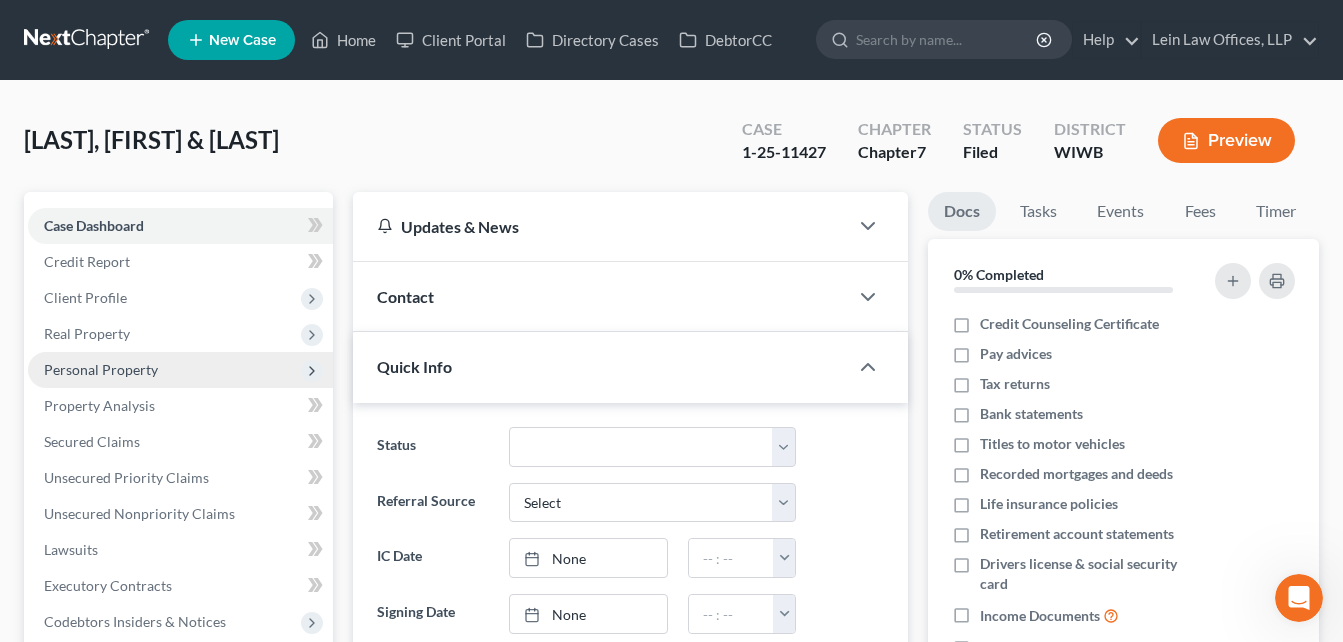 click on "Personal Property" at bounding box center (101, 369) 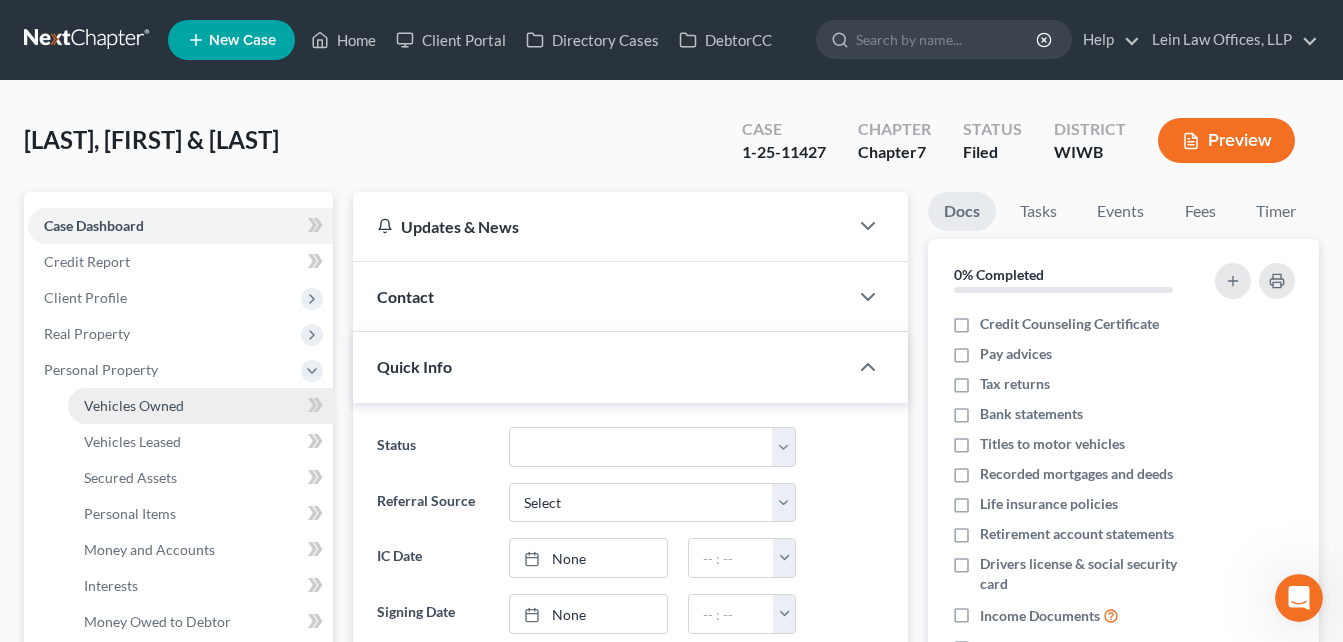 click on "Vehicles Owned" at bounding box center [134, 405] 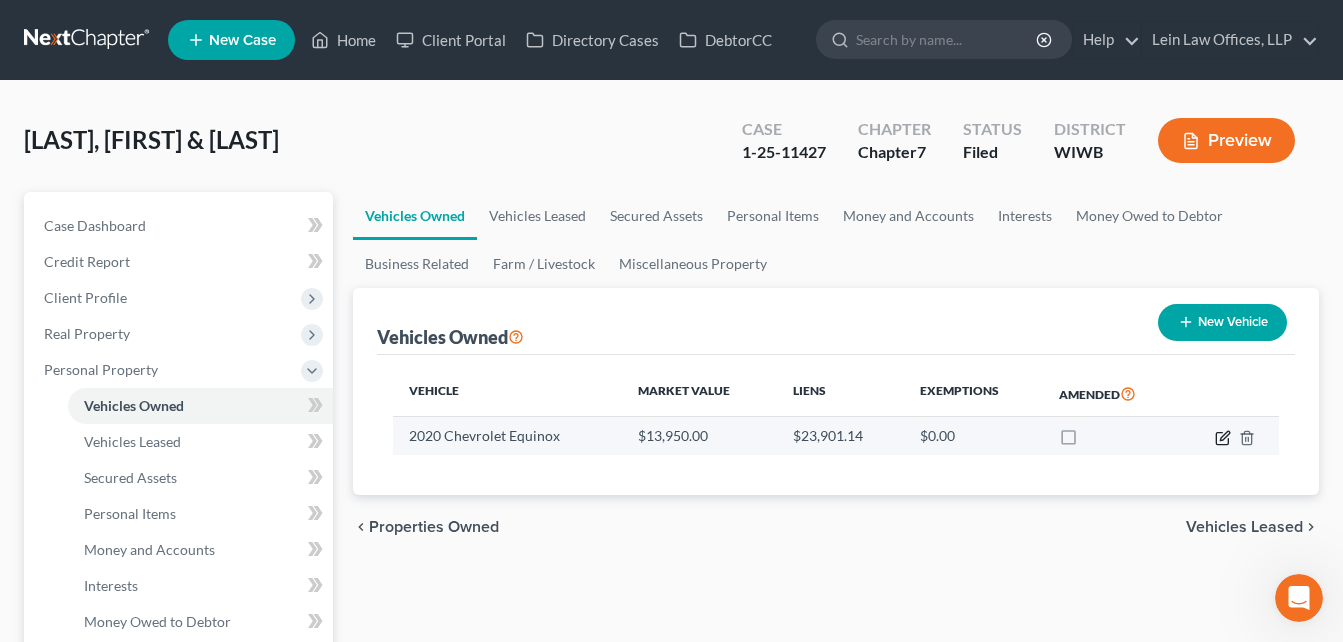 click 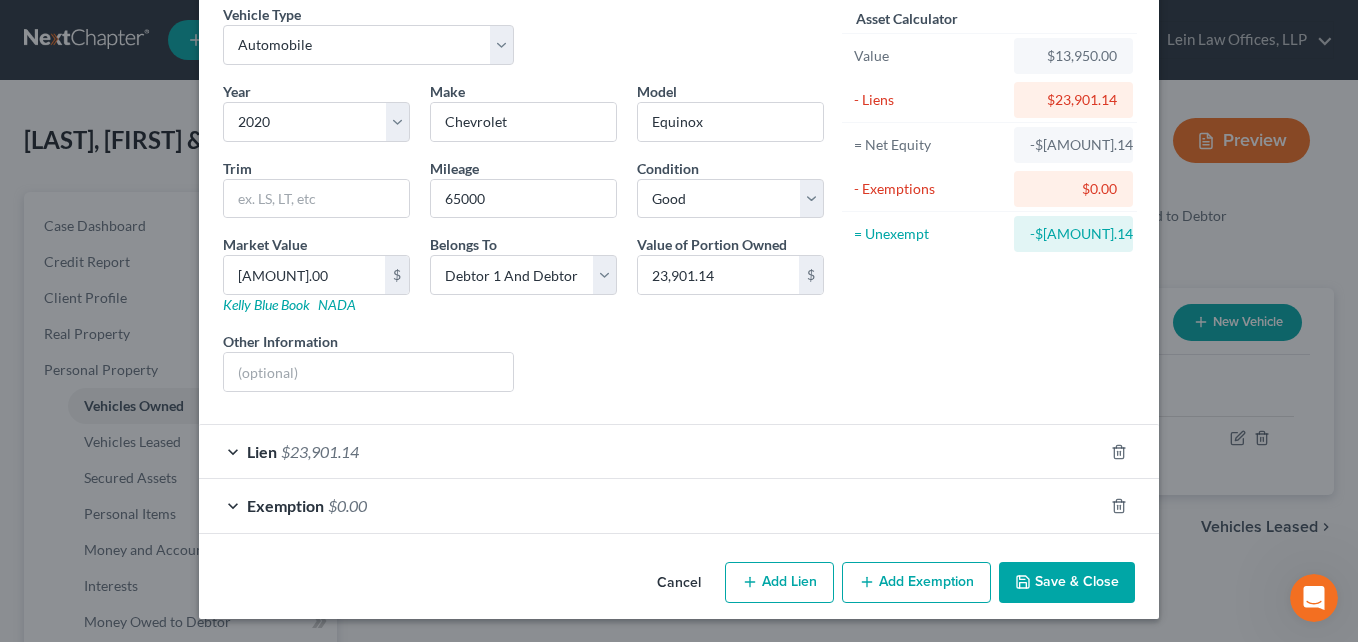 scroll, scrollTop: 89, scrollLeft: 0, axis: vertical 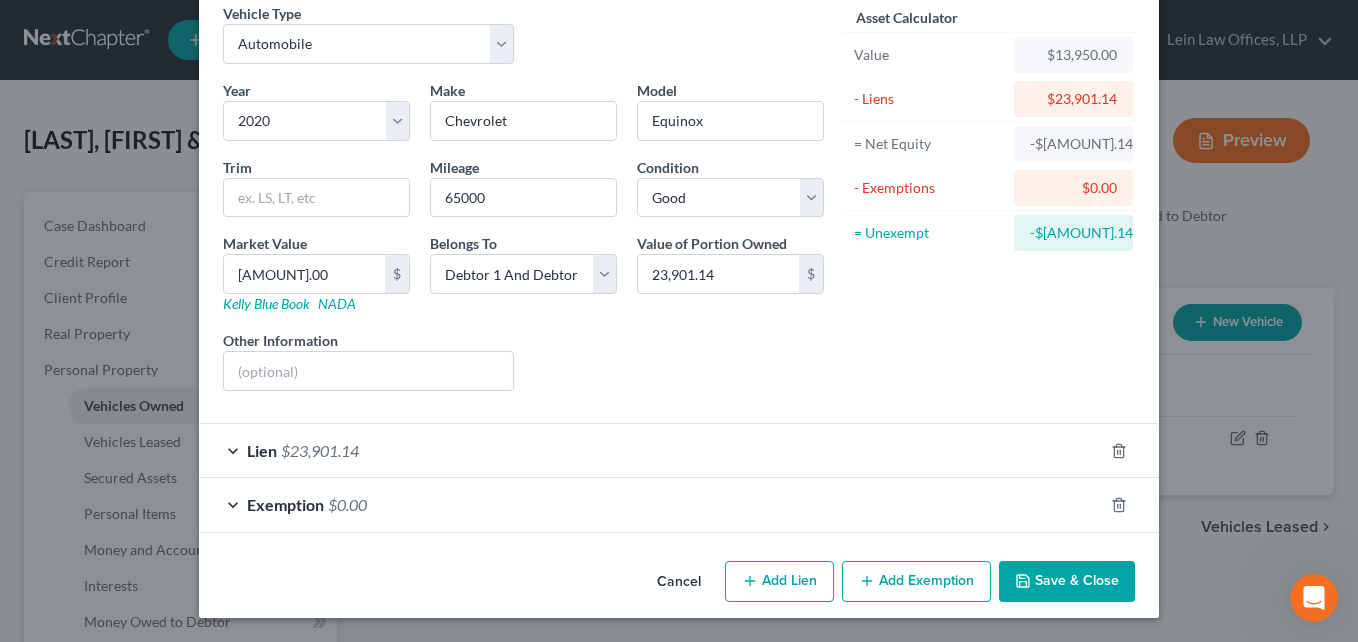 click on "Exemption $0.00" at bounding box center (651, 504) 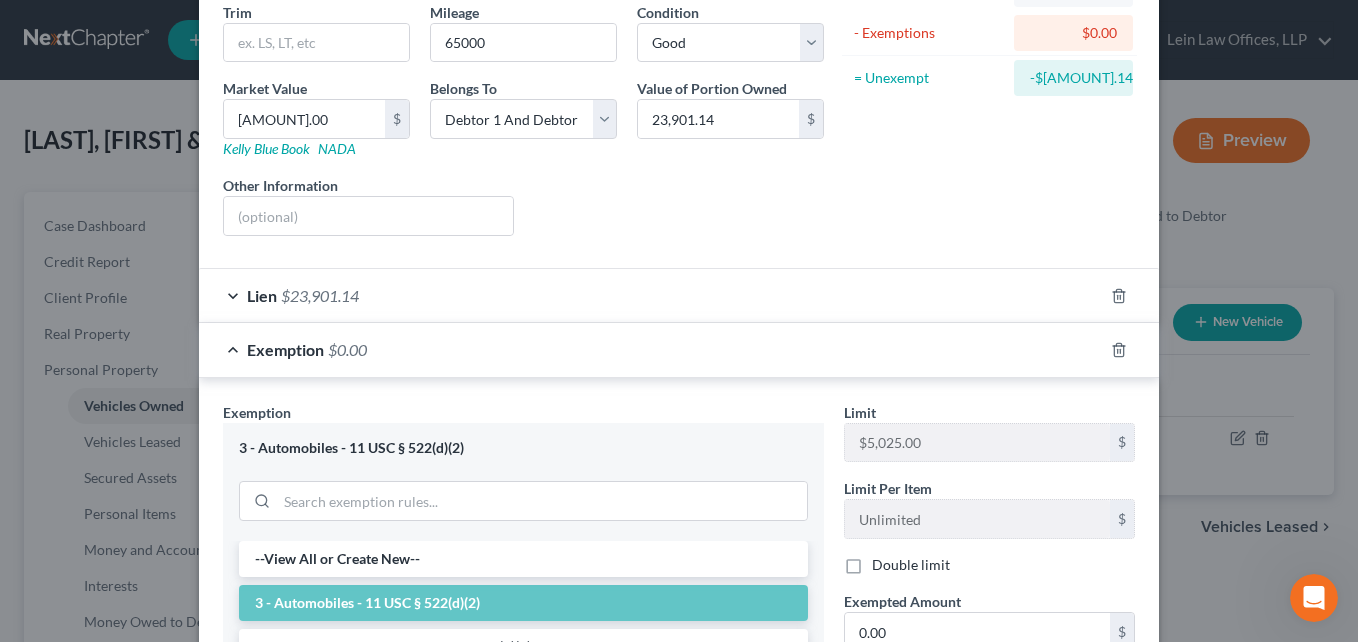 scroll, scrollTop: 289, scrollLeft: 0, axis: vertical 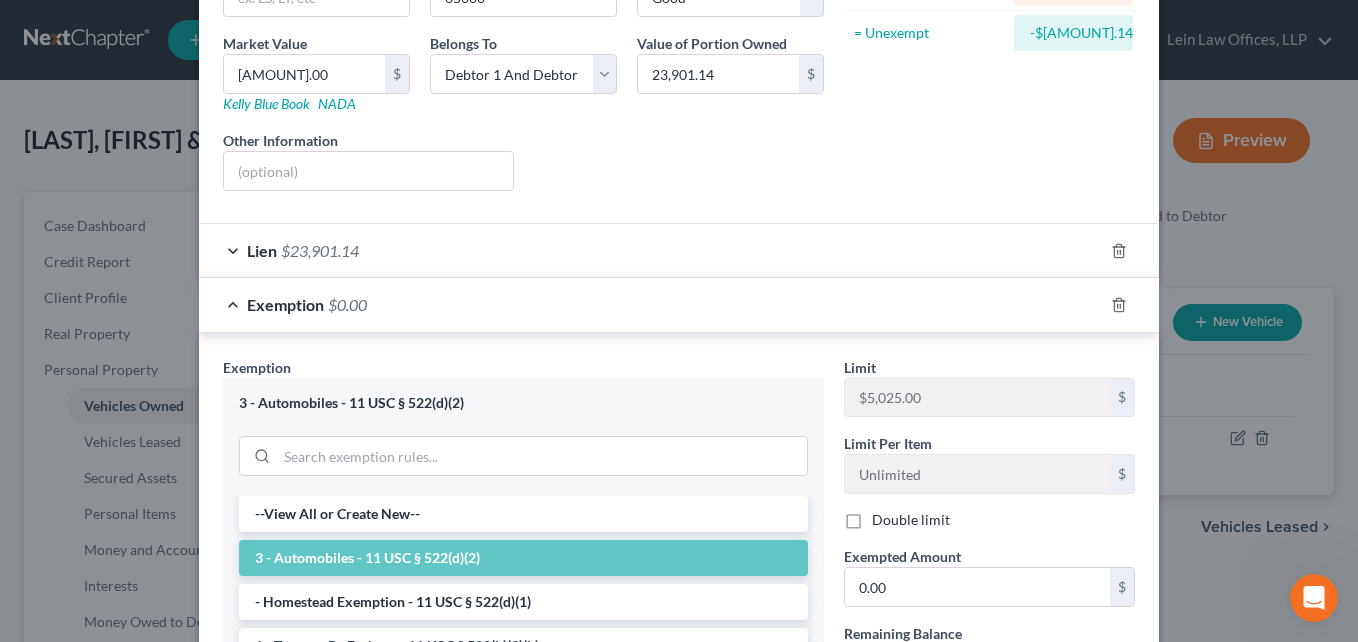 click on "3 - Automobiles - 11 USC § 522(d)(2)" at bounding box center [523, 558] 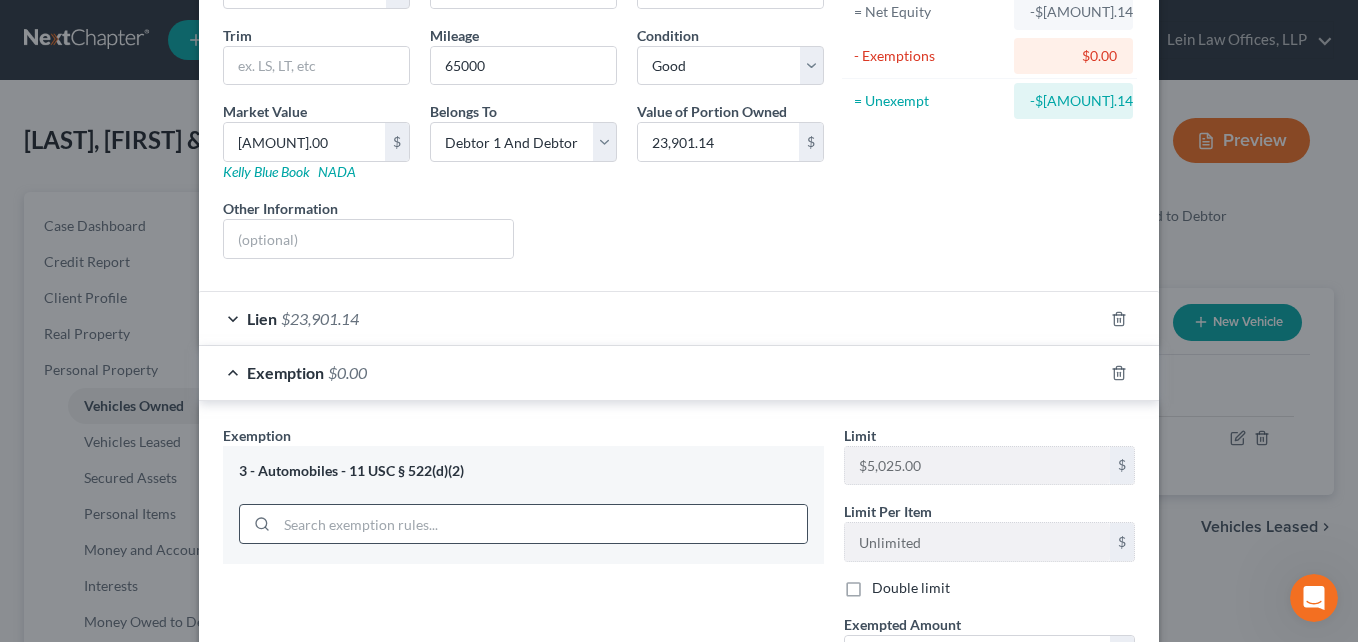 scroll, scrollTop: 400, scrollLeft: 0, axis: vertical 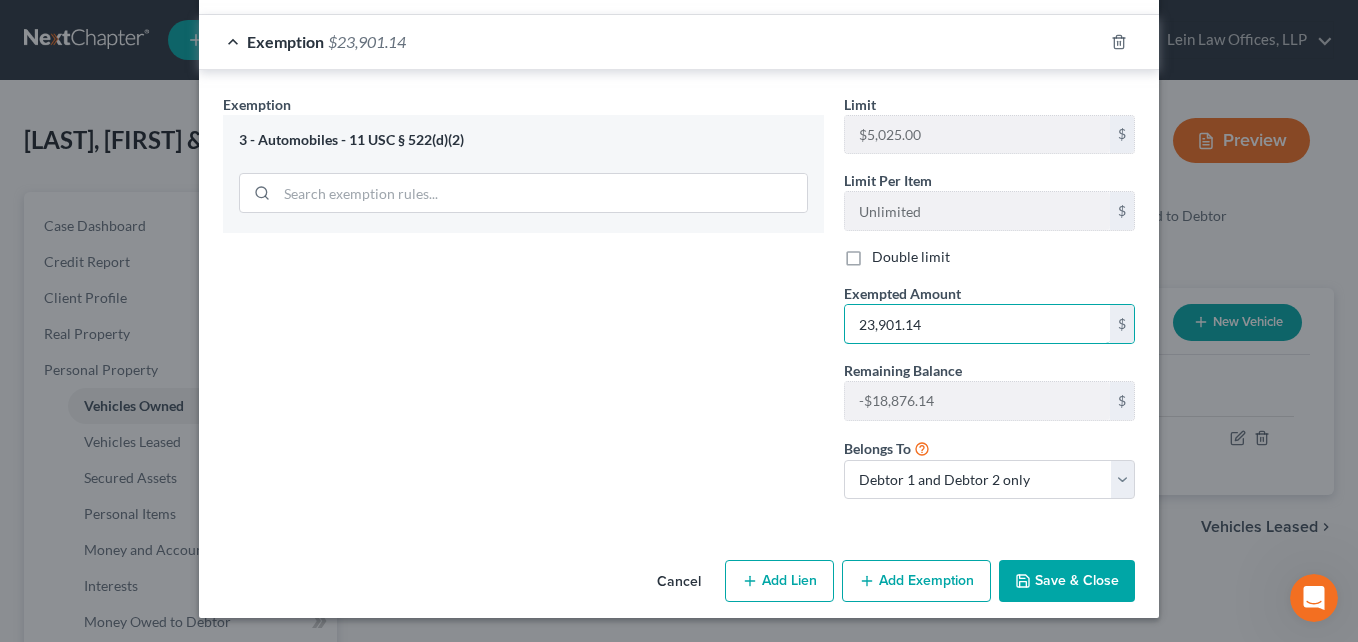 type on "23,901.14" 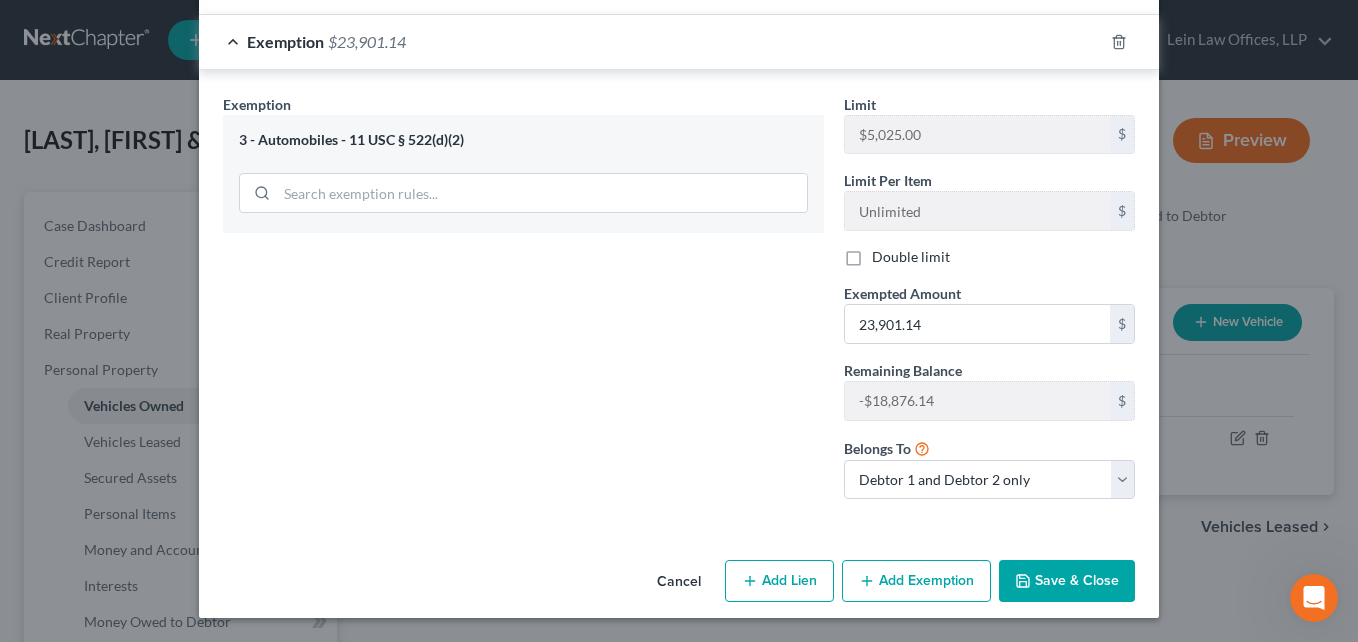click on "Add Exemption" at bounding box center [916, 581] 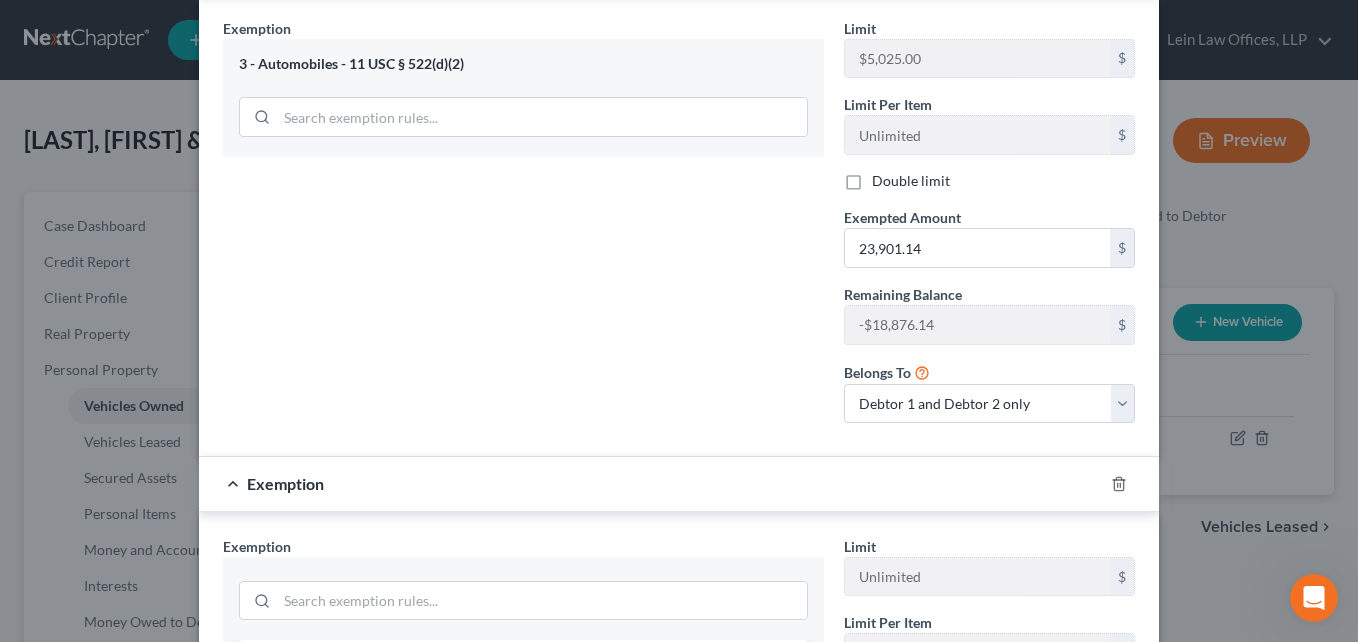 scroll, scrollTop: 852, scrollLeft: 0, axis: vertical 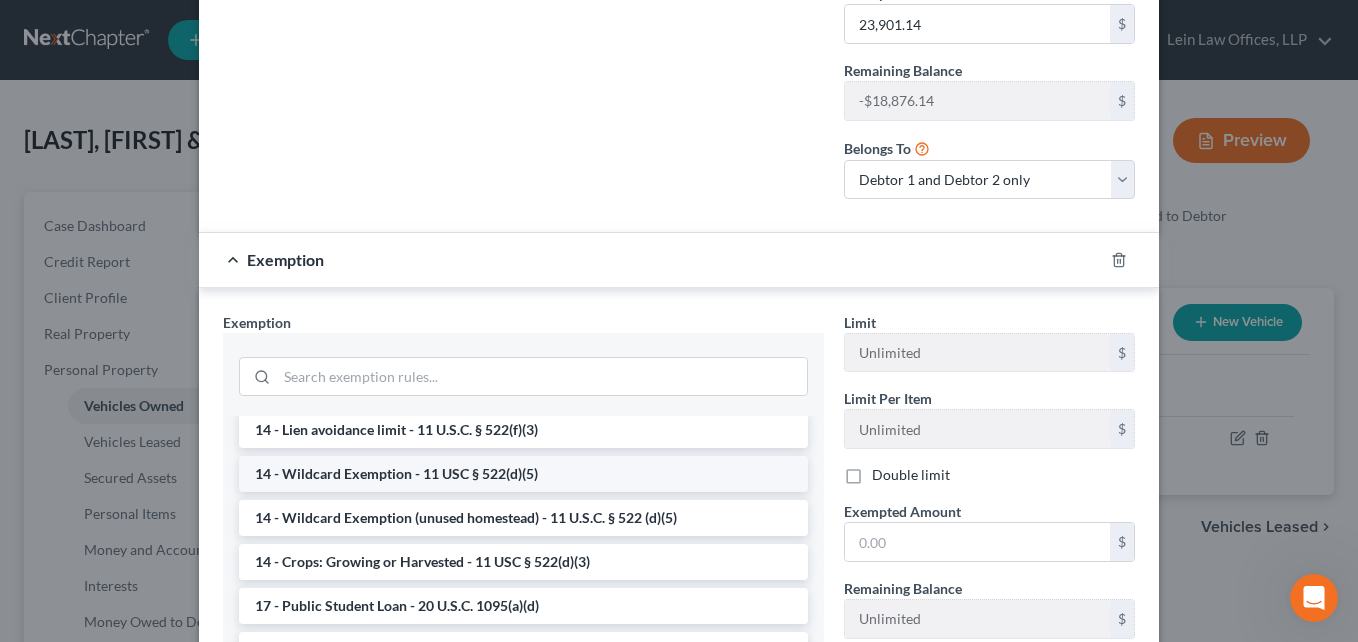 click on "14 - Wildcard Exemption - 11 USC § 522(d)(5)" at bounding box center (523, 474) 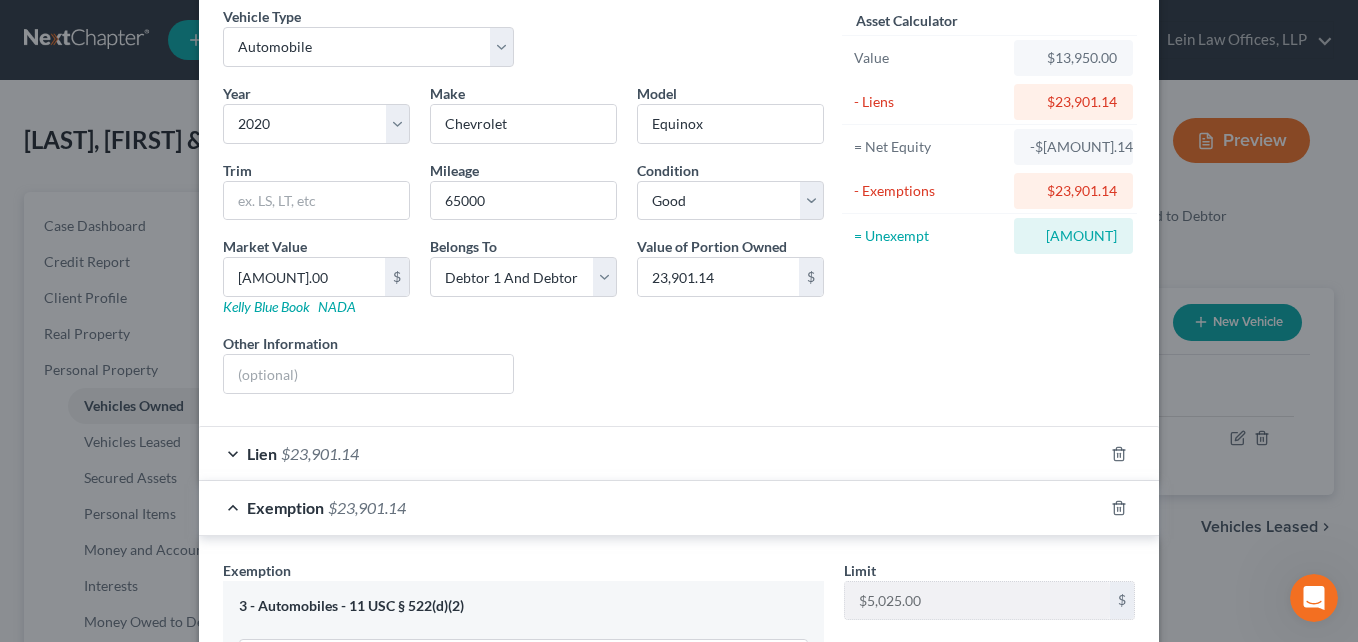 scroll, scrollTop: 0, scrollLeft: 0, axis: both 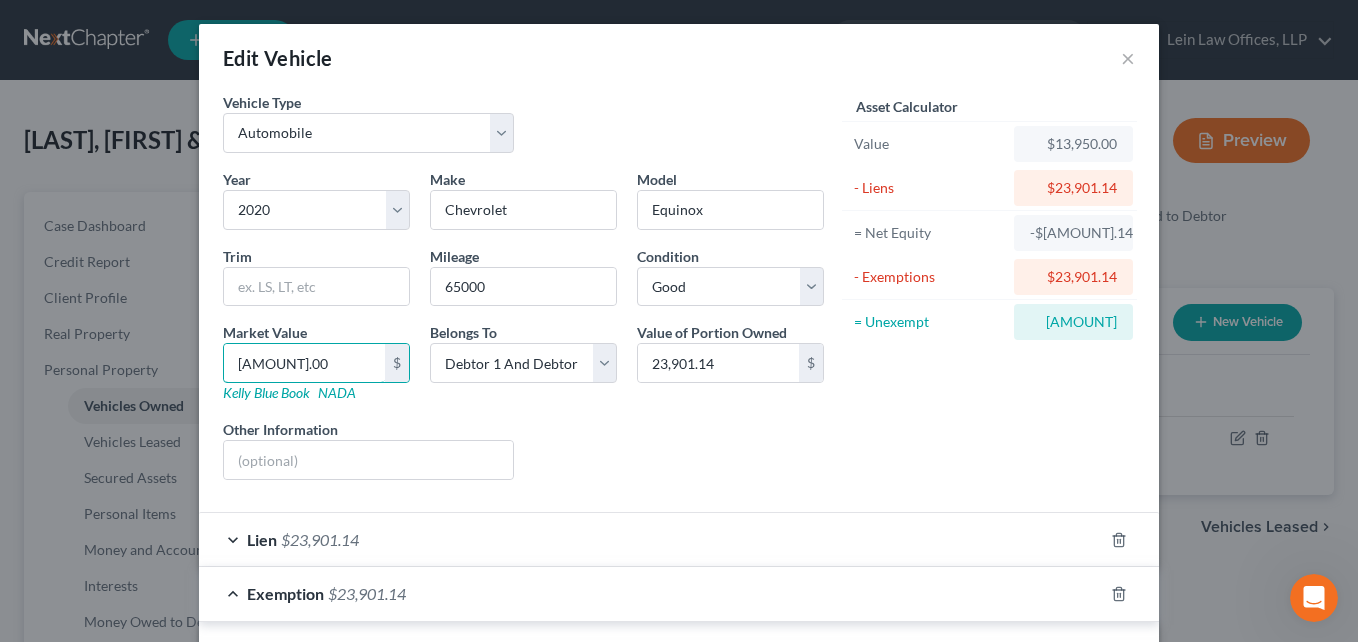 type on "1" 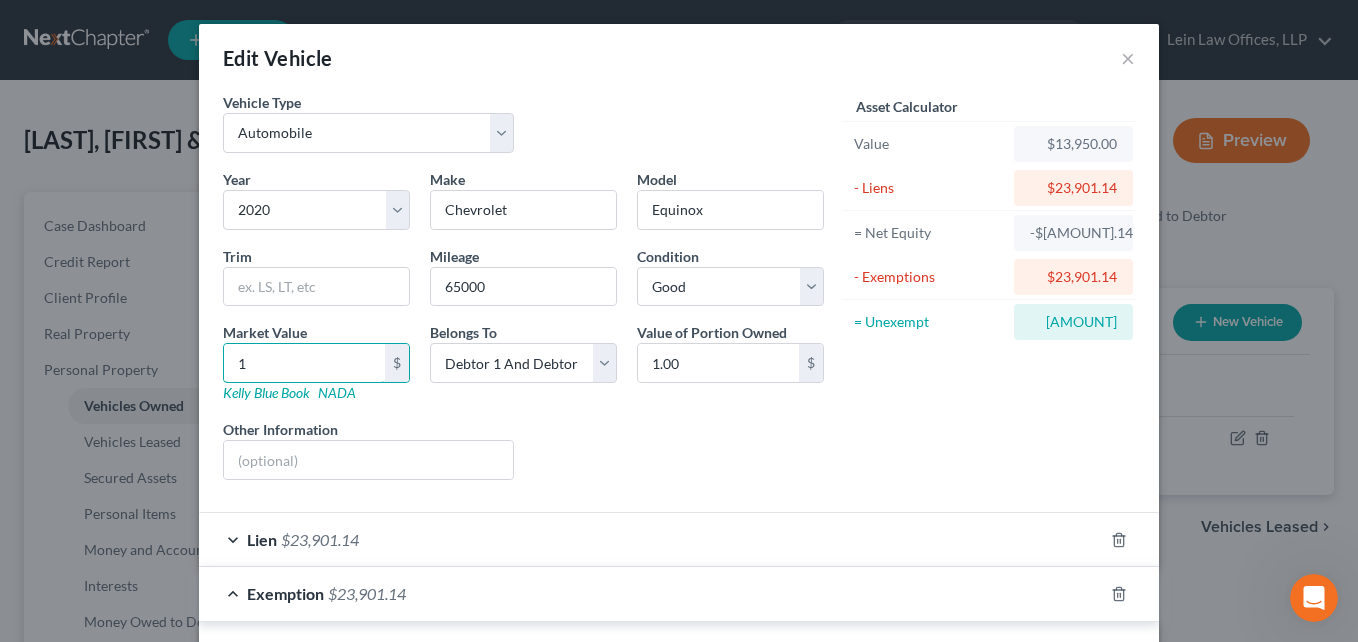 type on "18" 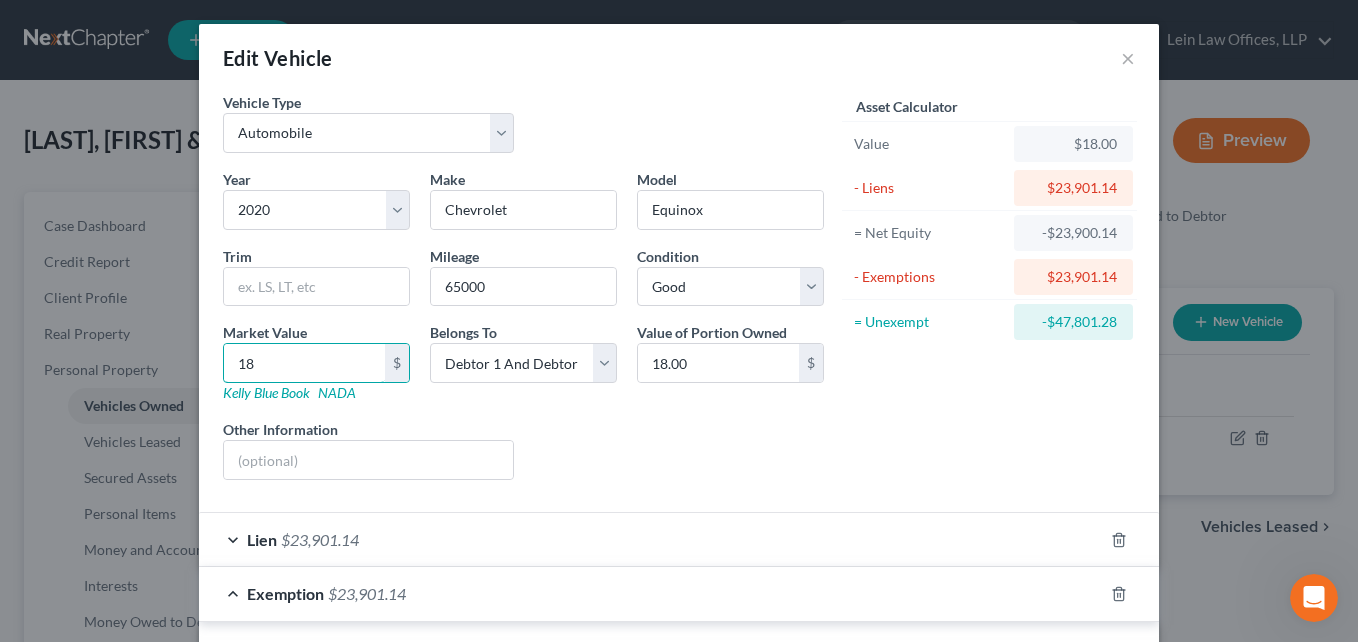 type on "187" 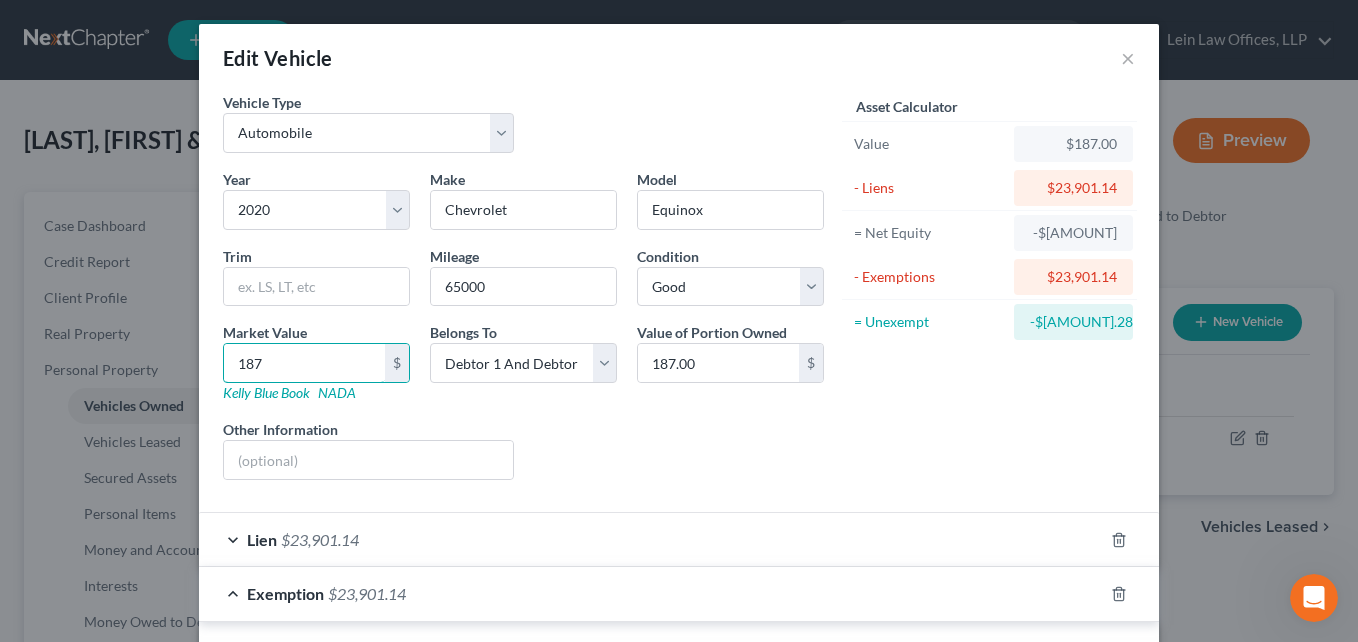 type on "1871" 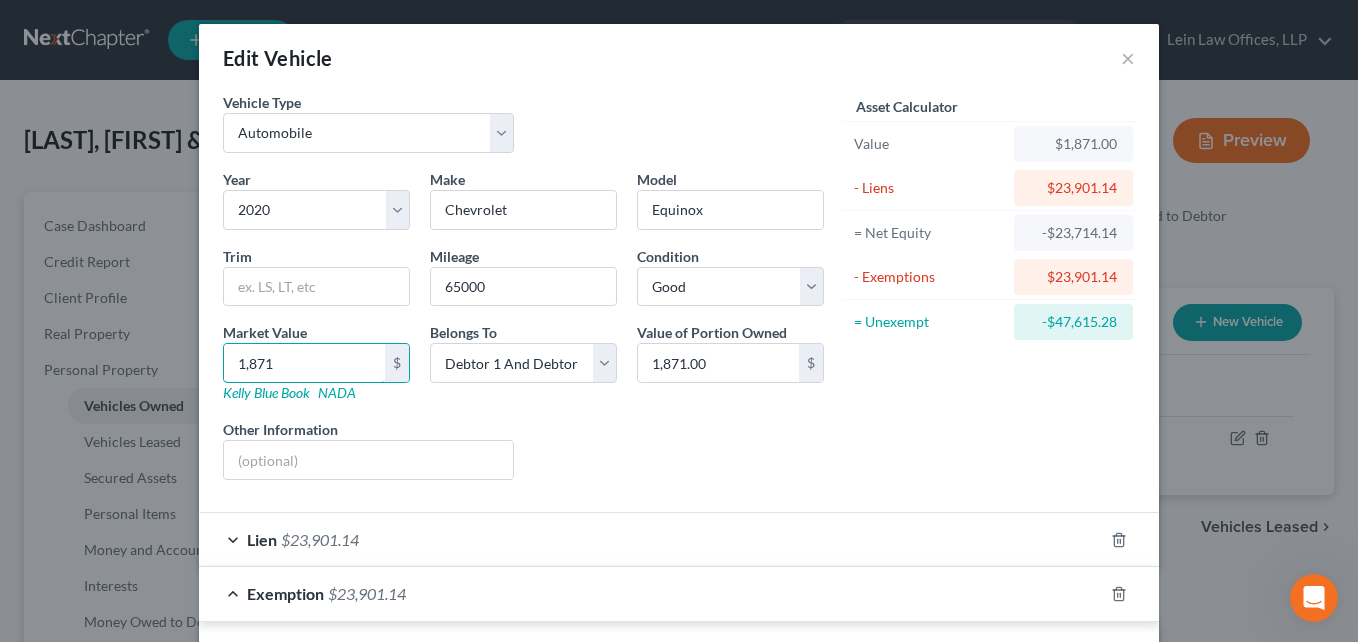 type on "1,8716" 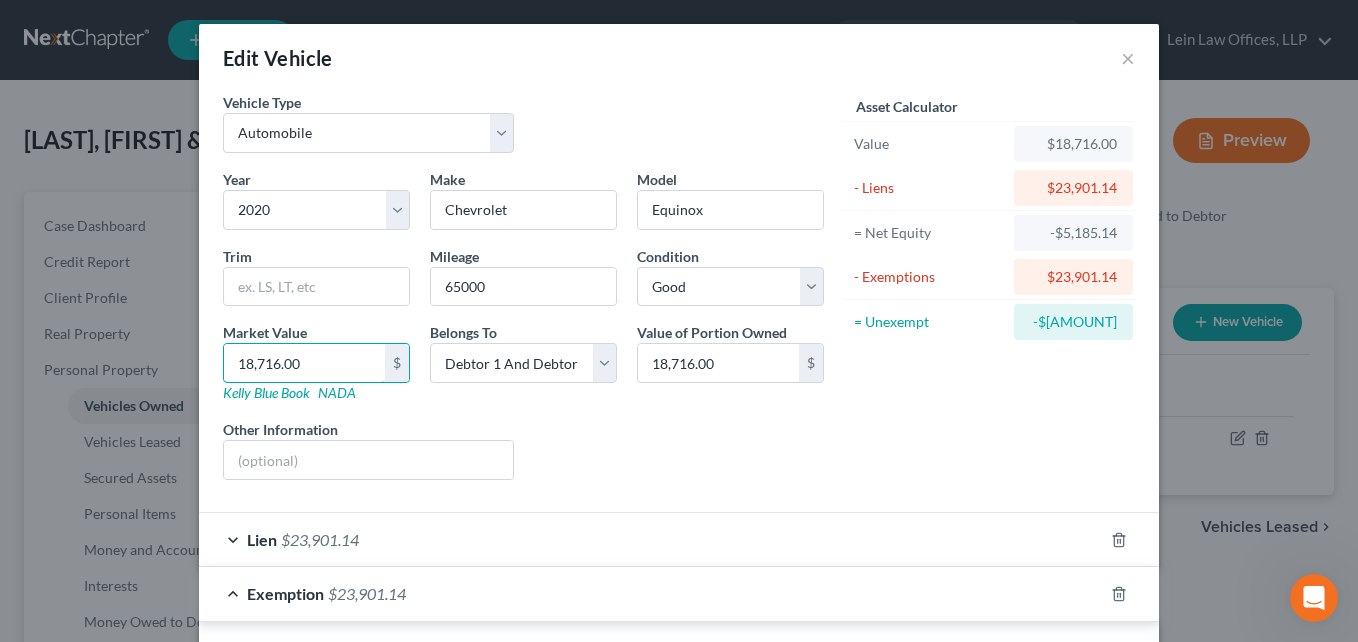 type on "18,716.00" 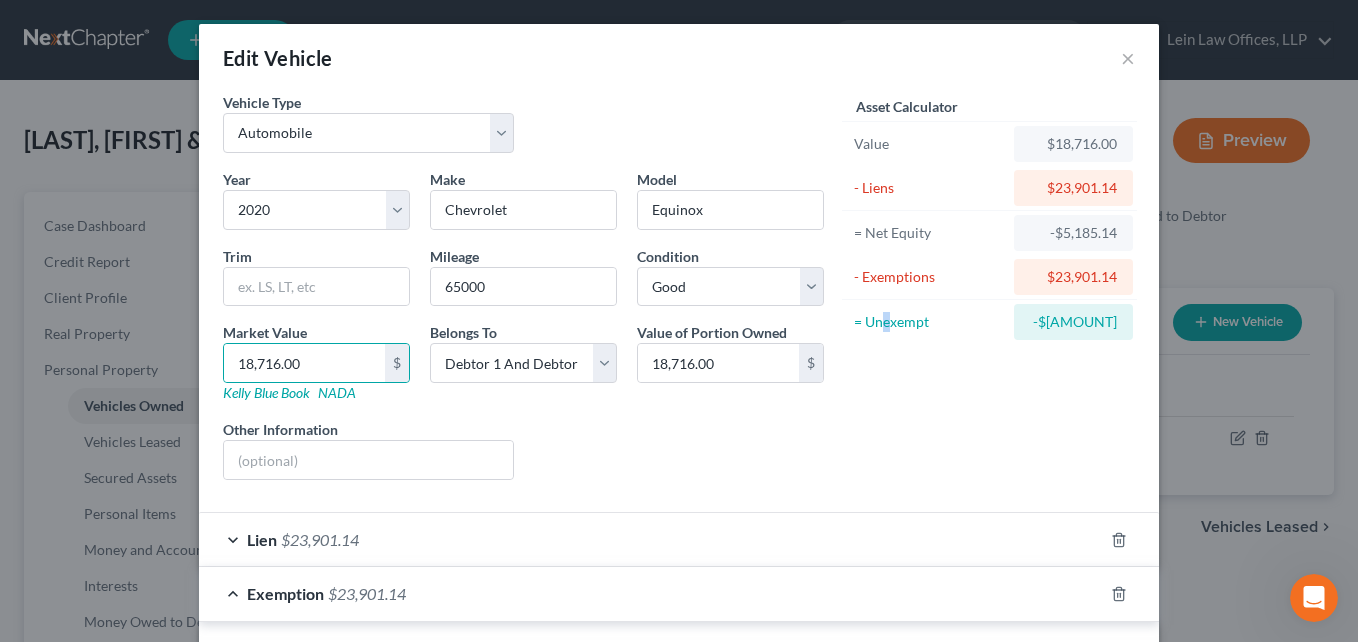 click on "Asset Calculator Value $18,716.00 - Liens $23,901.14 = Net Equity -$5,185.14 - Exemptions $23,901.14 = Unexempt -$29,086.28" at bounding box center (989, 294) 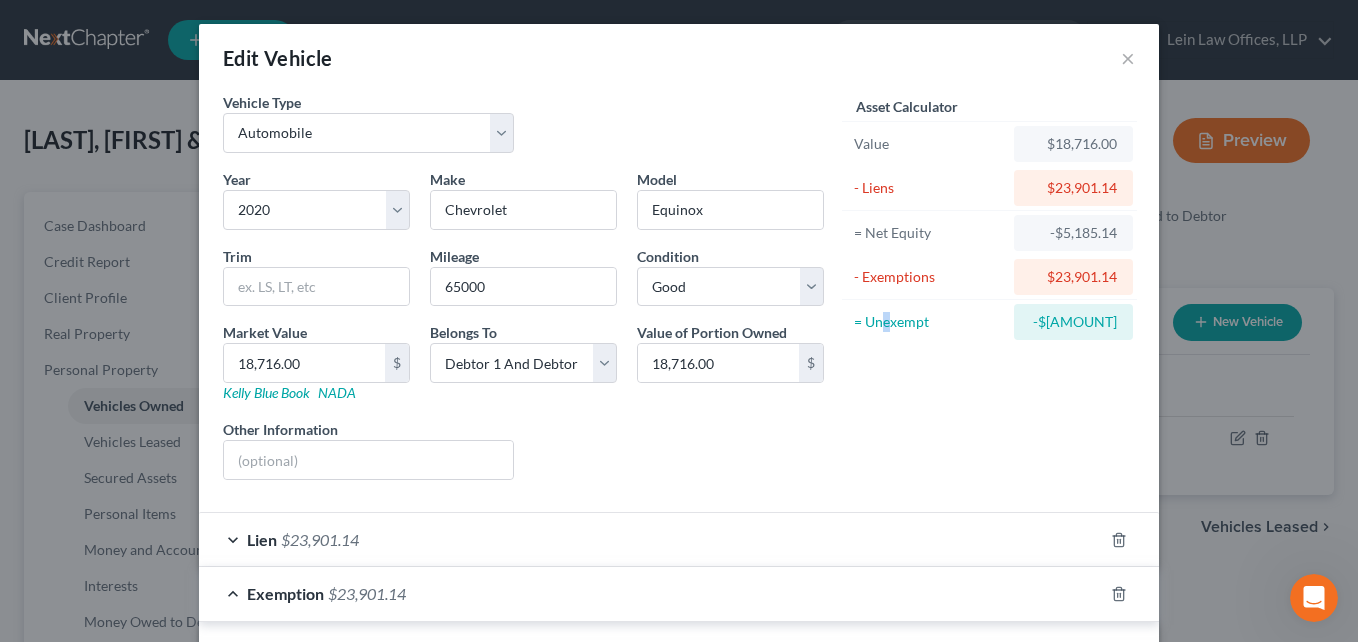 click on "Asset Calculator Value $18,716.00 - Liens $23,901.14 = Net Equity -$5,185.14 - Exemptions $23,901.14 = Unexempt -$29,086.28" at bounding box center (989, 294) 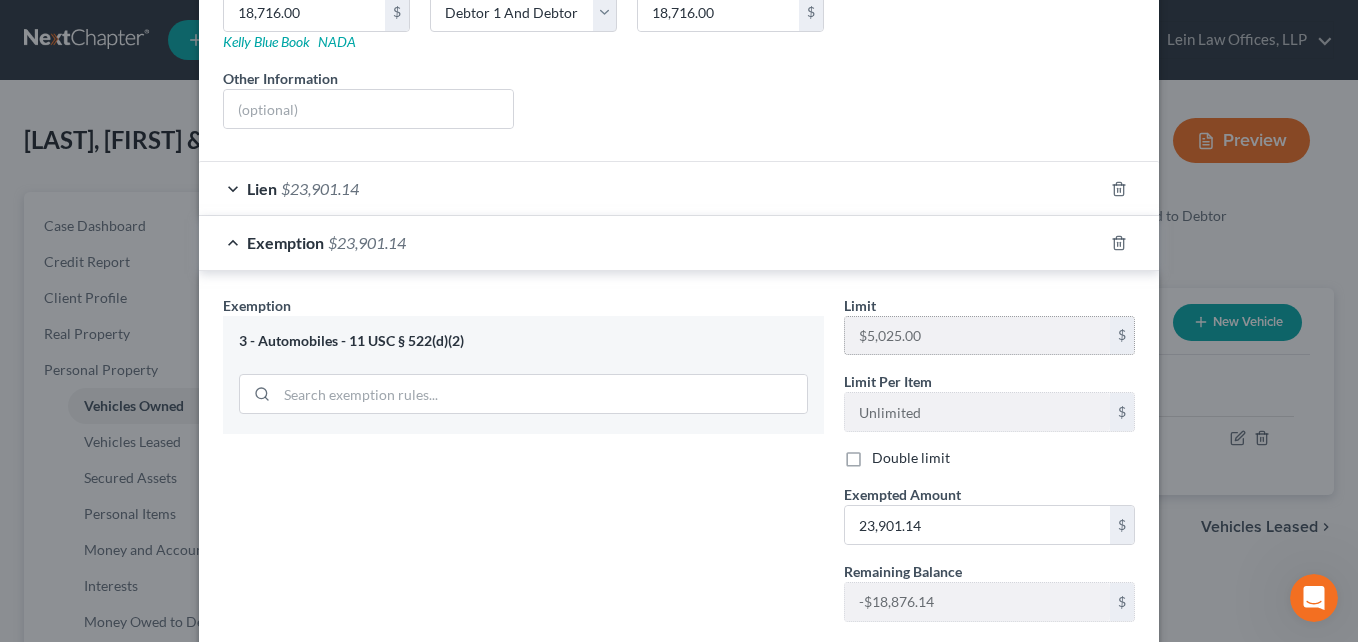 scroll, scrollTop: 400, scrollLeft: 0, axis: vertical 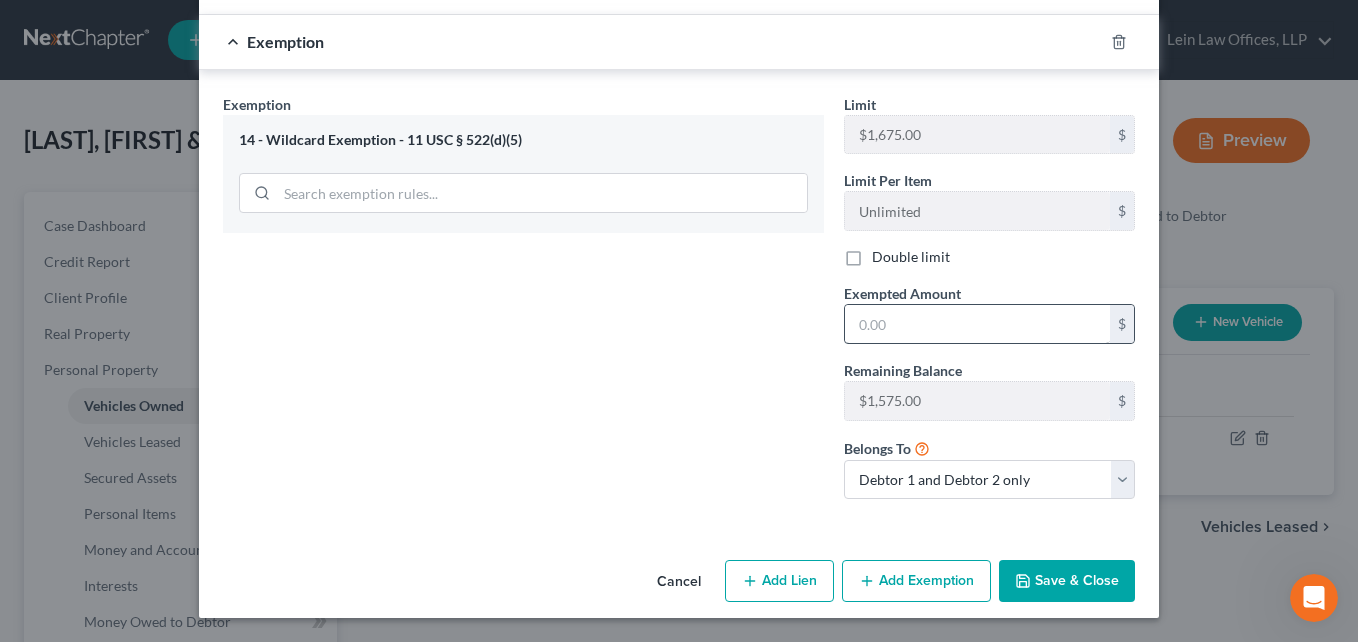 type on "5,025.00" 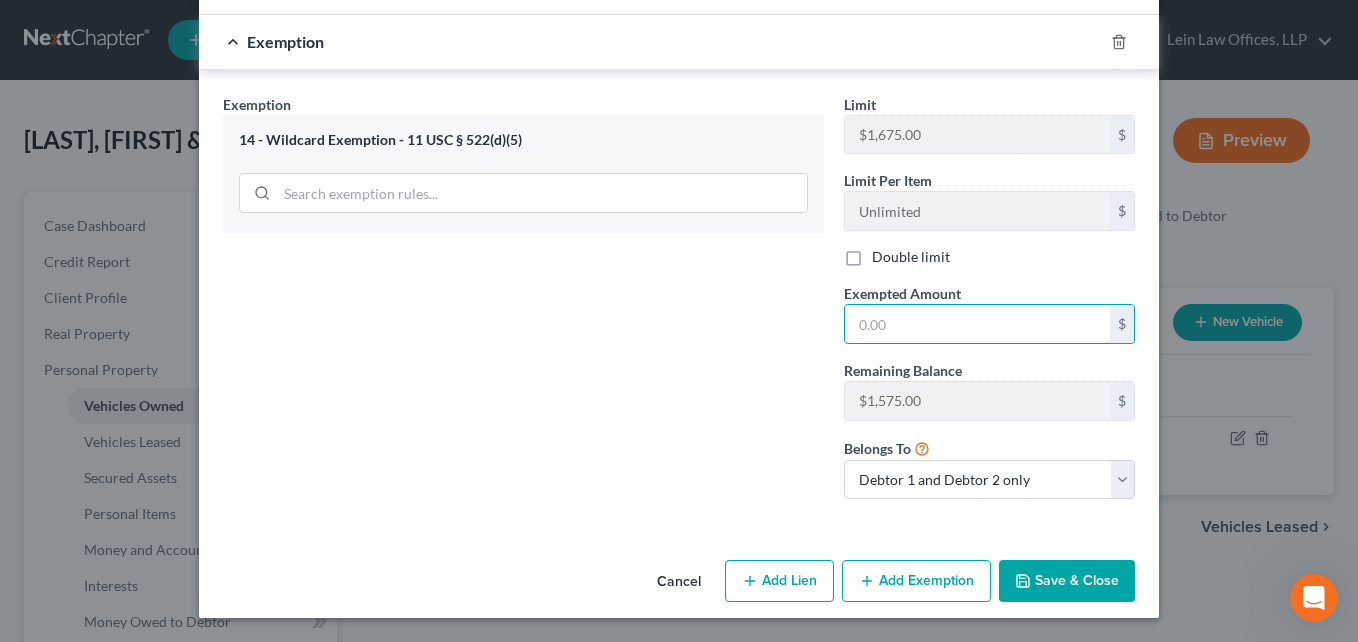 drag, startPoint x: 902, startPoint y: 321, endPoint x: 798, endPoint y: 336, distance: 105.076164 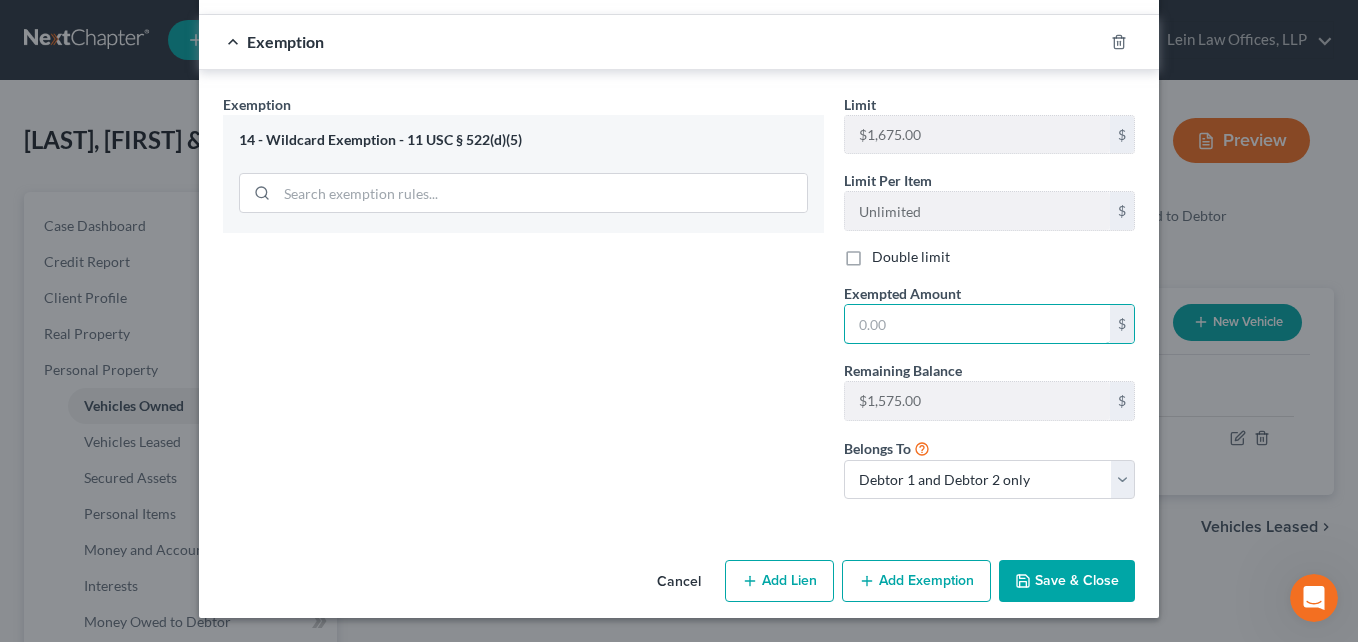 click on "Exemption Set must be selected for CA.
Exemption
*
14 - Wildcard Exemption - 11 USC § 522(d)(5)         Limit     $1,675.00 $ Limit Per Item Unlimited $ Double limit
Exempted Amount
*
$ Remaining Balance $1,575.00 $
Belongs To
*
Debtor 1 only Debtor 2 only Debtor 1 and Debtor 2 only" at bounding box center [679, 305] 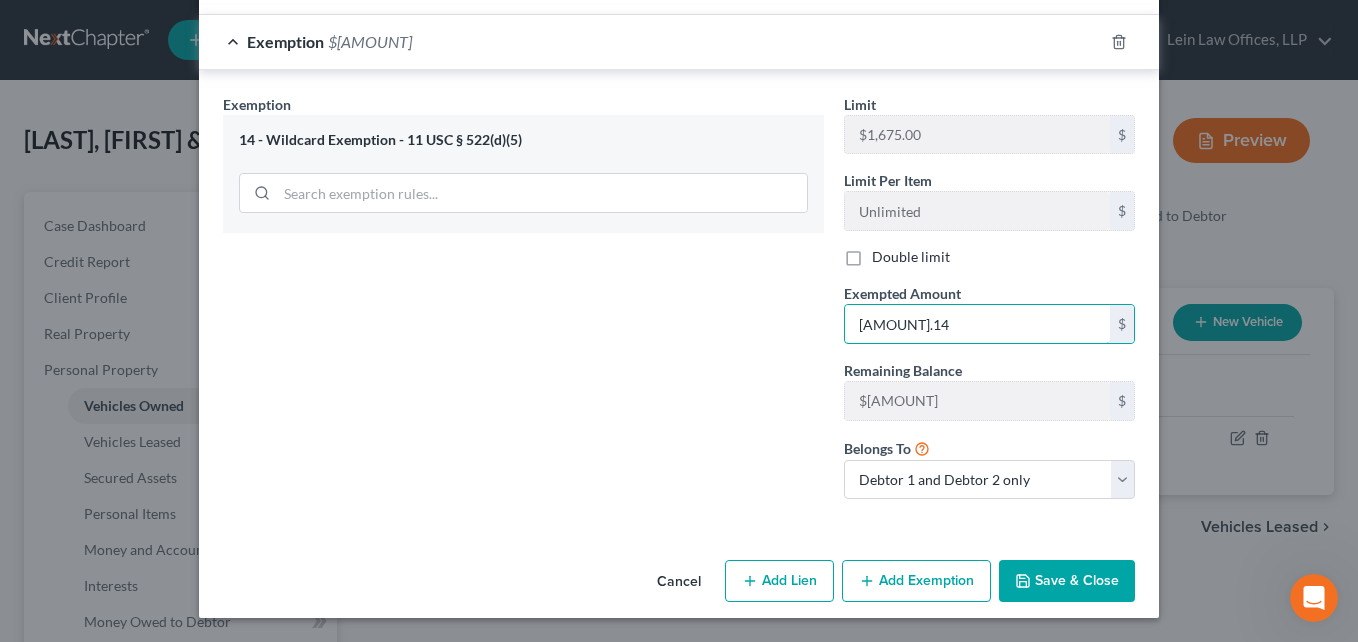 type on "[AMOUNT].14" 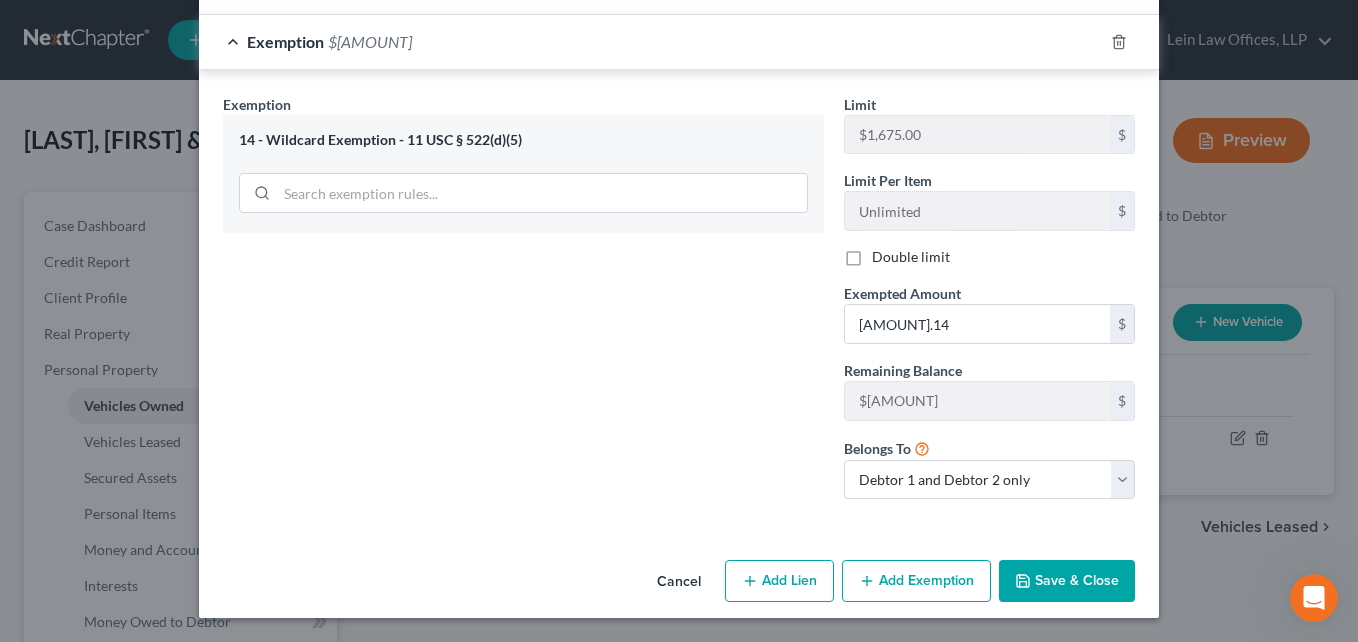 click on "Save & Close" at bounding box center (1067, 581) 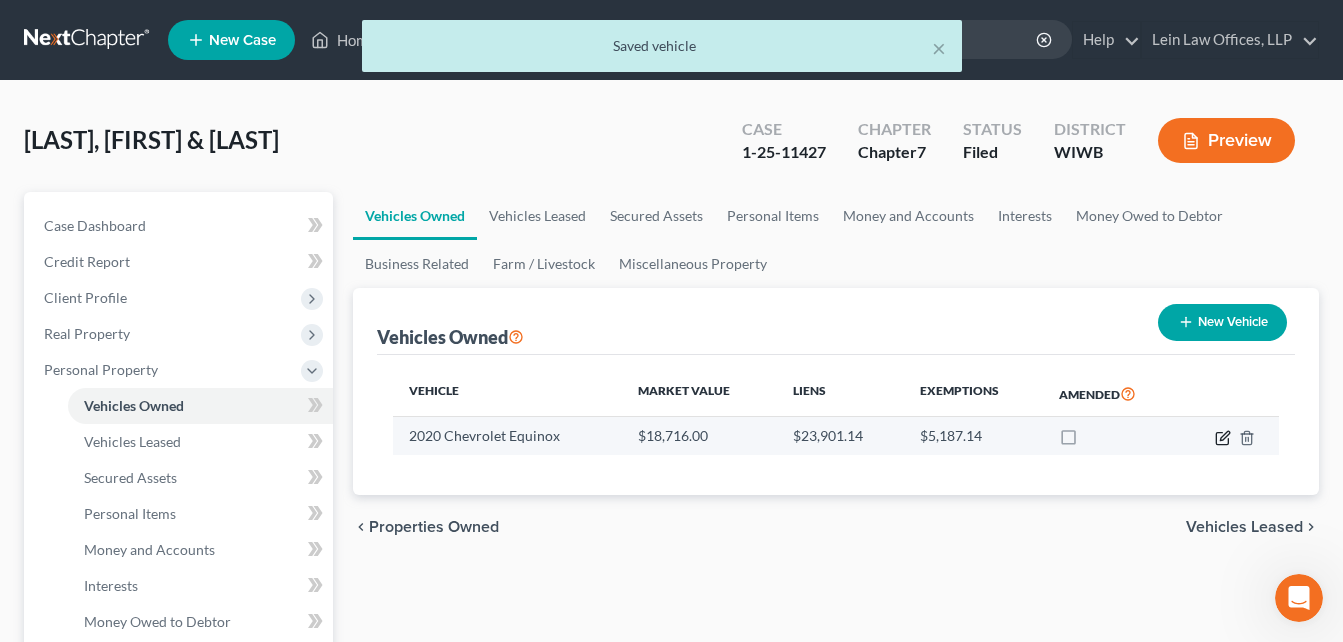 click 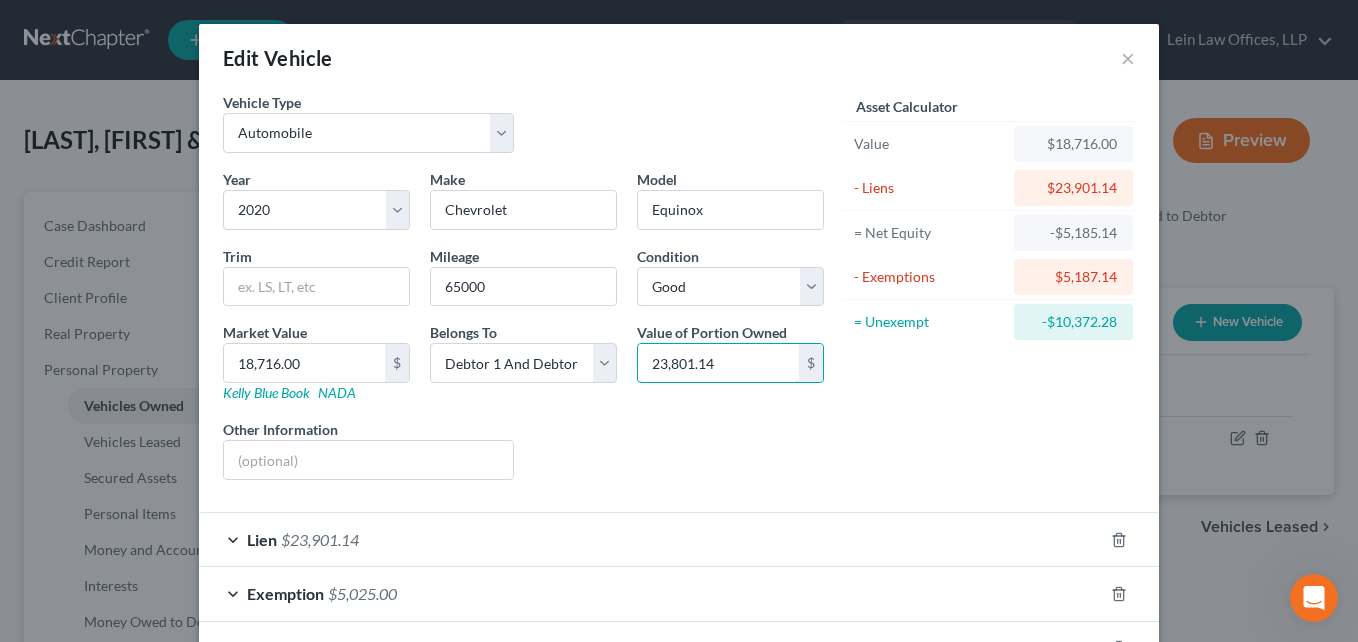 type on "23,801.14" 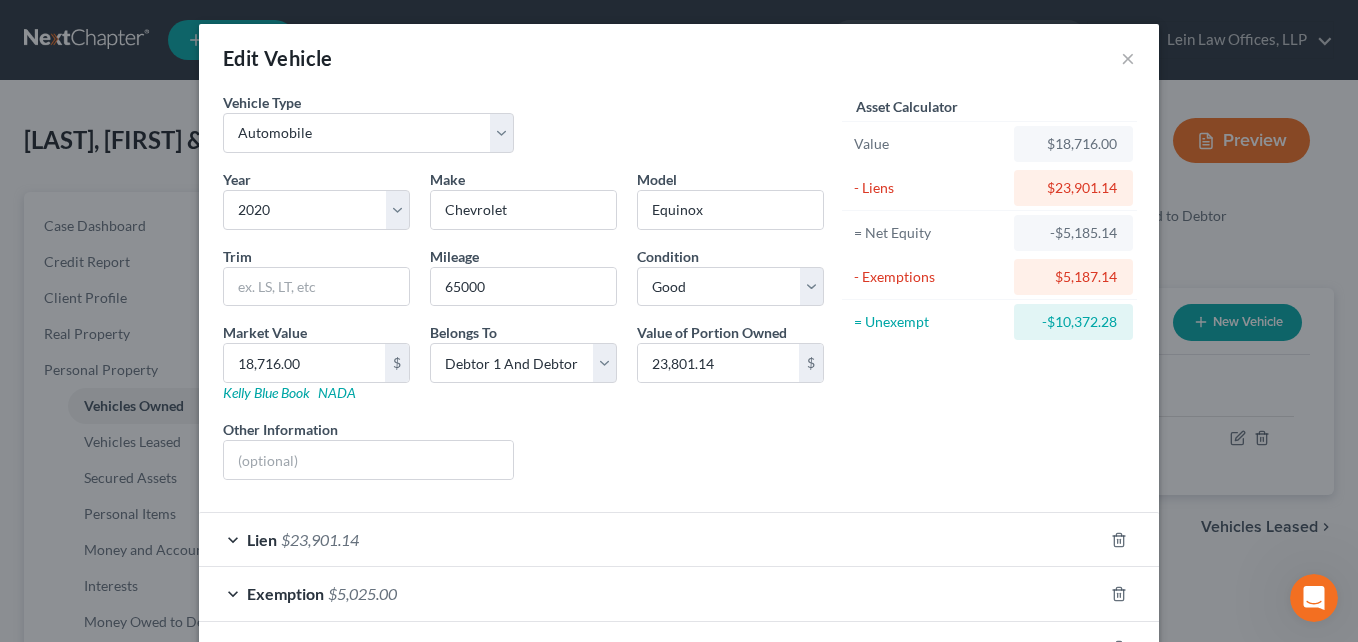 click on "Asset Calculator Value $18,716.00 - Liens $23,901.14 = Net Equity -$5,185.14 - Exemptions $5,187.14 = Unexempt -$10,372.28" at bounding box center [989, 294] 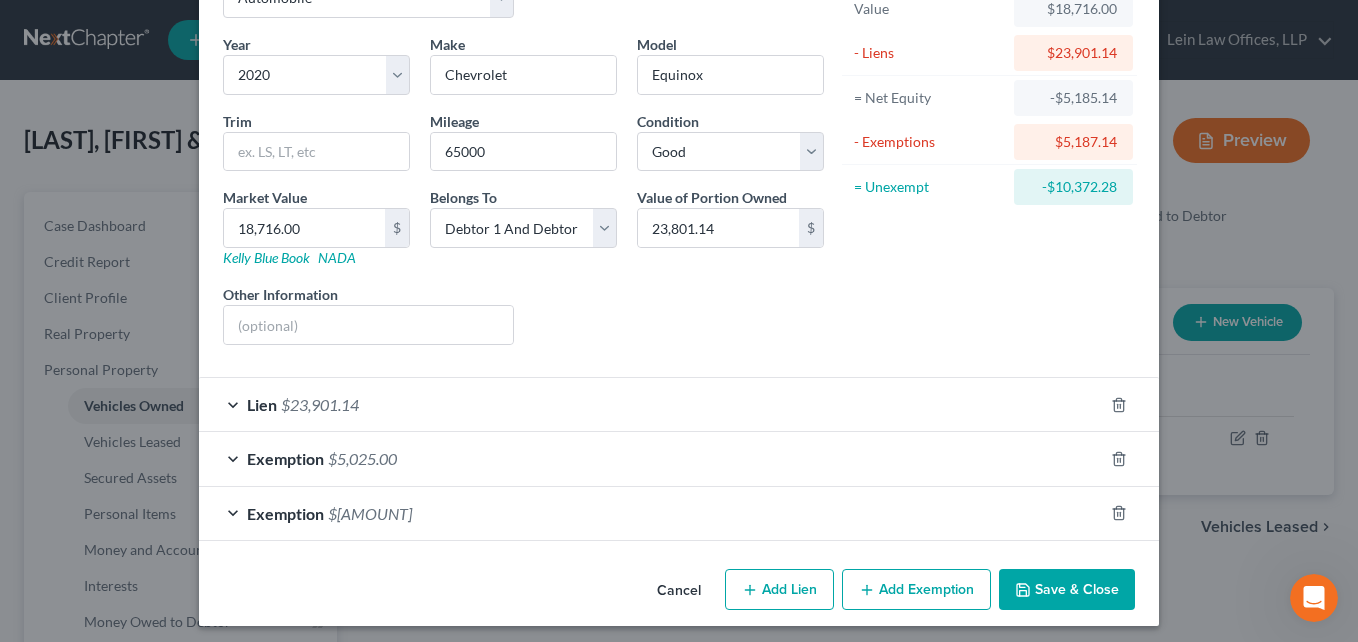 scroll, scrollTop: 143, scrollLeft: 0, axis: vertical 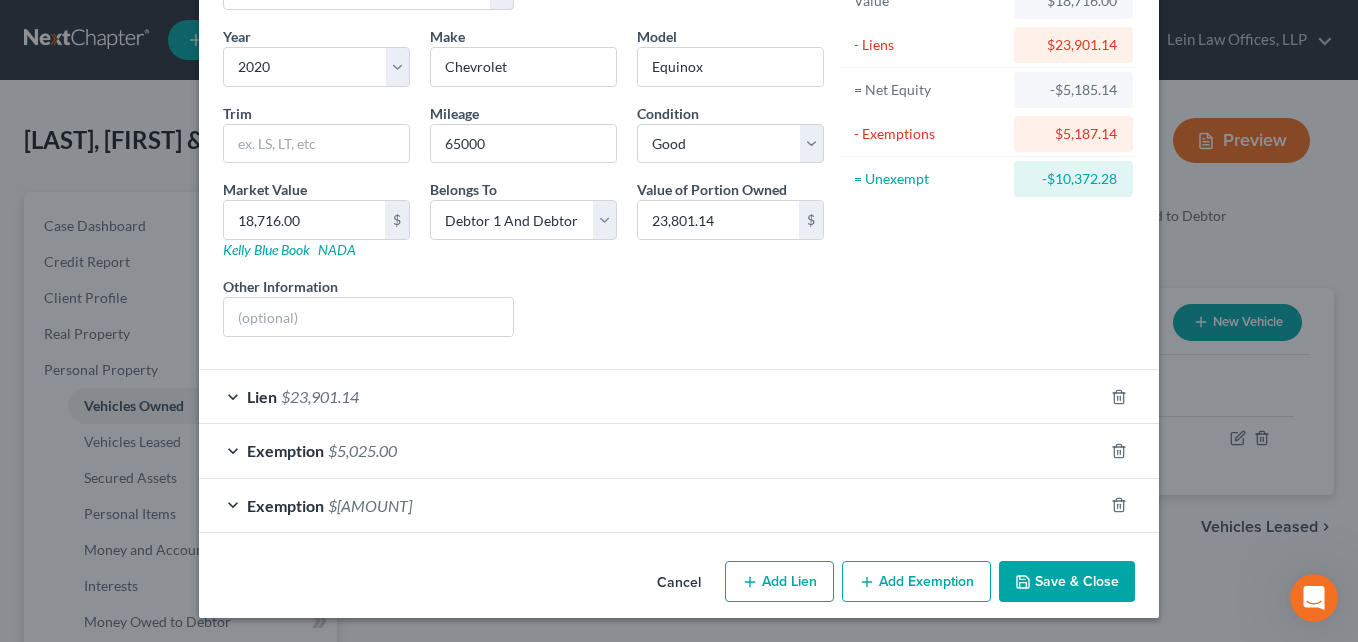 click on "Exemption $5,025.00" at bounding box center (651, 450) 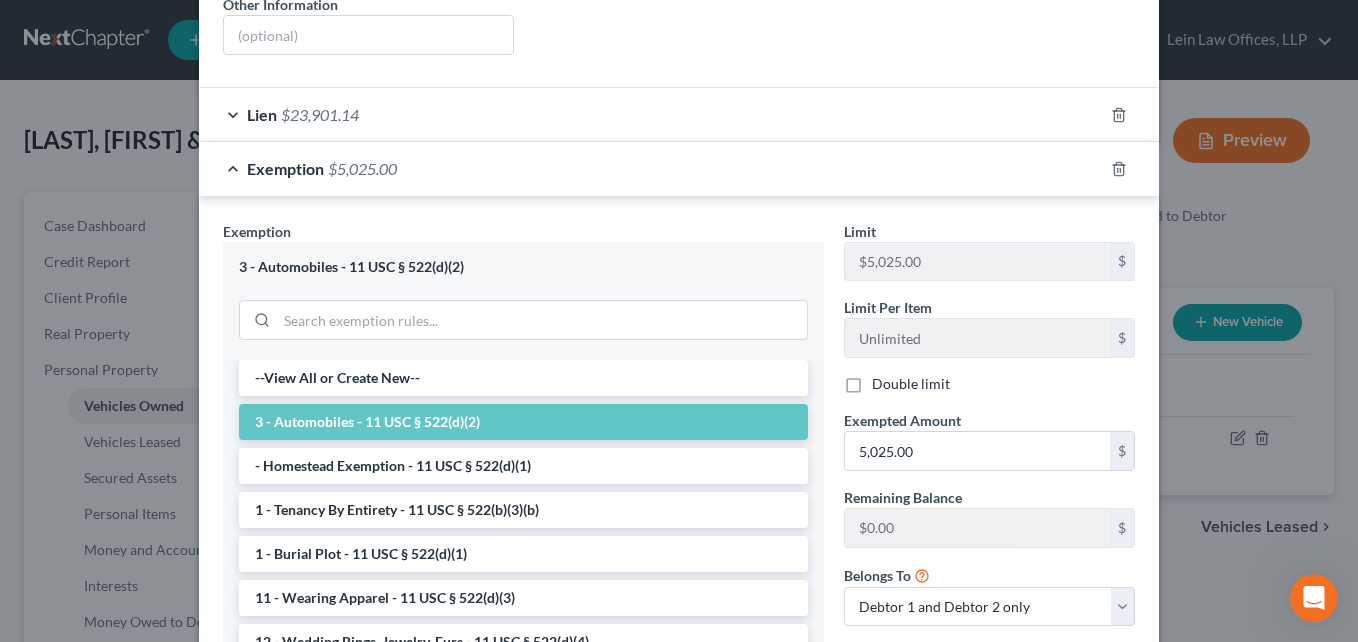 scroll, scrollTop: 443, scrollLeft: 0, axis: vertical 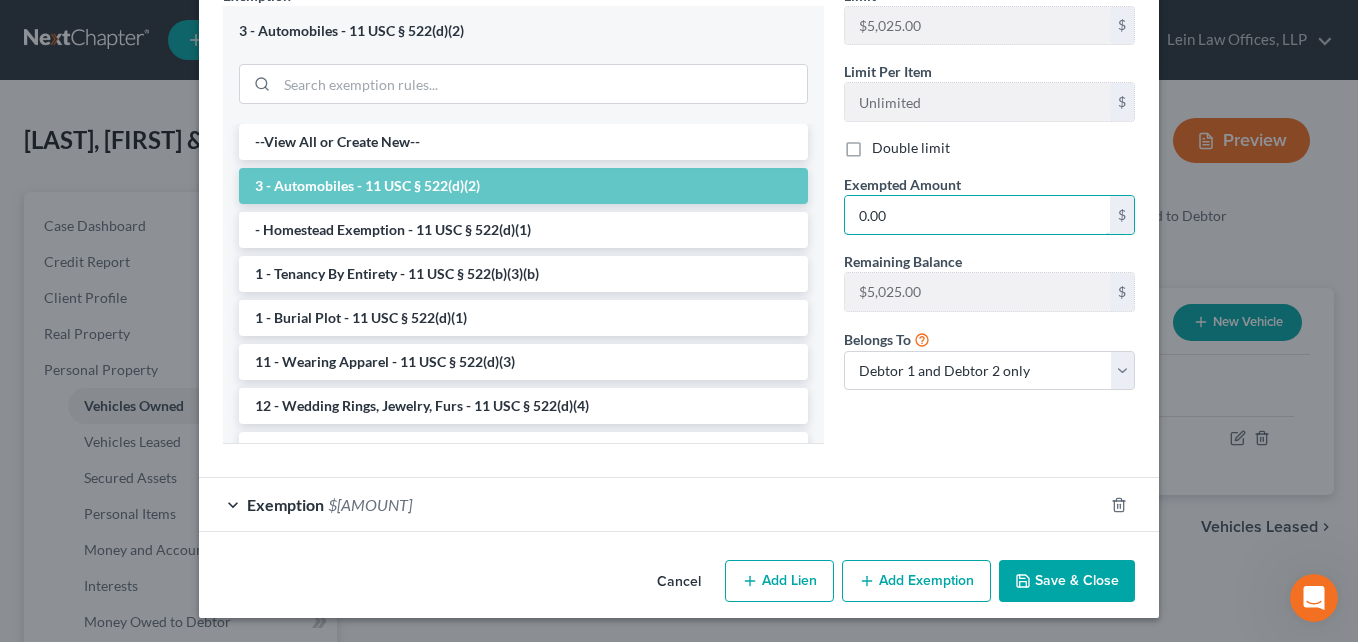 type on "0.00" 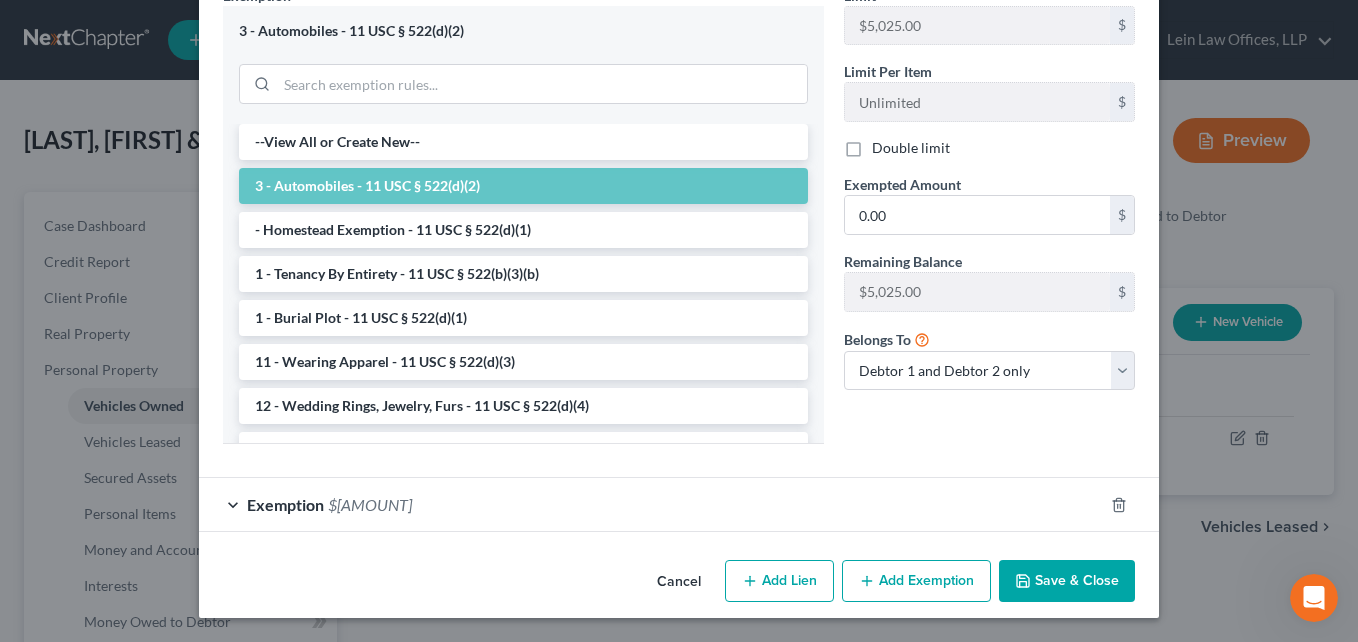 click on "Save & Close" at bounding box center [1067, 581] 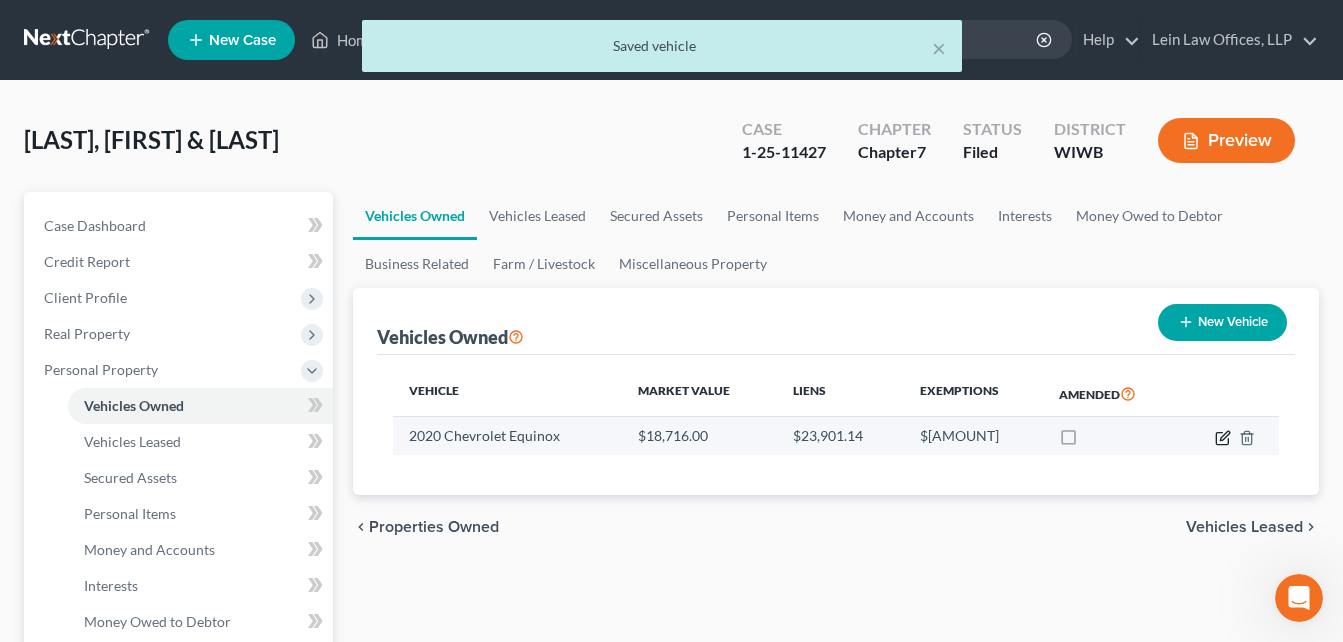 click 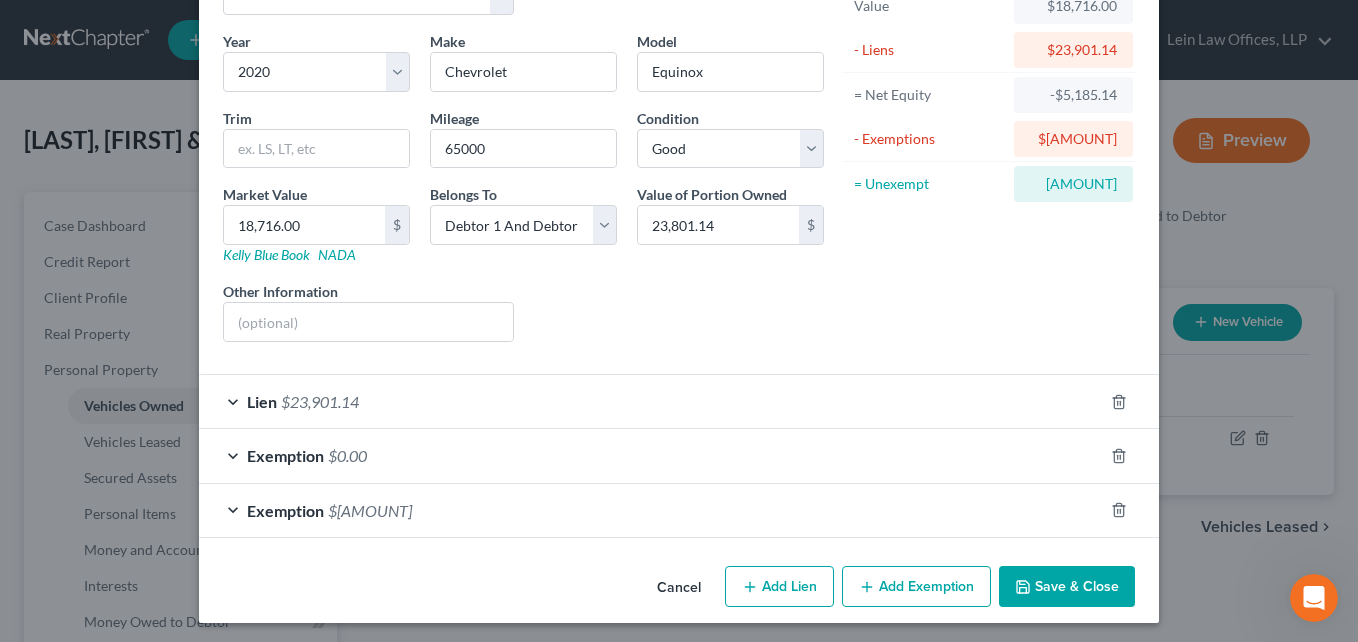 scroll, scrollTop: 143, scrollLeft: 0, axis: vertical 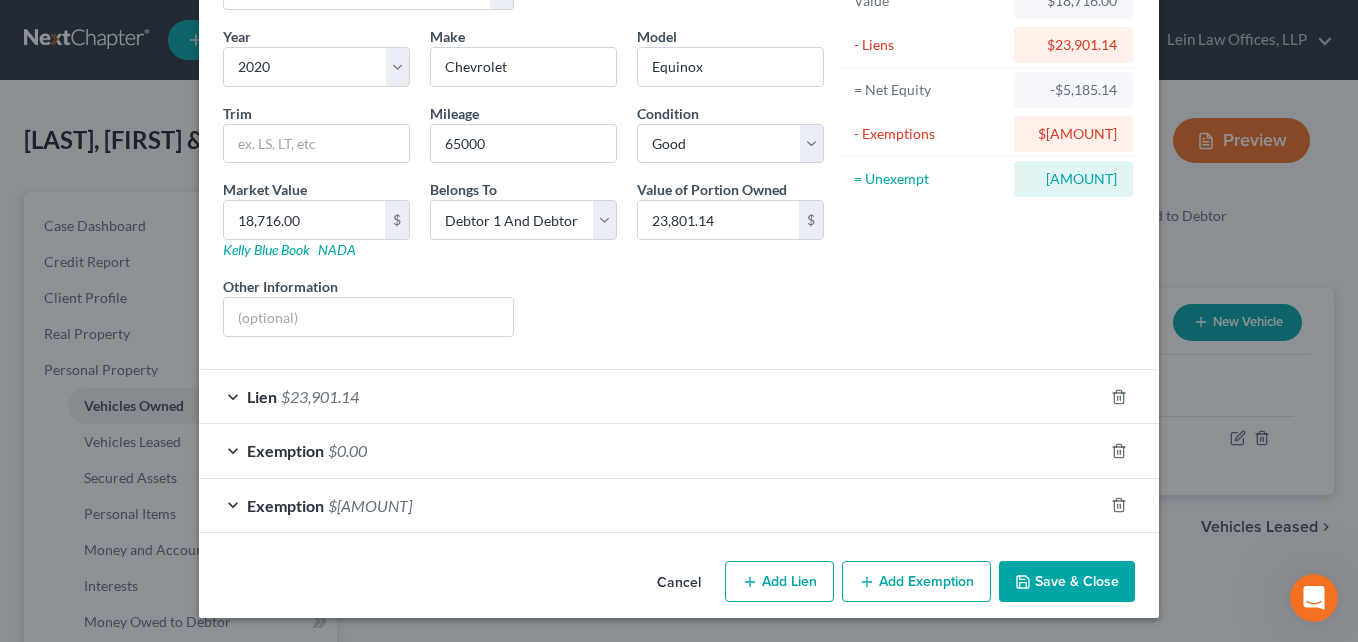 click on "Exemption $[AMOUNT]" at bounding box center (651, 505) 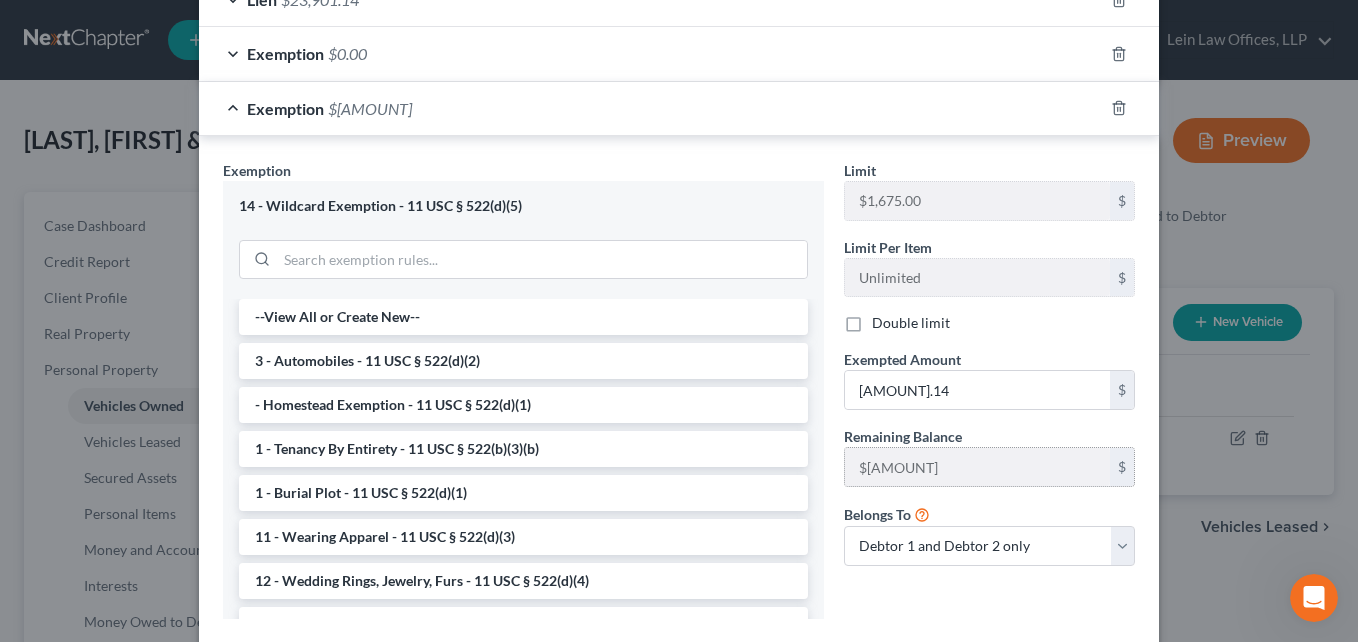scroll, scrollTop: 543, scrollLeft: 0, axis: vertical 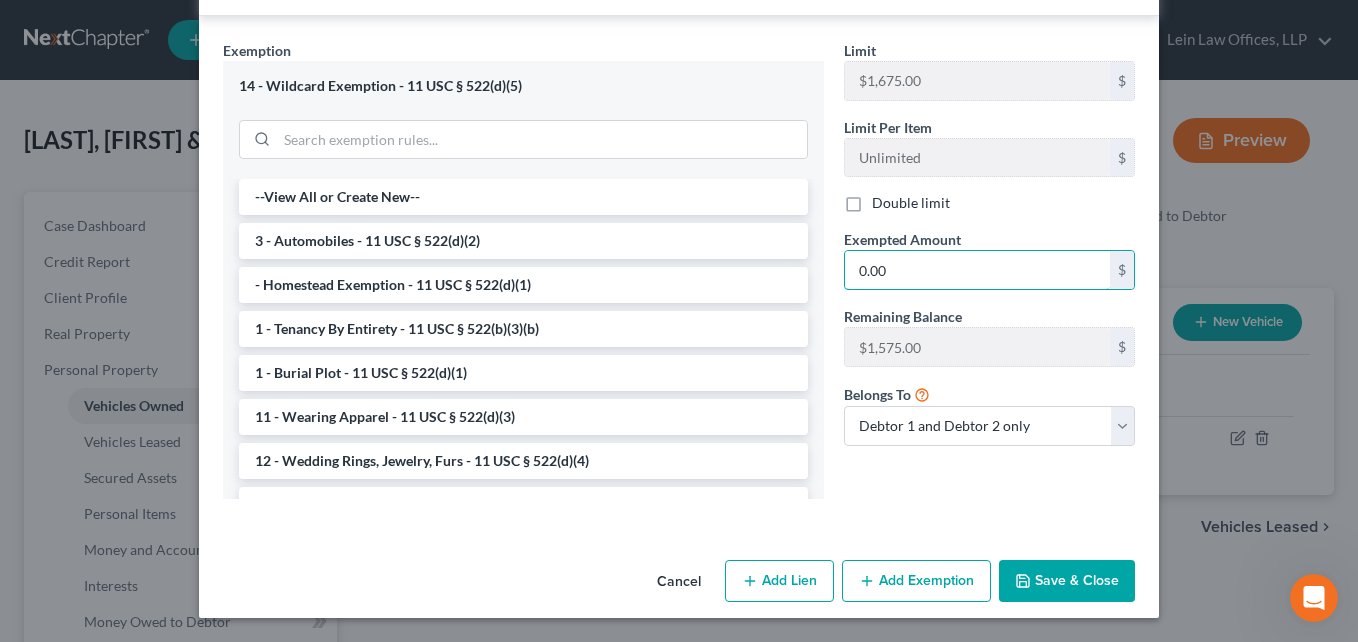 type on "0.00" 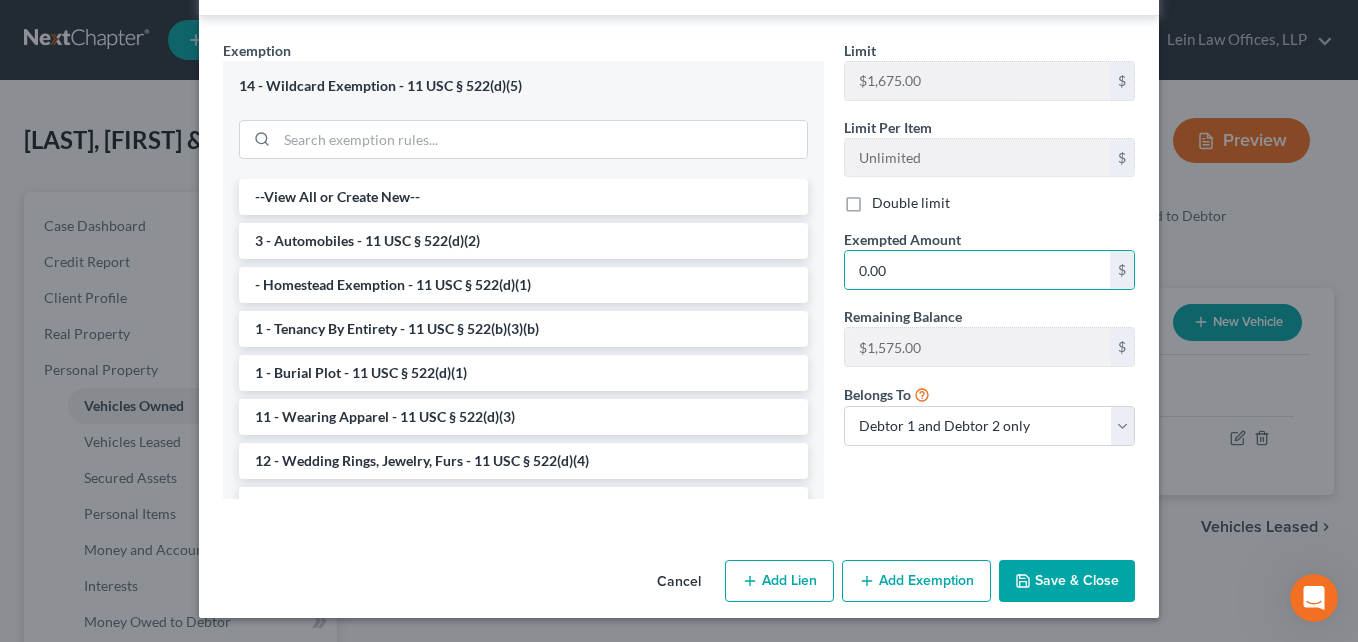 click on "Save & Close" at bounding box center [1067, 581] 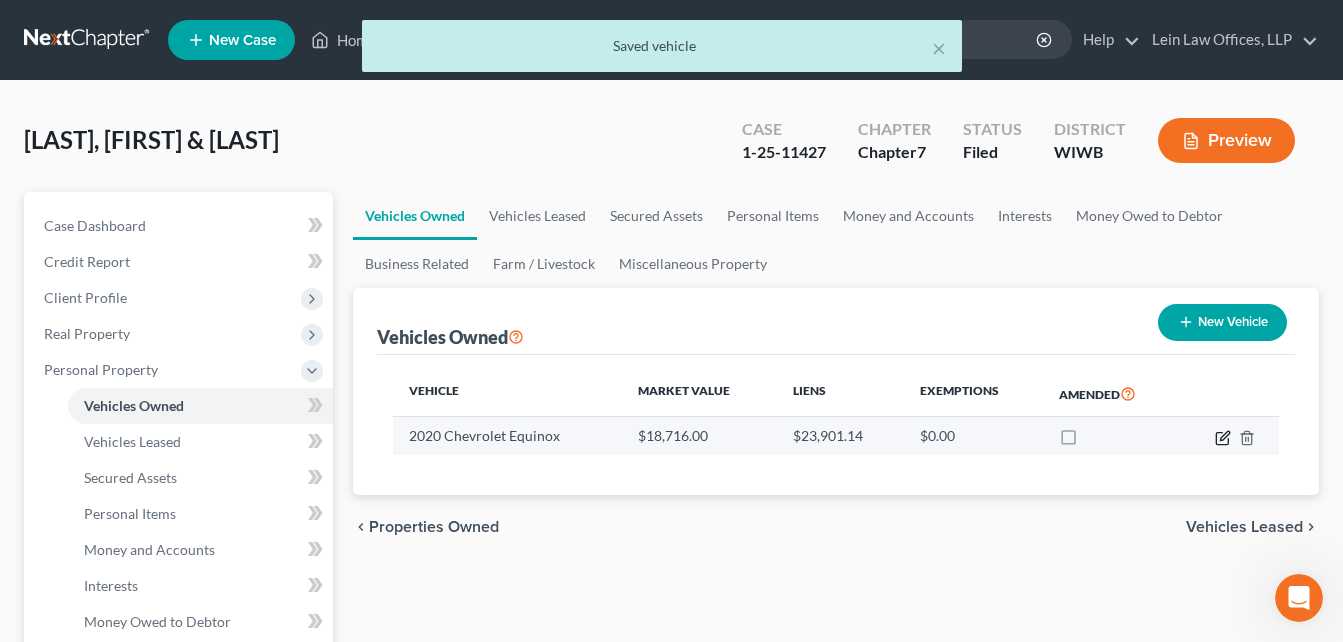 click 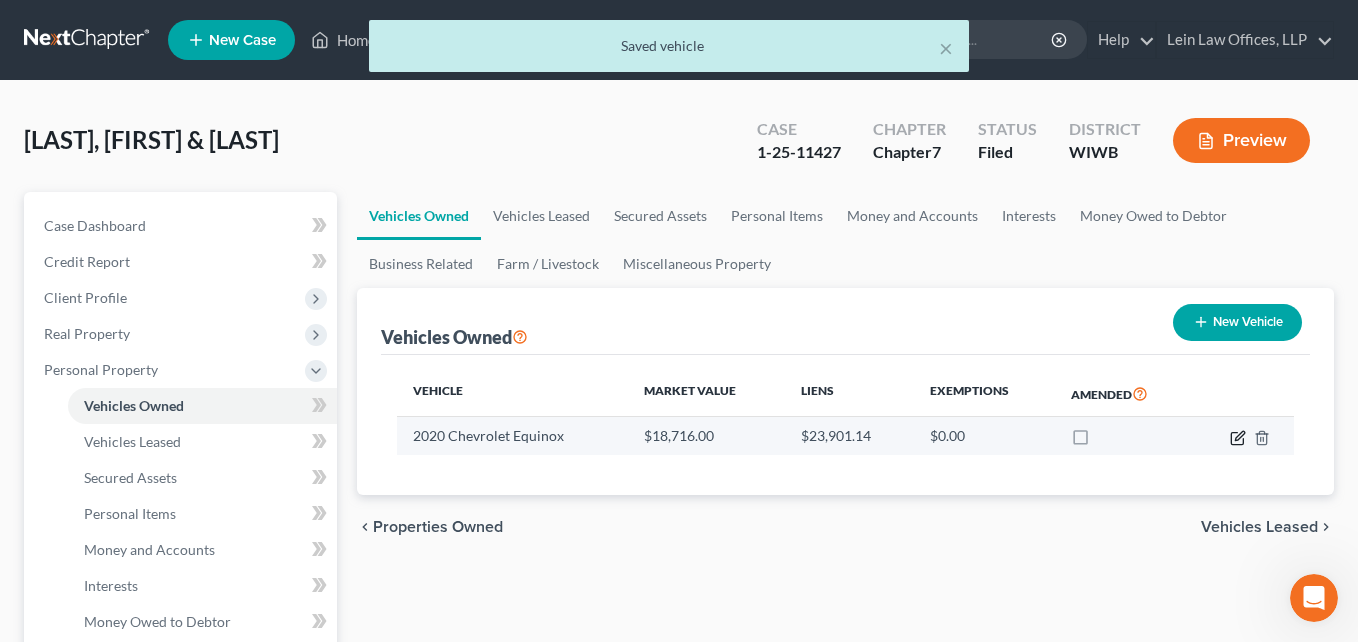 select on "0" 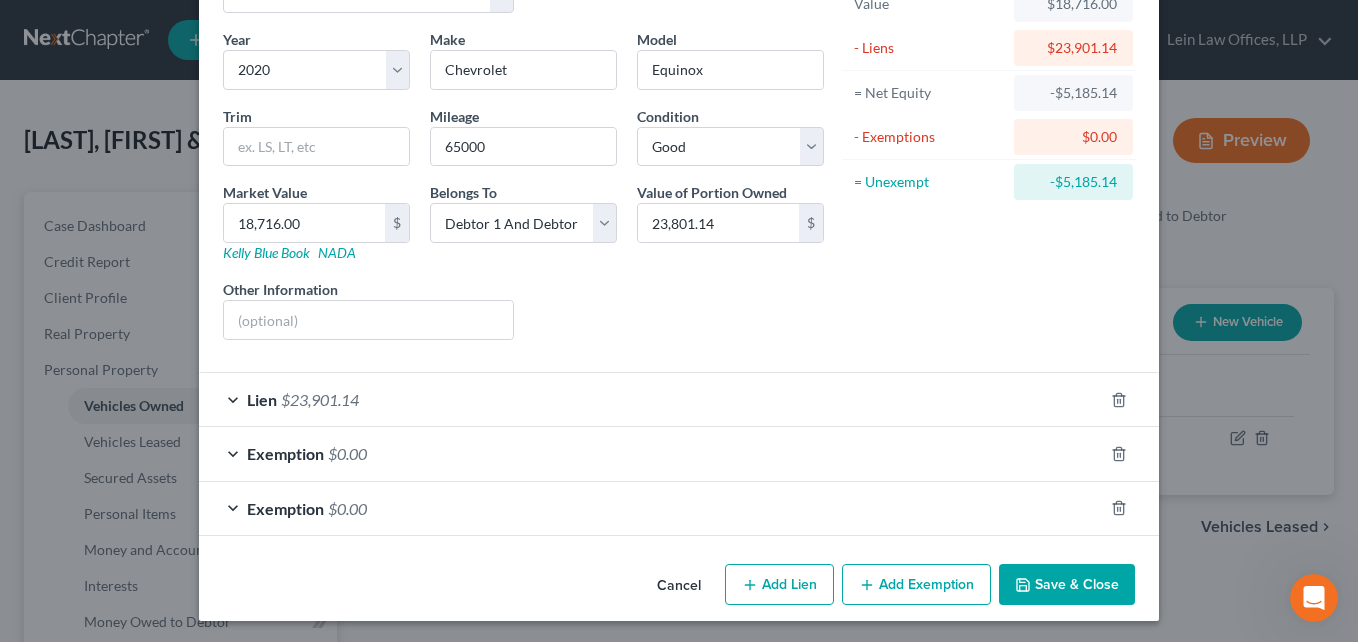 scroll, scrollTop: 143, scrollLeft: 0, axis: vertical 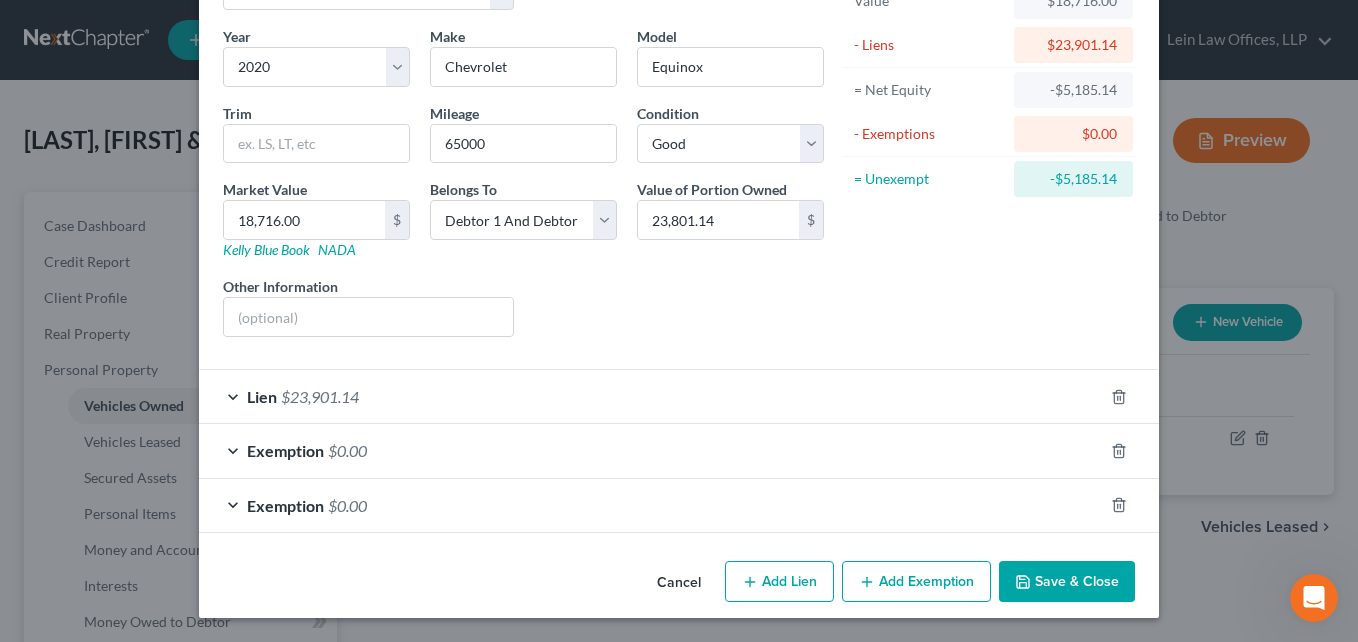 click on "Exemption $0.00" at bounding box center (651, 450) 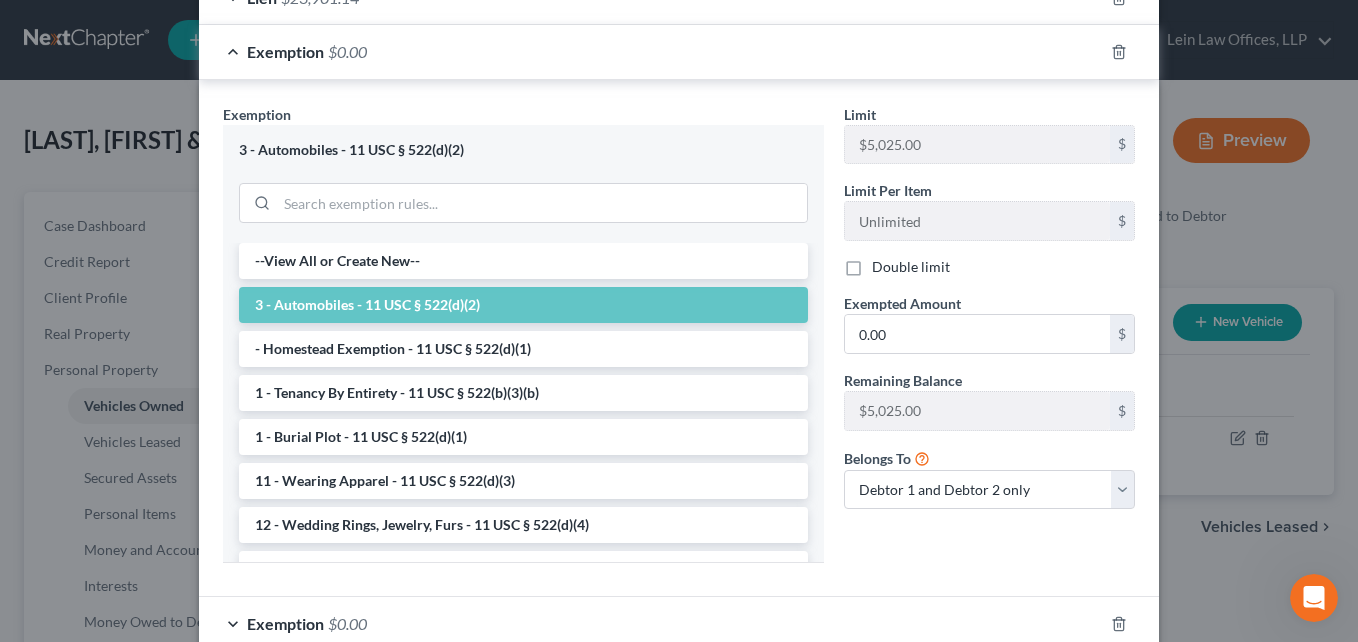 scroll, scrollTop: 543, scrollLeft: 0, axis: vertical 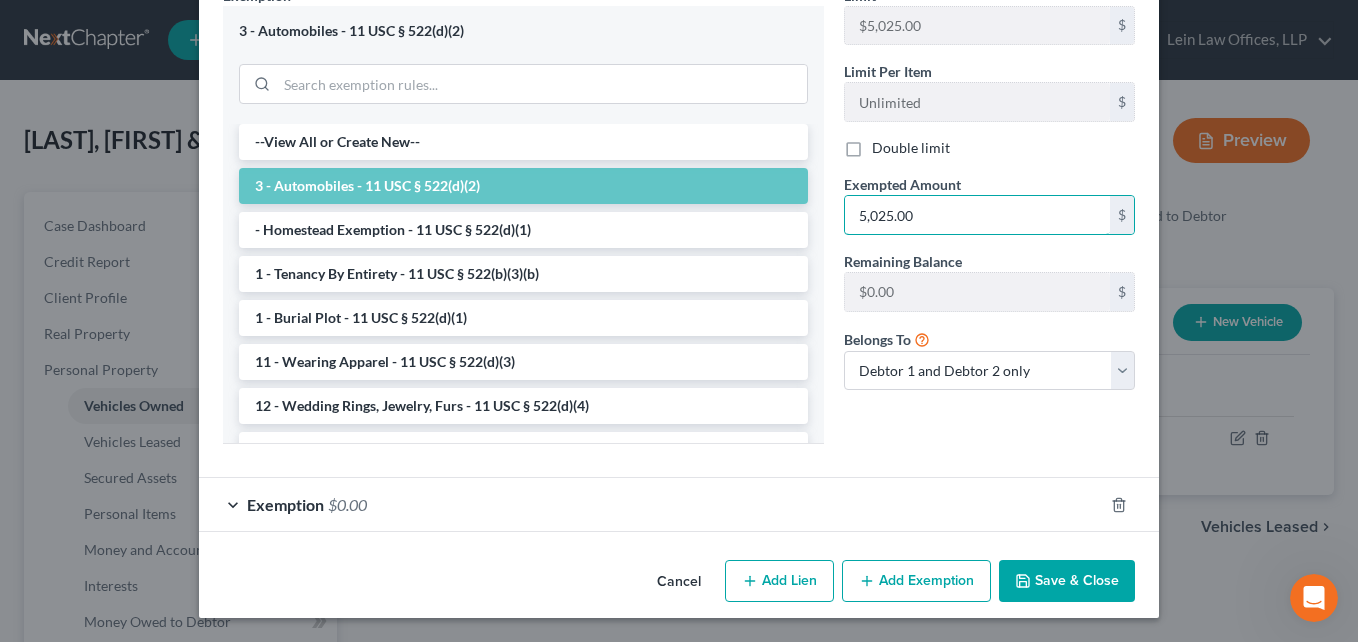 type on "5,025.00" 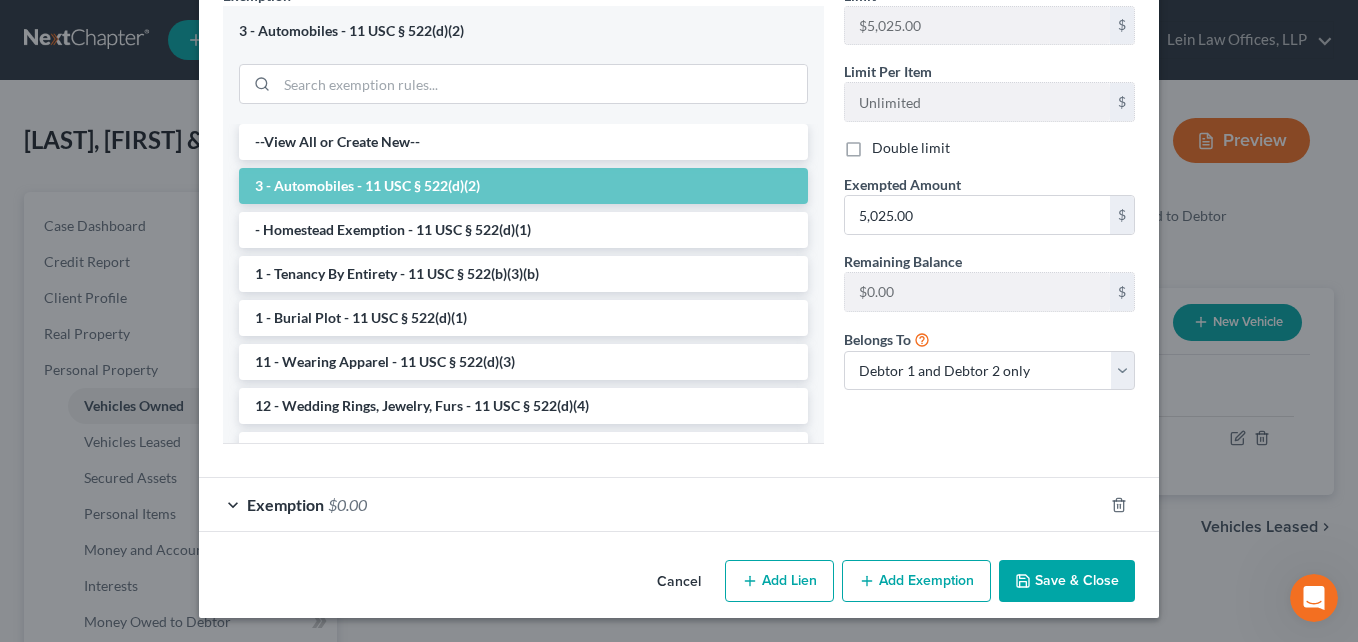 click on "Exemption $0.00" at bounding box center [651, 504] 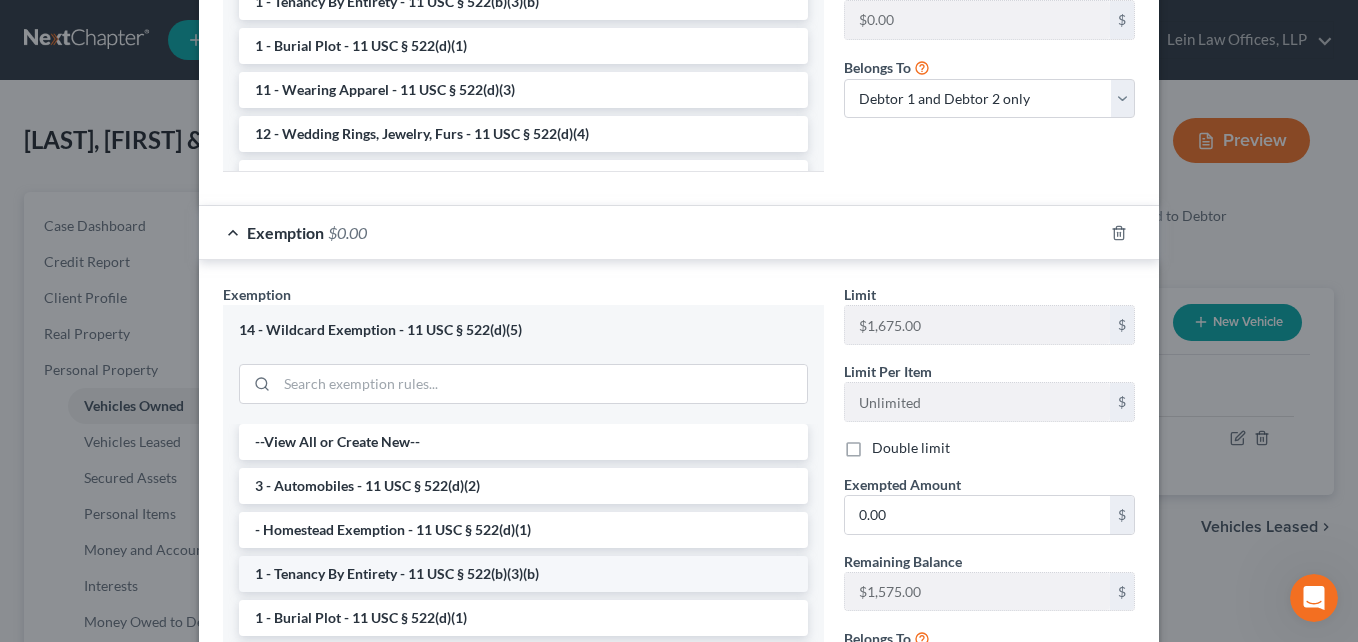 scroll, scrollTop: 1061, scrollLeft: 0, axis: vertical 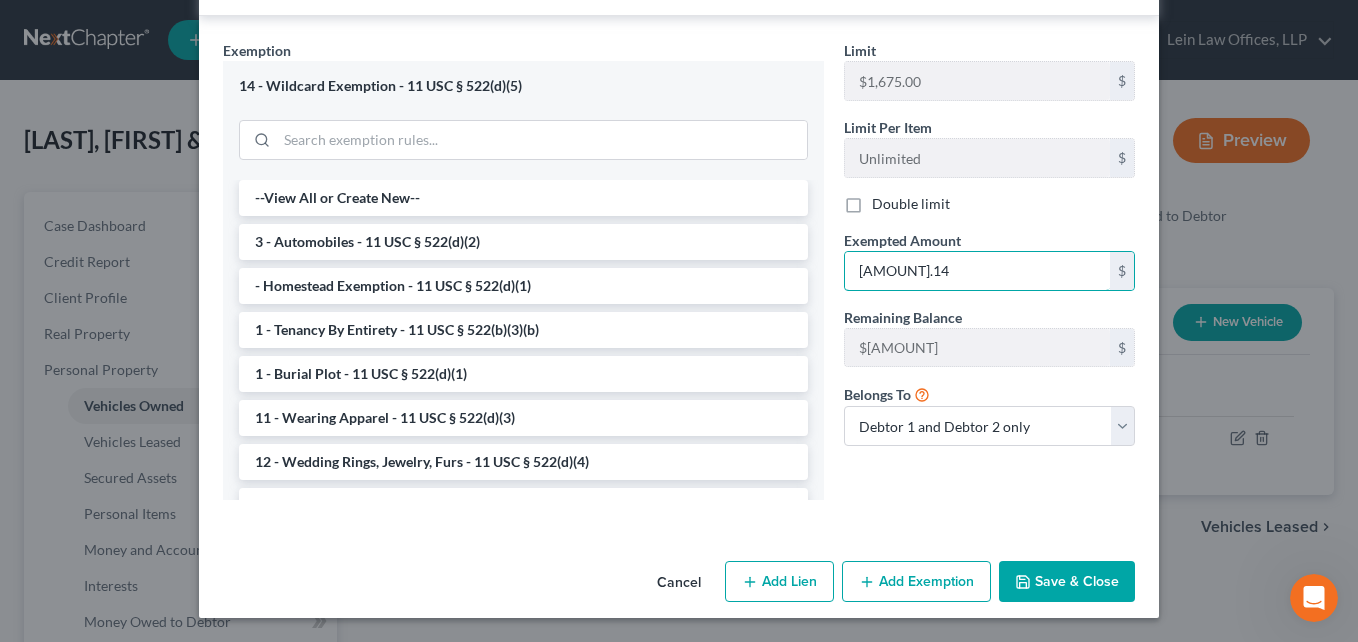 type on "[AMOUNT].14" 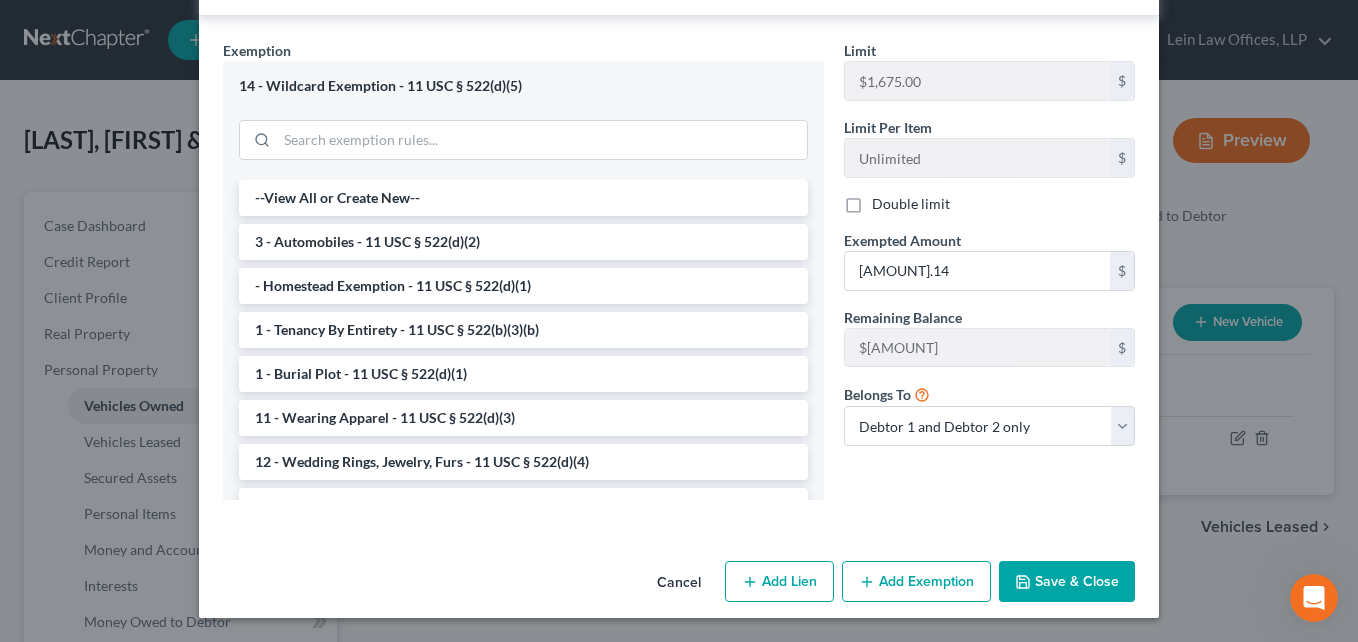 click on "Save & Close" at bounding box center (1067, 582) 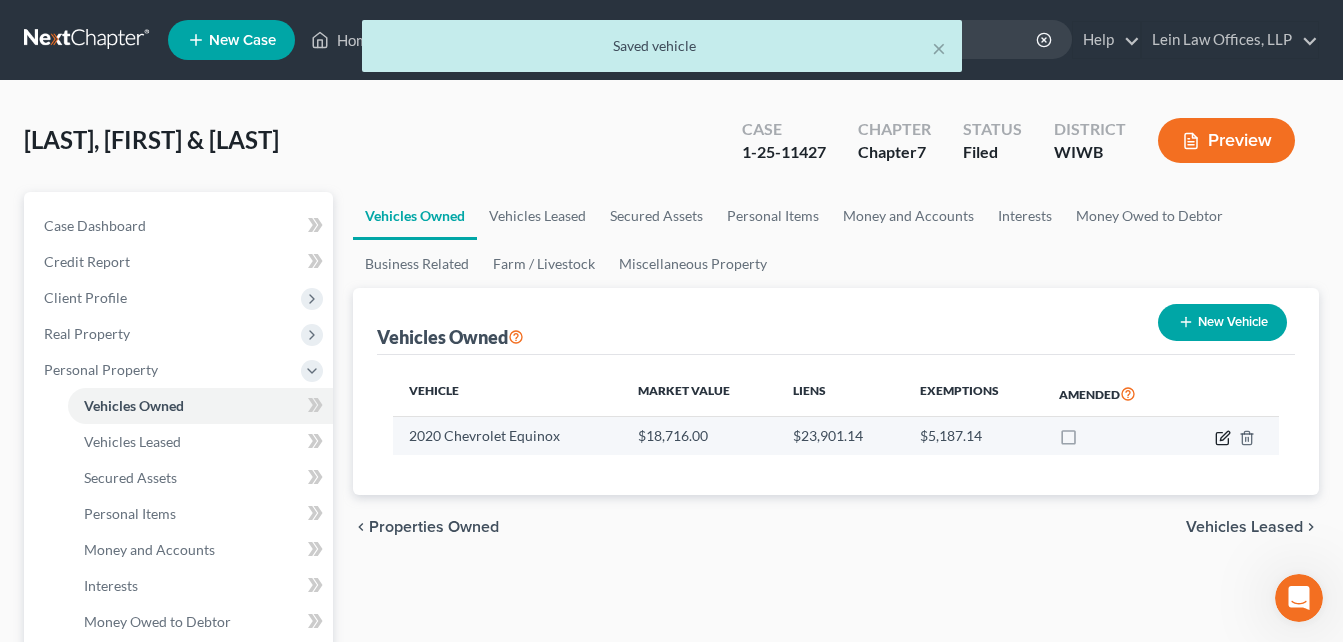click 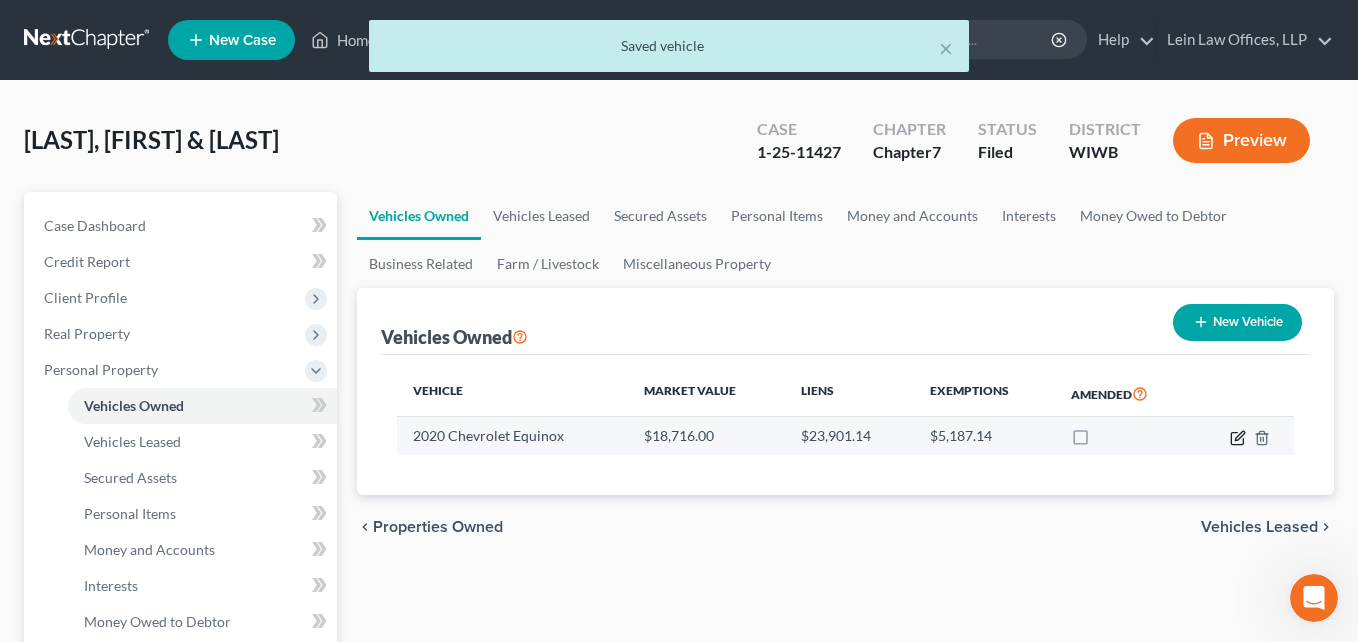select on "0" 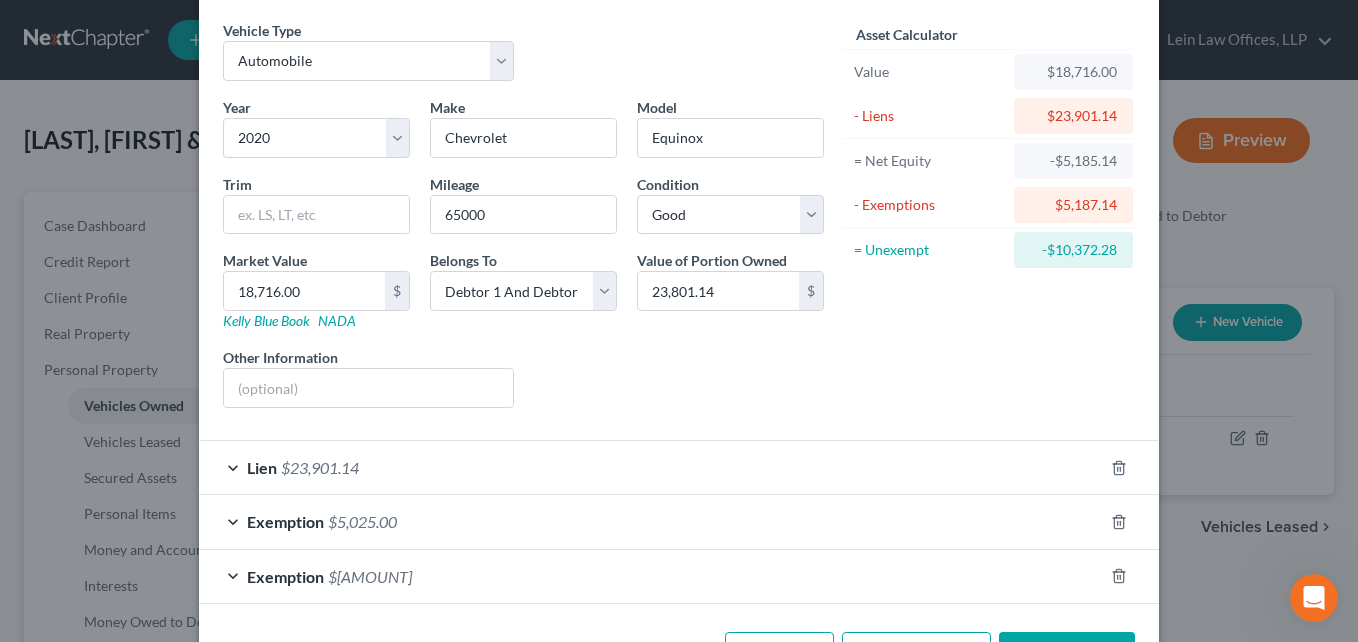 scroll, scrollTop: 143, scrollLeft: 0, axis: vertical 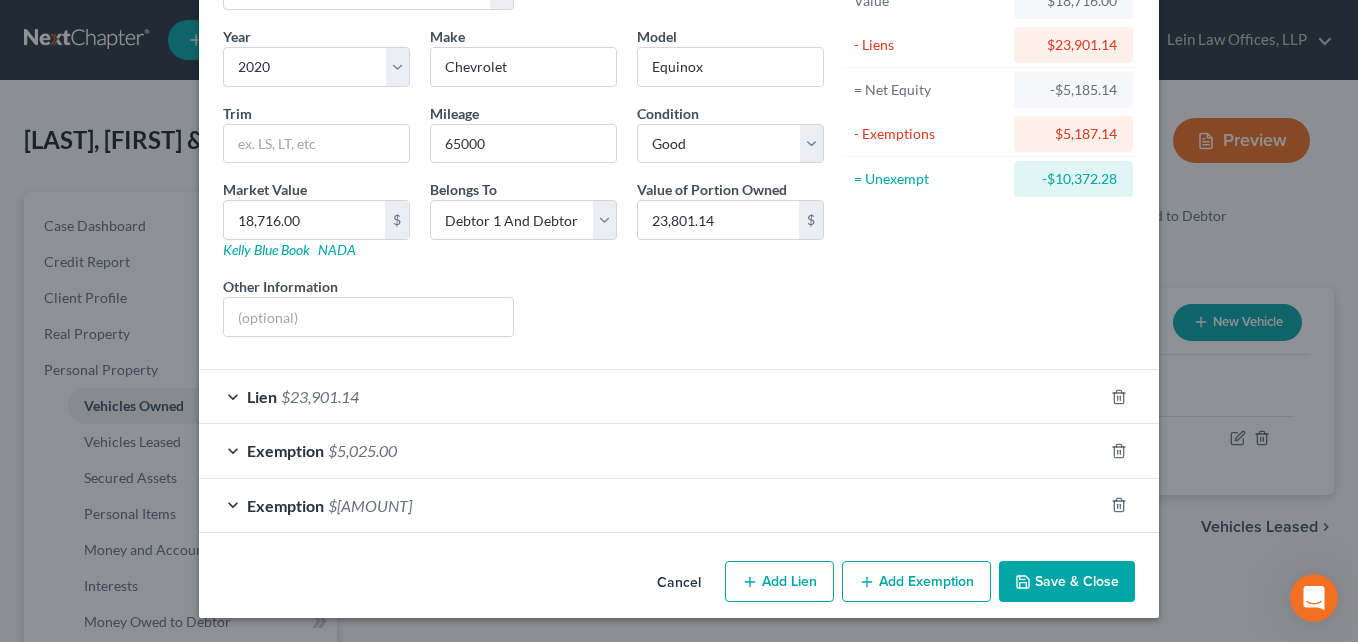 drag, startPoint x: 228, startPoint y: 450, endPoint x: 300, endPoint y: 447, distance: 72.06247 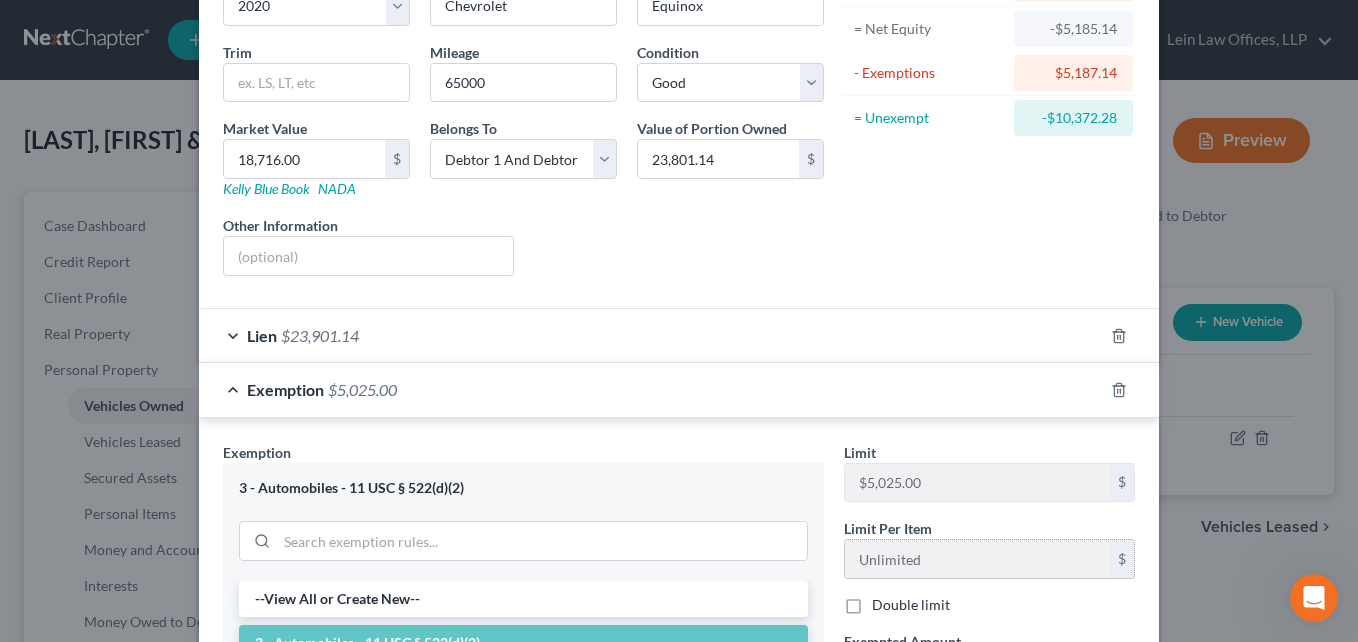 scroll, scrollTop: 543, scrollLeft: 0, axis: vertical 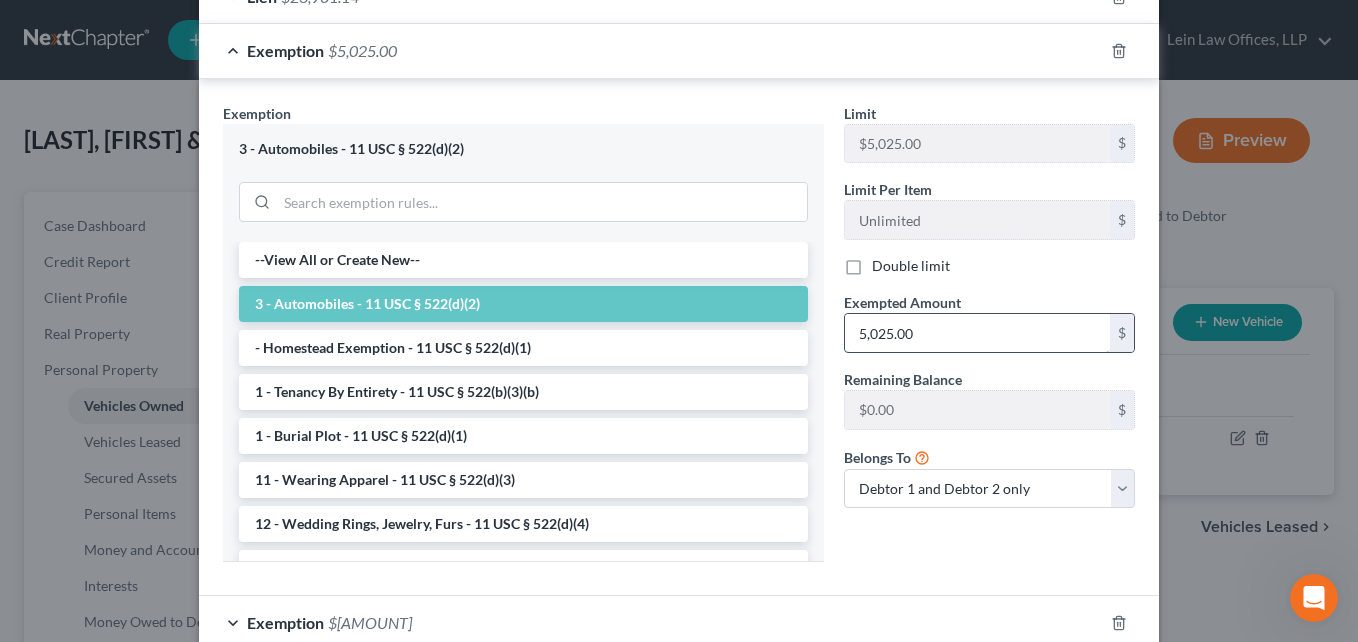 click on "5,025.00" at bounding box center [977, 333] 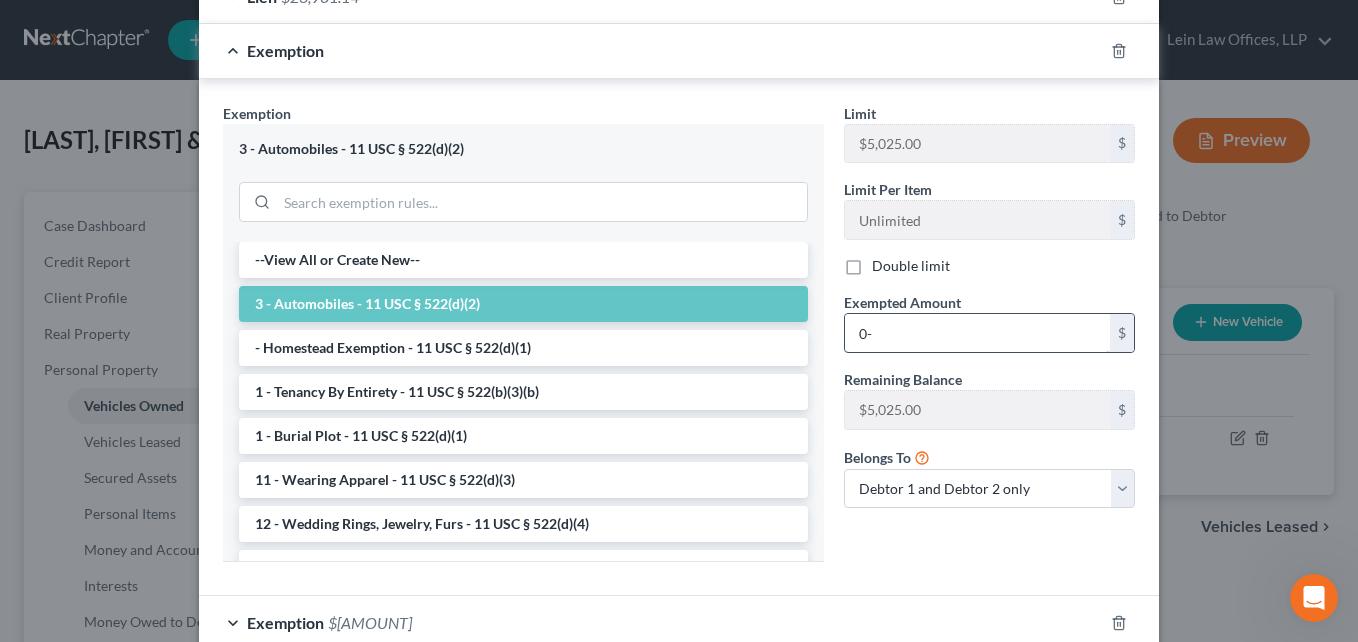 type on "0" 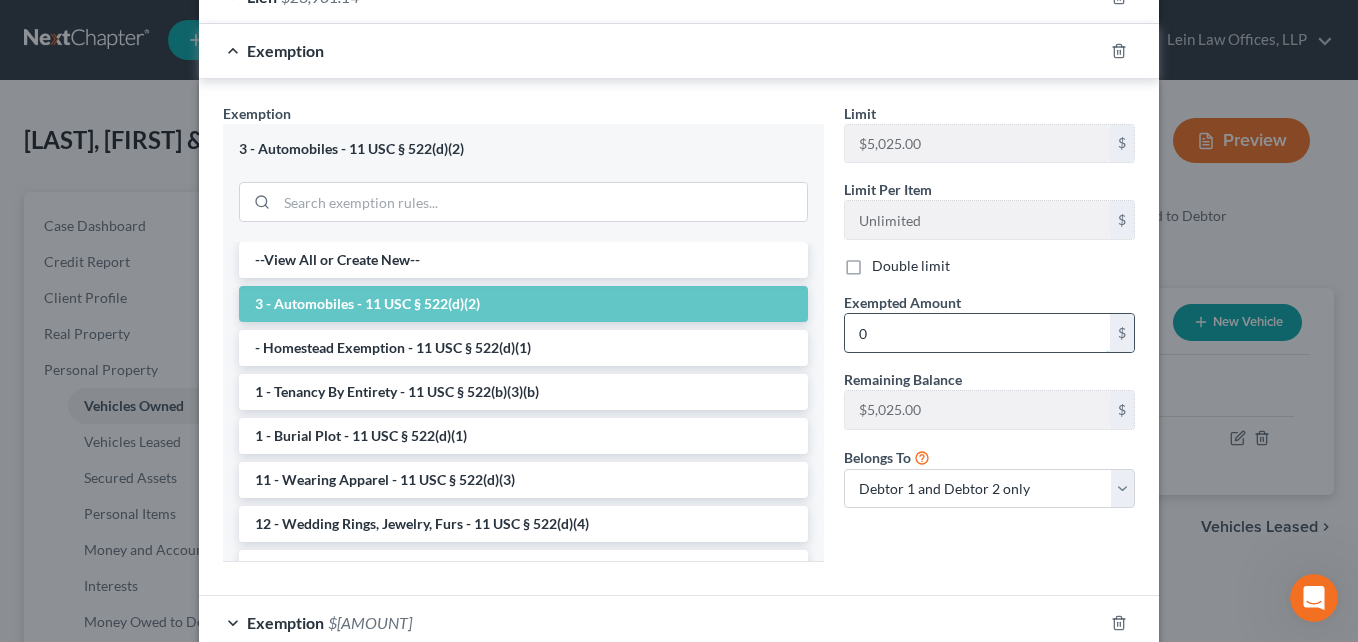 drag, startPoint x: 866, startPoint y: 331, endPoint x: 850, endPoint y: 332, distance: 16.03122 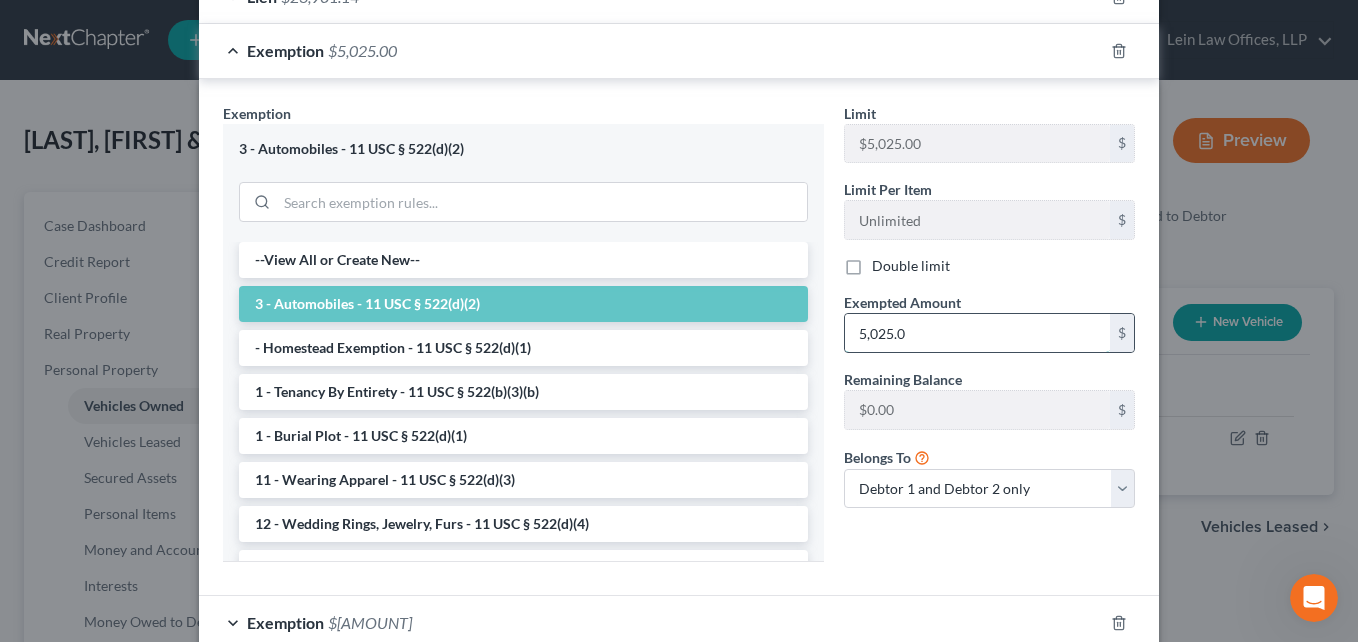 type on "5,025.00" 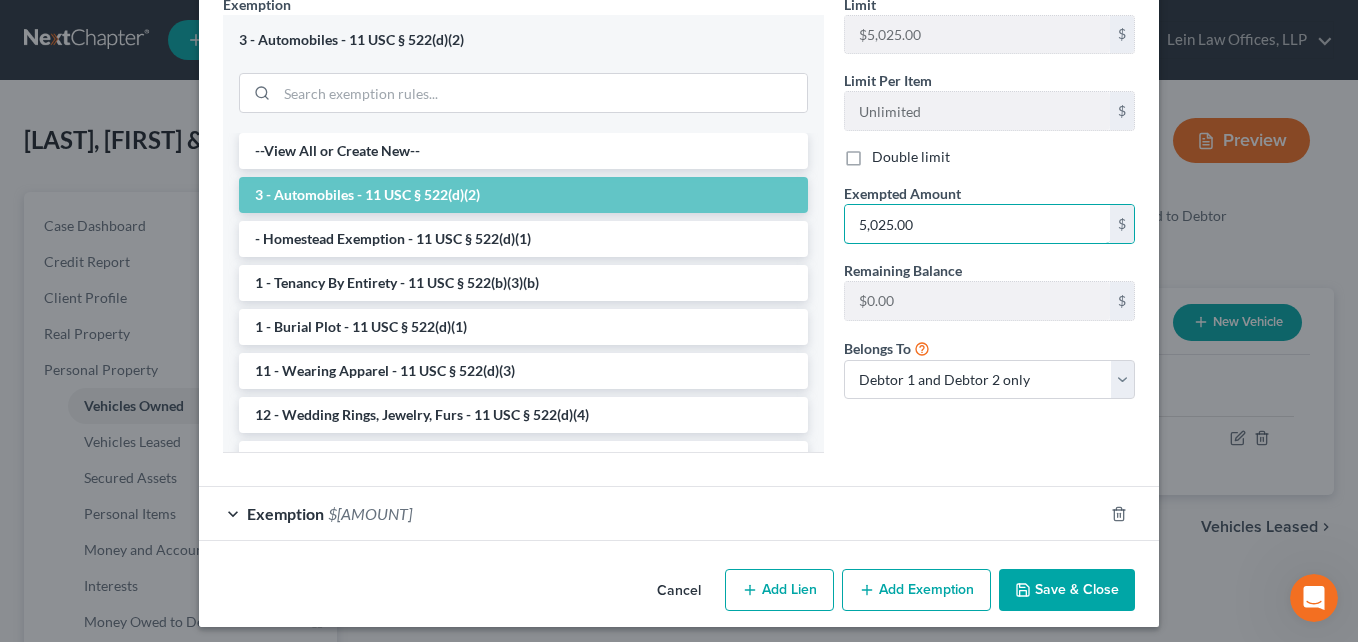 scroll, scrollTop: 661, scrollLeft: 0, axis: vertical 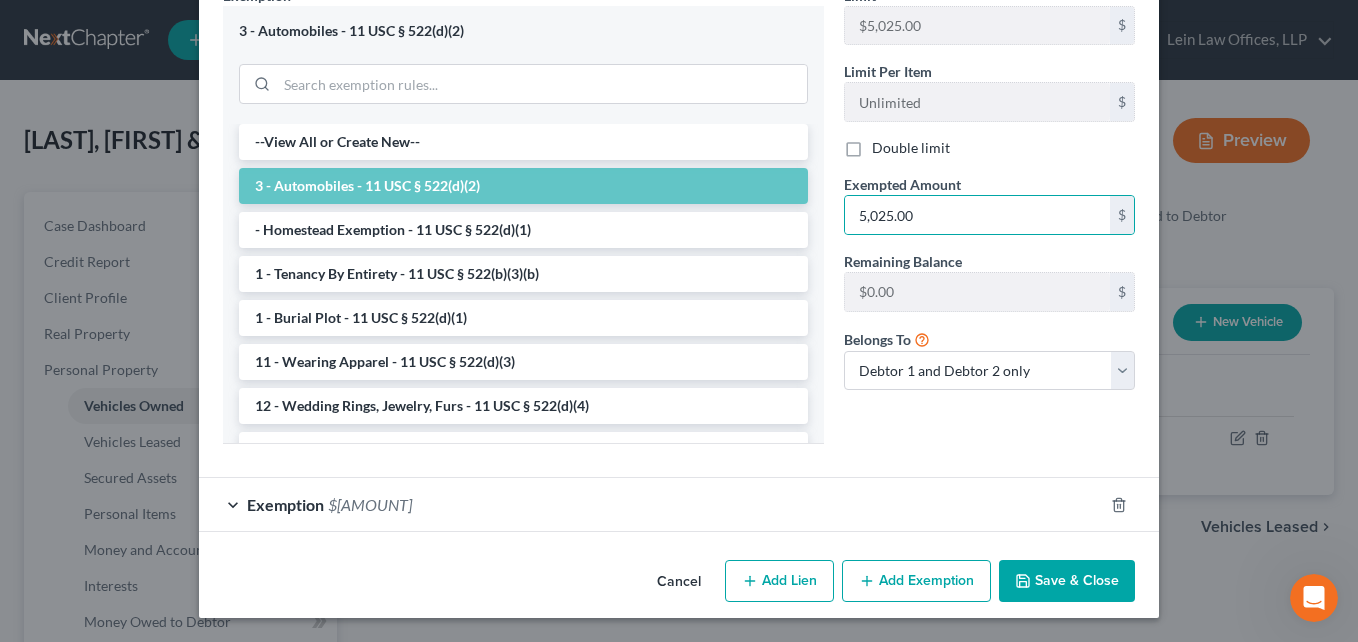 click on "Exemption $[AMOUNT]" at bounding box center [651, 504] 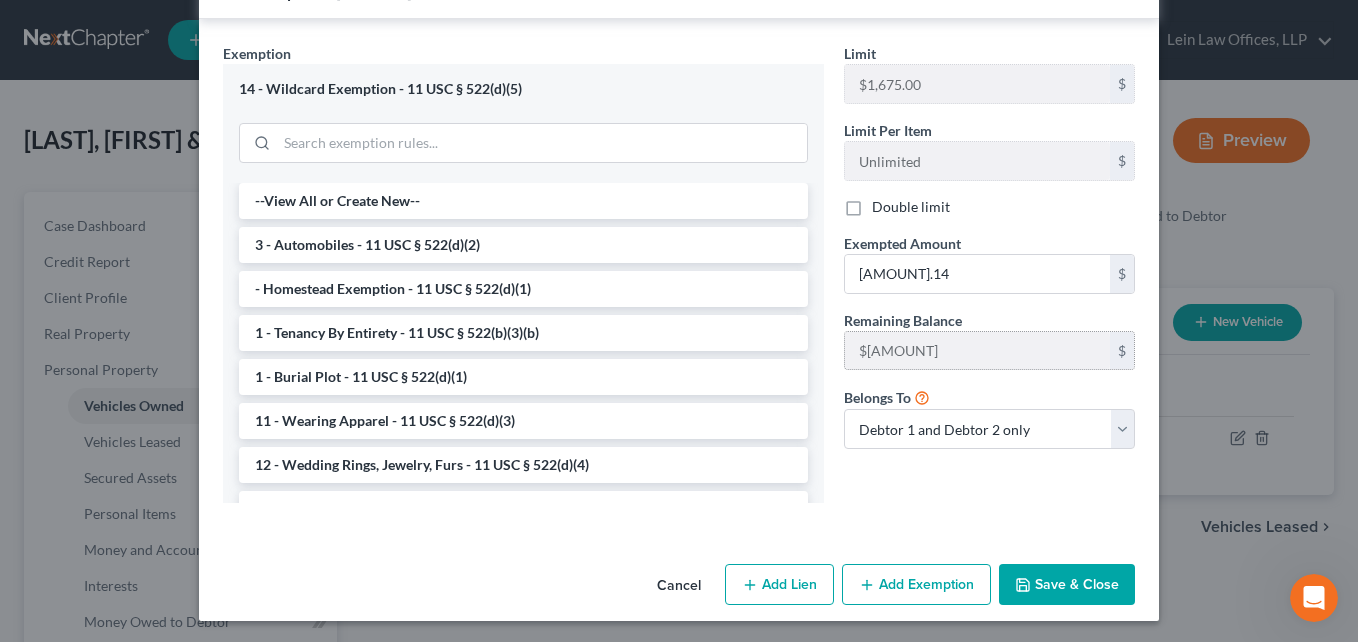 scroll, scrollTop: 1177, scrollLeft: 0, axis: vertical 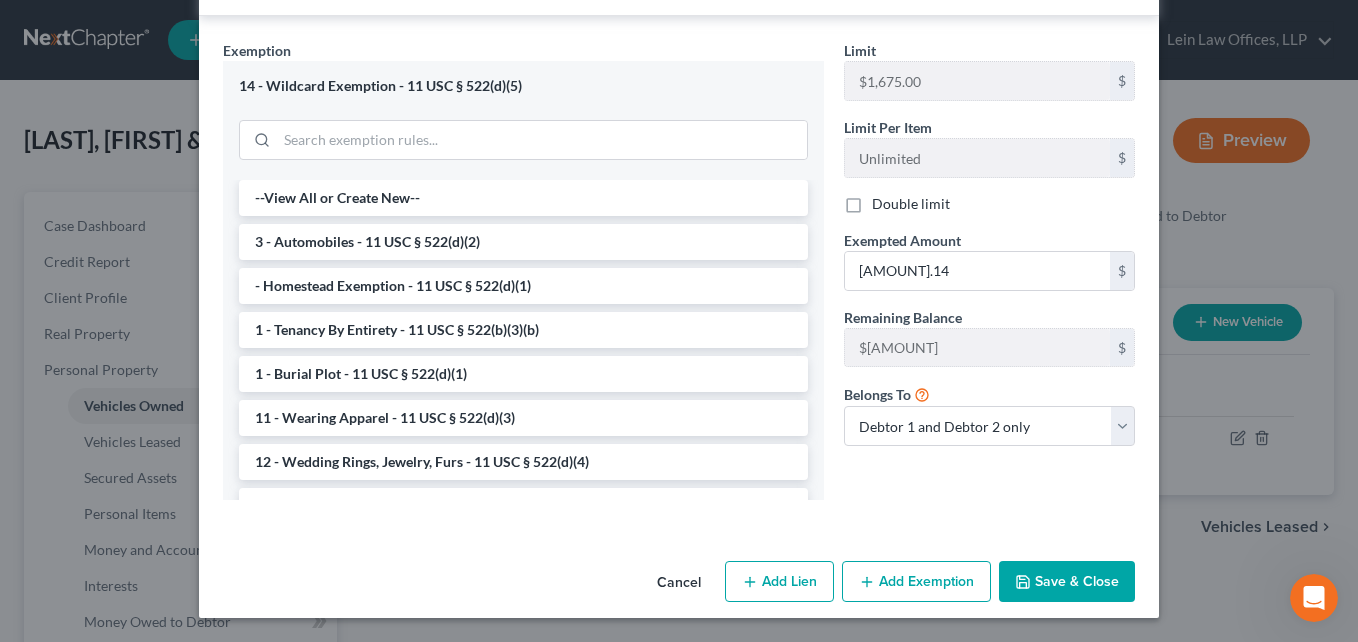 click on "Save & Close" at bounding box center (1067, 582) 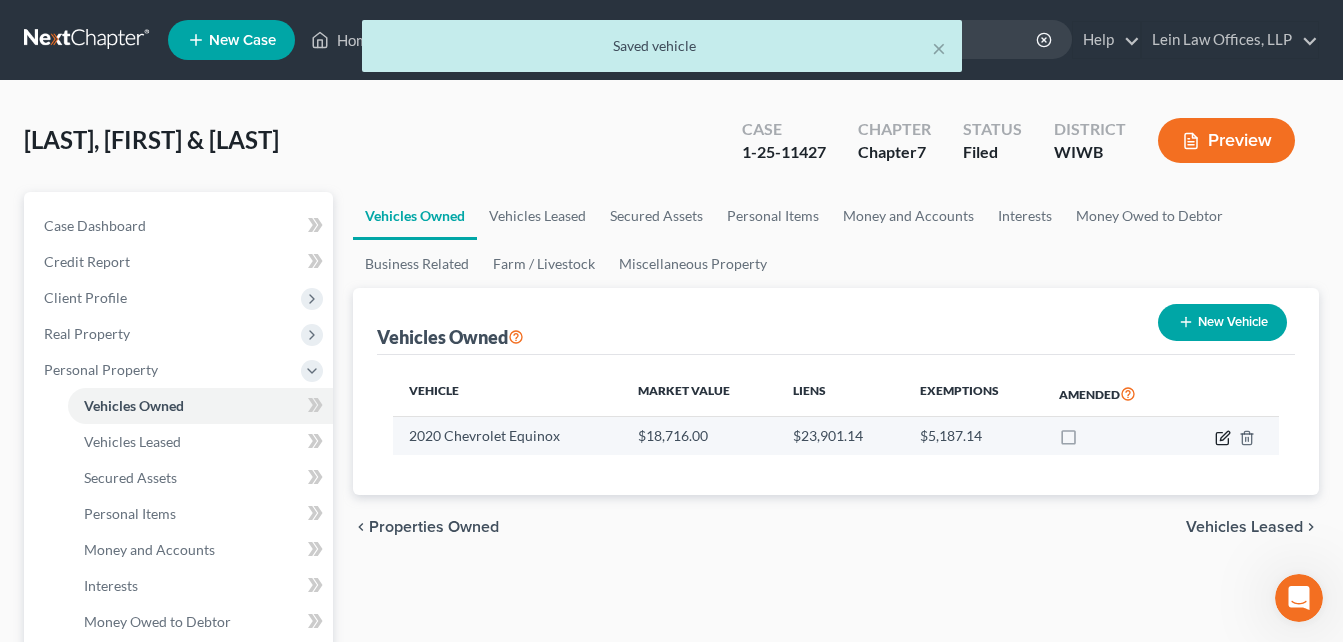 click 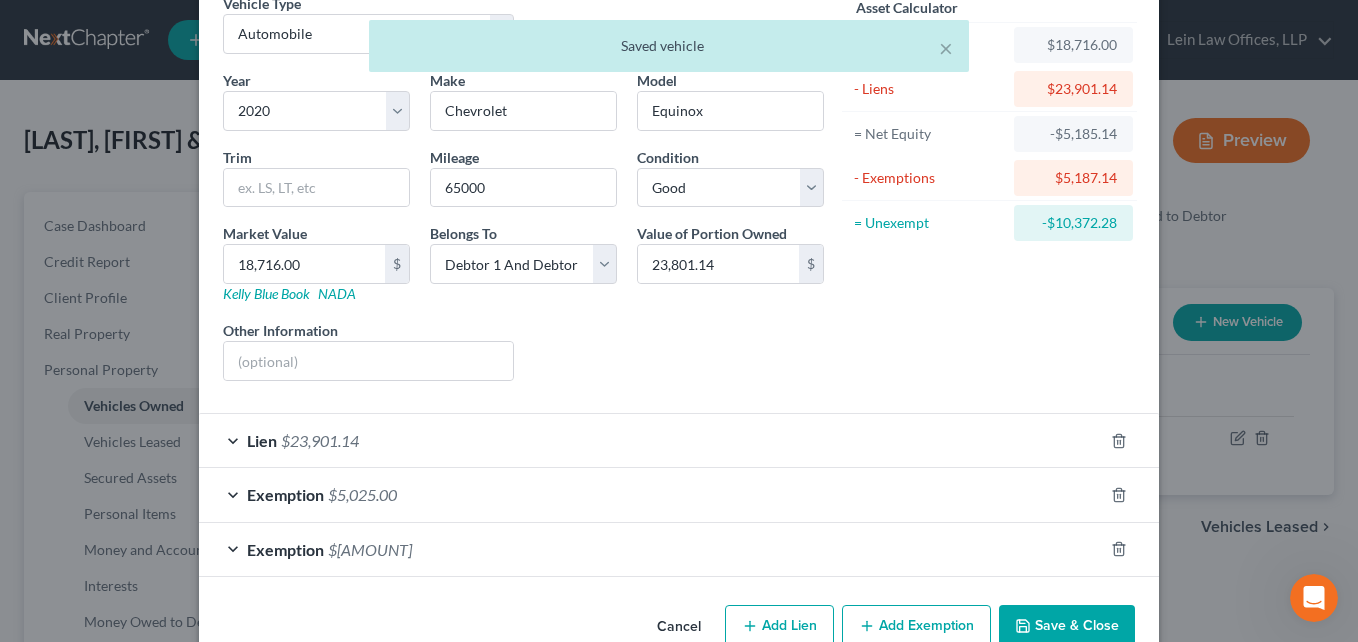 scroll, scrollTop: 100, scrollLeft: 0, axis: vertical 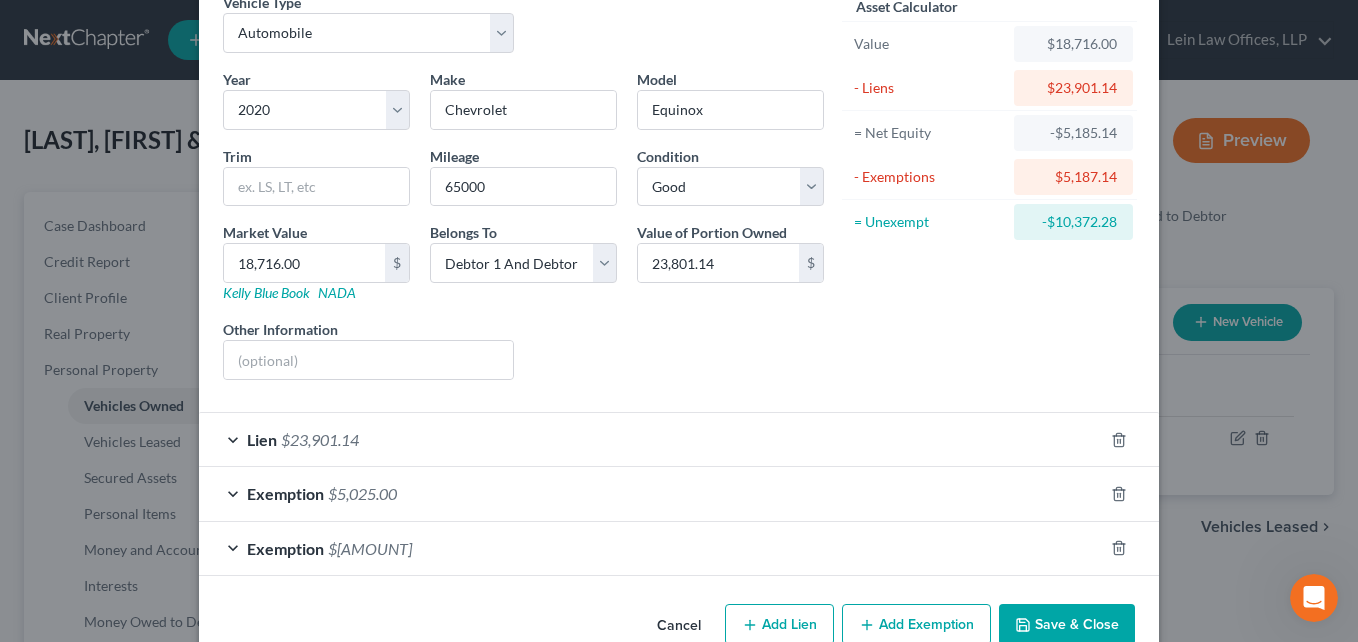 click on "-$10,372.28" at bounding box center [1073, 222] 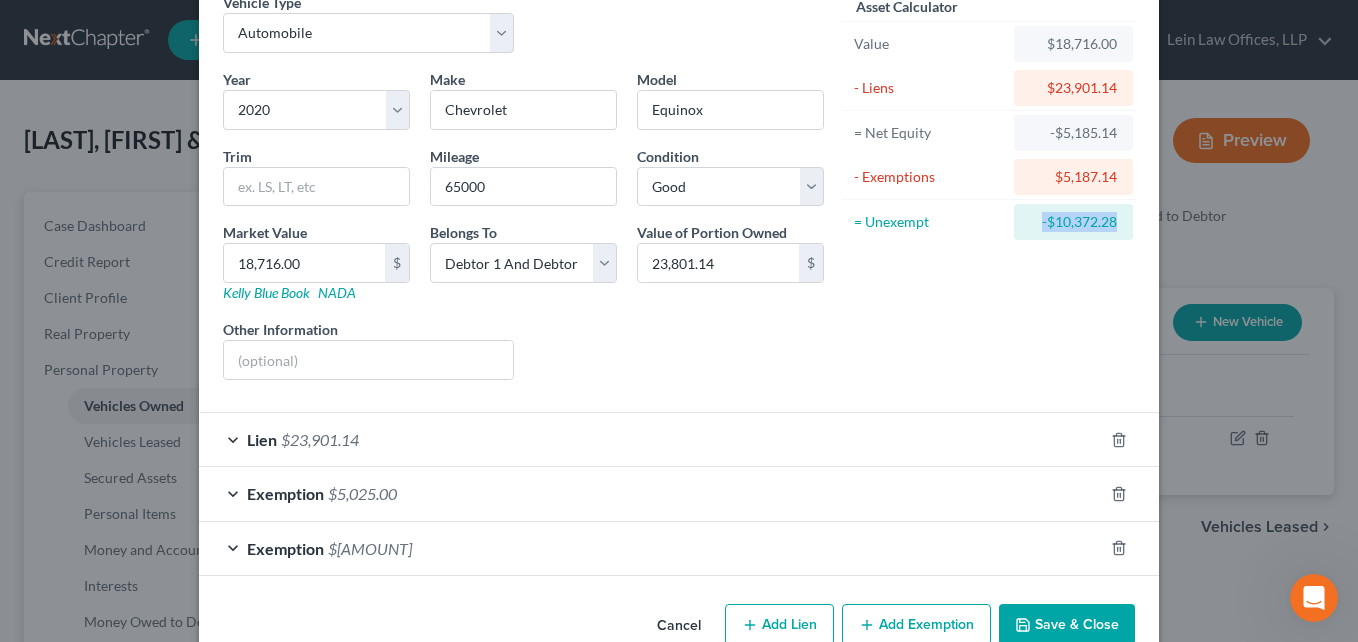 drag, startPoint x: 1030, startPoint y: 219, endPoint x: 1138, endPoint y: 210, distance: 108.37435 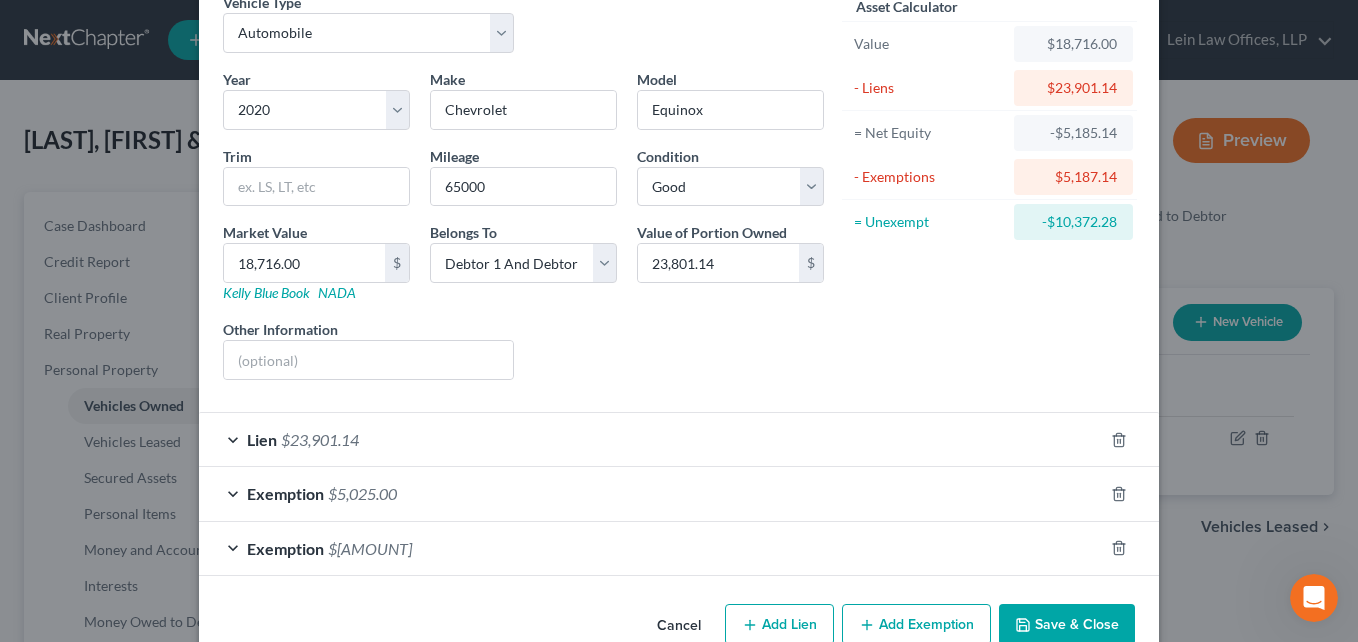 click on "Asset Calculator Value $18,716.00 - Liens $23,901.14 = Net Equity -$5,185.14 - Exemptions $5,187.14 = Unexempt -$10,372.28" at bounding box center [989, 194] 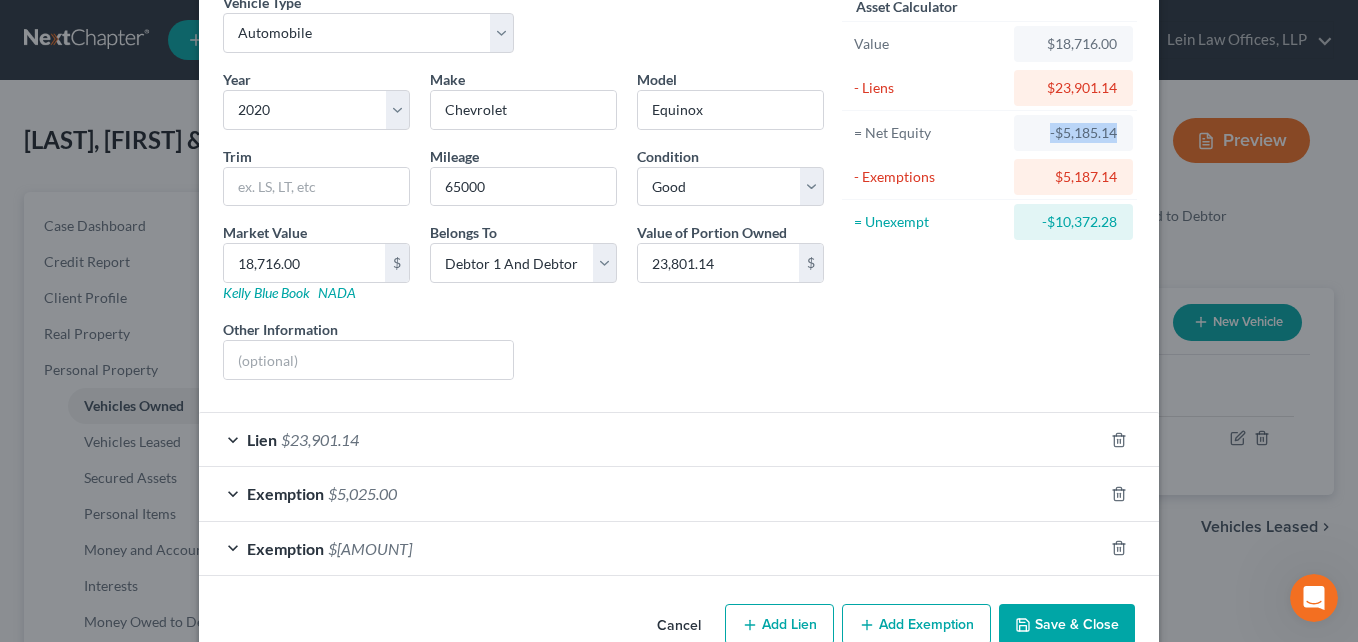 drag, startPoint x: 1035, startPoint y: 132, endPoint x: 1126, endPoint y: 134, distance: 91.02197 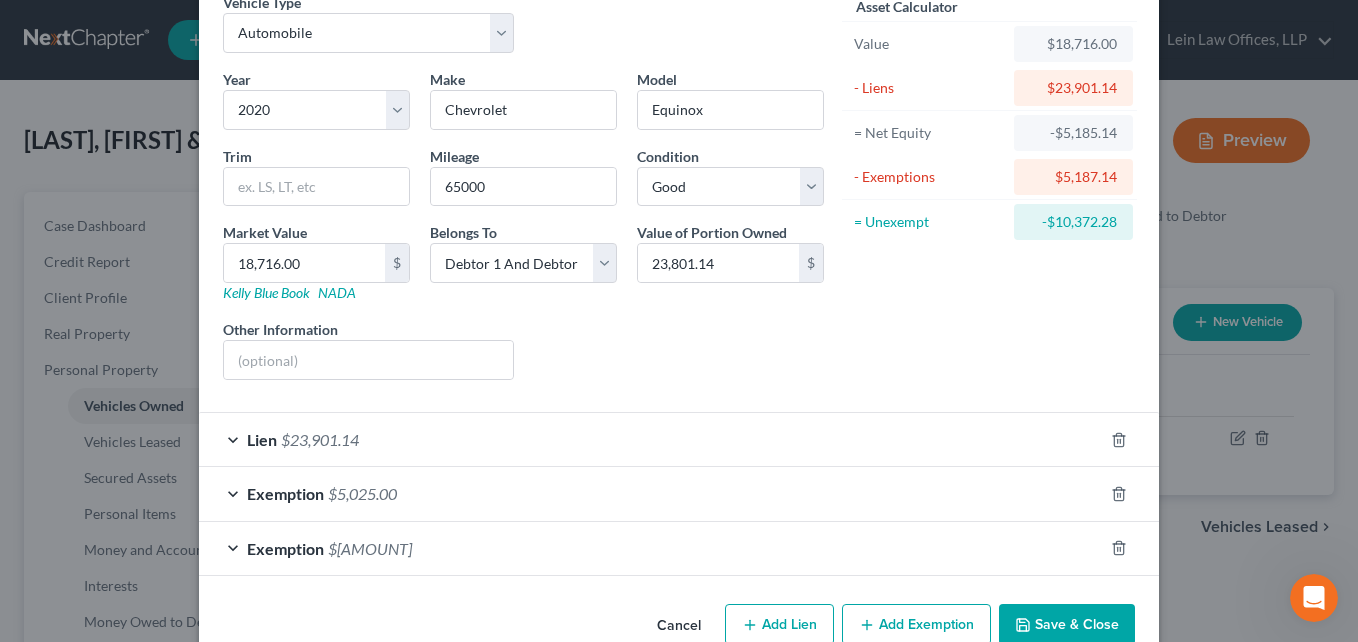 drag, startPoint x: 1126, startPoint y: 134, endPoint x: 907, endPoint y: 292, distance: 270.0463 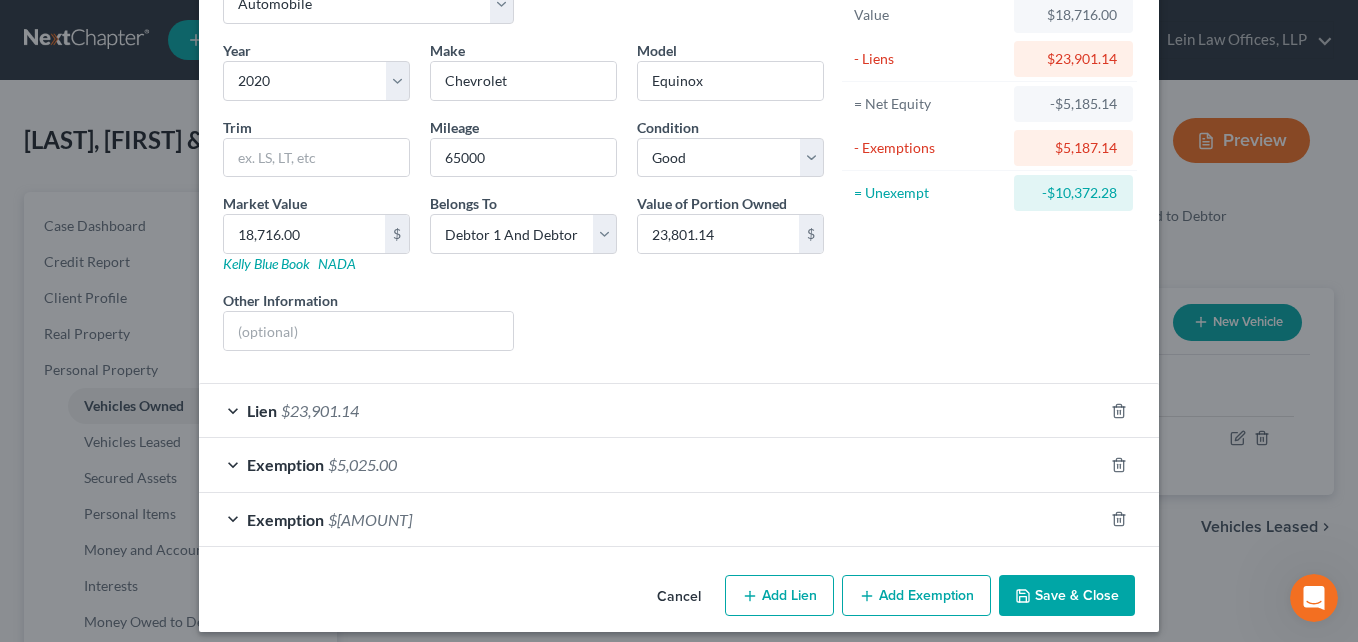 scroll, scrollTop: 143, scrollLeft: 0, axis: vertical 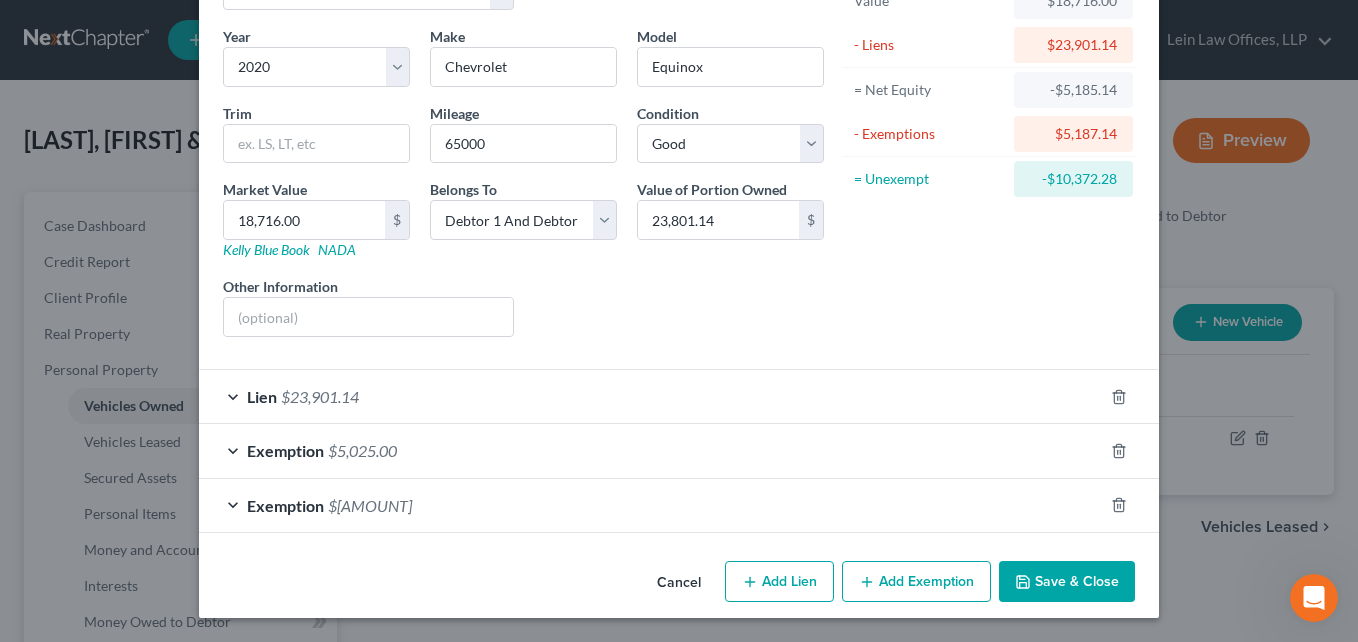 click on "Lien $23,901.14" at bounding box center (651, 396) 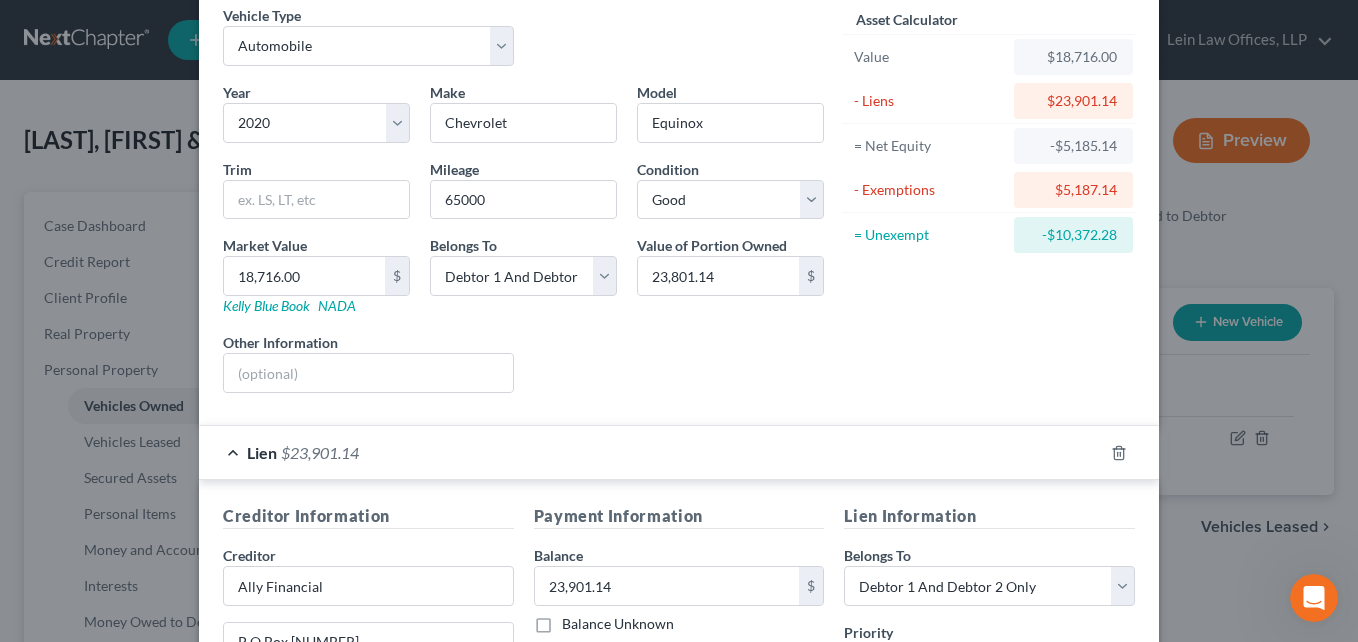 scroll, scrollTop: 0, scrollLeft: 0, axis: both 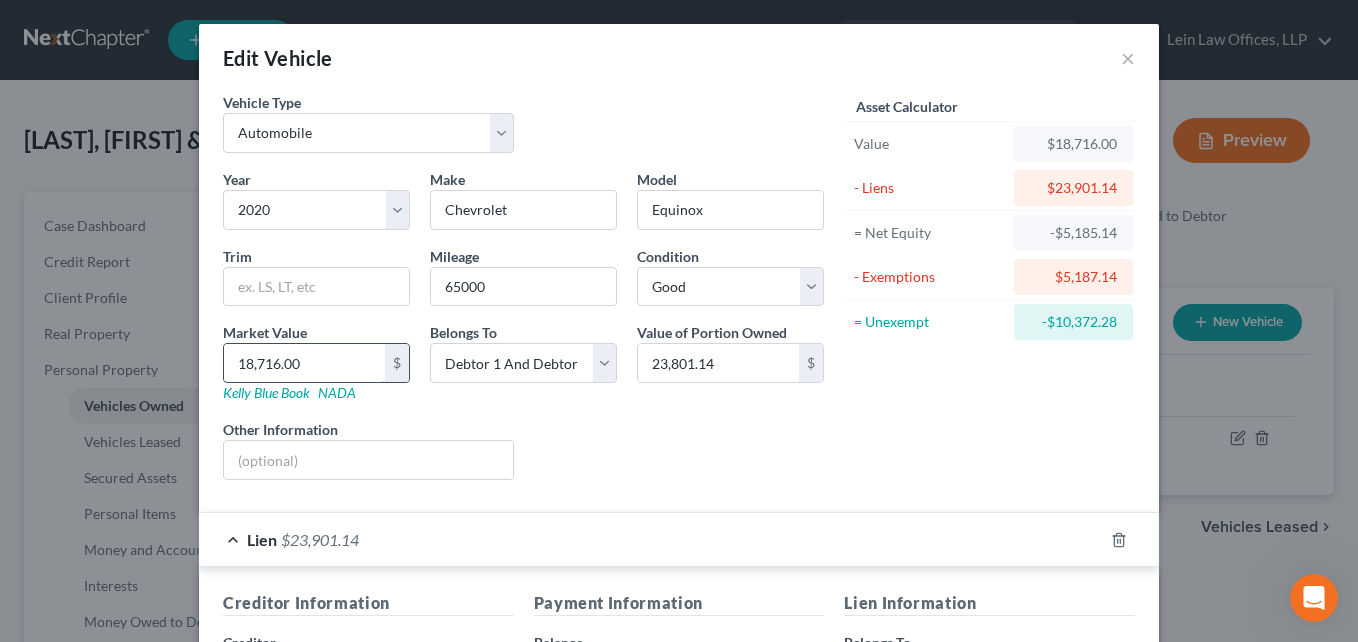 type on "2" 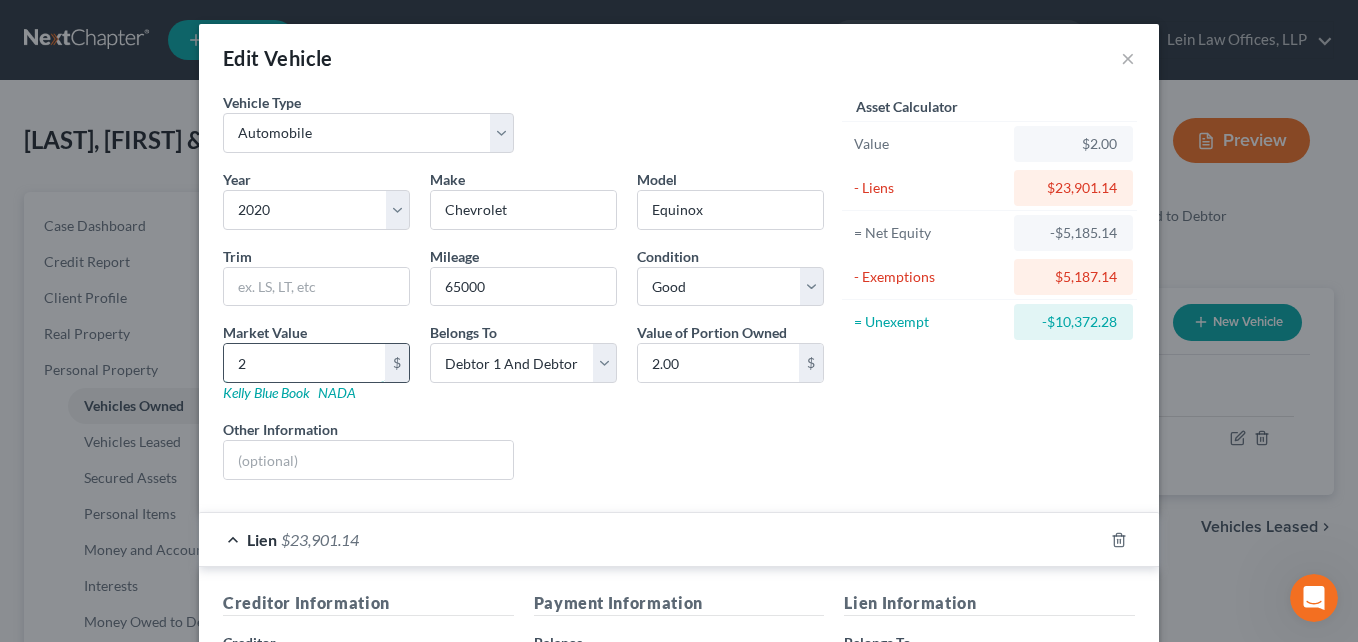 type on "23" 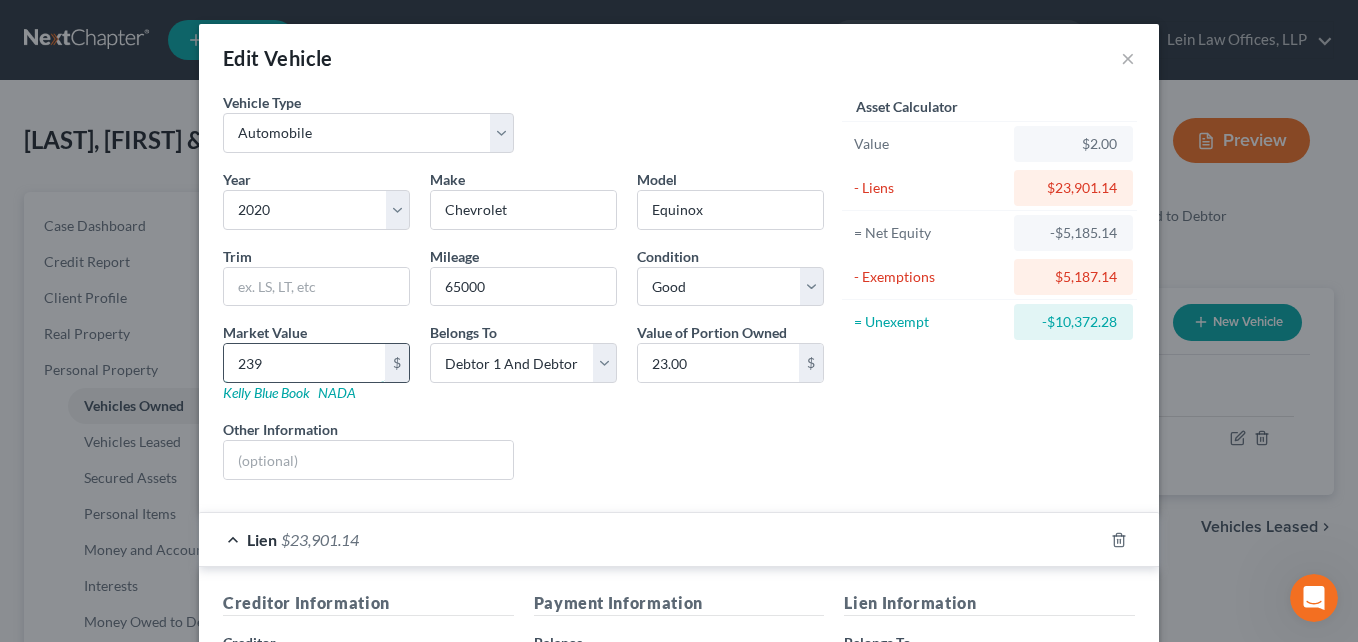 type on "2398" 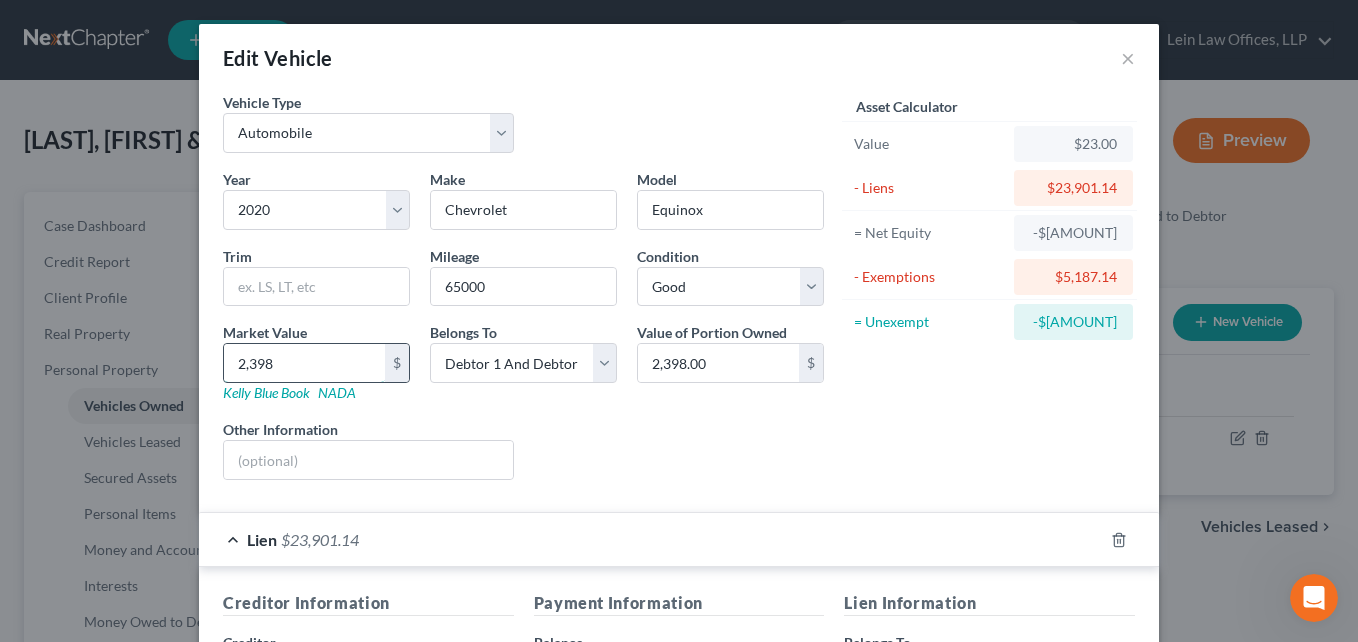 type on "2,3980" 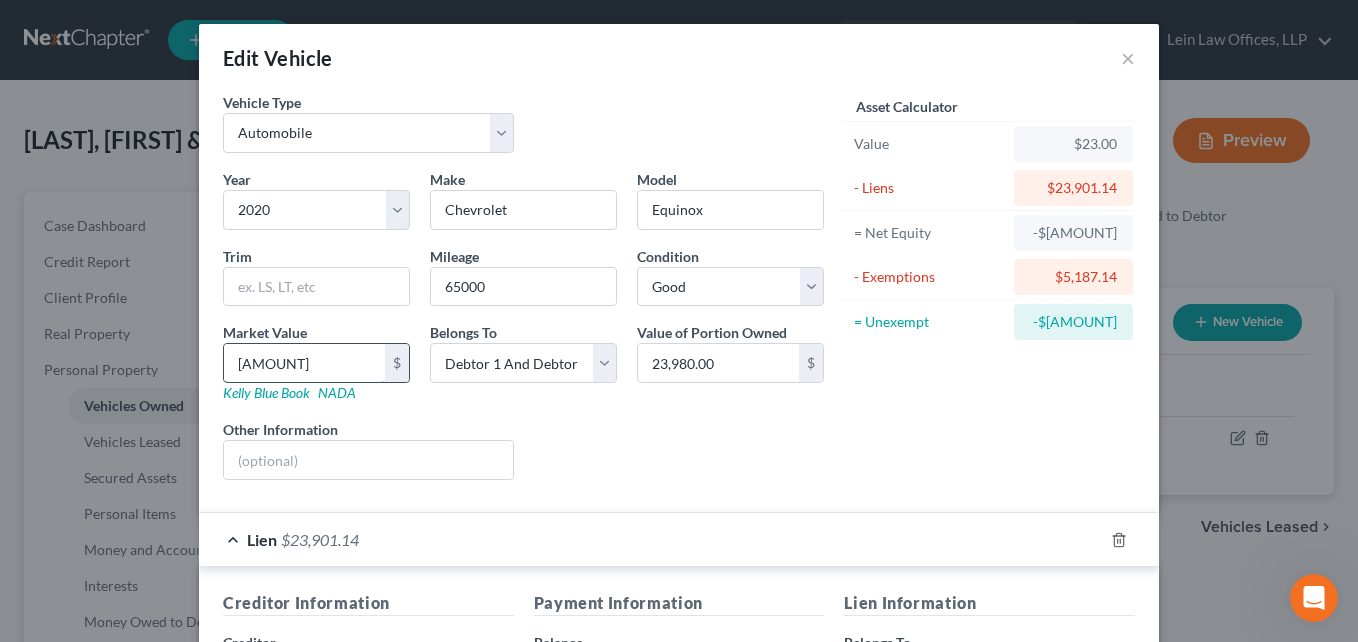 type on "23,9801" 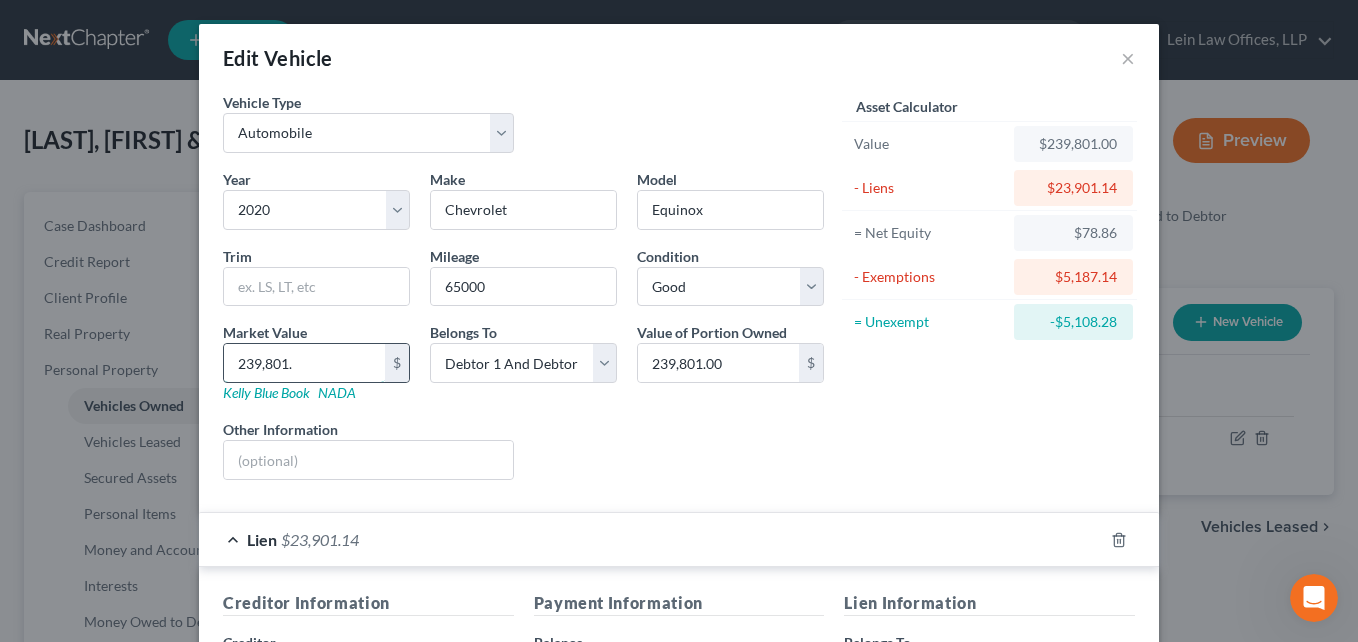 type on "239,801.1" 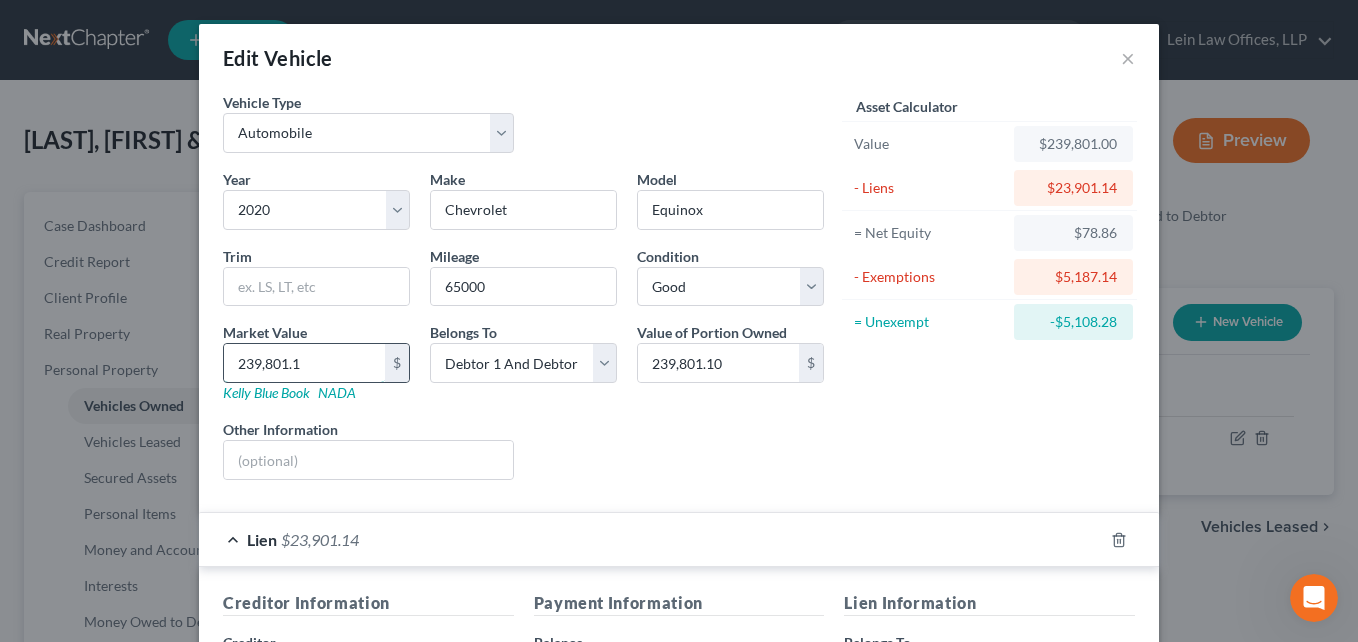 type on "239,801.14" 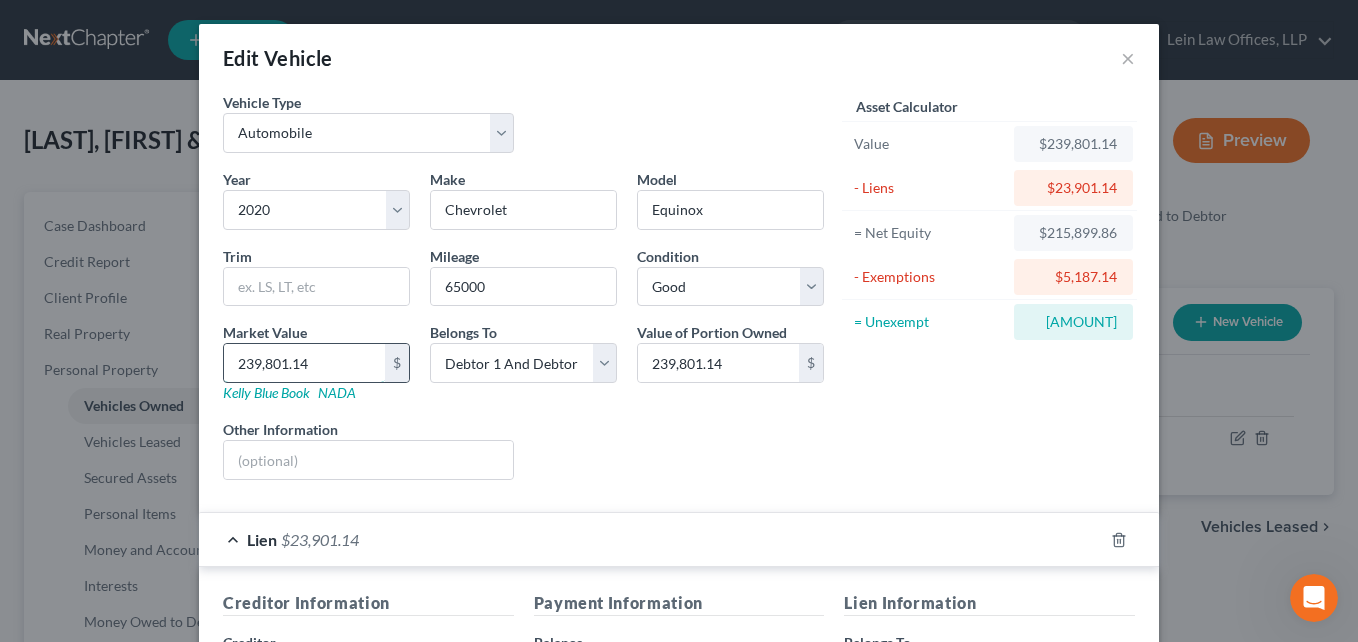 type on "239,801.1" 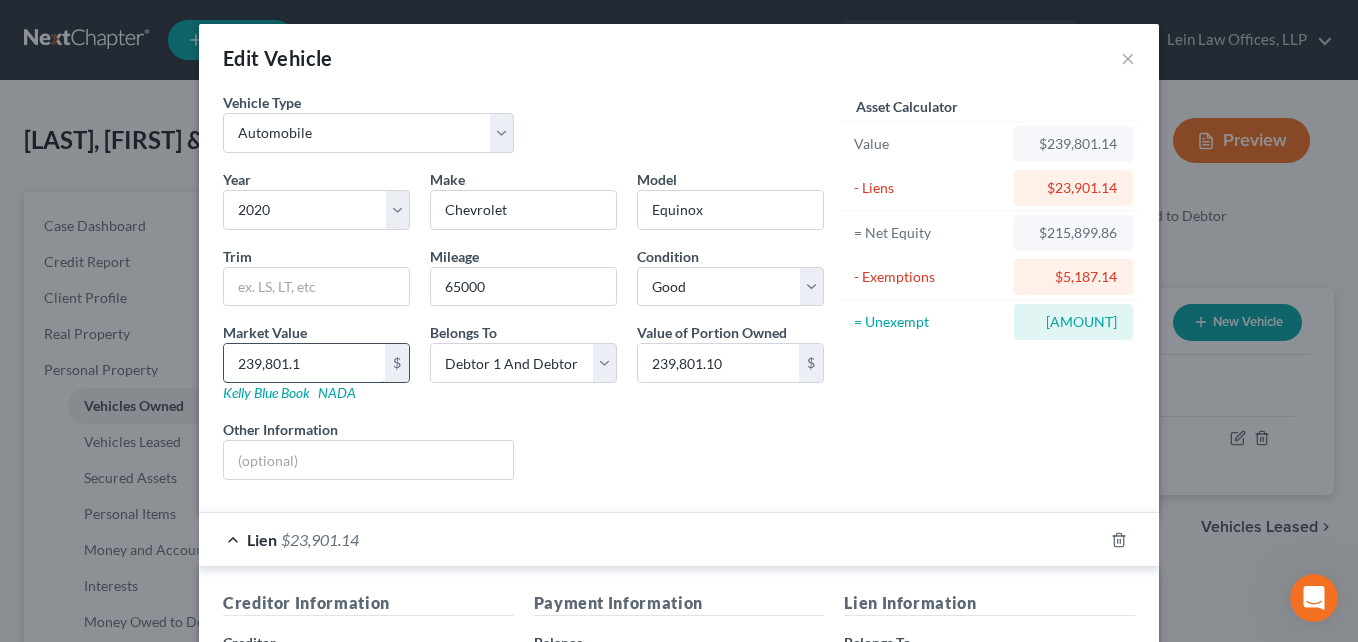 type on "239,801." 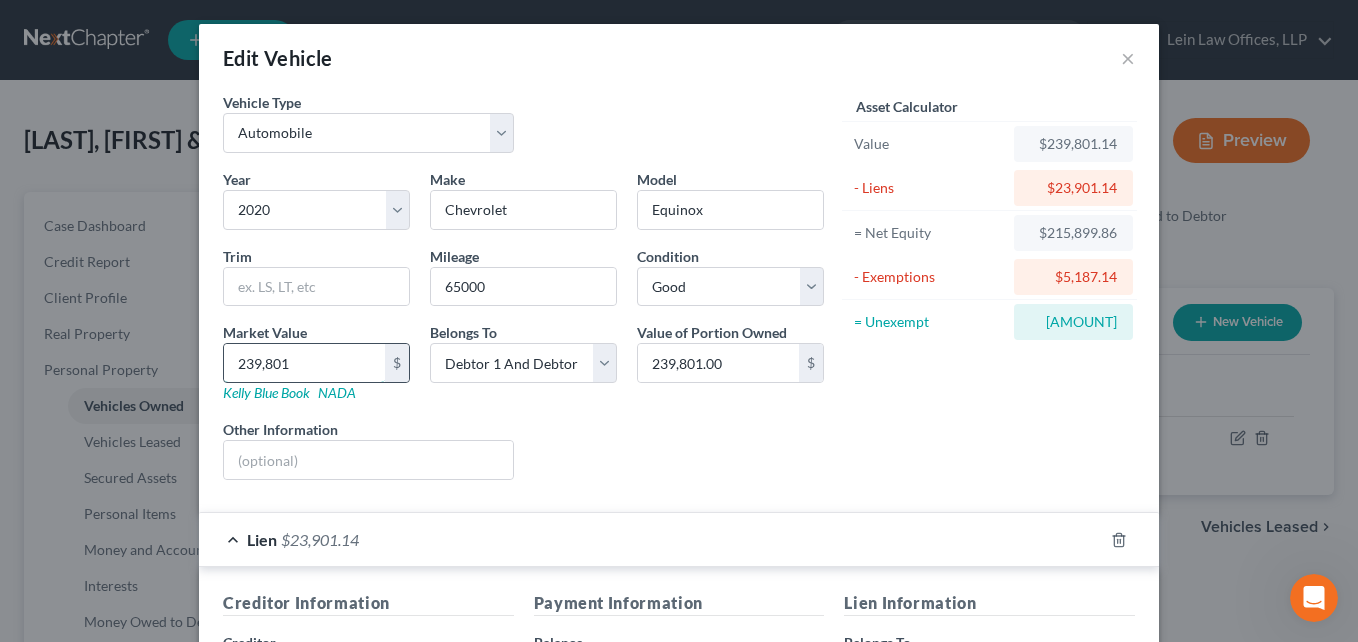 type on "239,80" 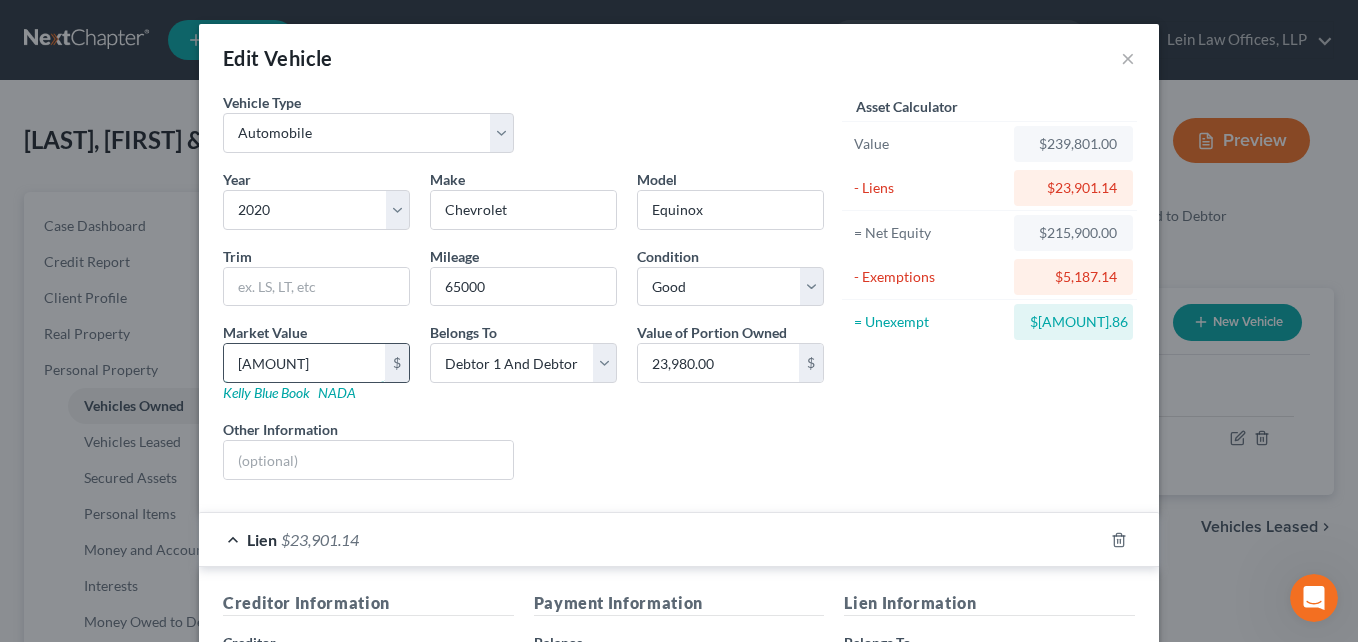 type on "[AMOUNT]" 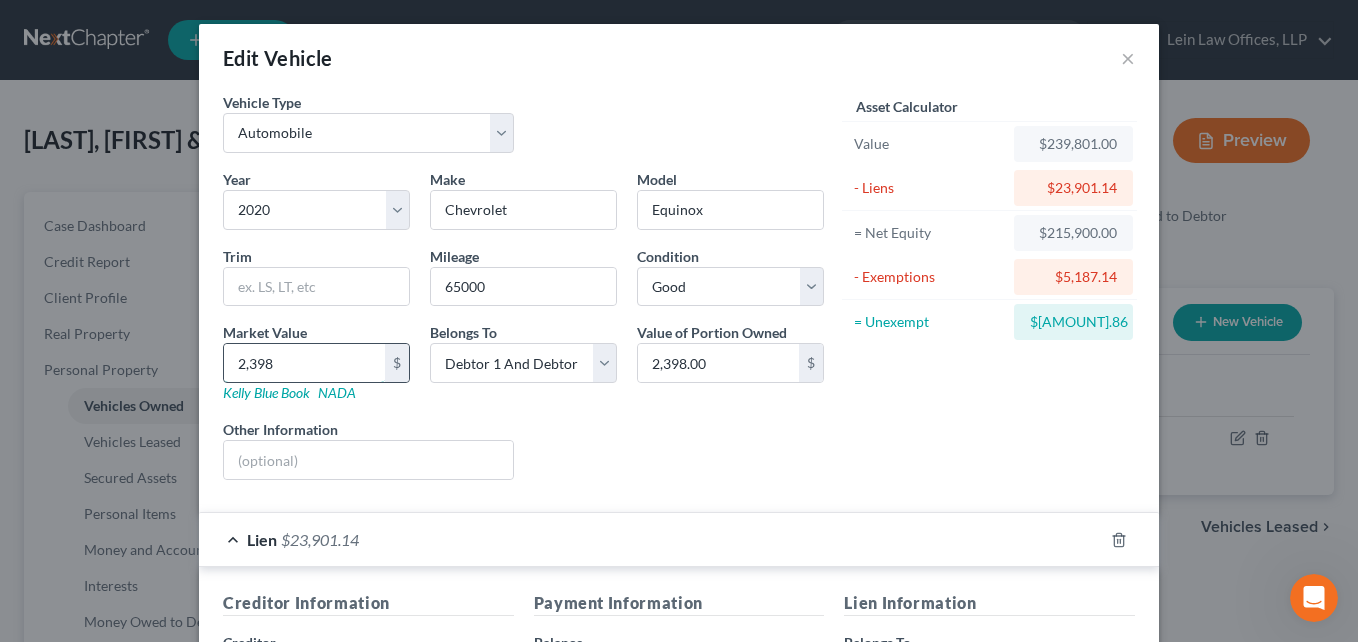 type on "2,39" 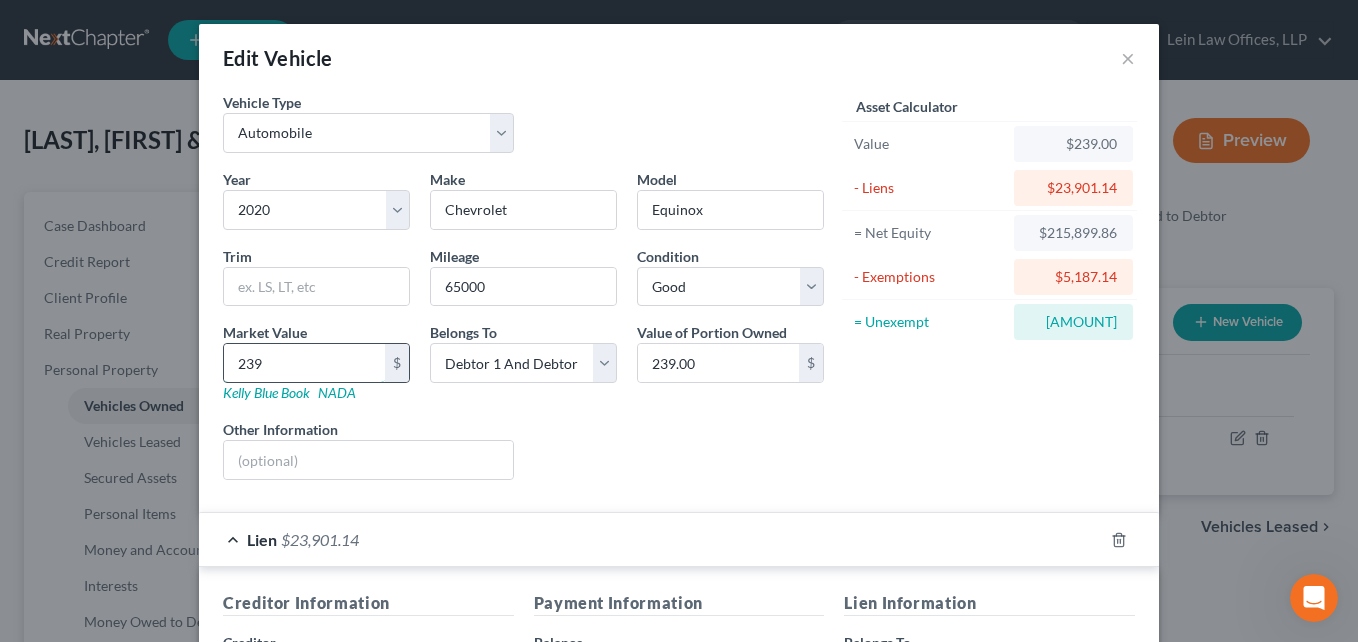 type on "23" 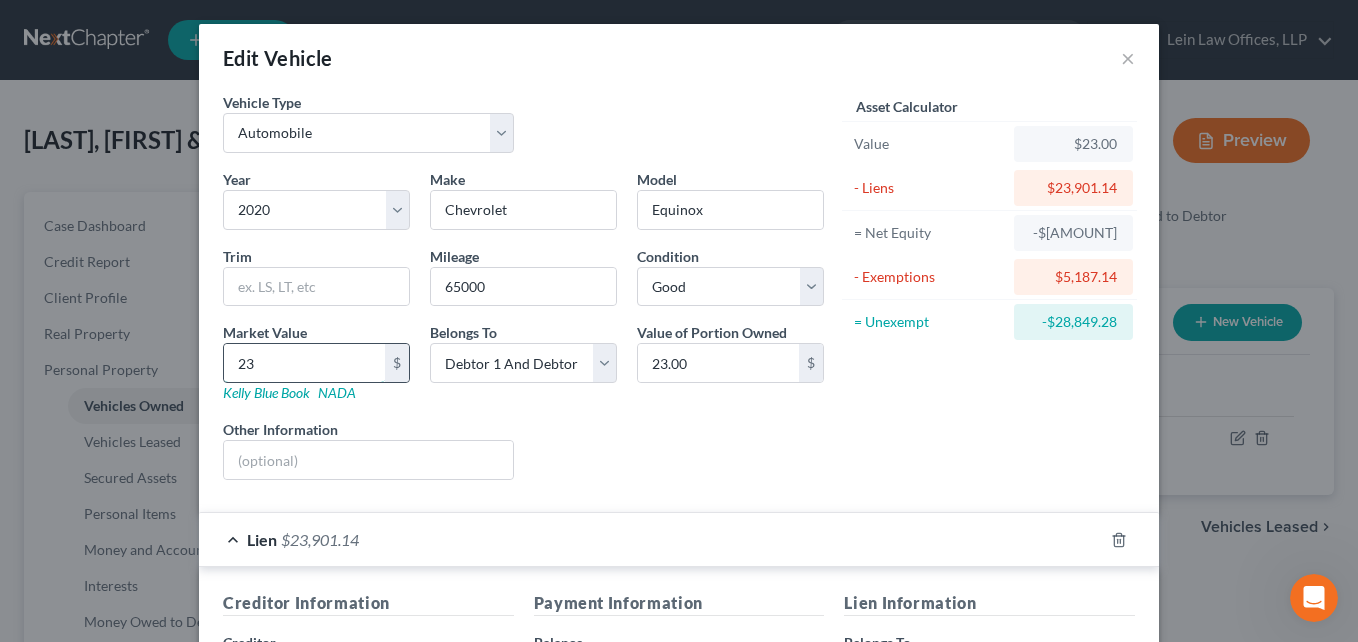 type on "239" 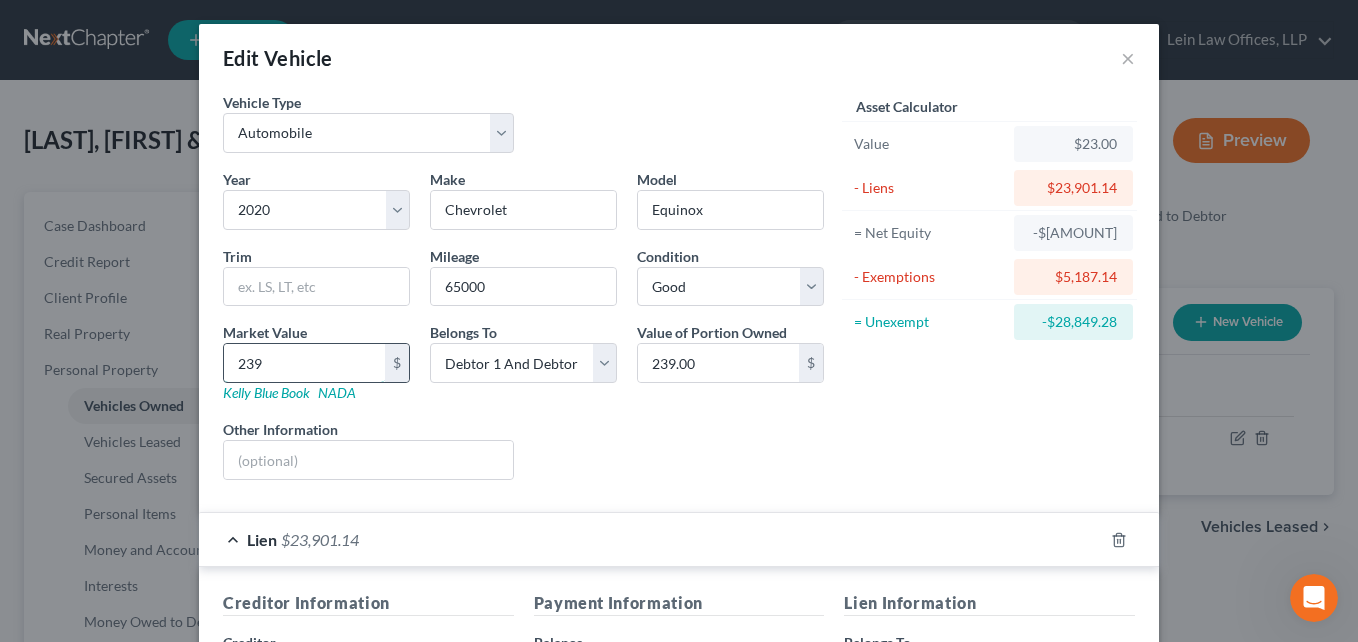 type on "2390" 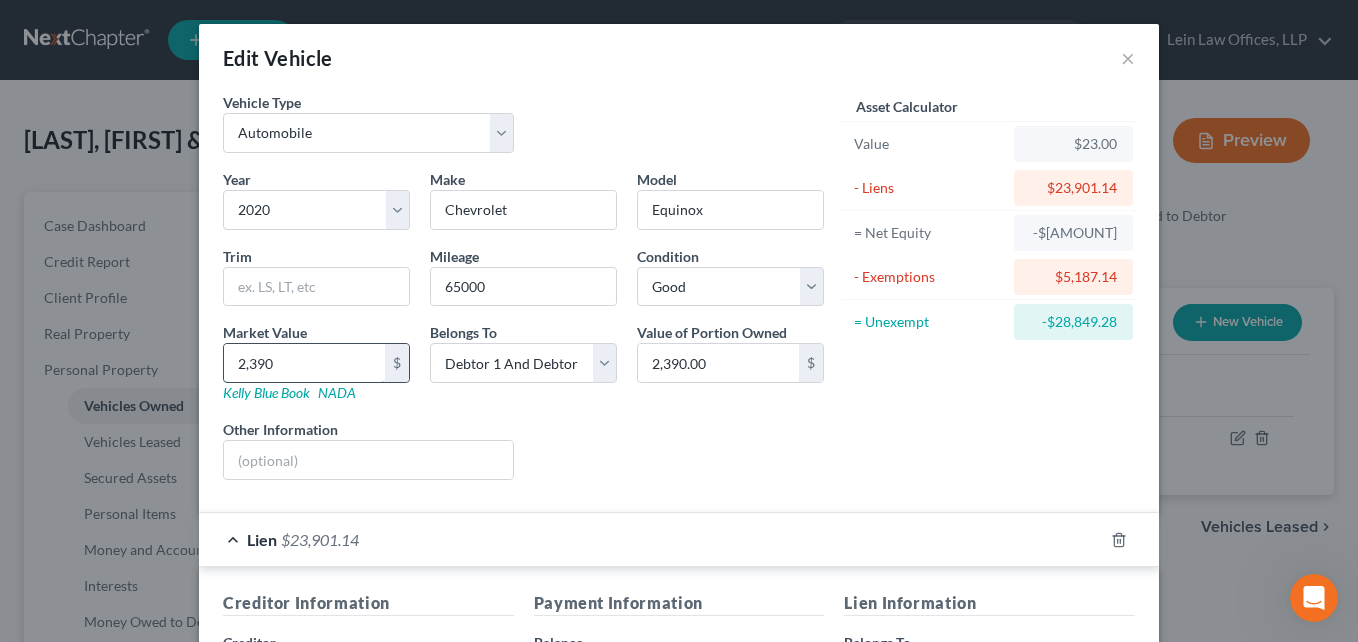 type on "[AMOUNT]" 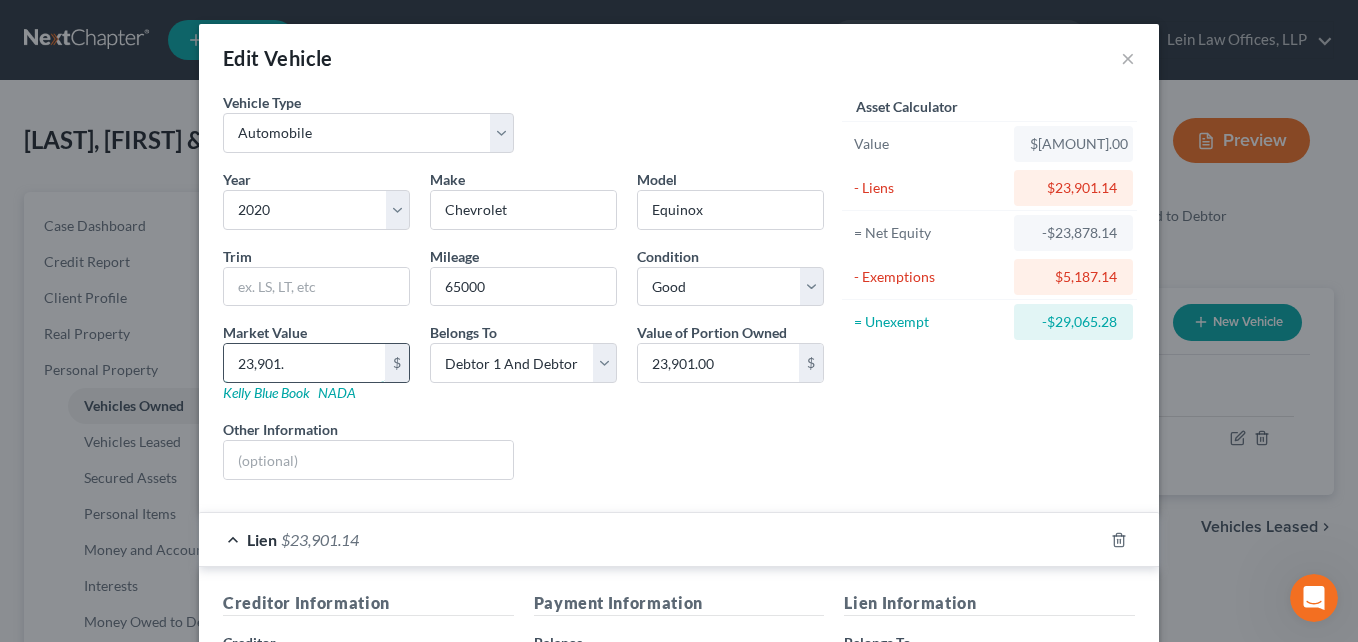 type on "23,901.1" 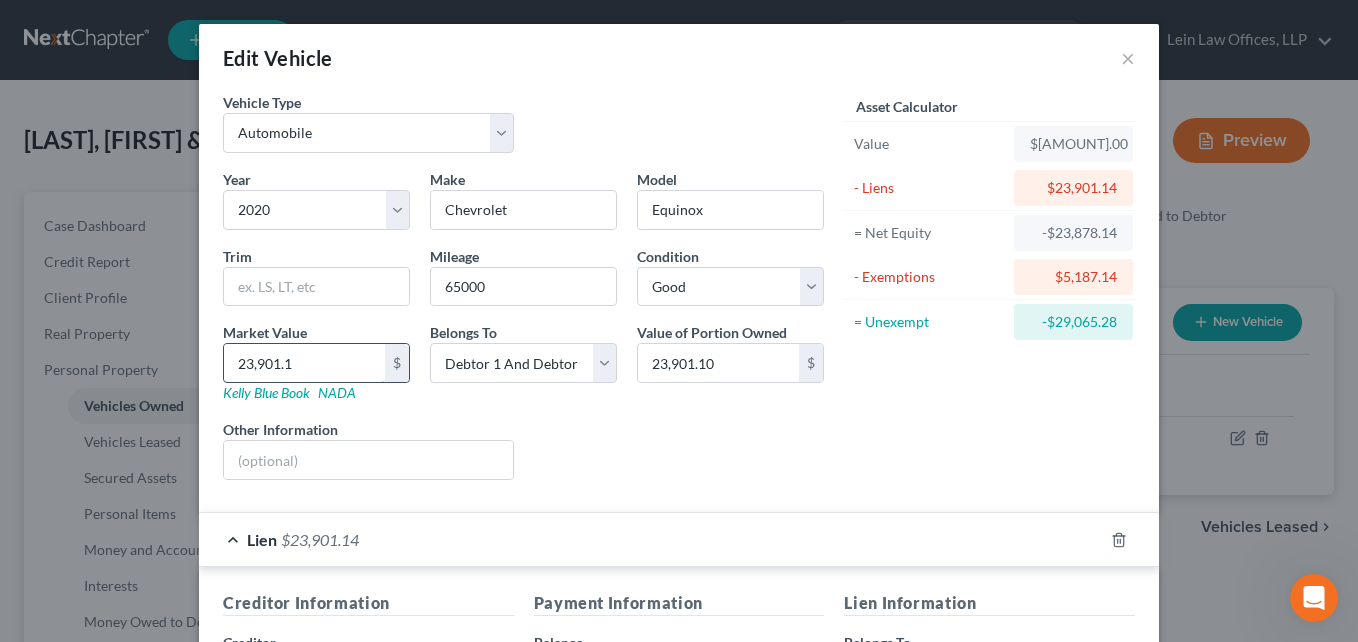type on "23,901.14" 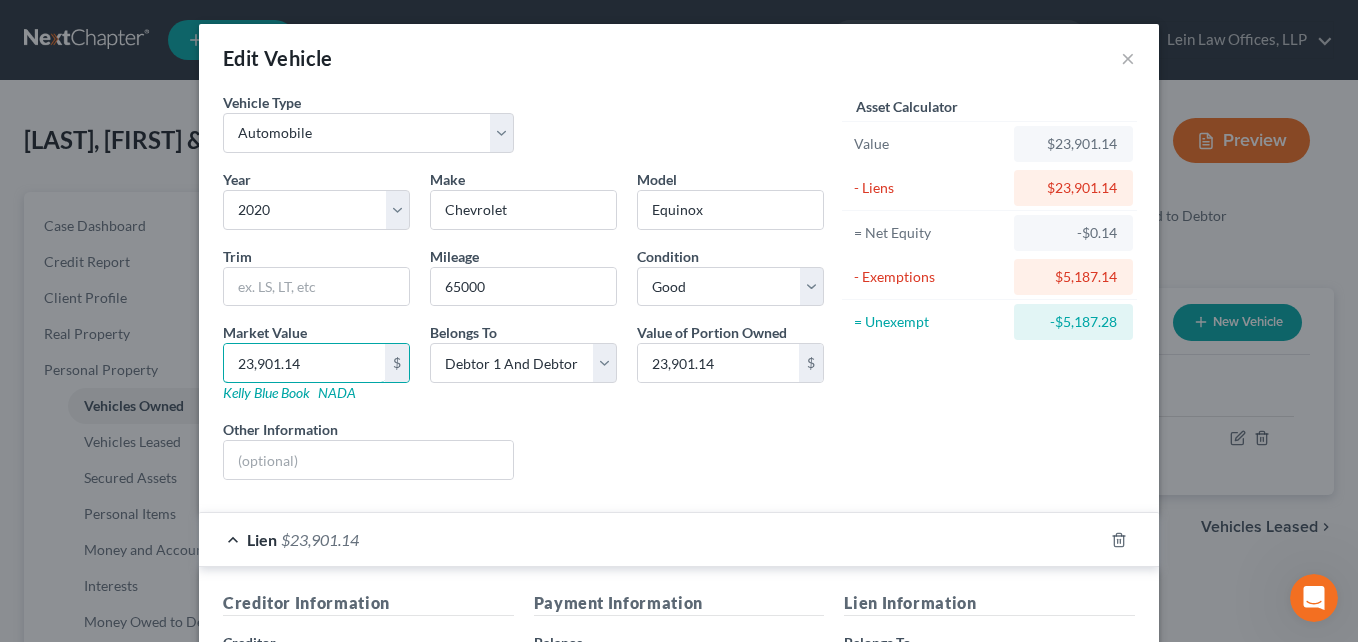 type on "23,901.14" 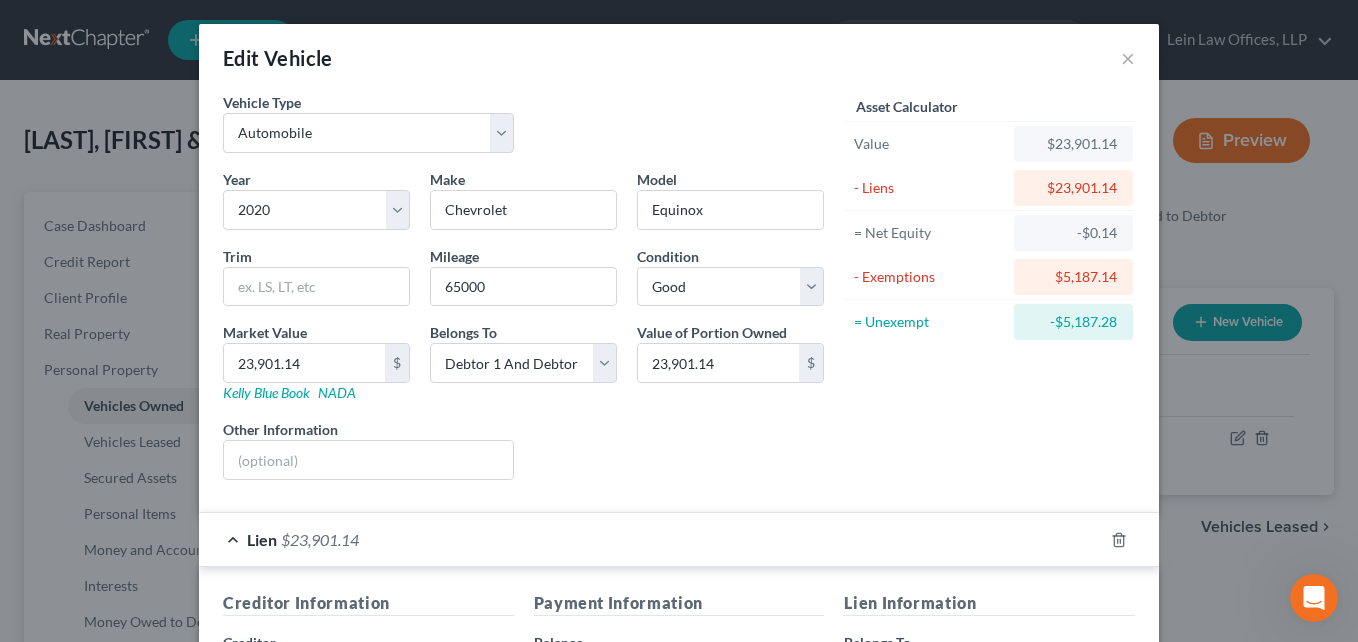 click on "Asset Calculator Value $23,901.14 - Liens $23,901.14 = Net Equity -$0.14 - Exemptions $5,187.14 = Unexempt -$5,187.28" at bounding box center (989, 294) 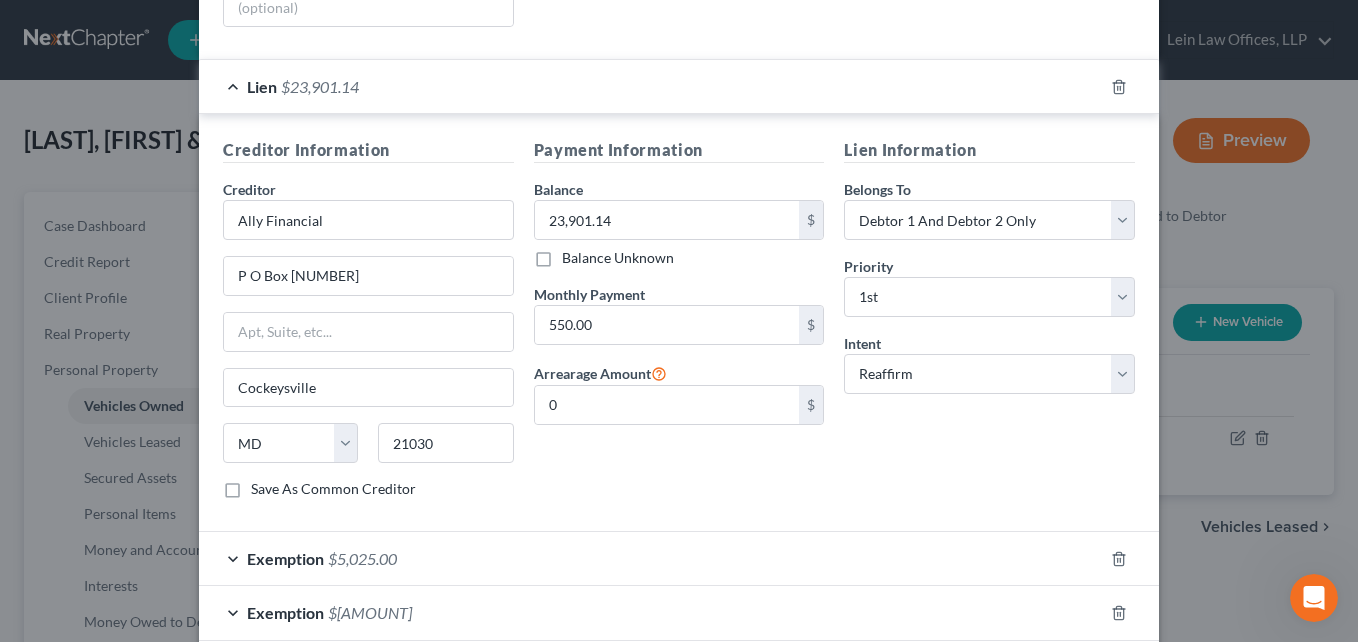 scroll, scrollTop: 561, scrollLeft: 0, axis: vertical 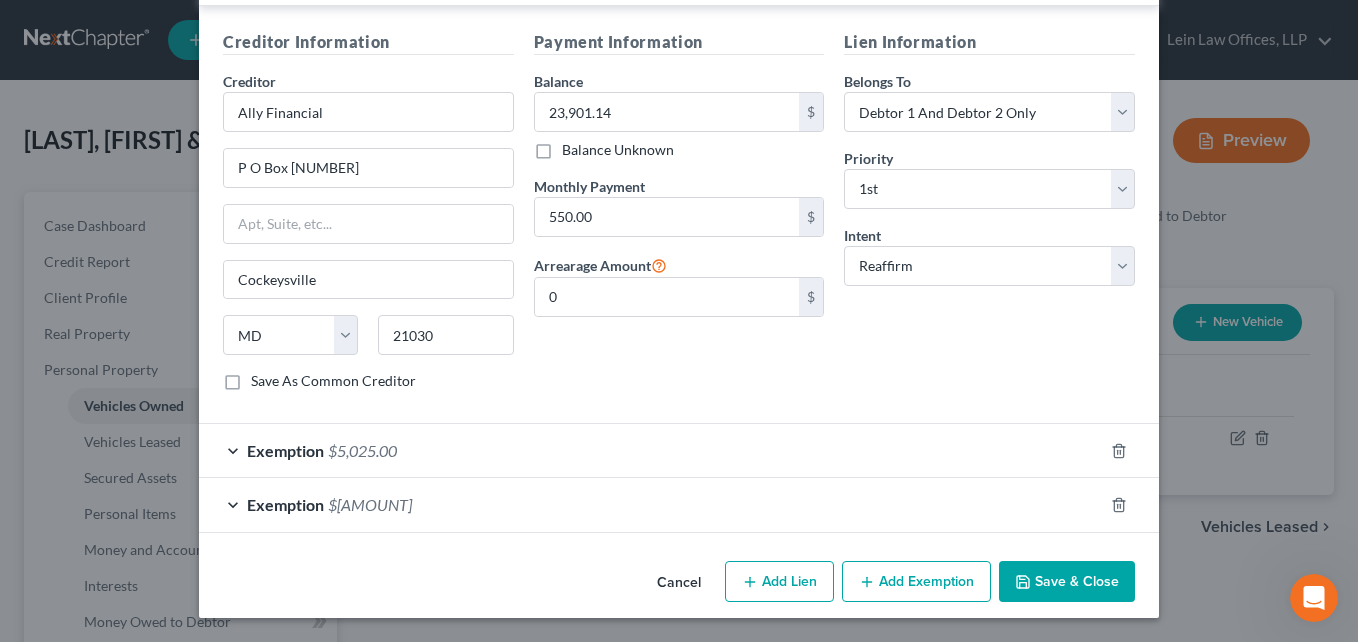 drag, startPoint x: 226, startPoint y: 448, endPoint x: 333, endPoint y: 440, distance: 107.298645 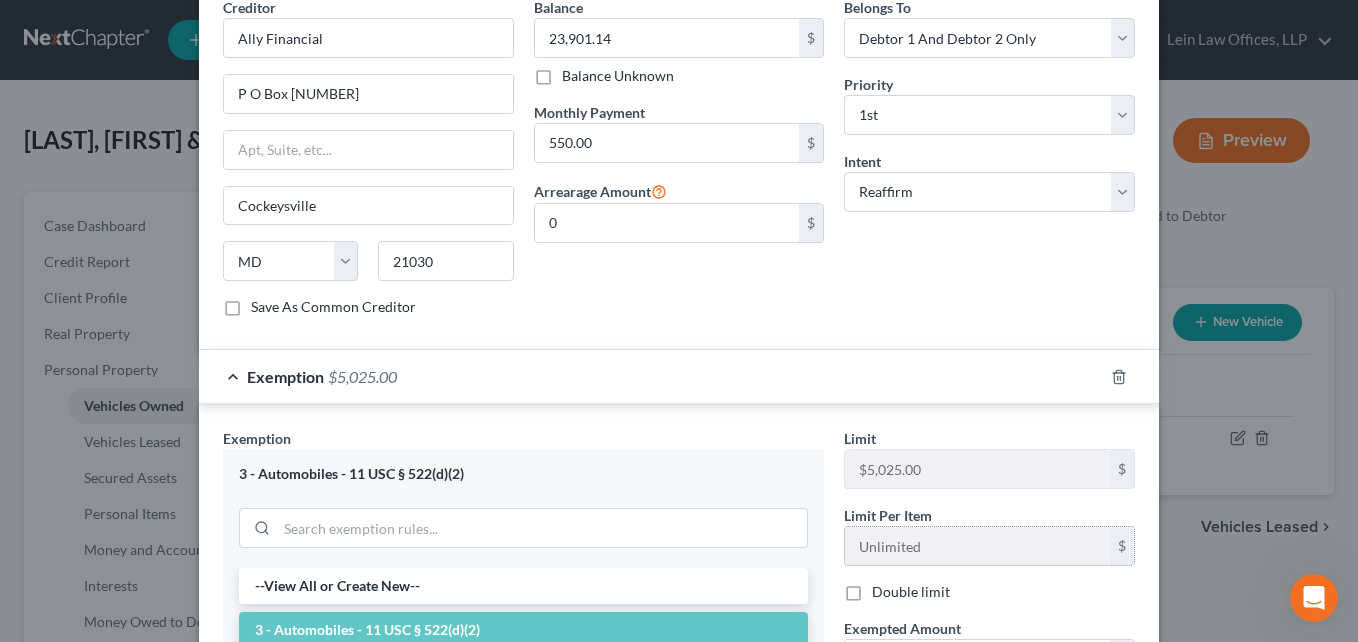 scroll, scrollTop: 961, scrollLeft: 0, axis: vertical 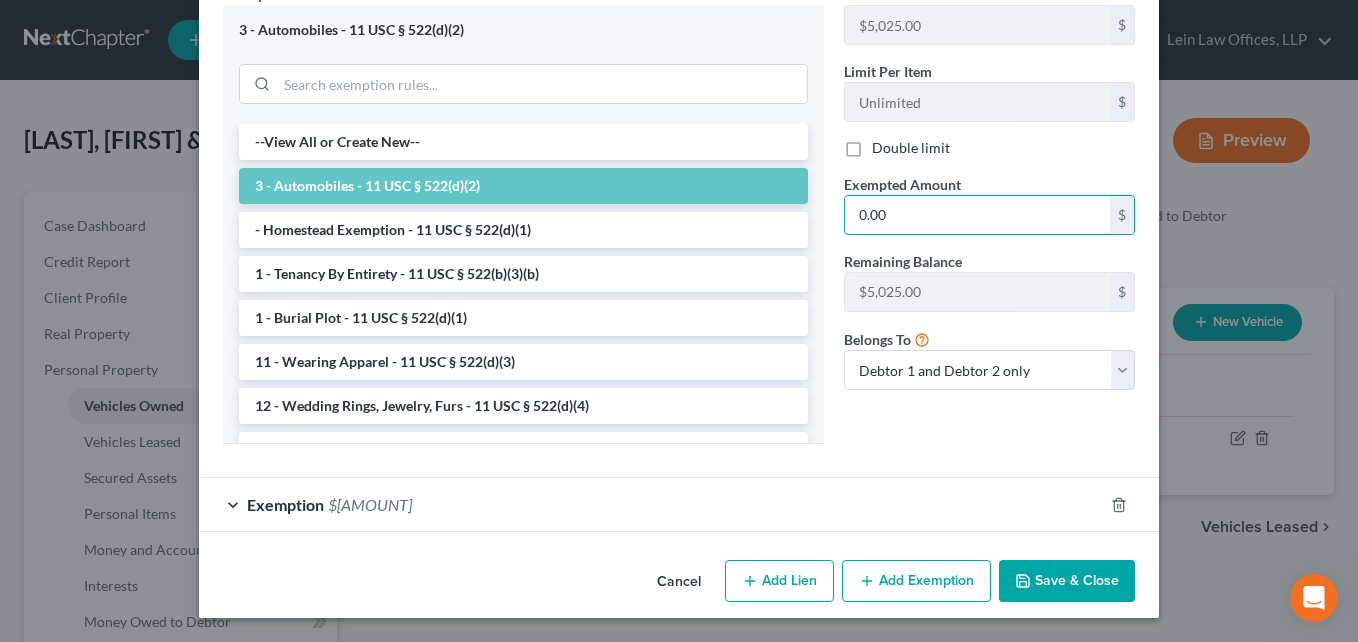 type on "0.00" 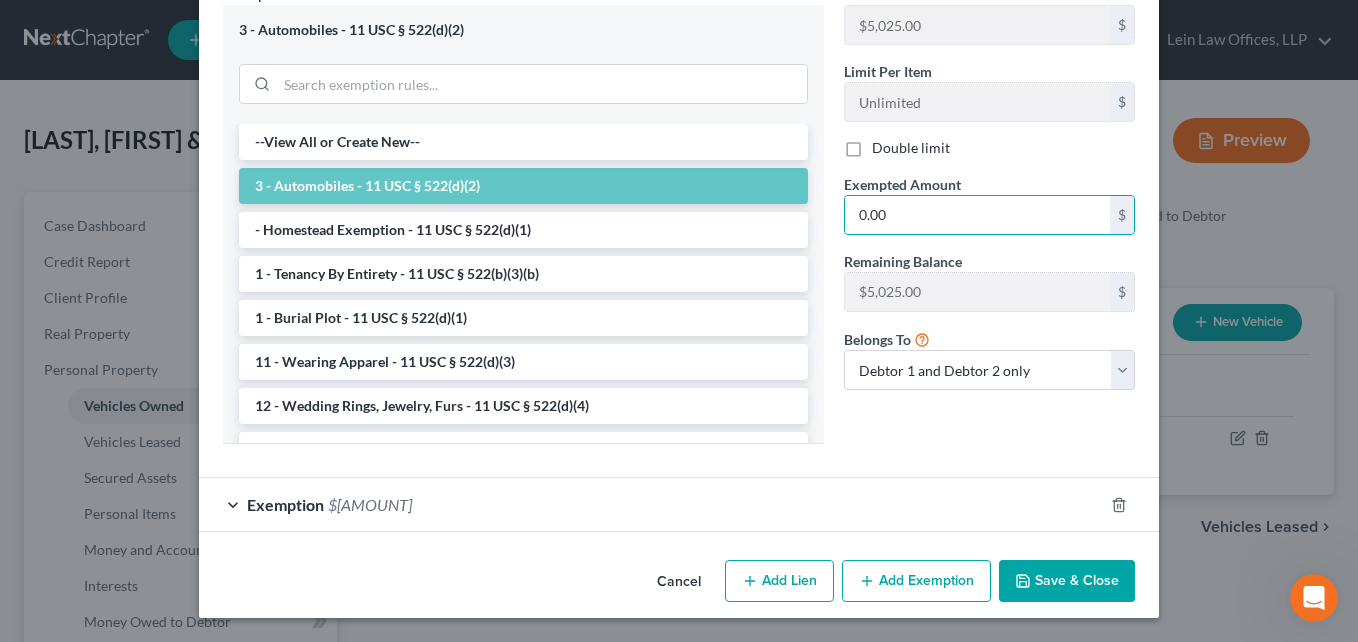 drag, startPoint x: 229, startPoint y: 506, endPoint x: 242, endPoint y: 505, distance: 13.038404 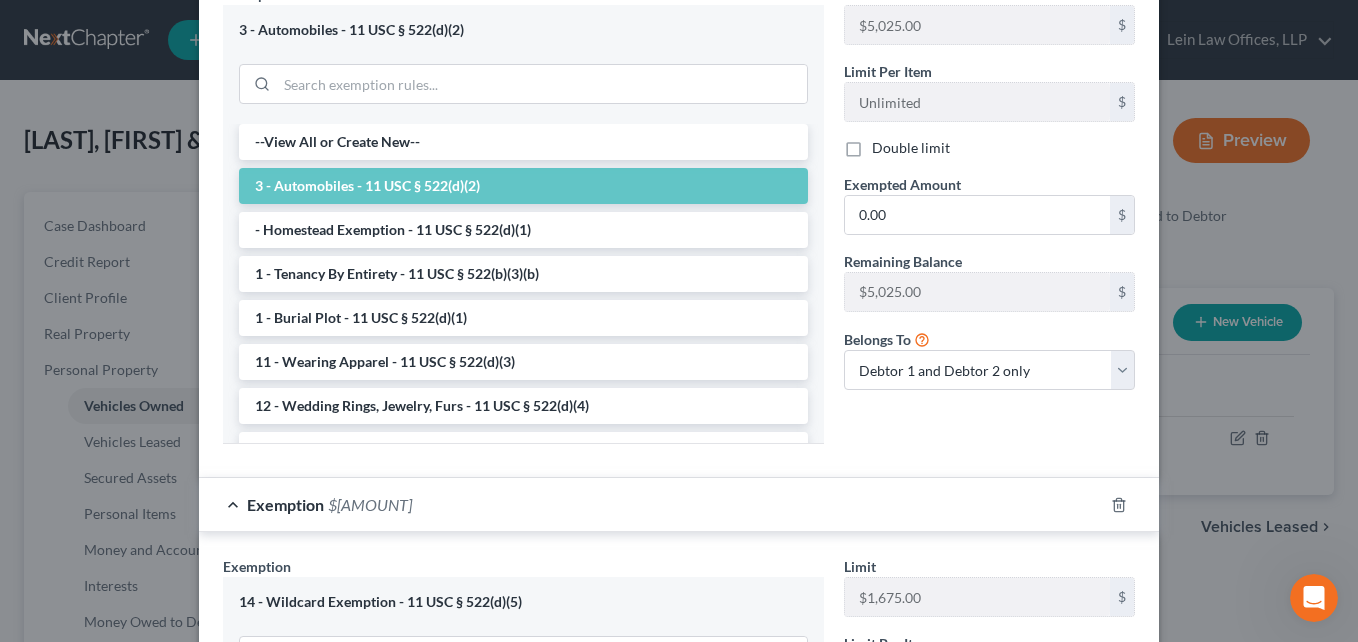 scroll, scrollTop: 1479, scrollLeft: 0, axis: vertical 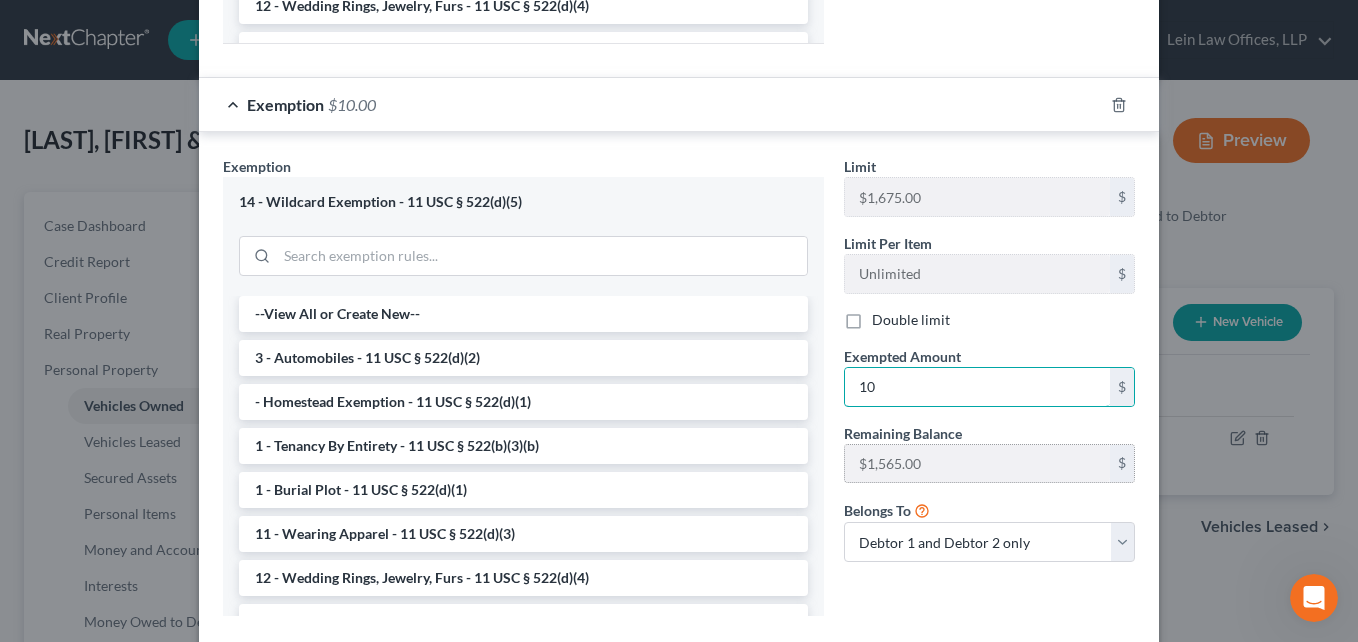 type on "1" 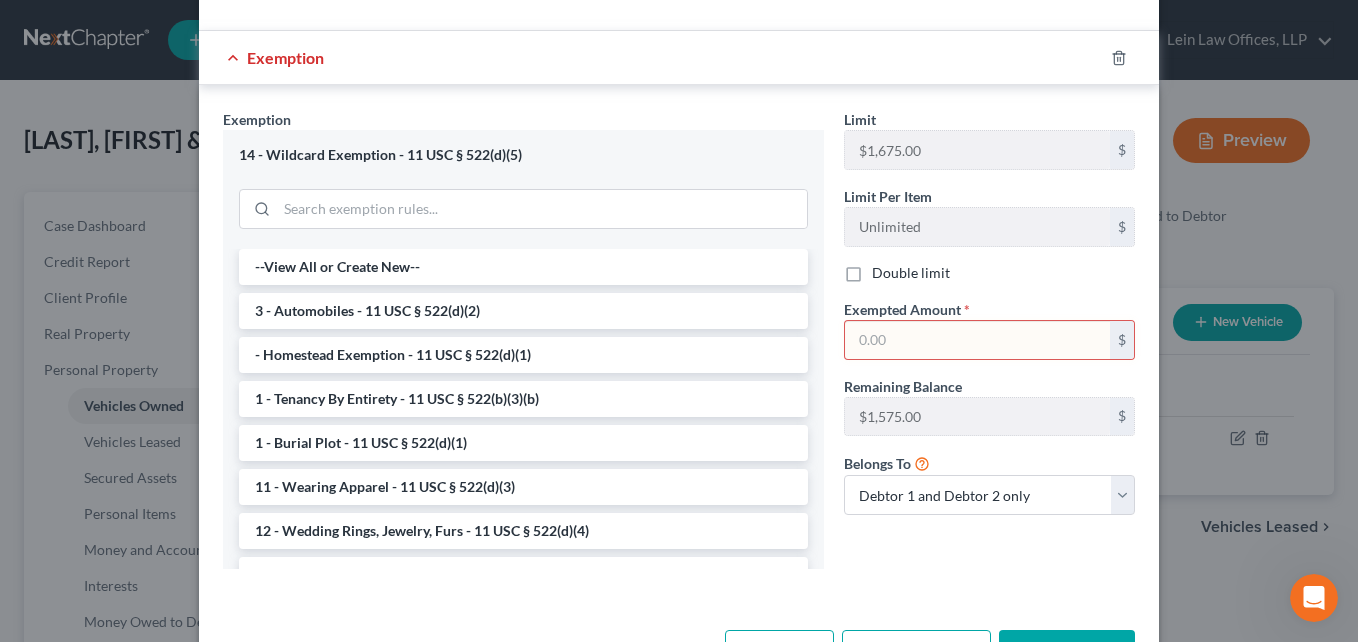 scroll, scrollTop: 1595, scrollLeft: 0, axis: vertical 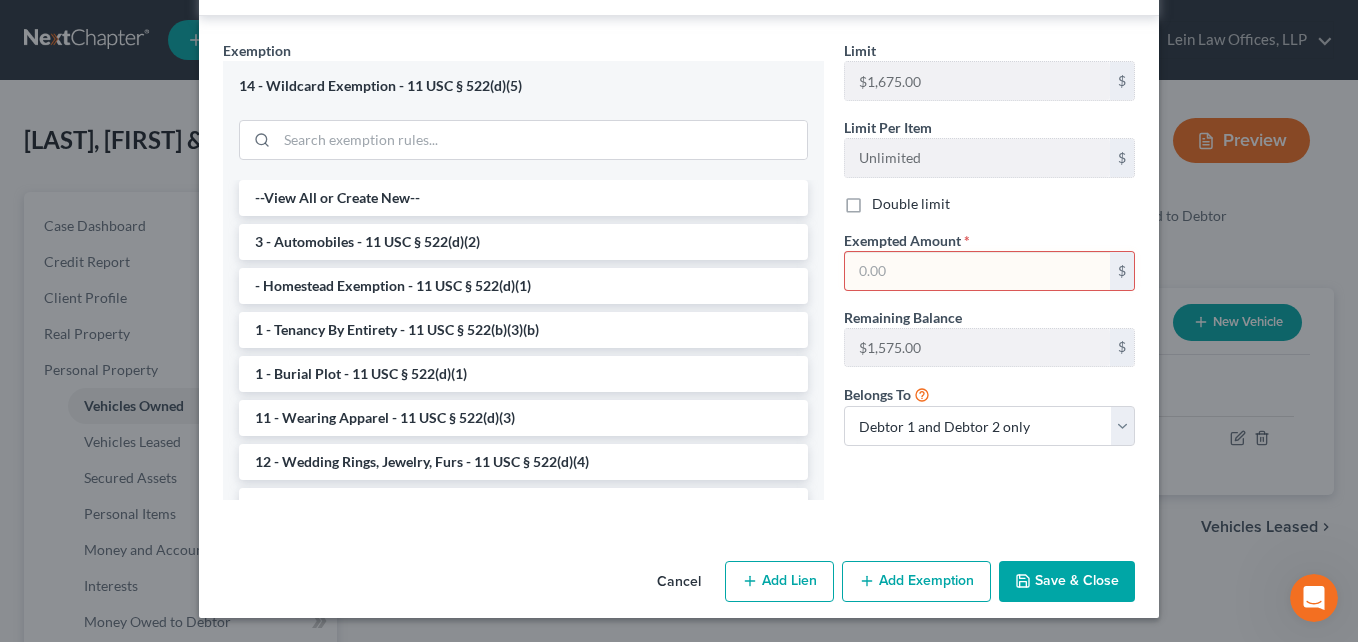 click 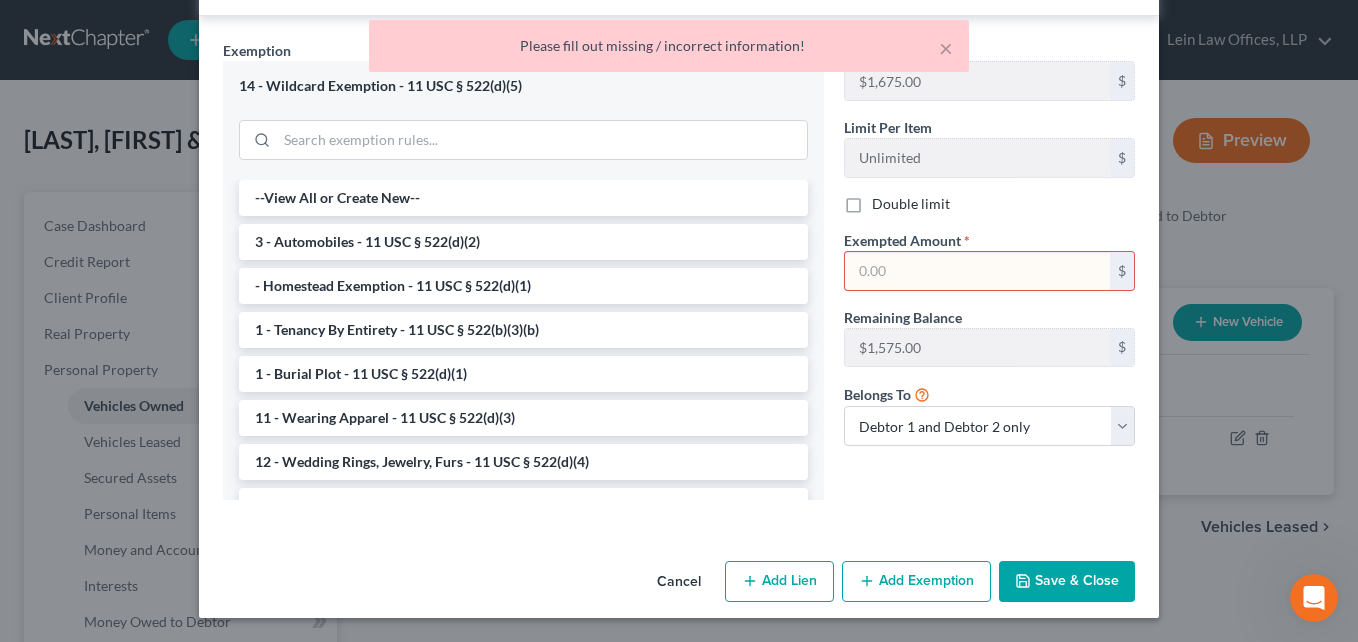 click at bounding box center (977, 271) 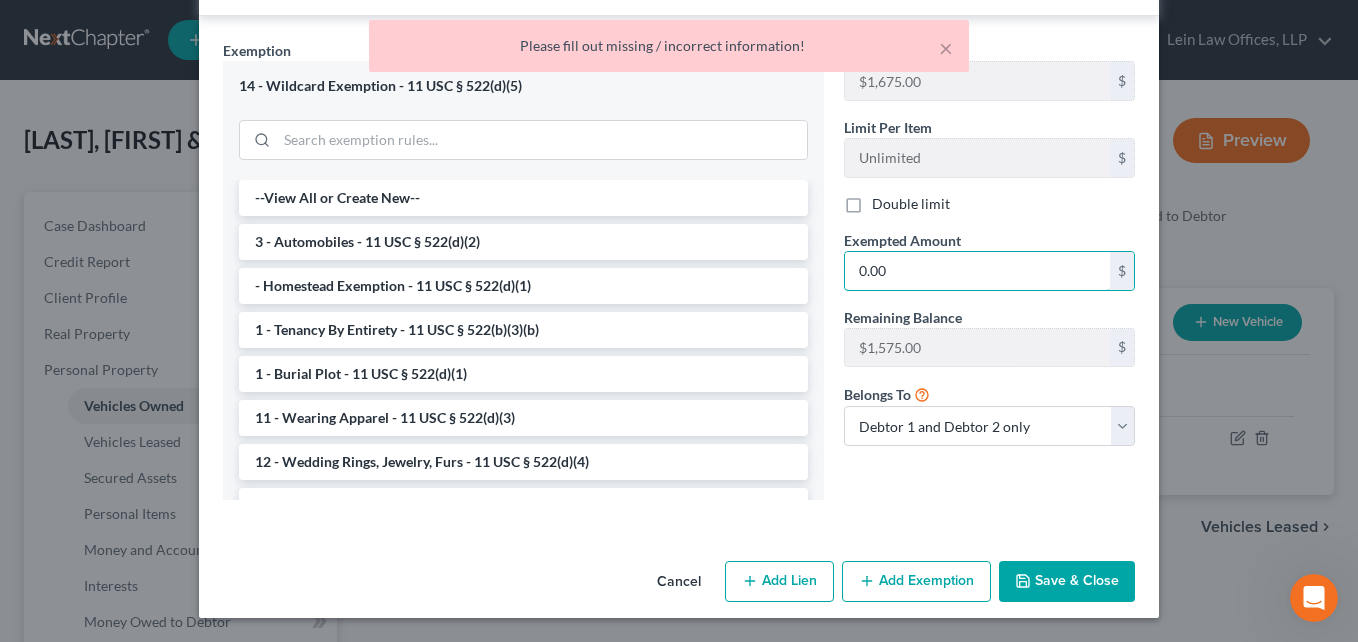 type on "0.00" 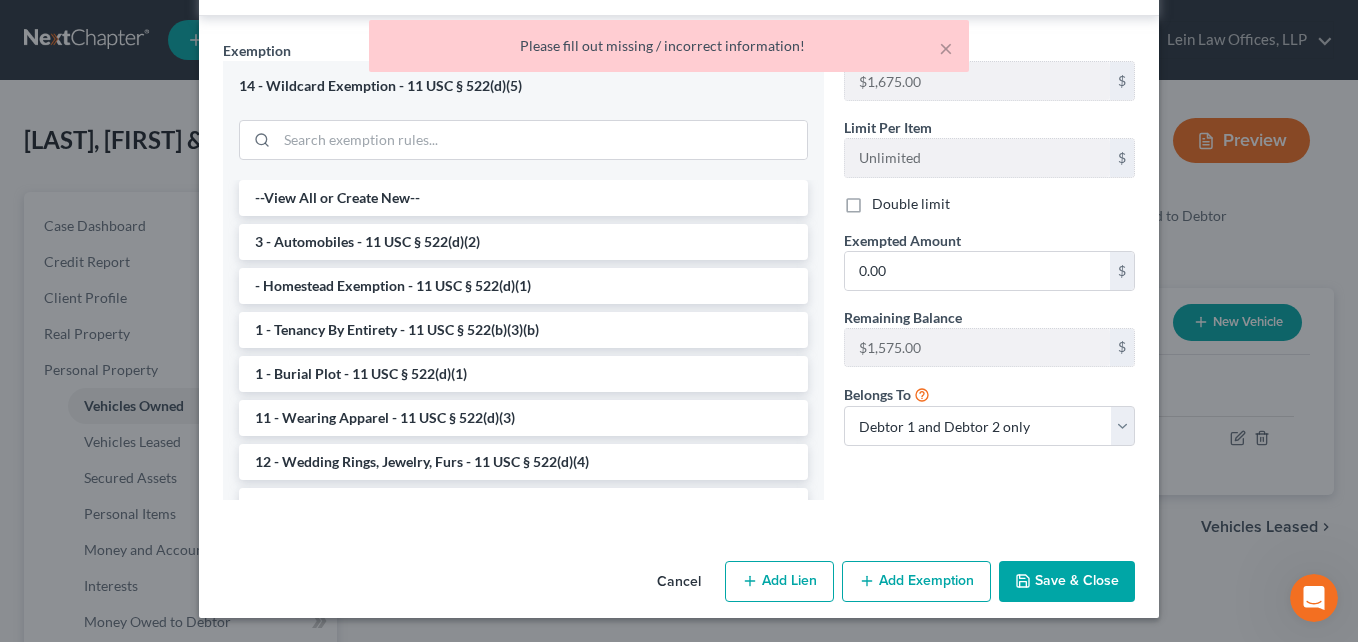 click 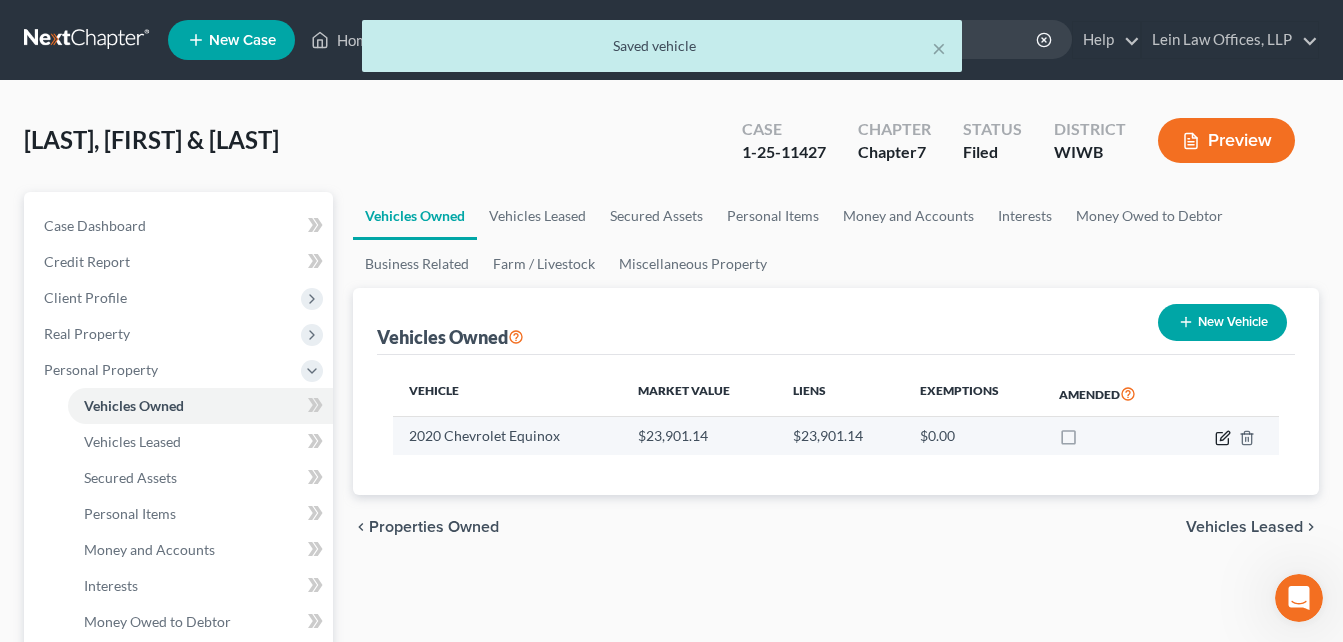 click 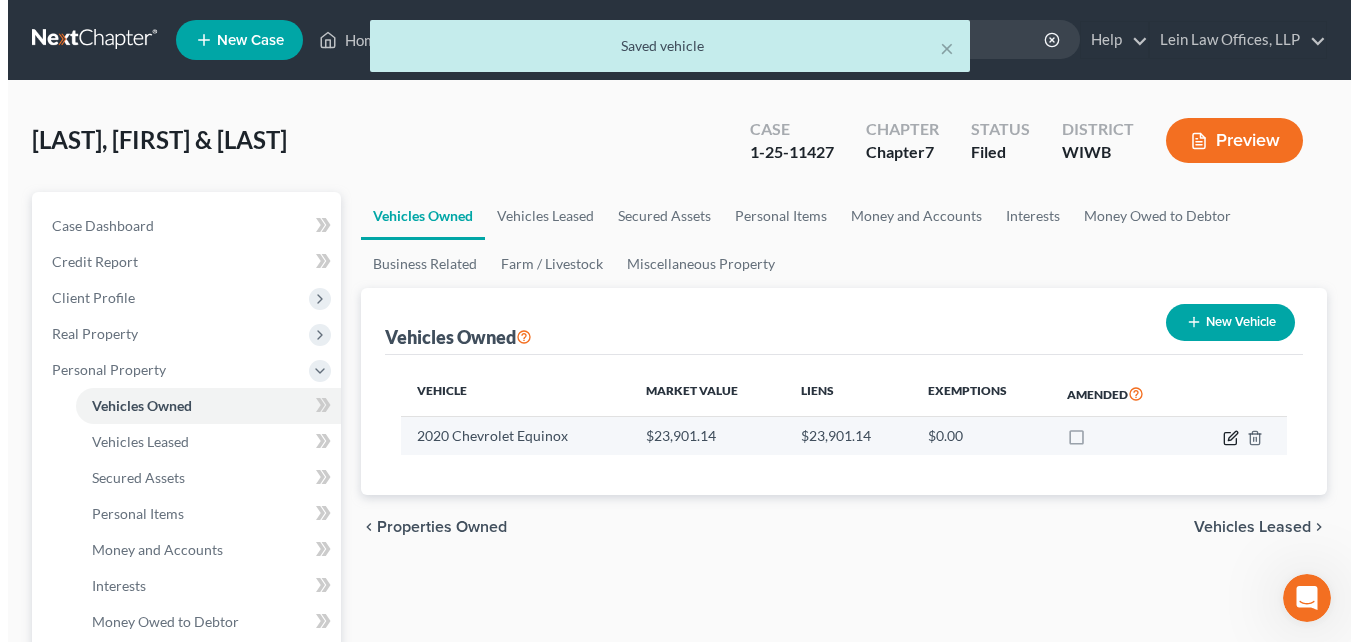 select on "0" 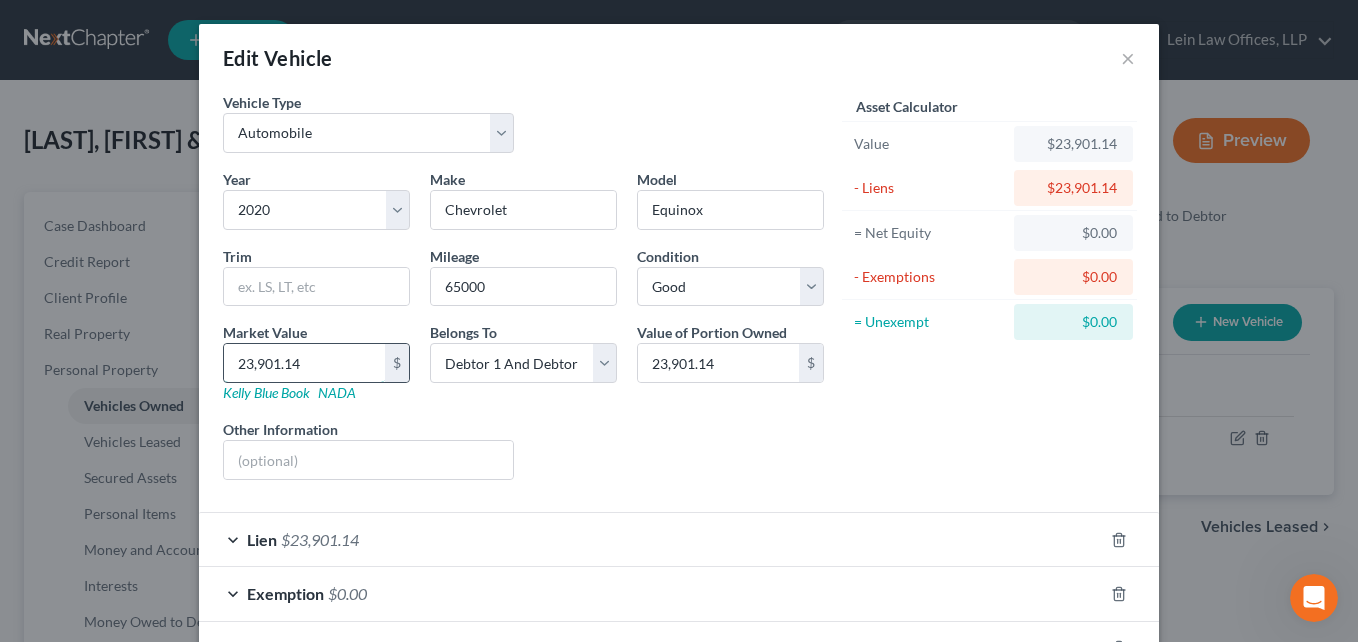 type on "1" 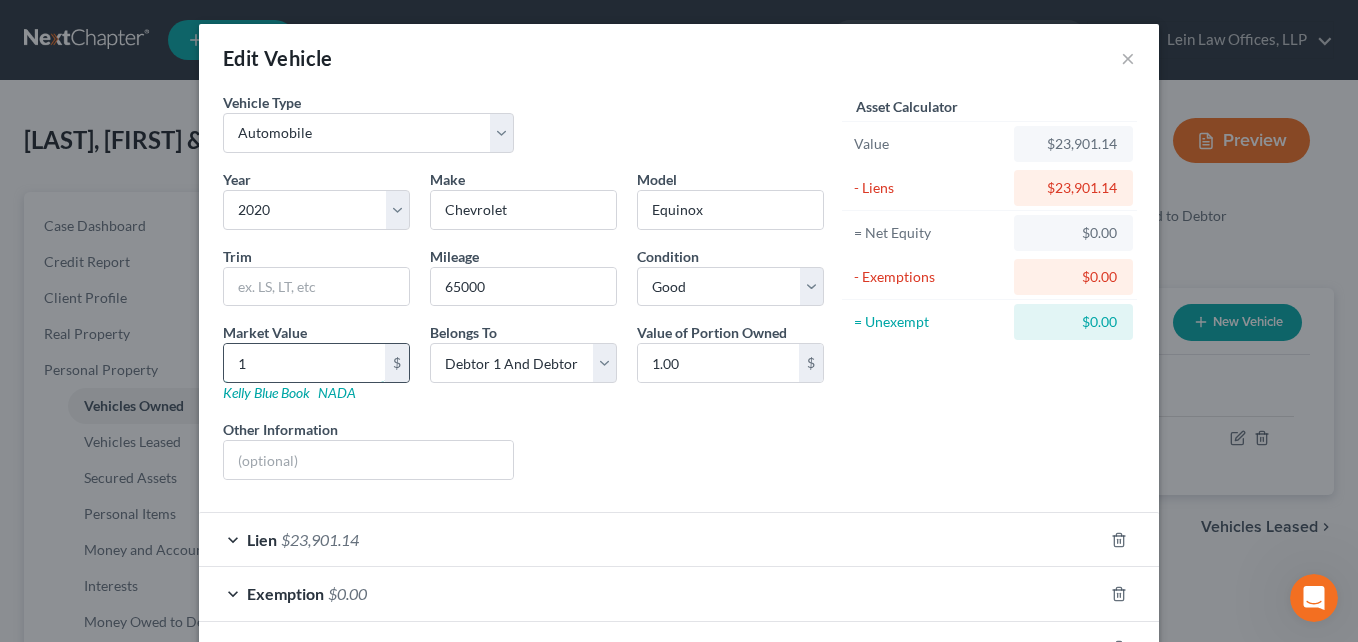 type on "18" 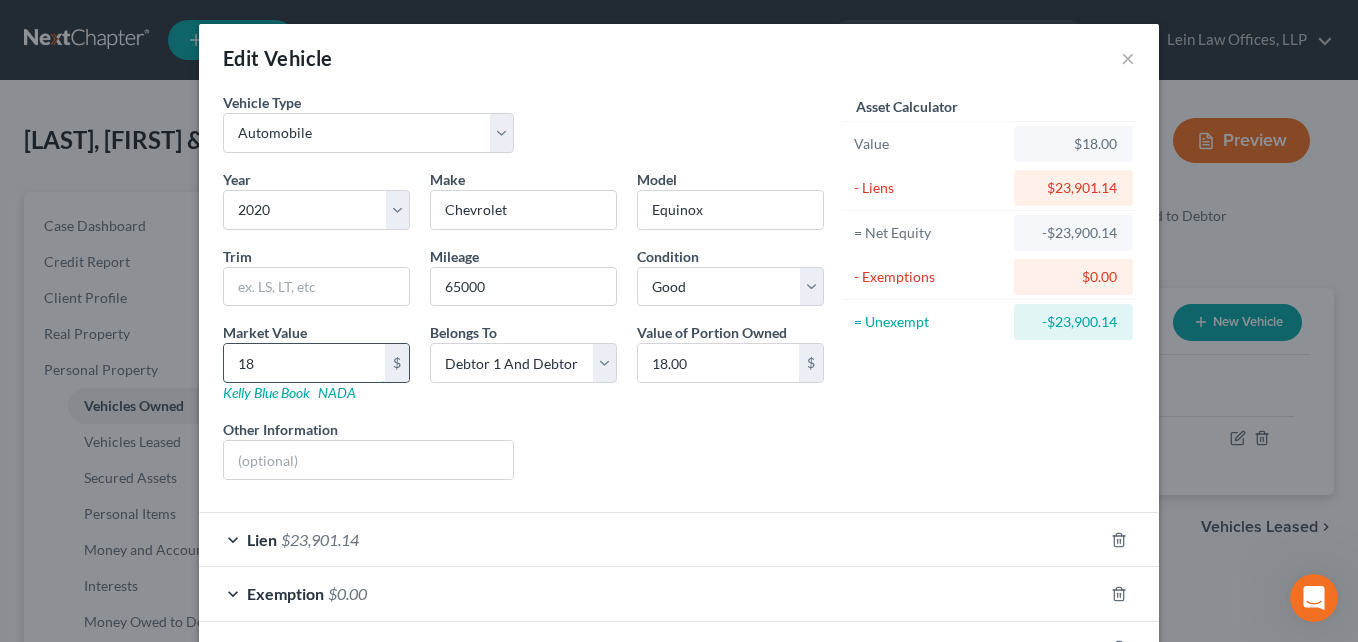 type on "187" 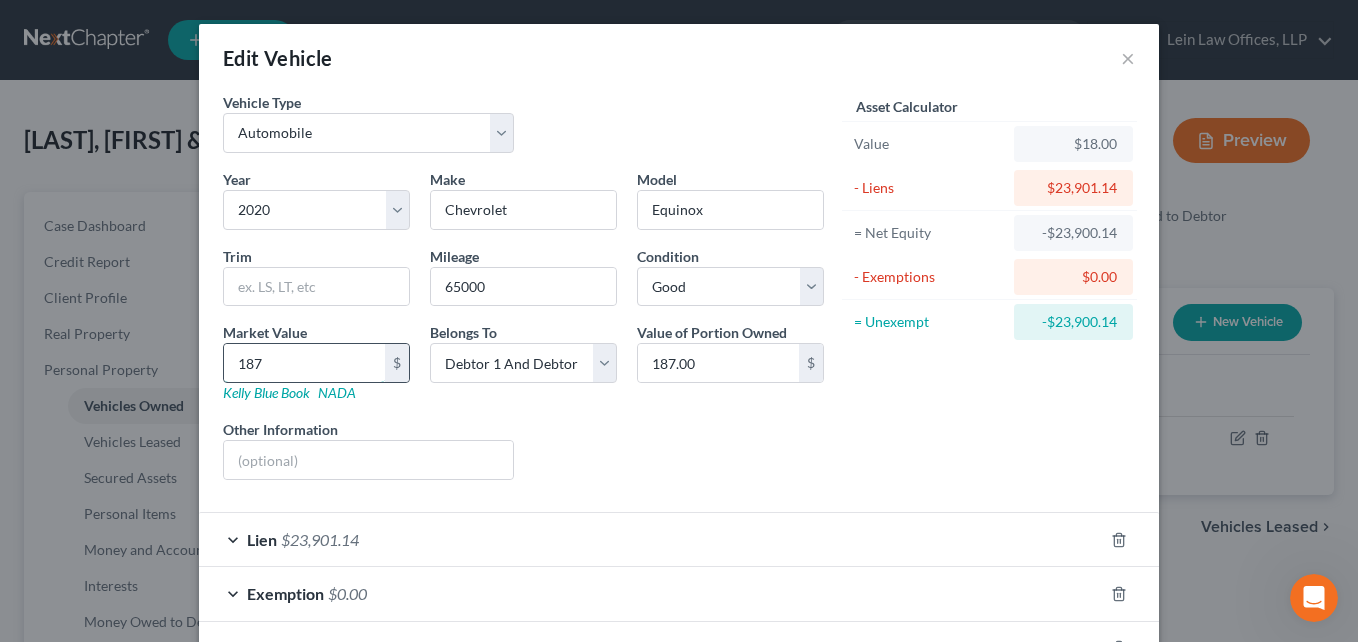 type on "1871" 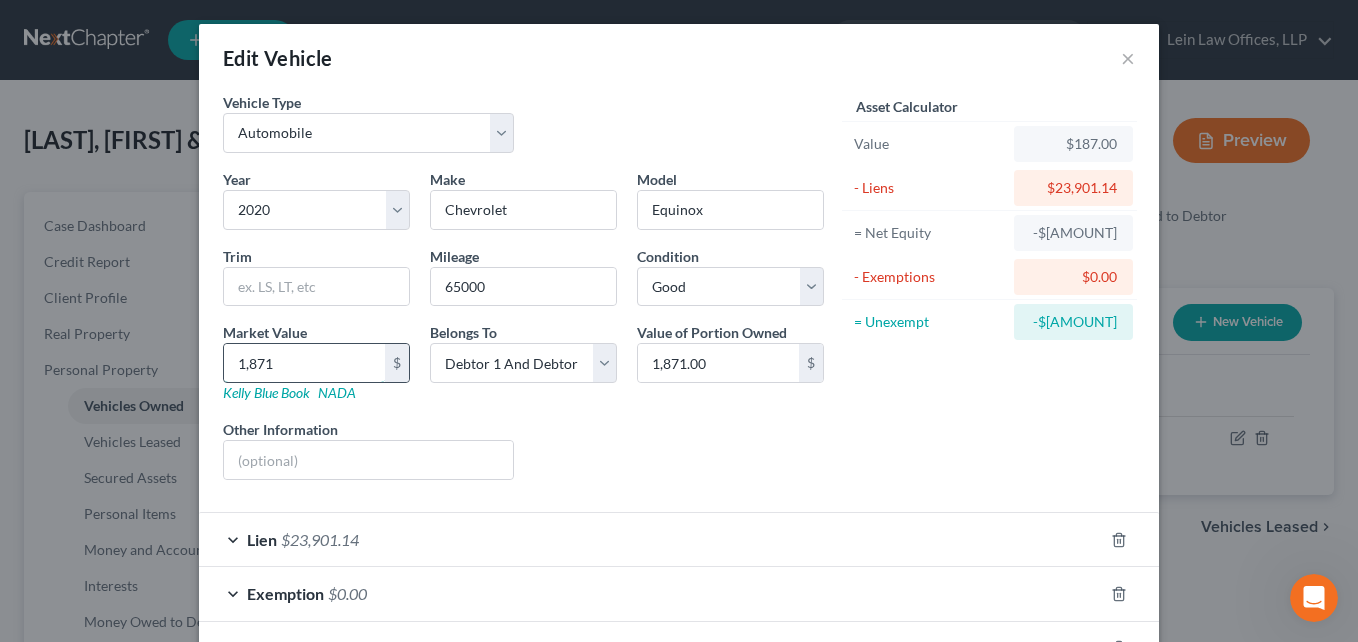 type on "1,8716" 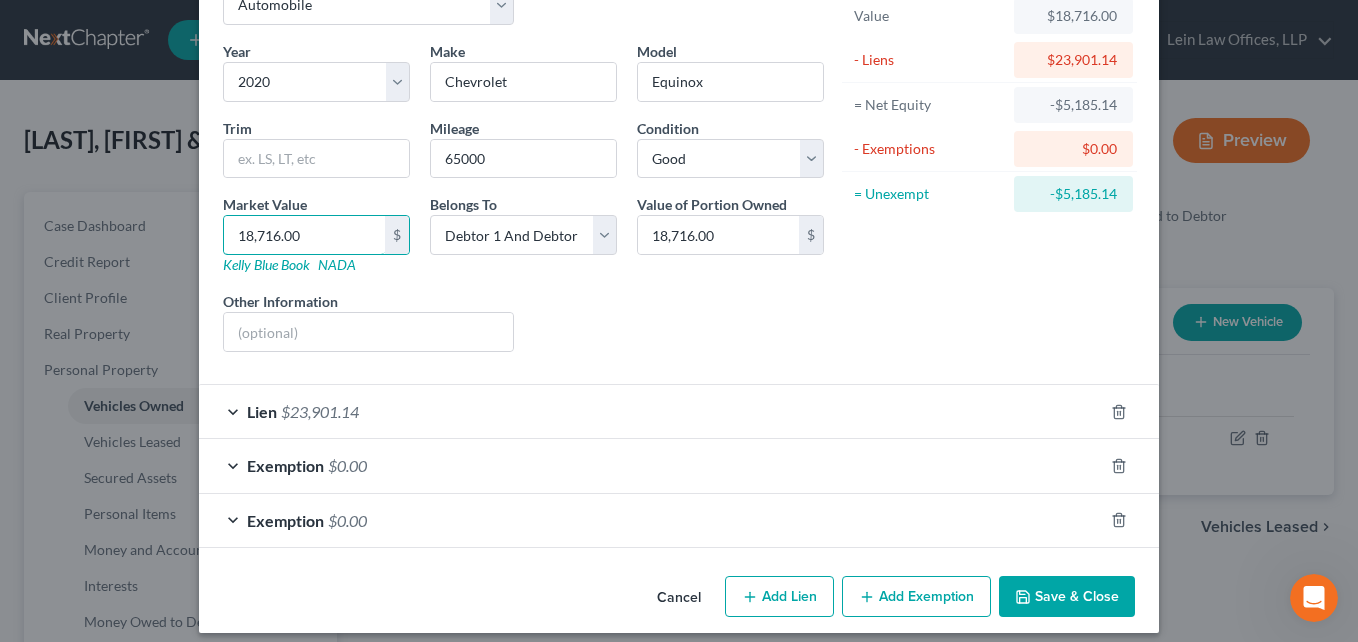 scroll, scrollTop: 143, scrollLeft: 0, axis: vertical 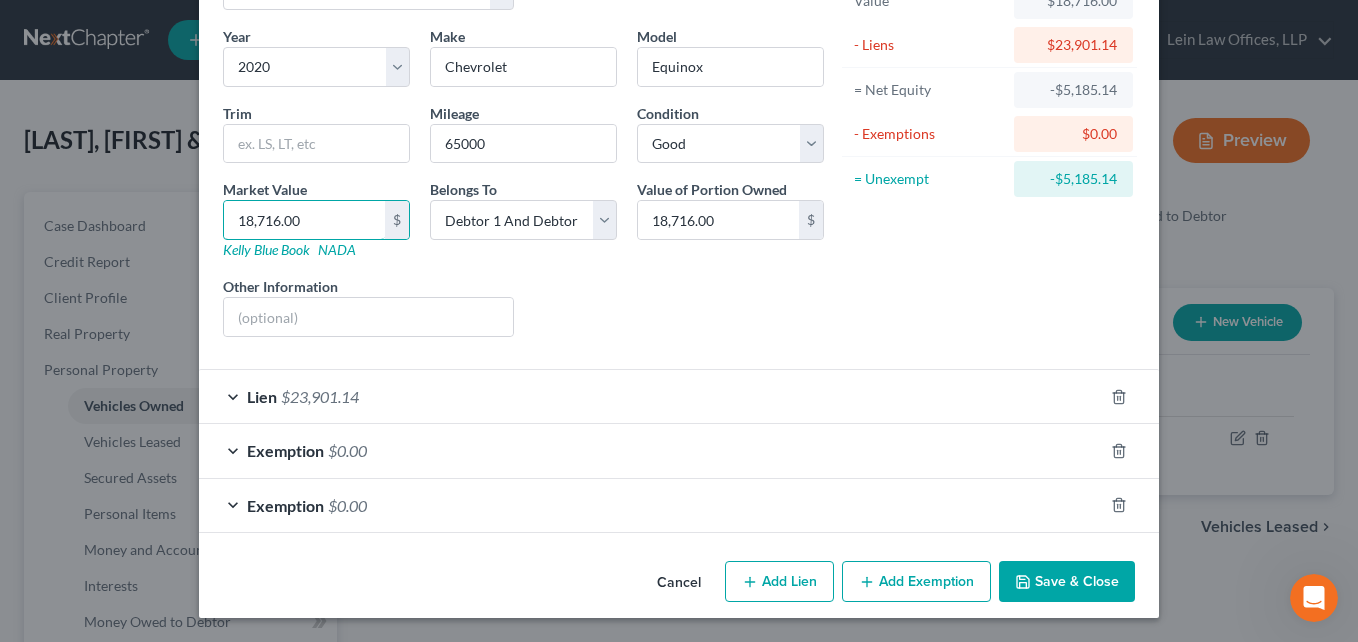type on "18,716.00" 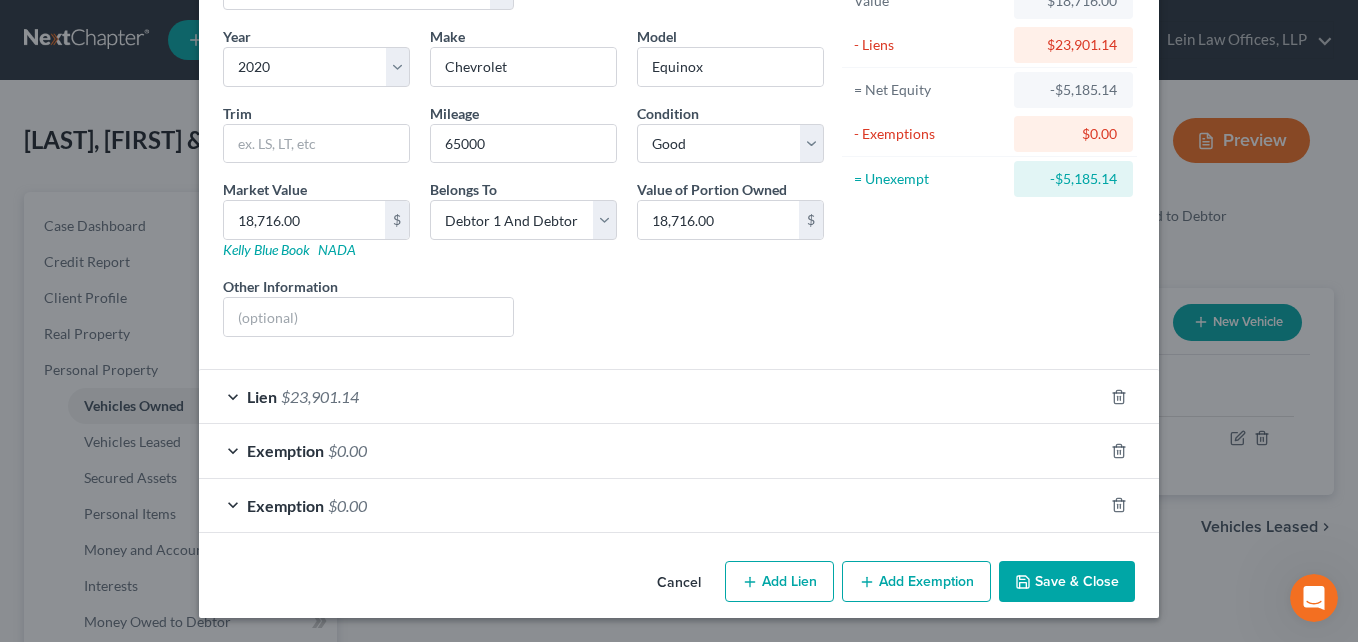 click on "Add Exemption" at bounding box center (916, 582) 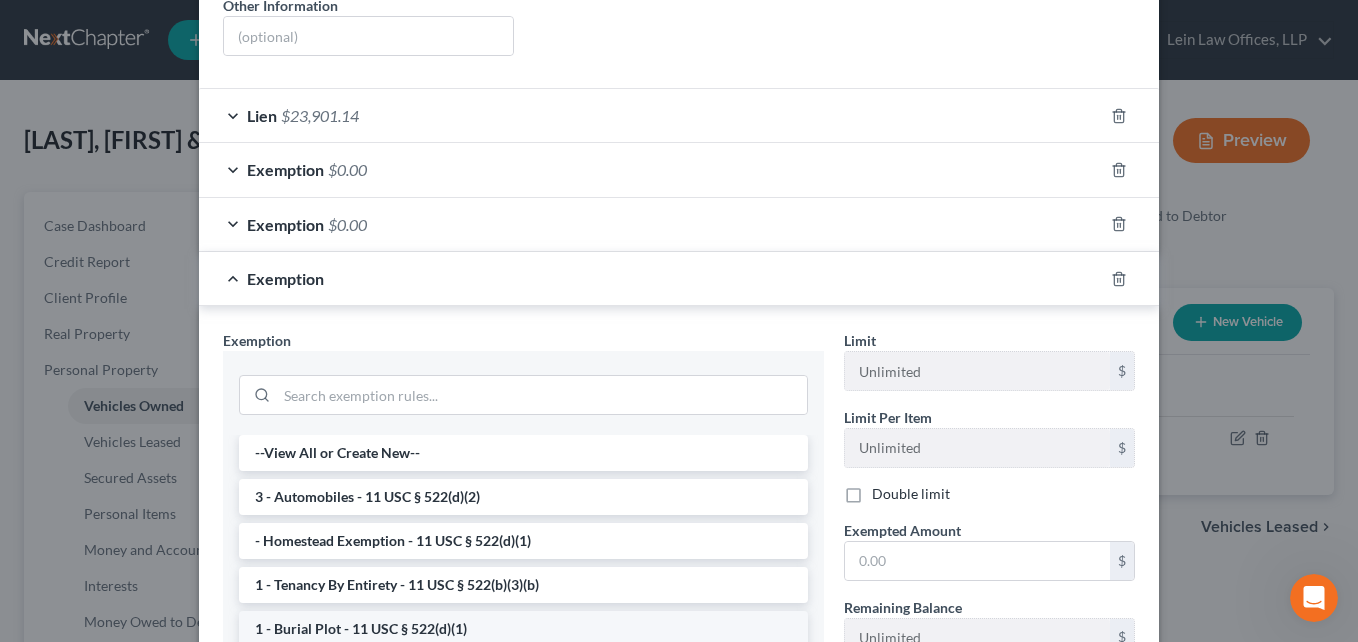 scroll, scrollTop: 543, scrollLeft: 0, axis: vertical 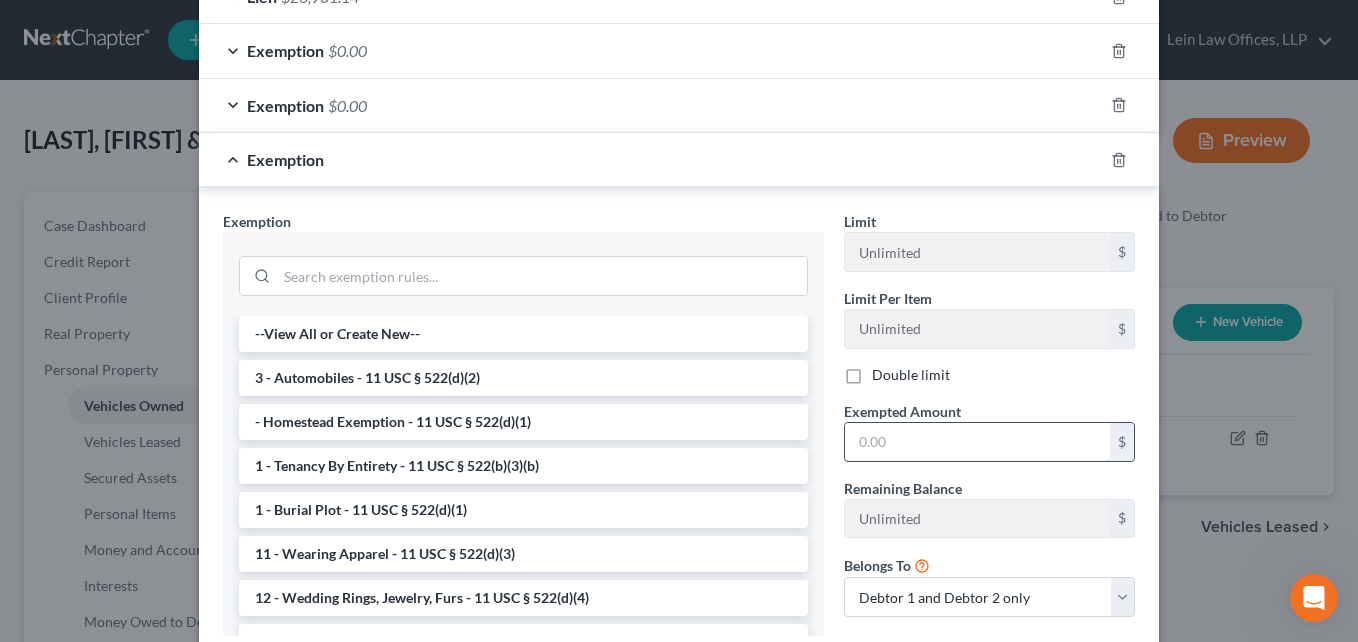 click at bounding box center [977, 442] 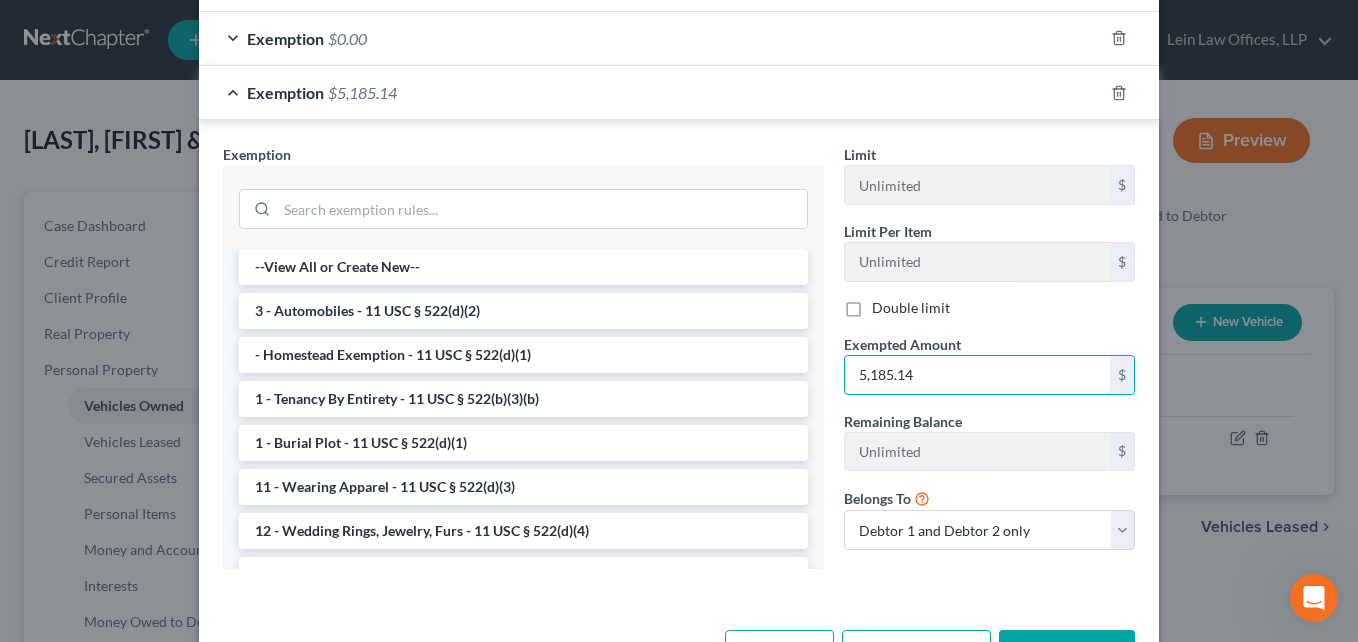 scroll, scrollTop: 680, scrollLeft: 0, axis: vertical 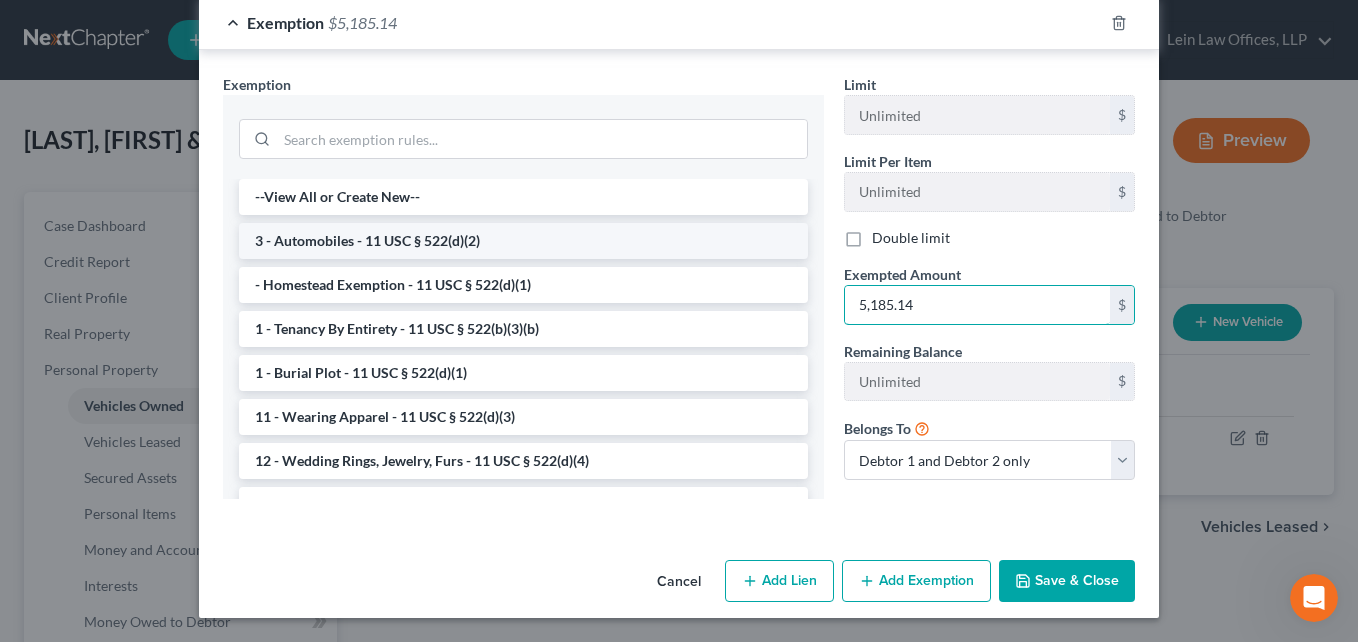 type on "5,185.14" 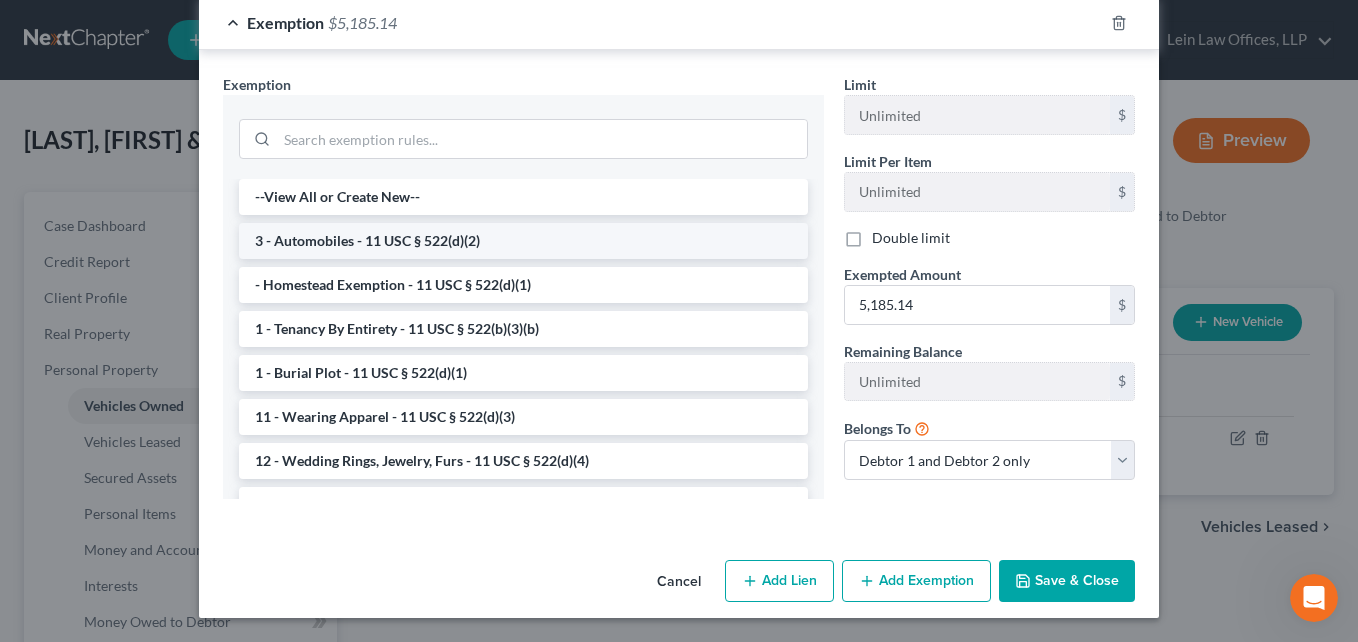 click on "3 - Automobiles - 11 USC § 522(d)(2)" at bounding box center (523, 241) 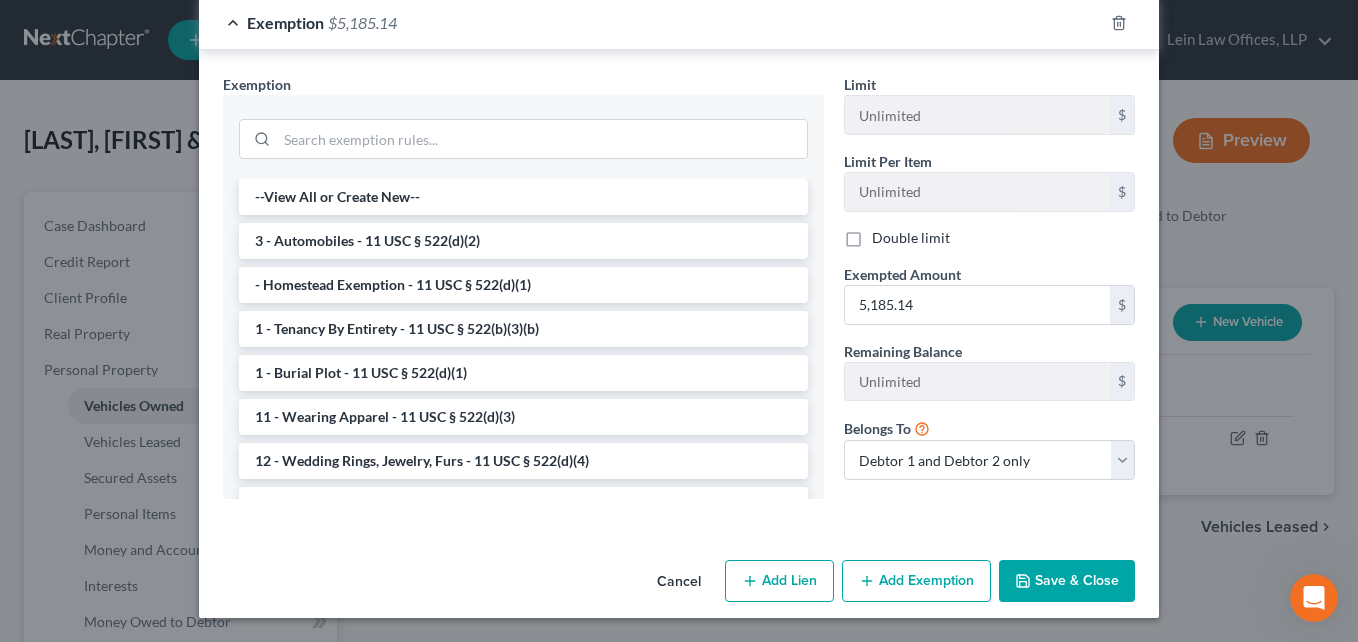 scroll, scrollTop: 661, scrollLeft: 0, axis: vertical 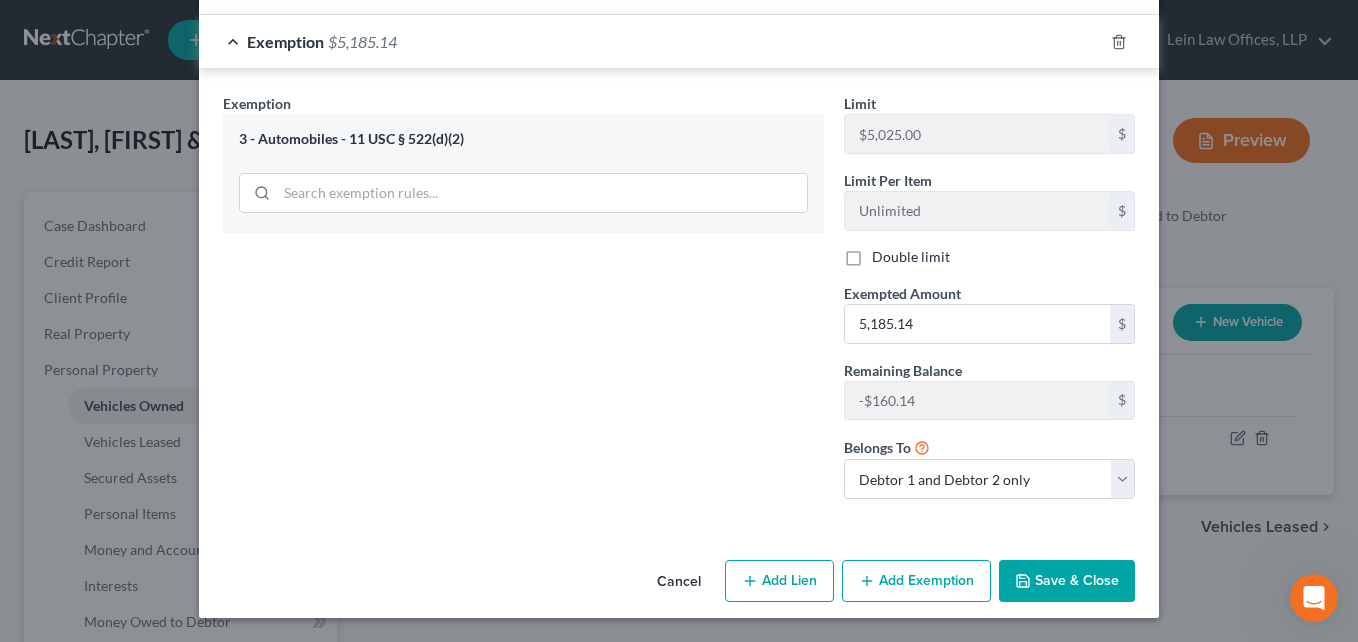 click on "Save & Close" at bounding box center (1067, 581) 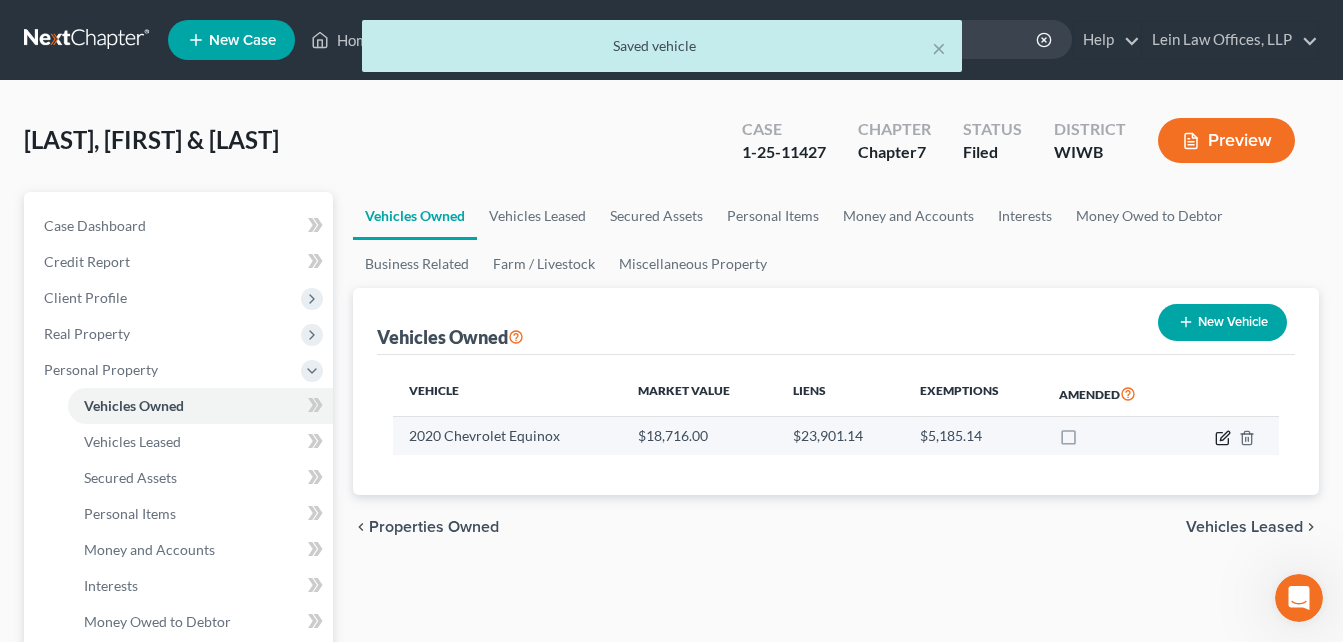 click 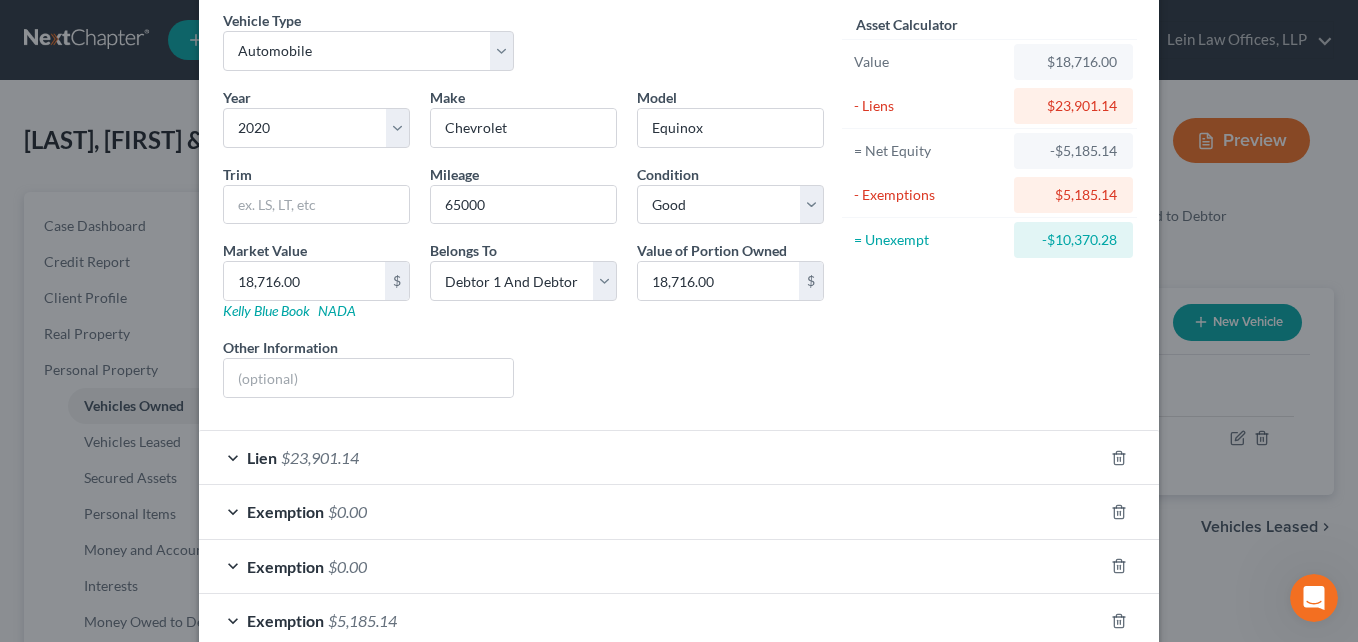 scroll, scrollTop: 198, scrollLeft: 0, axis: vertical 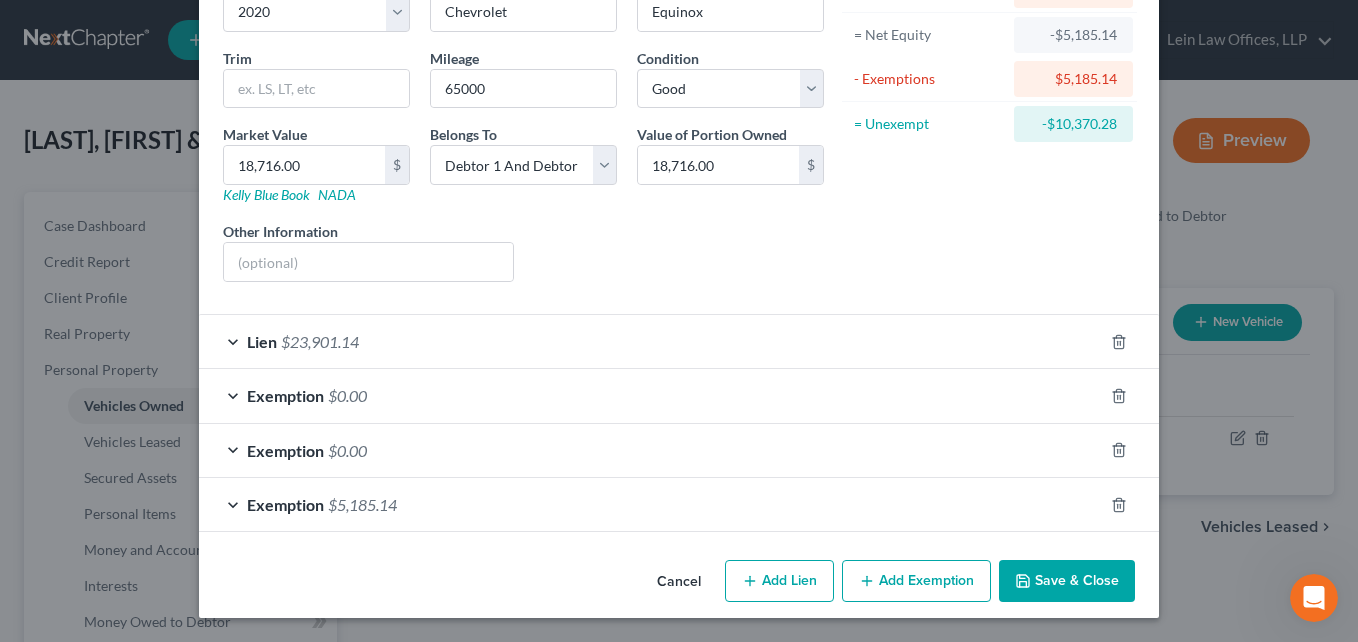 click on "Exemption $5,185.14" at bounding box center [651, 504] 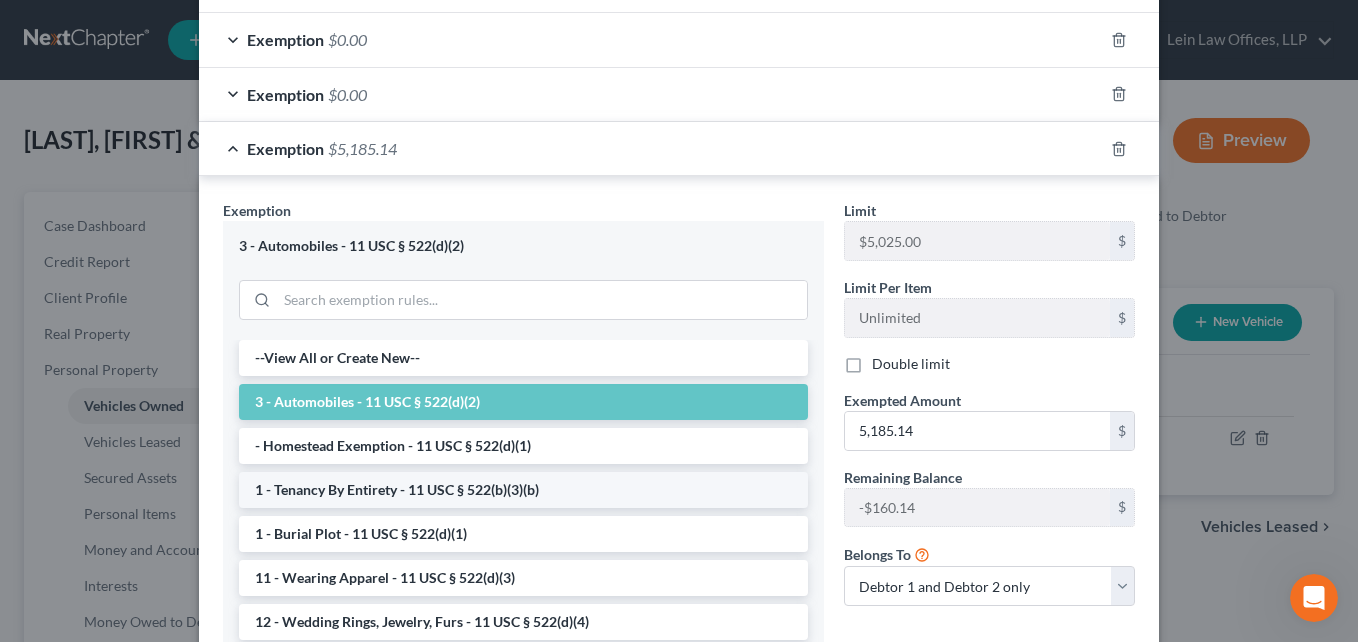 scroll, scrollTop: 598, scrollLeft: 0, axis: vertical 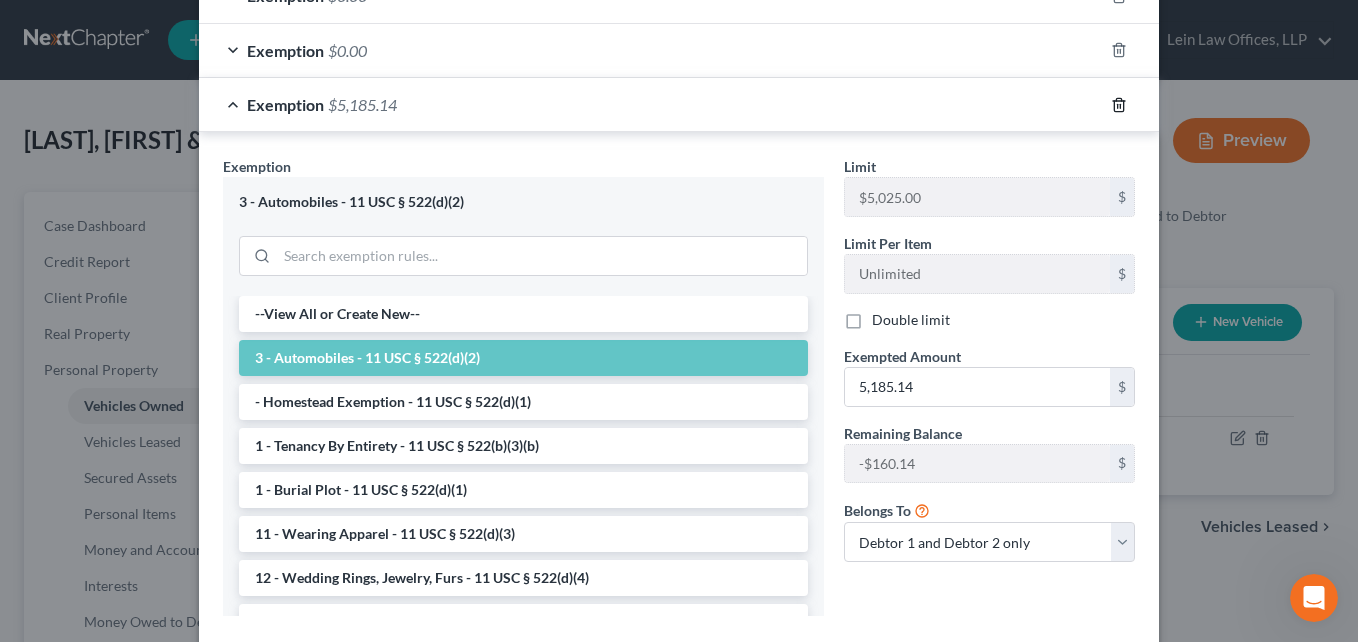 click 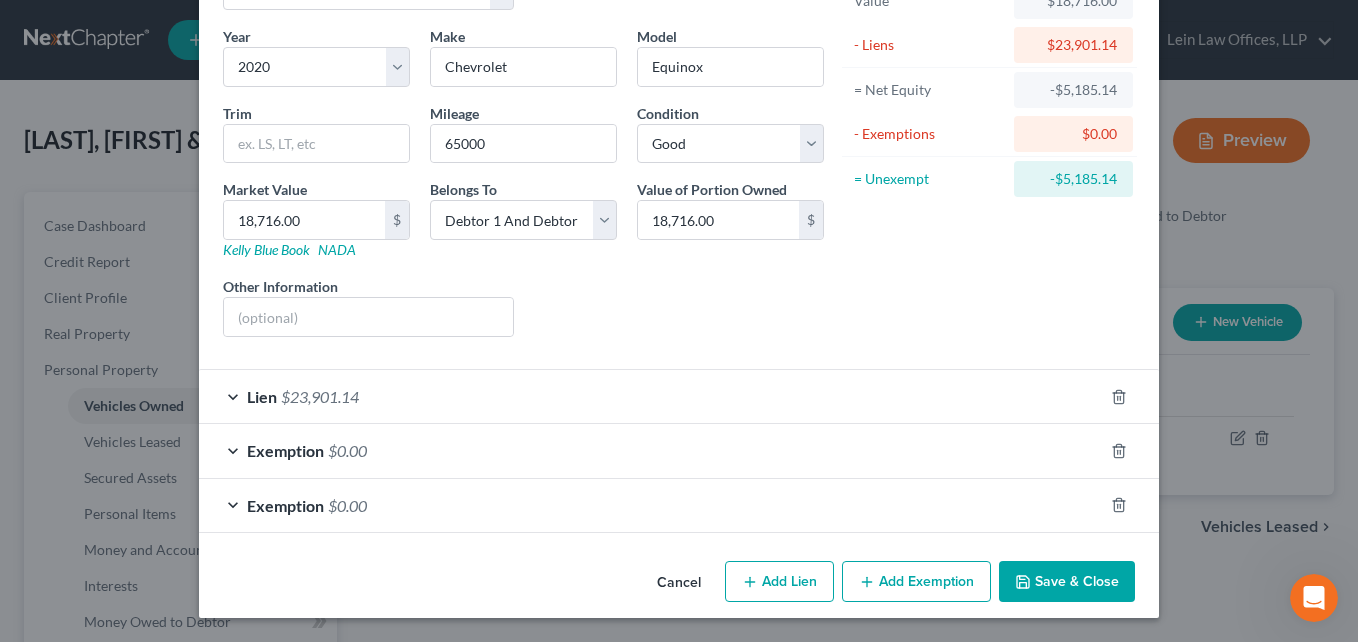 scroll, scrollTop: 43, scrollLeft: 0, axis: vertical 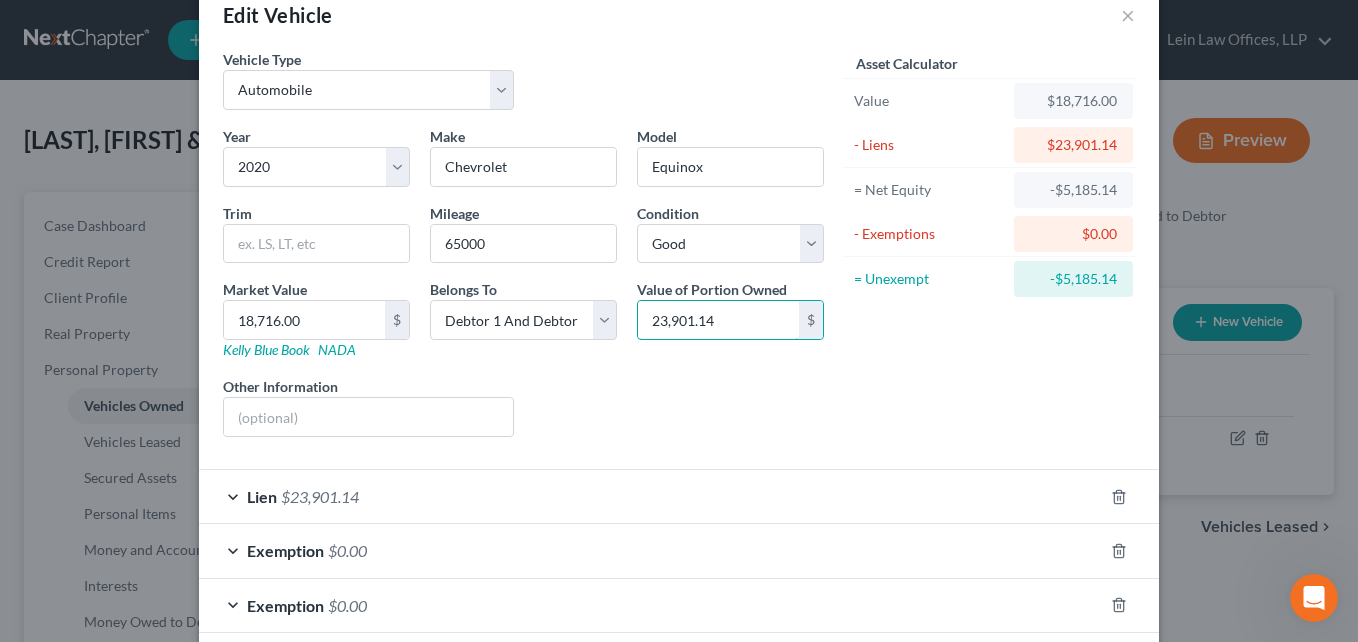 type on "23,901.14" 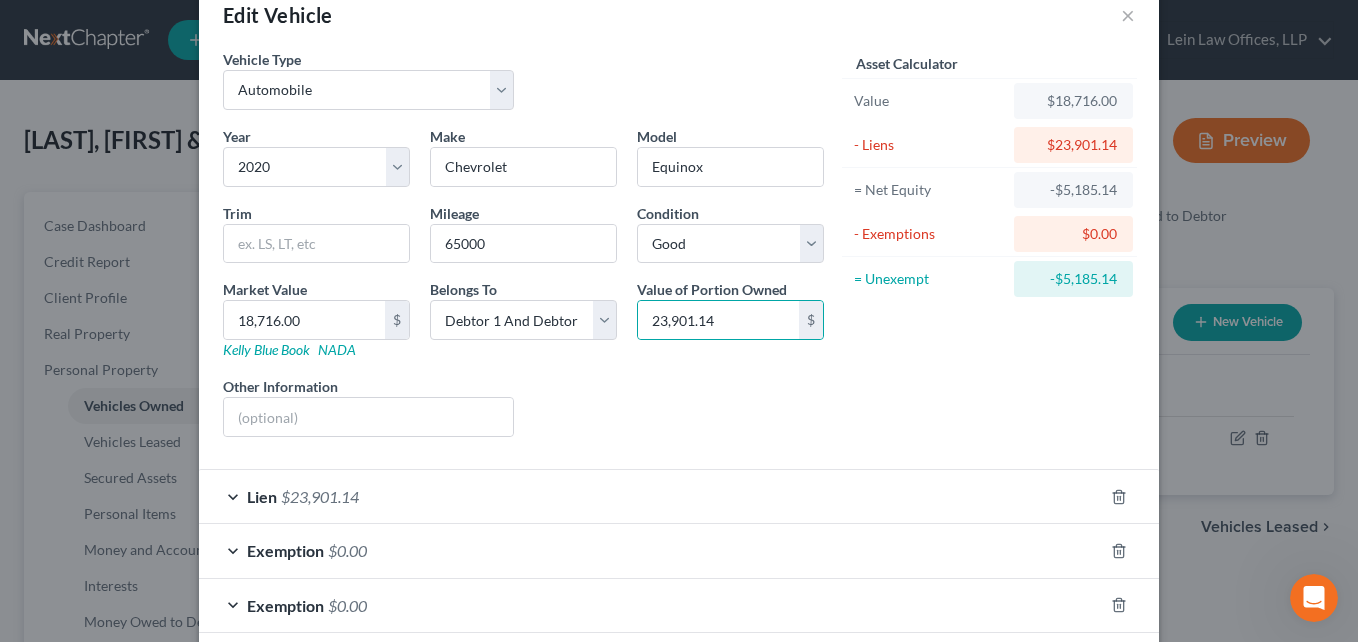 click on "Asset Calculator Value $18,716.00 - Liens $23,901.14 = Net Equity -$5,185.14 - Exemptions $0.00 = Unexempt -$5,185.14" at bounding box center [989, 251] 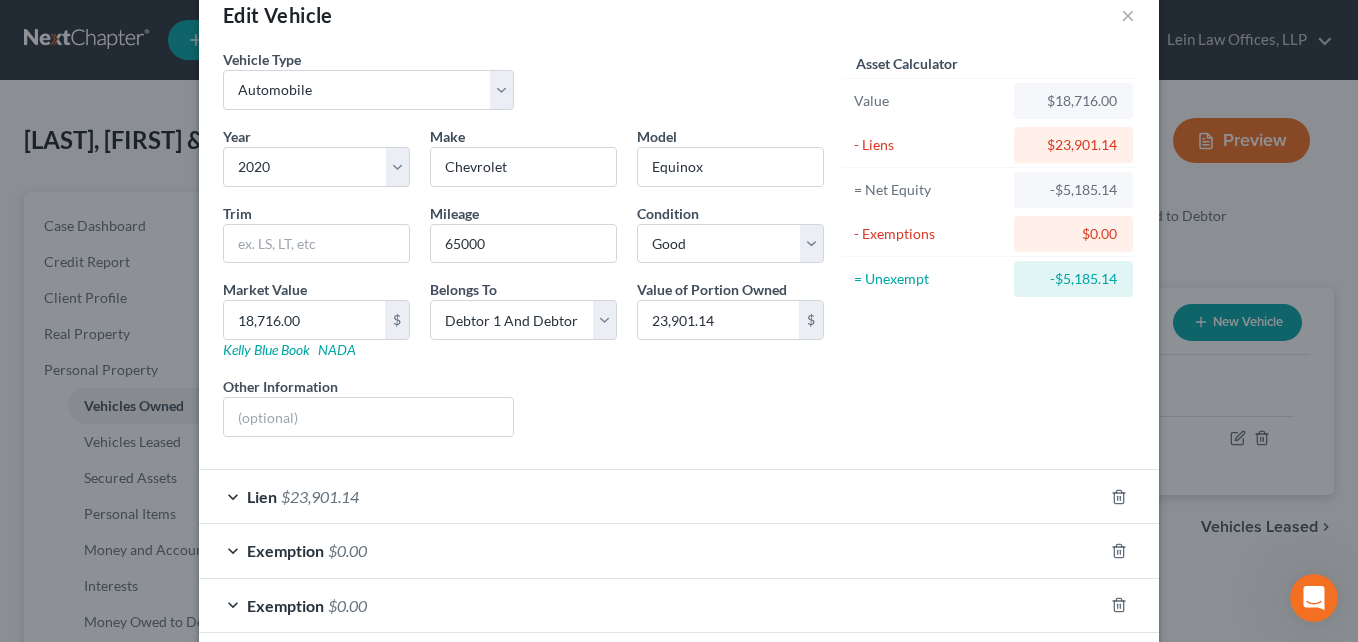 click on "Exemption $0.00" at bounding box center (651, 550) 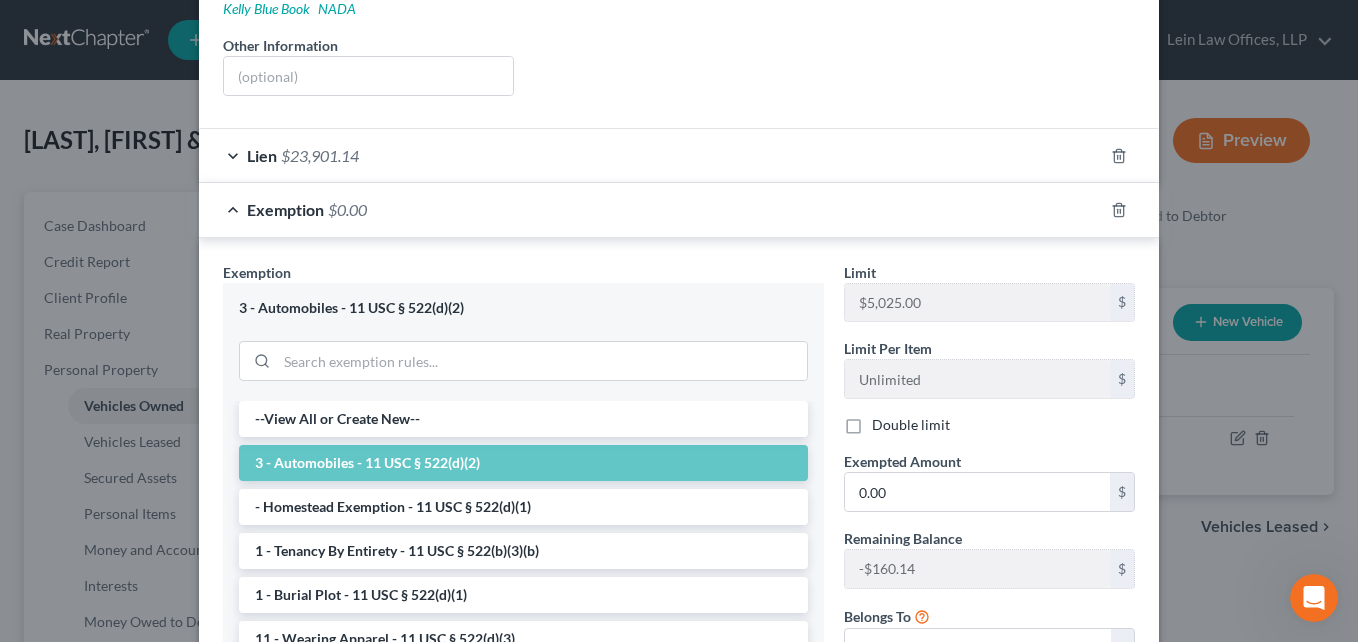 scroll, scrollTop: 443, scrollLeft: 0, axis: vertical 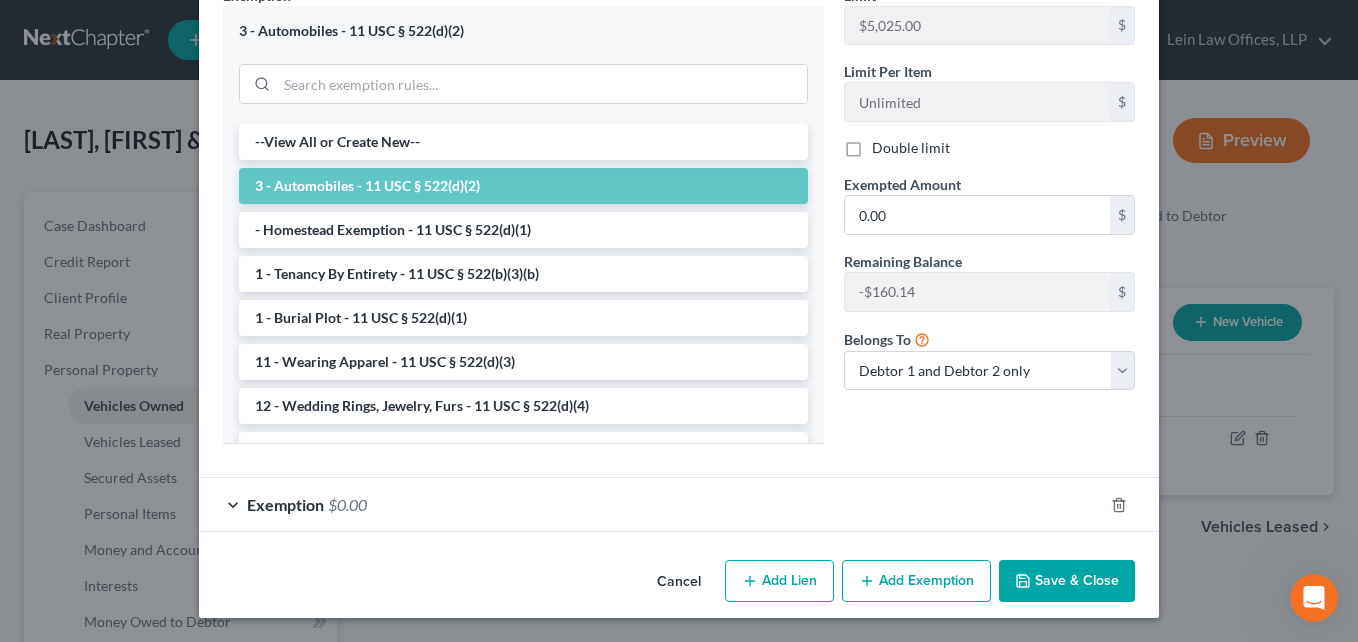 drag, startPoint x: 225, startPoint y: 504, endPoint x: 291, endPoint y: 503, distance: 66.007576 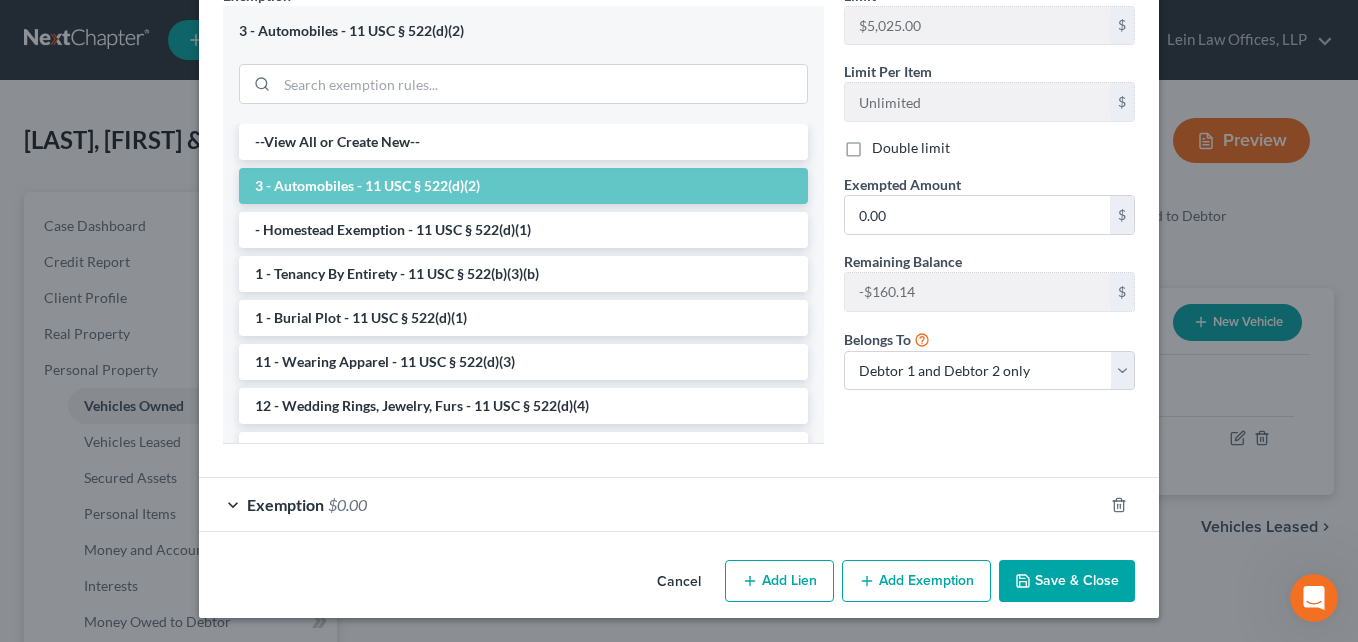 click on "Exemption $0.00" at bounding box center [651, 504] 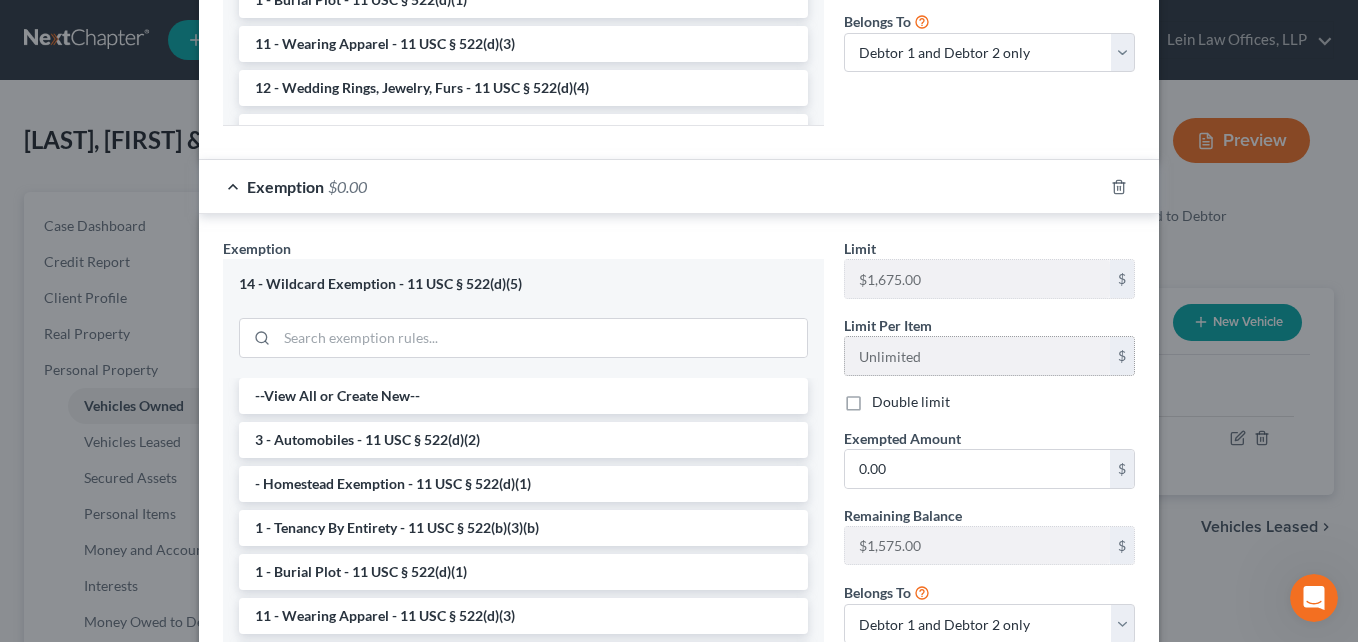 scroll, scrollTop: 1061, scrollLeft: 0, axis: vertical 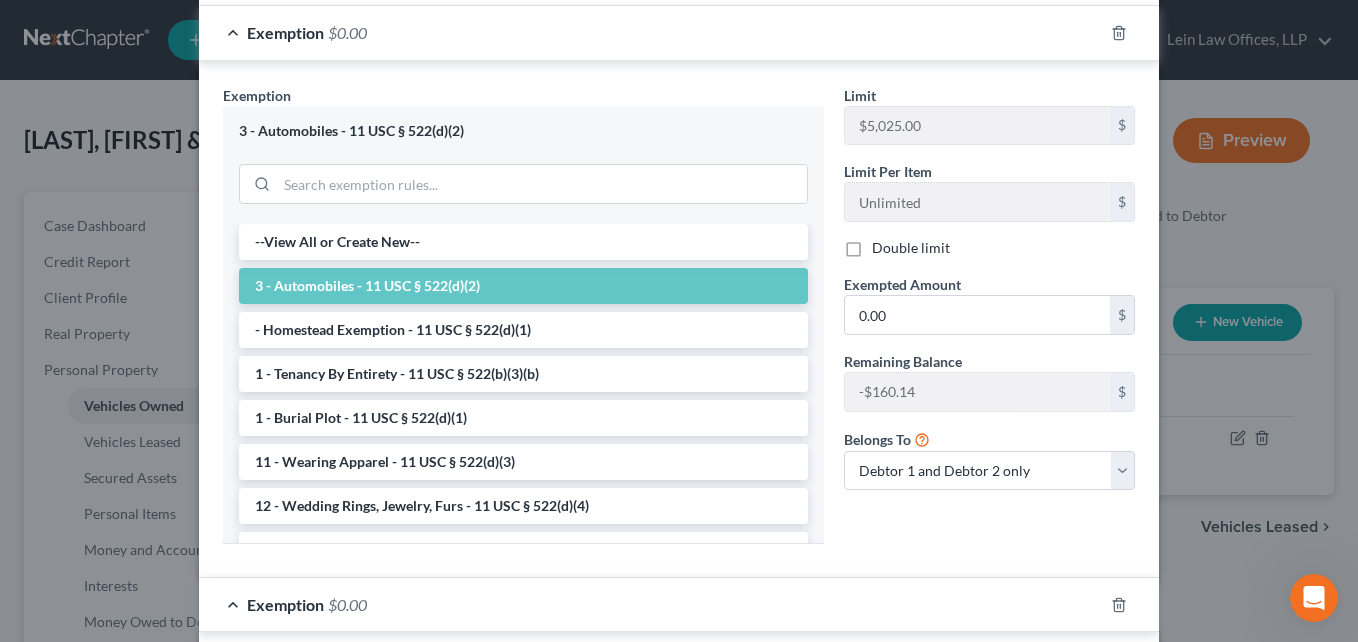 click on "Double limit" at bounding box center [911, 248] 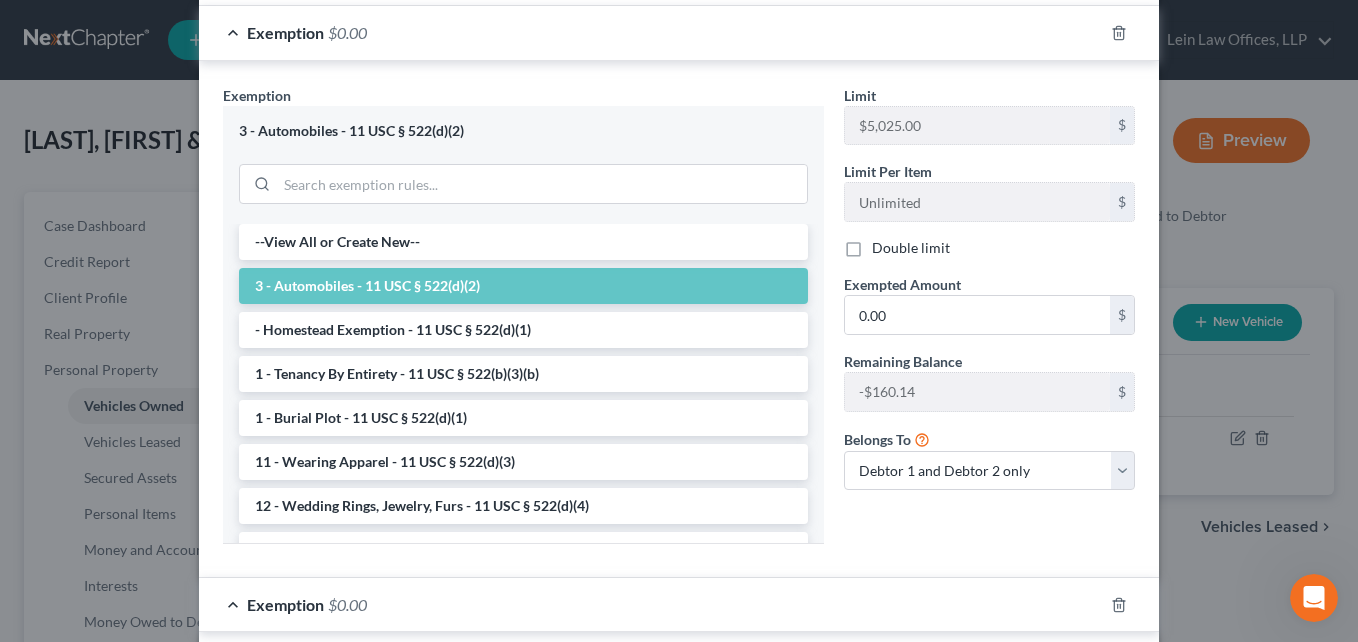 click on "Double limit" at bounding box center [886, 244] 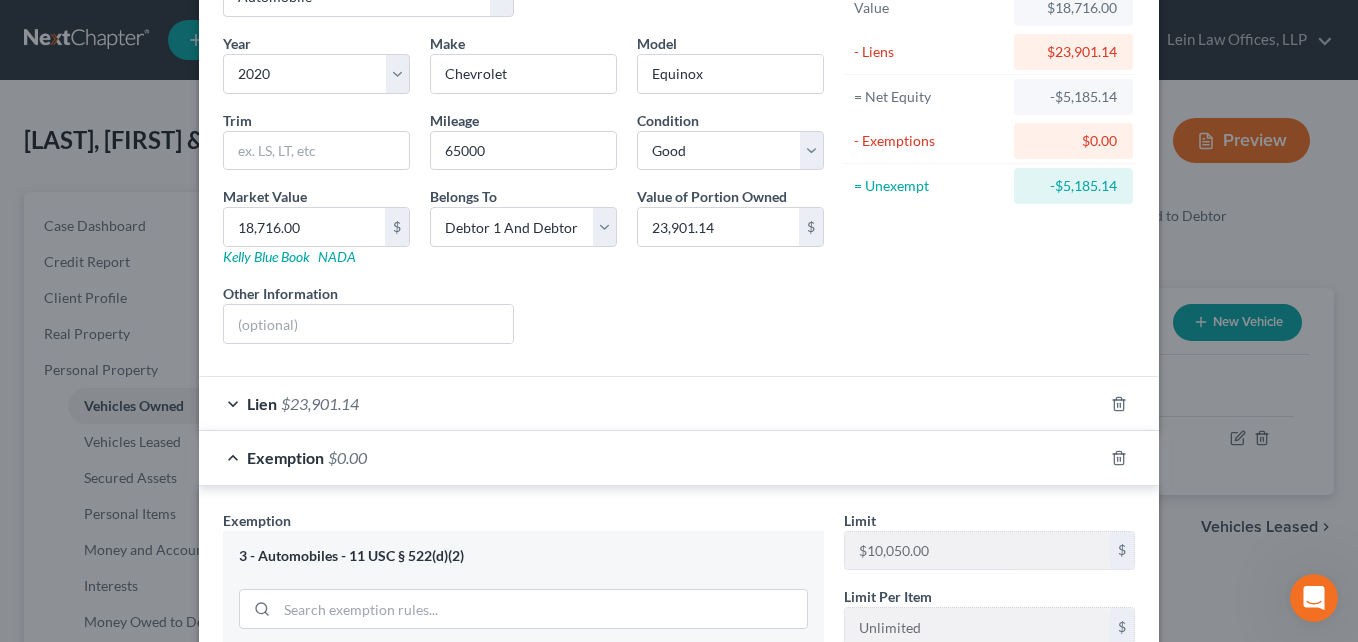 scroll, scrollTop: 261, scrollLeft: 0, axis: vertical 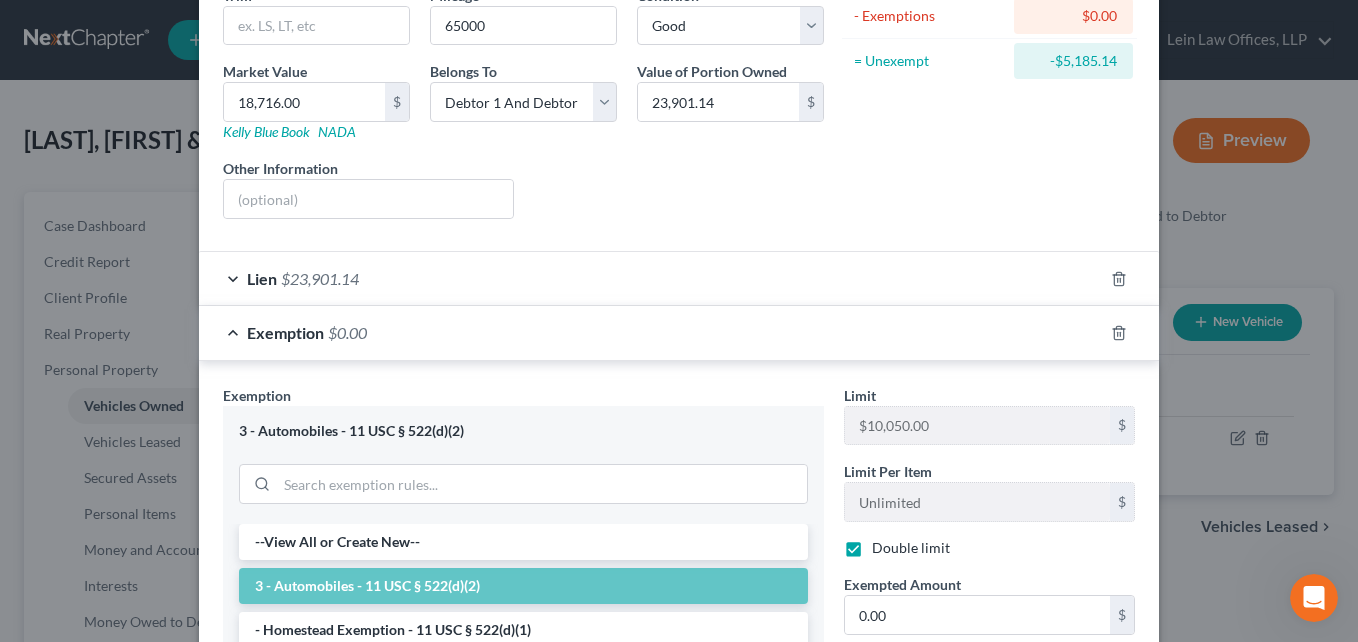 click on "Exemption $0.00" at bounding box center (651, 332) 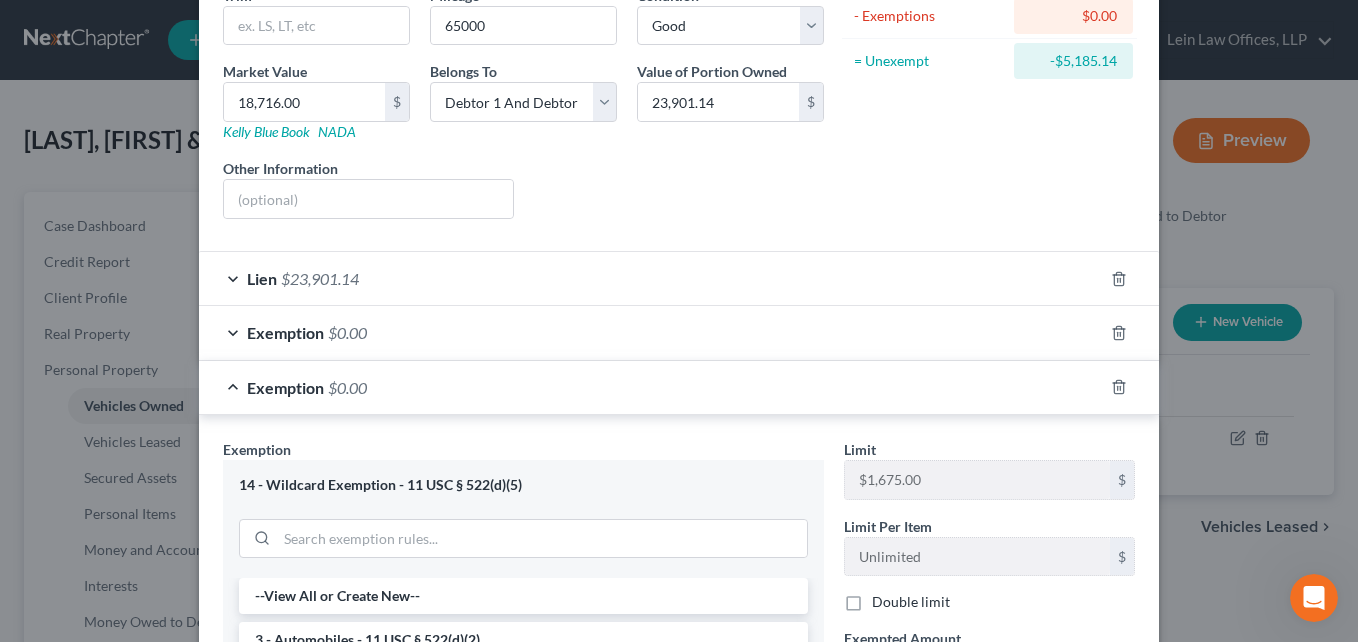click on "Exemption $0.00" at bounding box center (651, 387) 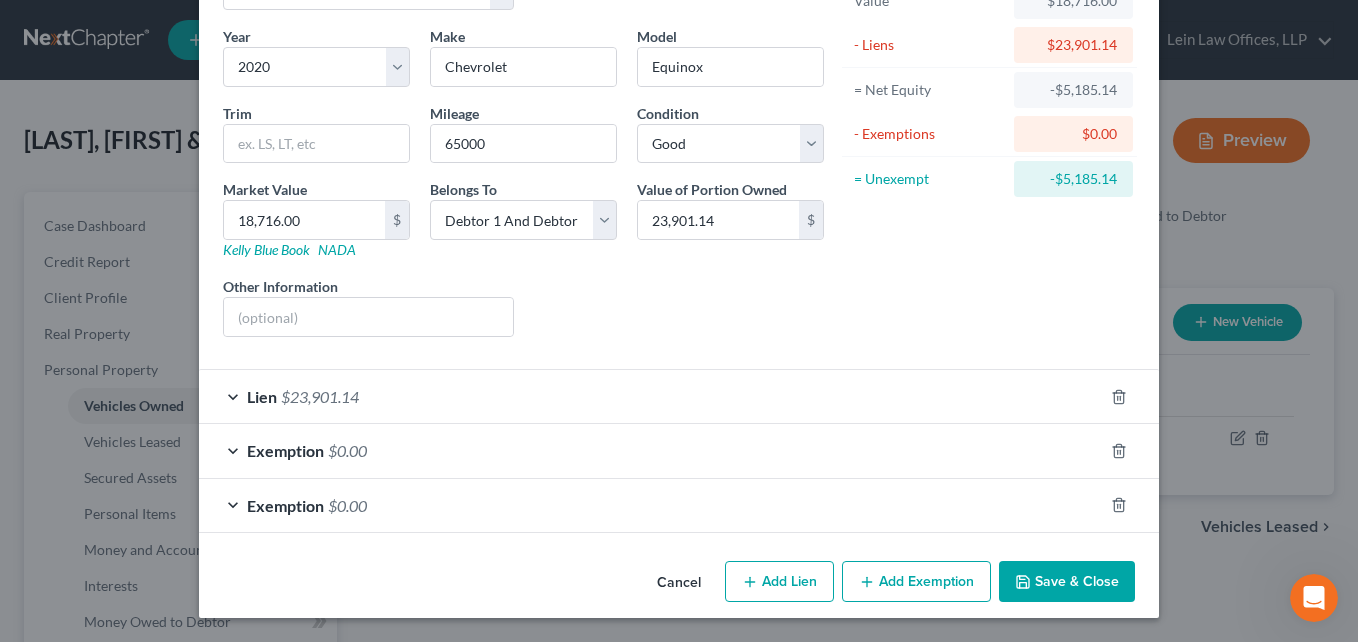 scroll, scrollTop: 143, scrollLeft: 0, axis: vertical 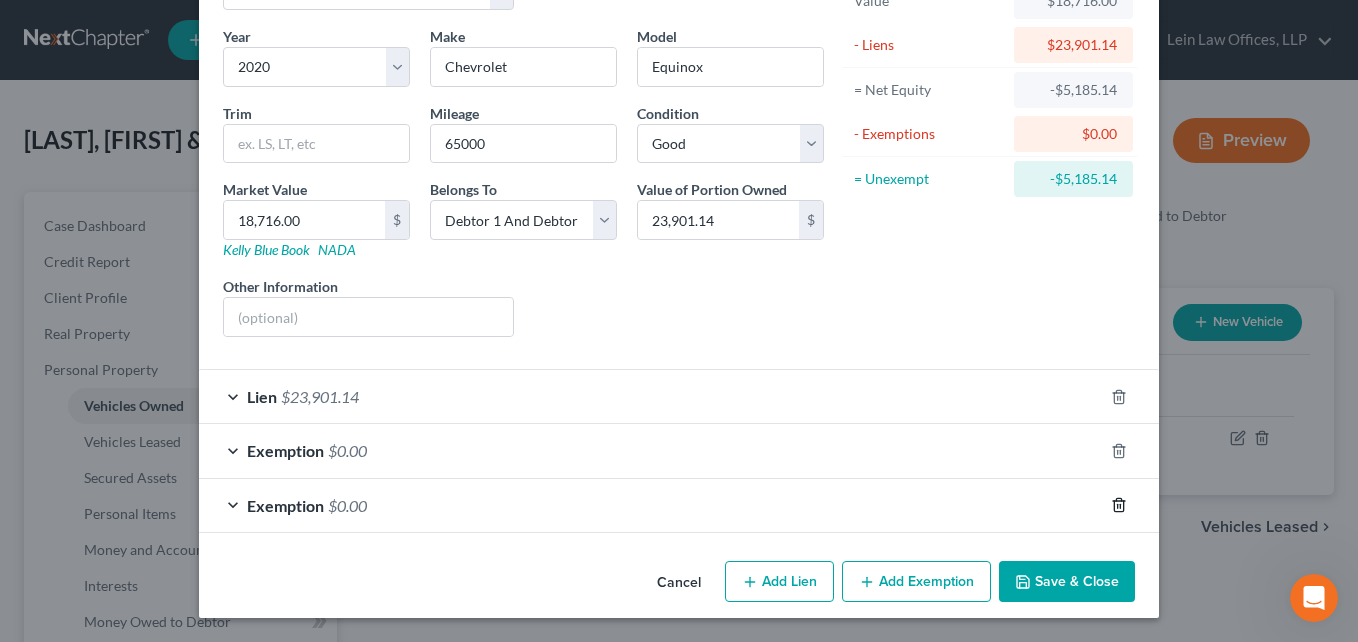 click 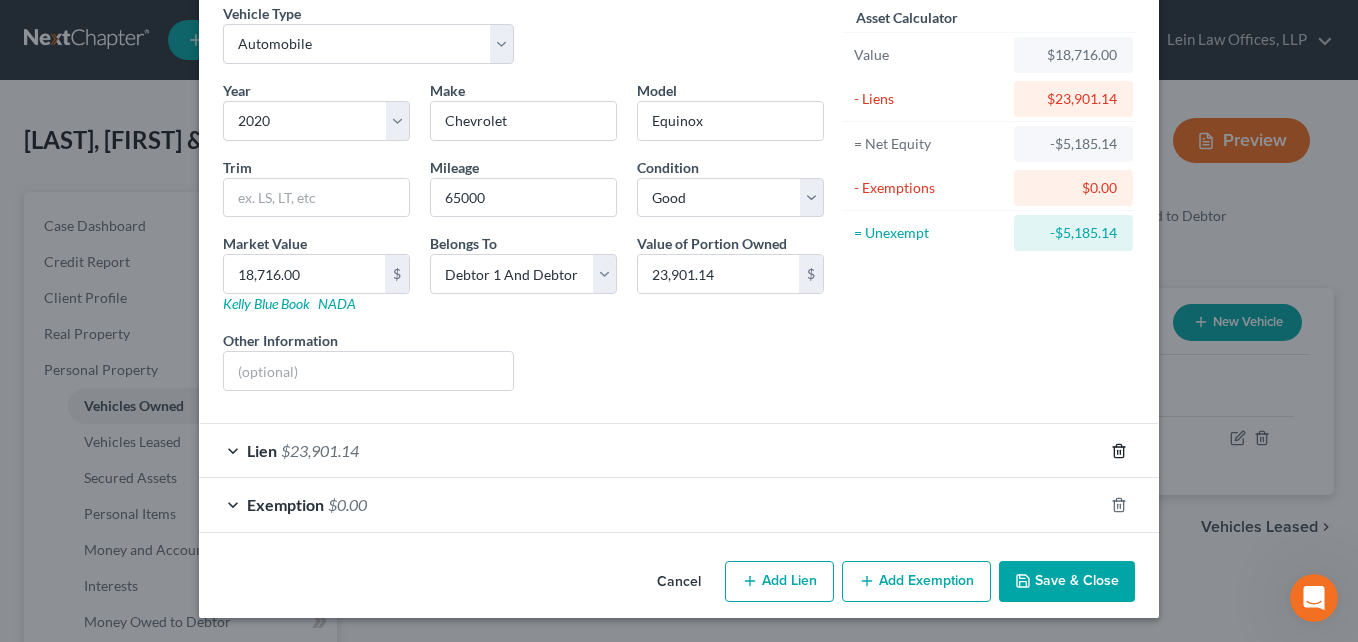 click 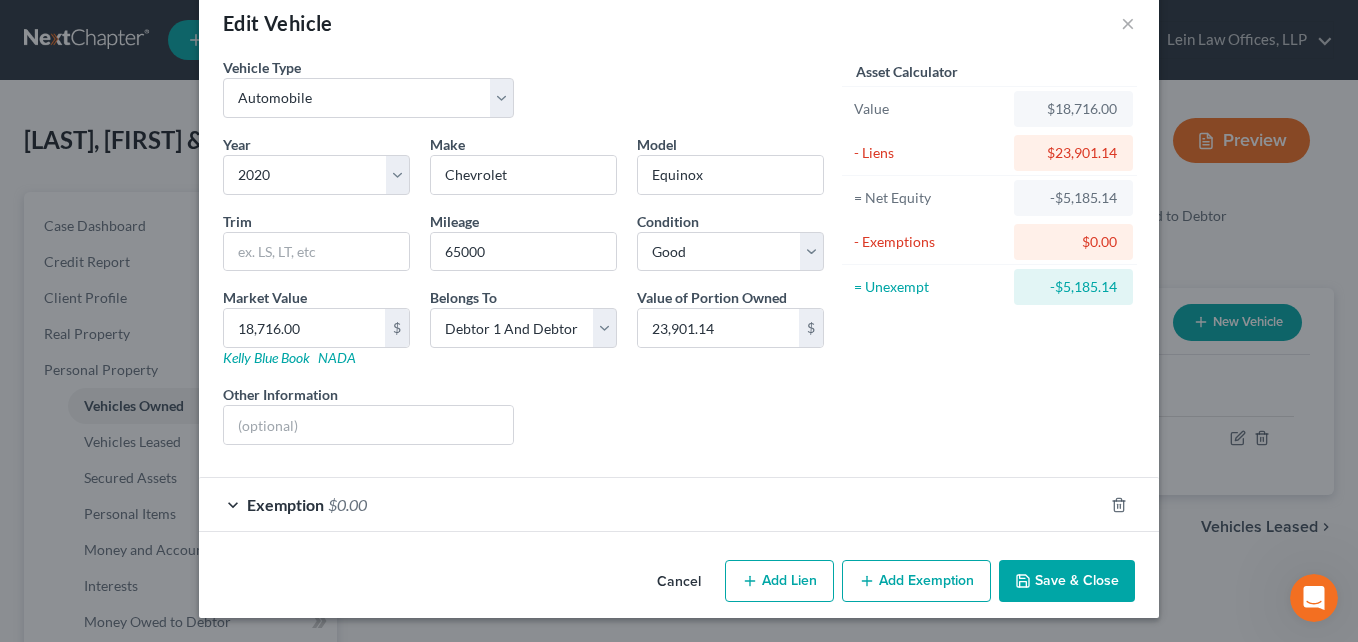 scroll, scrollTop: 35, scrollLeft: 0, axis: vertical 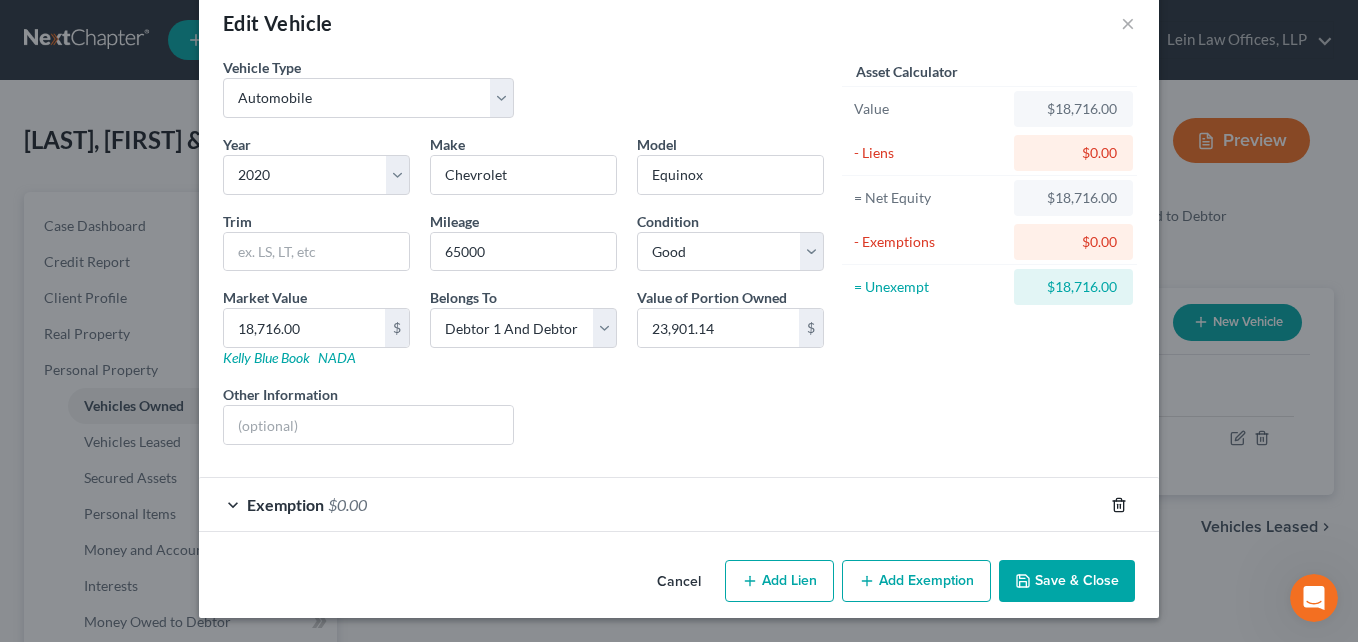 click 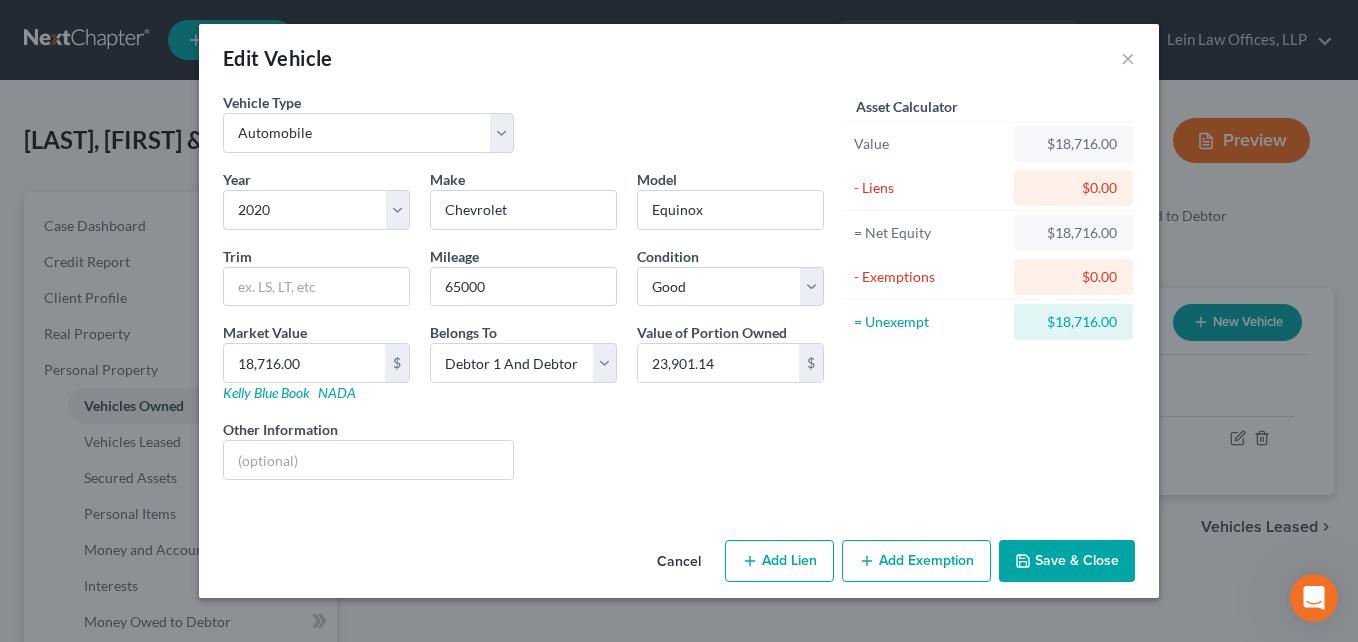 scroll, scrollTop: 0, scrollLeft: 0, axis: both 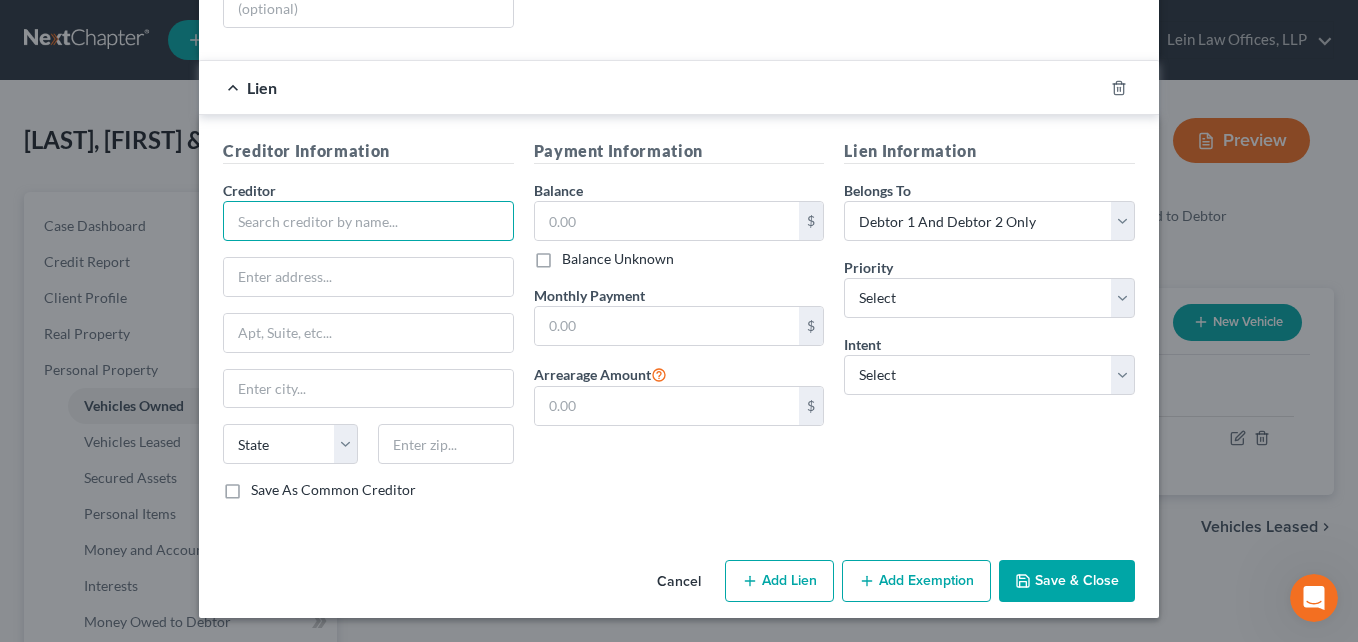 click at bounding box center (368, 221) 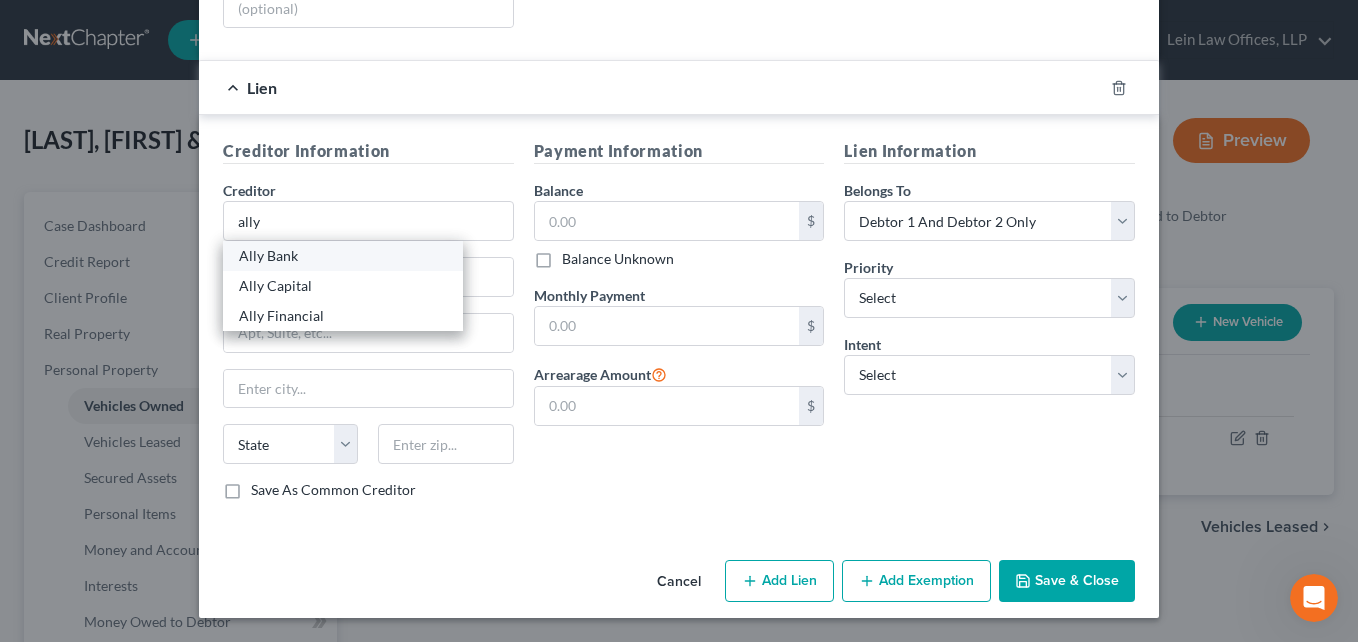 click on "Ally Bank" at bounding box center (343, 256) 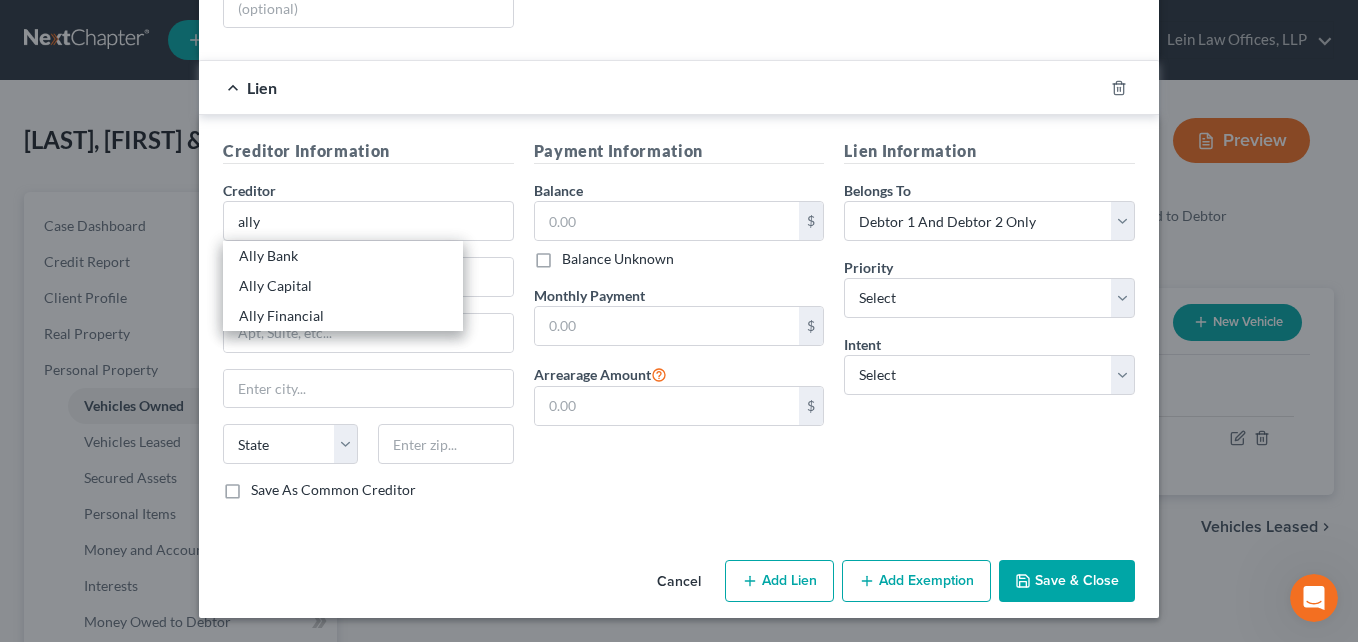 type on "Ally Bank" 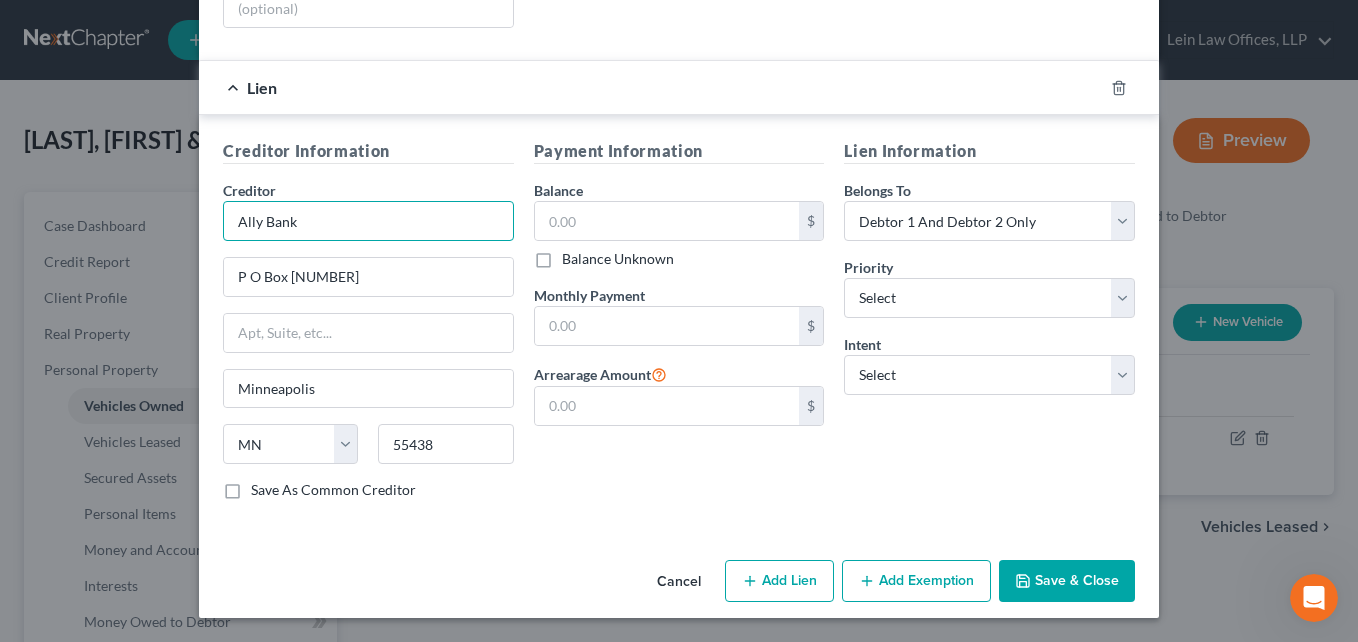 drag, startPoint x: 291, startPoint y: 220, endPoint x: 221, endPoint y: 222, distance: 70.028564 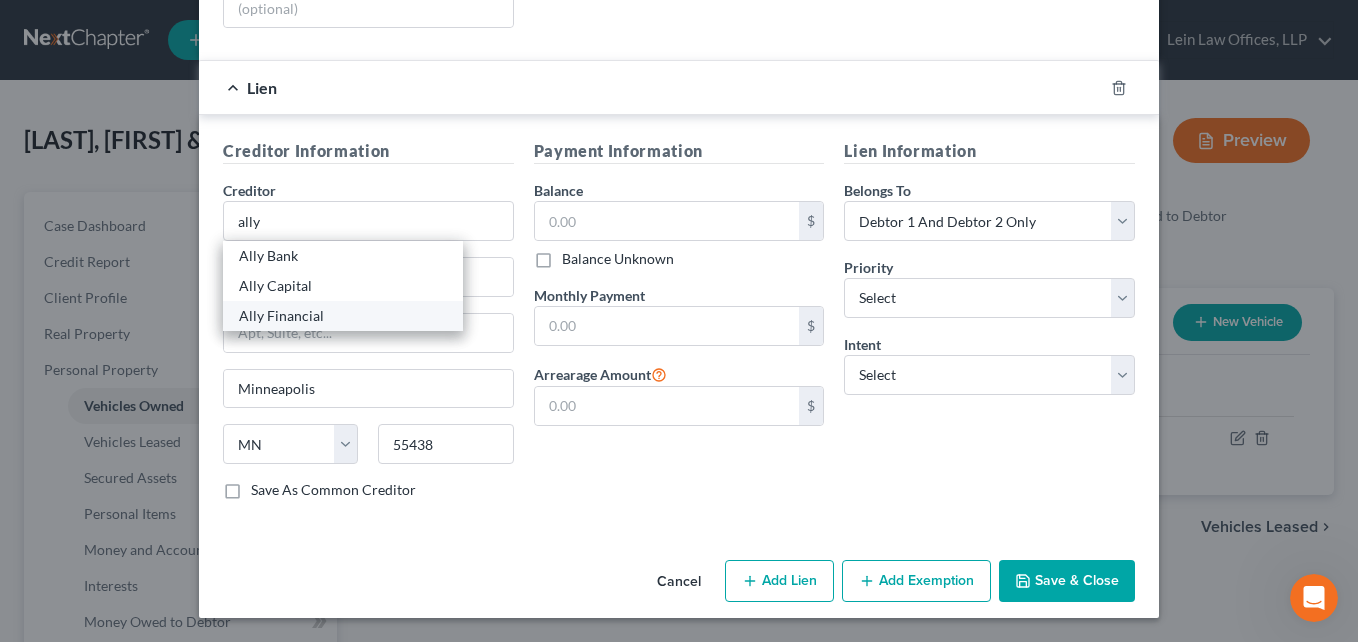 click on "Ally Financial" at bounding box center [343, 316] 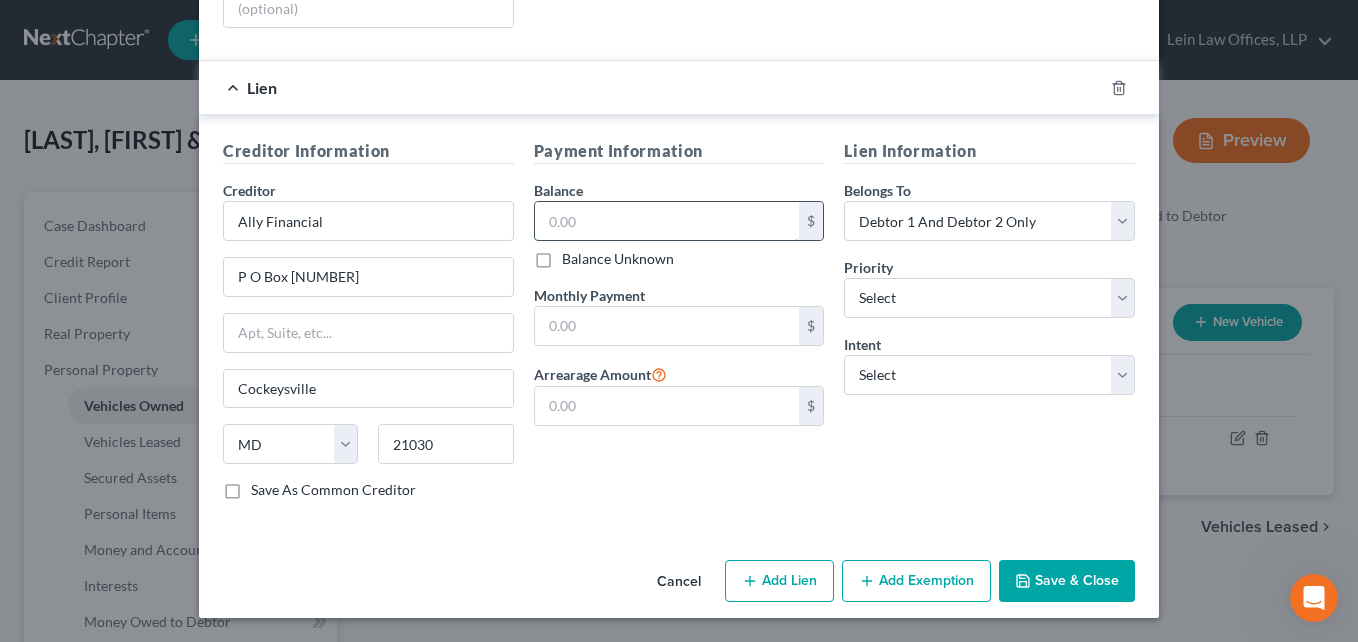 click at bounding box center [667, 221] 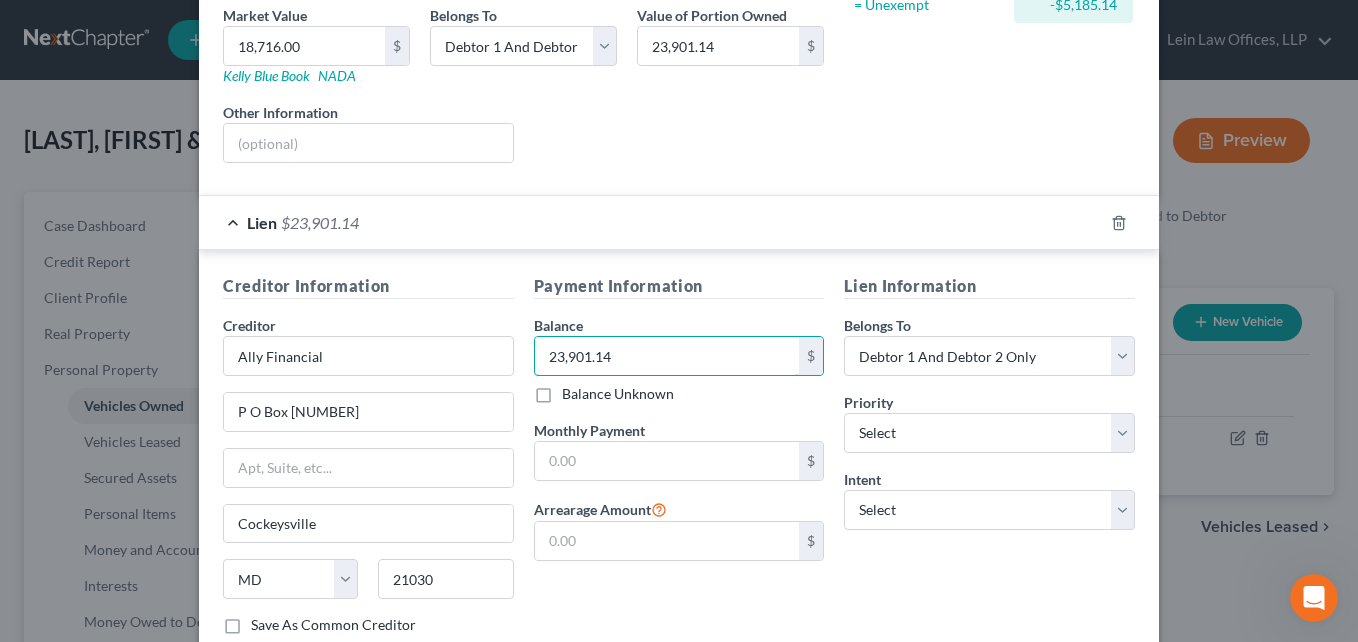 scroll, scrollTop: 352, scrollLeft: 0, axis: vertical 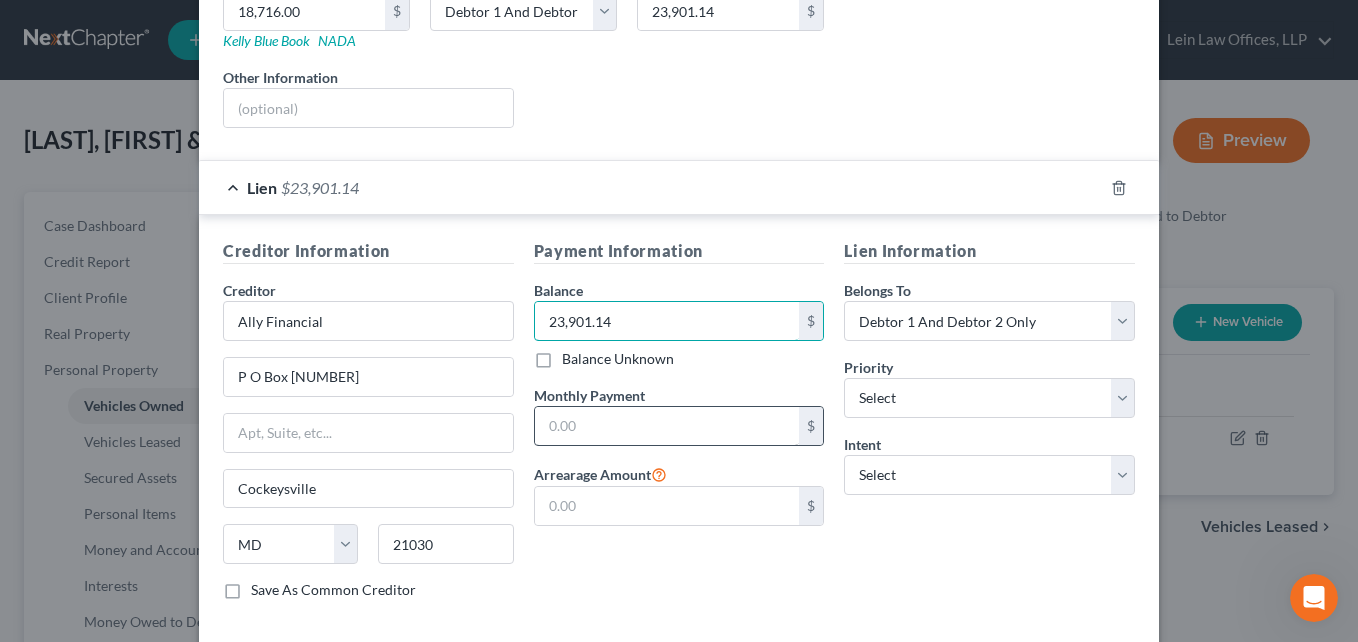 type on "23,901.14" 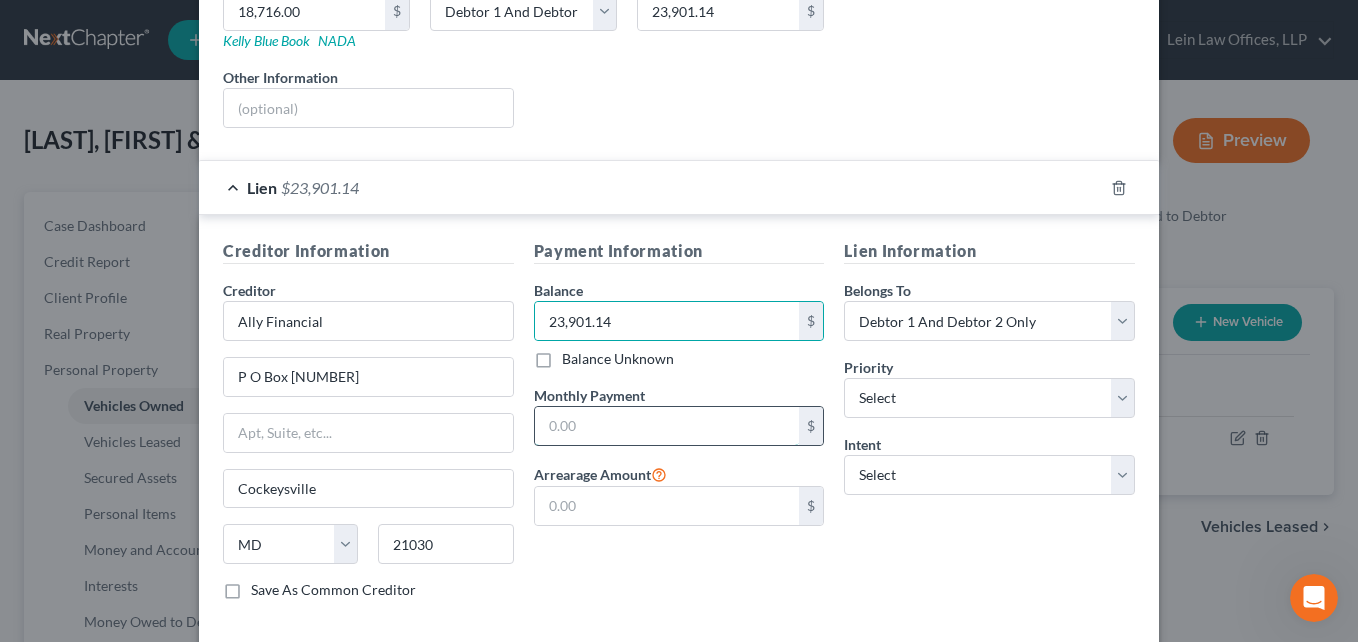 click at bounding box center [667, 426] 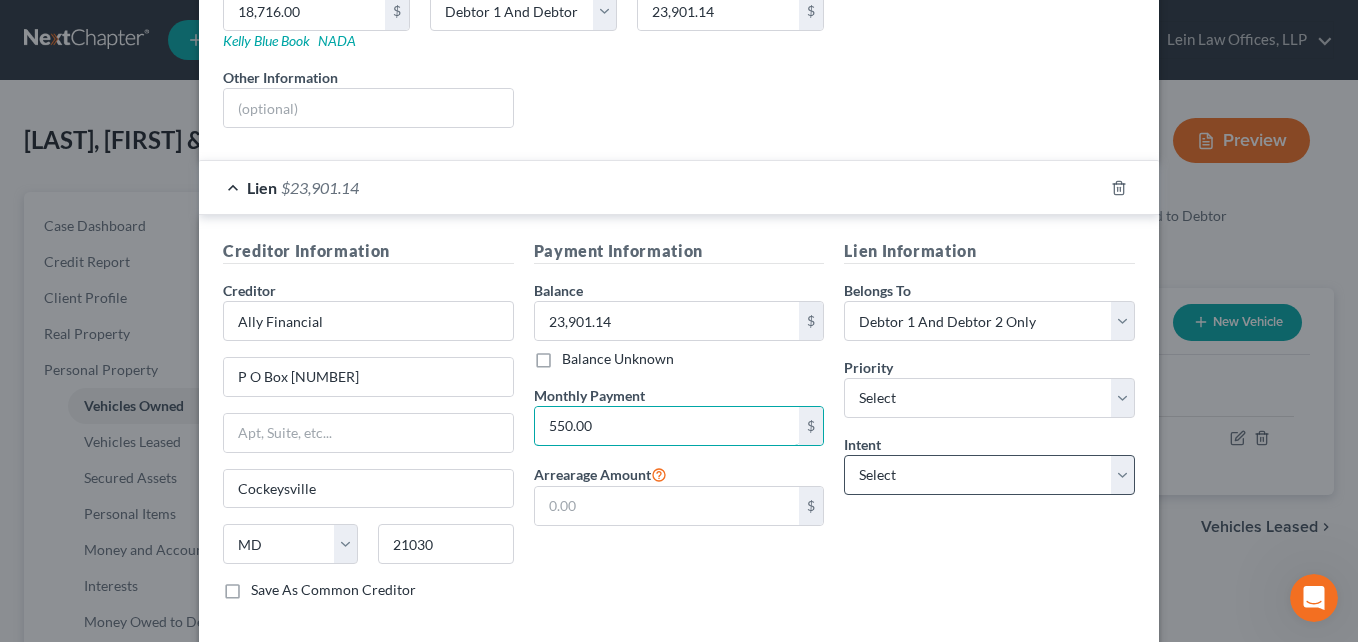 type on "550.00" 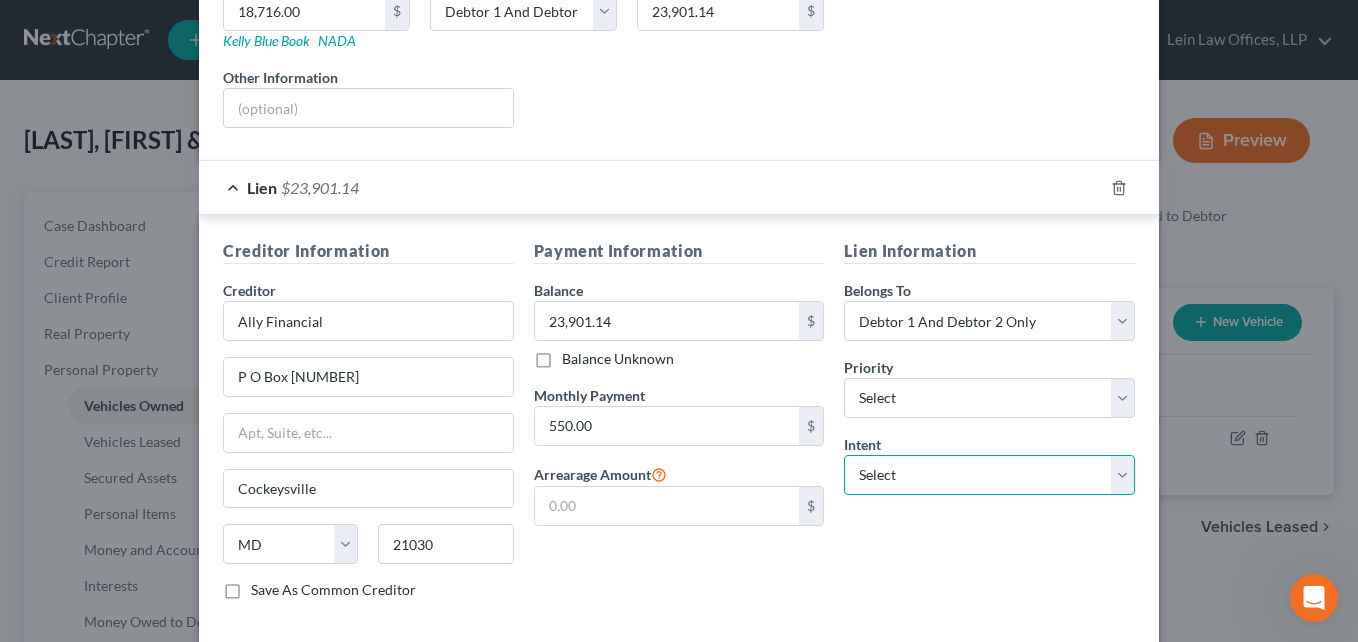 click on "Select Surrender Redeem Reaffirm Avoid Other" at bounding box center [989, 475] 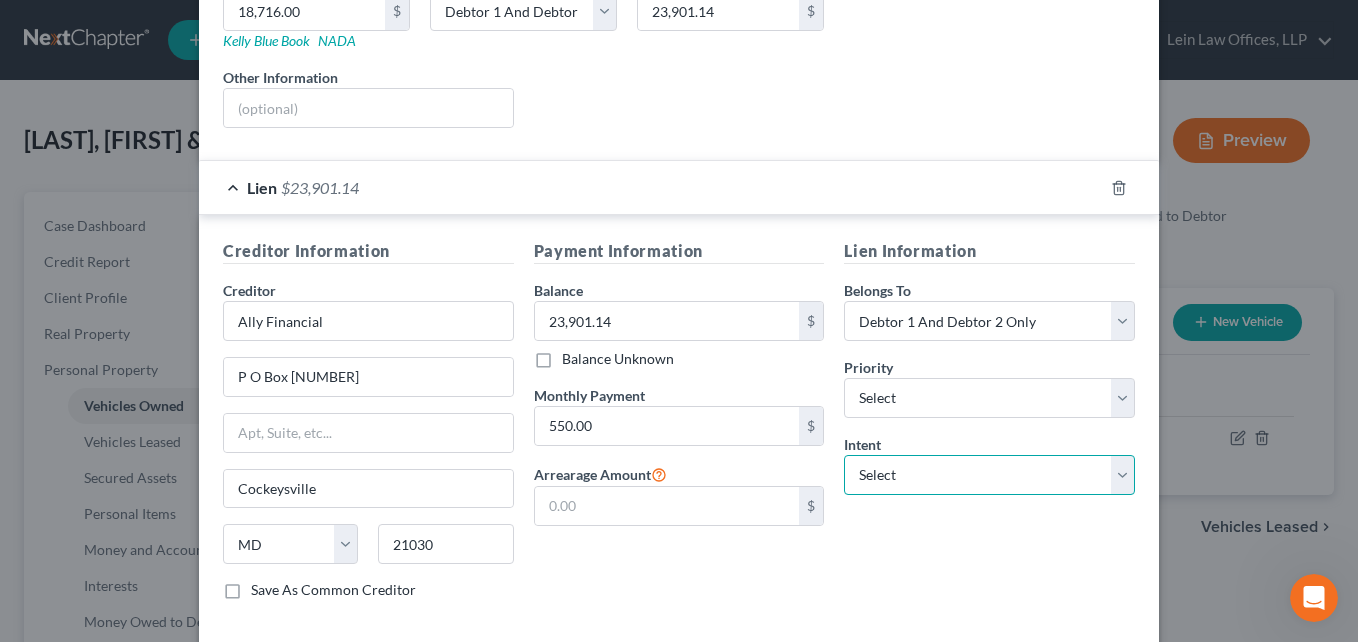 select on "2" 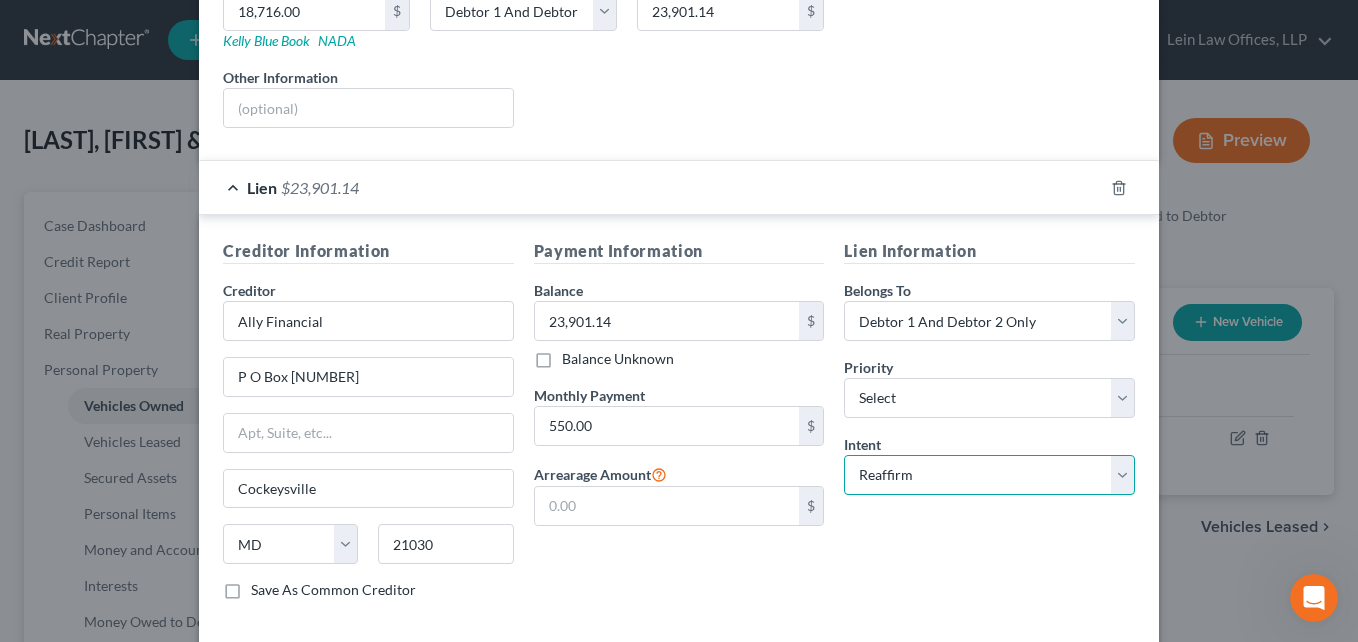 click on "Select Surrender Redeem Reaffirm Avoid Other" at bounding box center [989, 475] 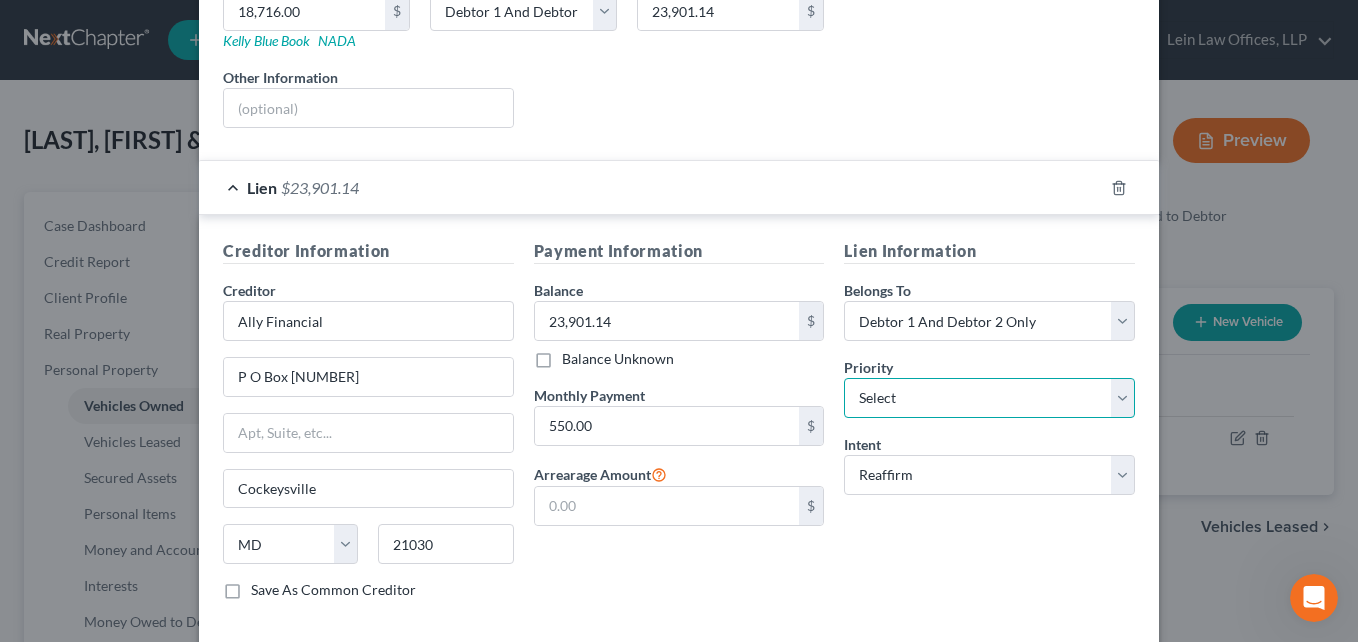 click on "Select 1st 2nd 3rd 4th 5th 6th 7th 8th 9th 10th 11th 12th 13th 14th 15th 16th 17th 18th 19th 20th 21th 22th 23th 24th 25th 26th 27th 28th 29th 30th" at bounding box center (989, 398) 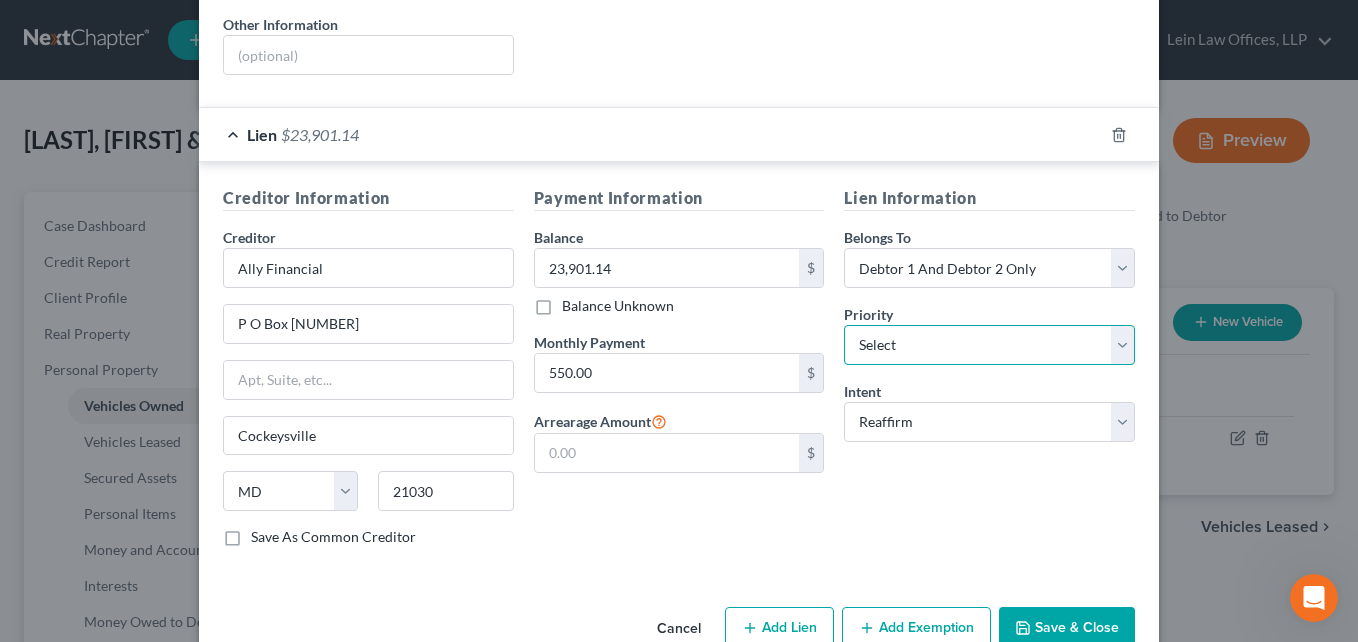 scroll, scrollTop: 452, scrollLeft: 0, axis: vertical 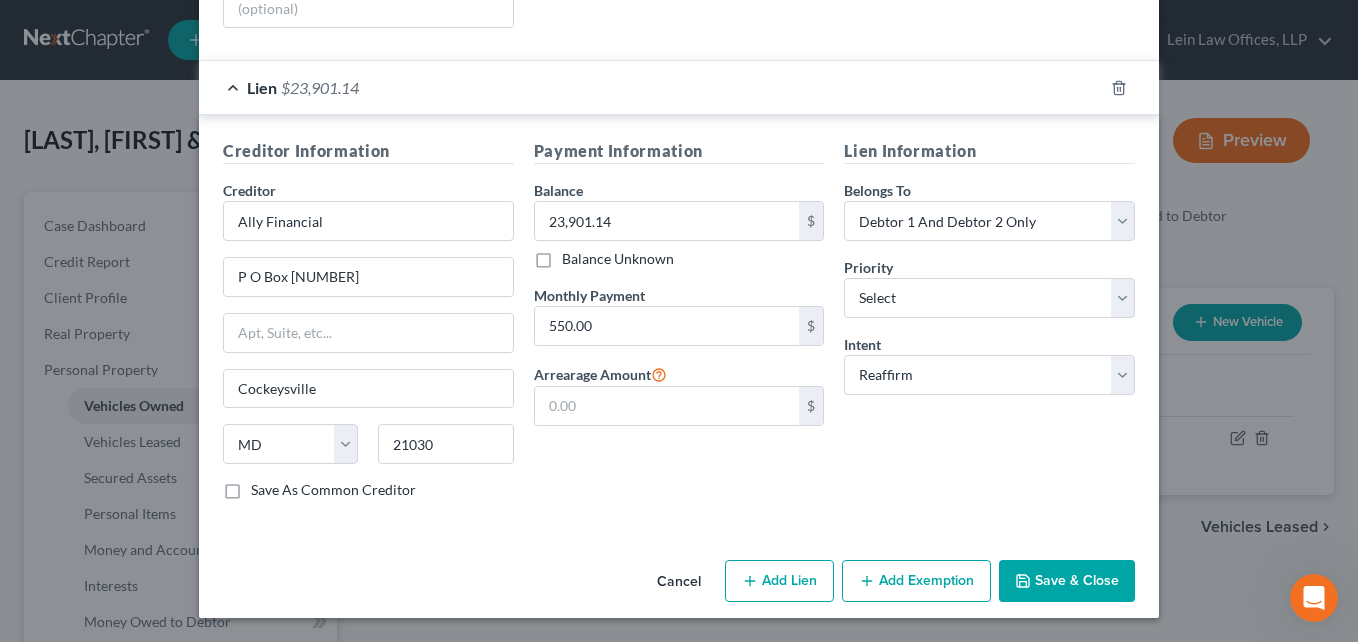 click on "Save & Close" at bounding box center (1067, 581) 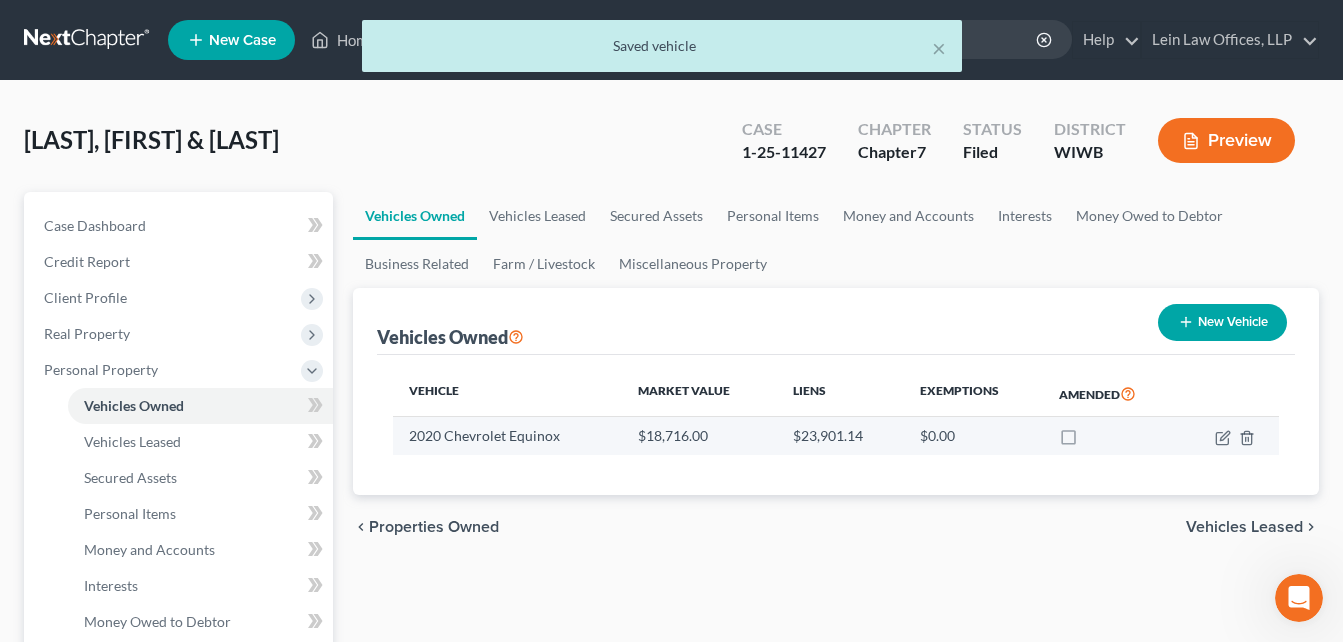 click at bounding box center (1229, 436) 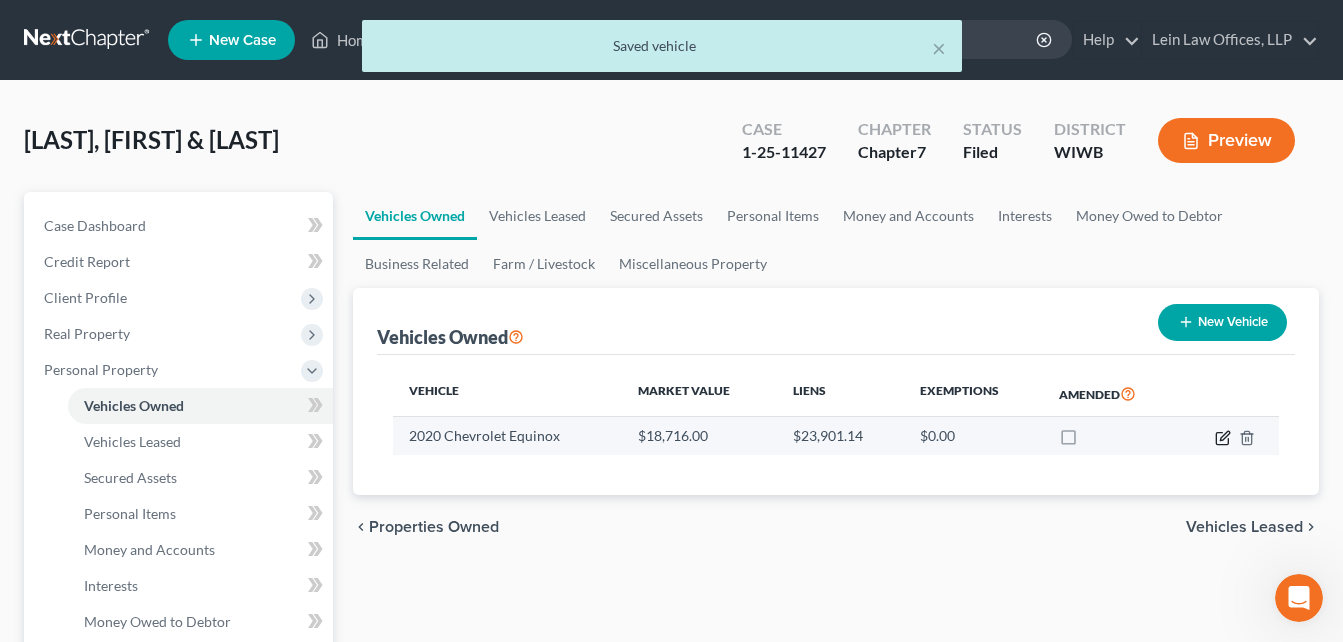 click 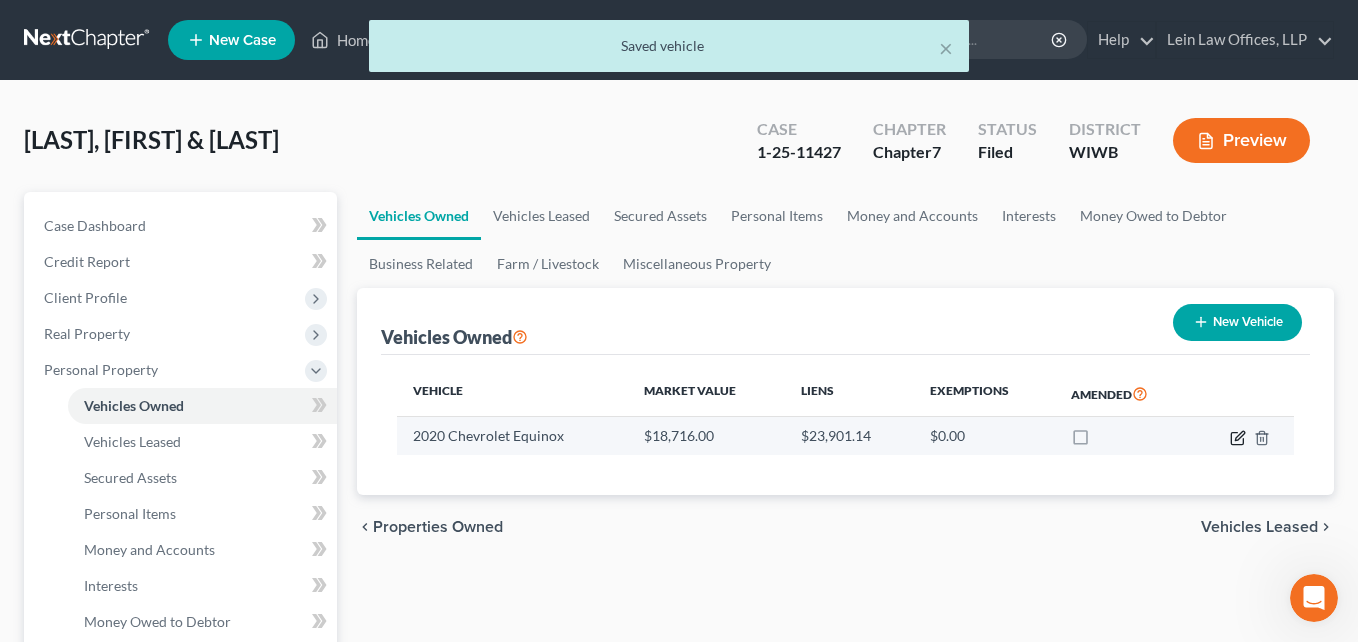 select on "0" 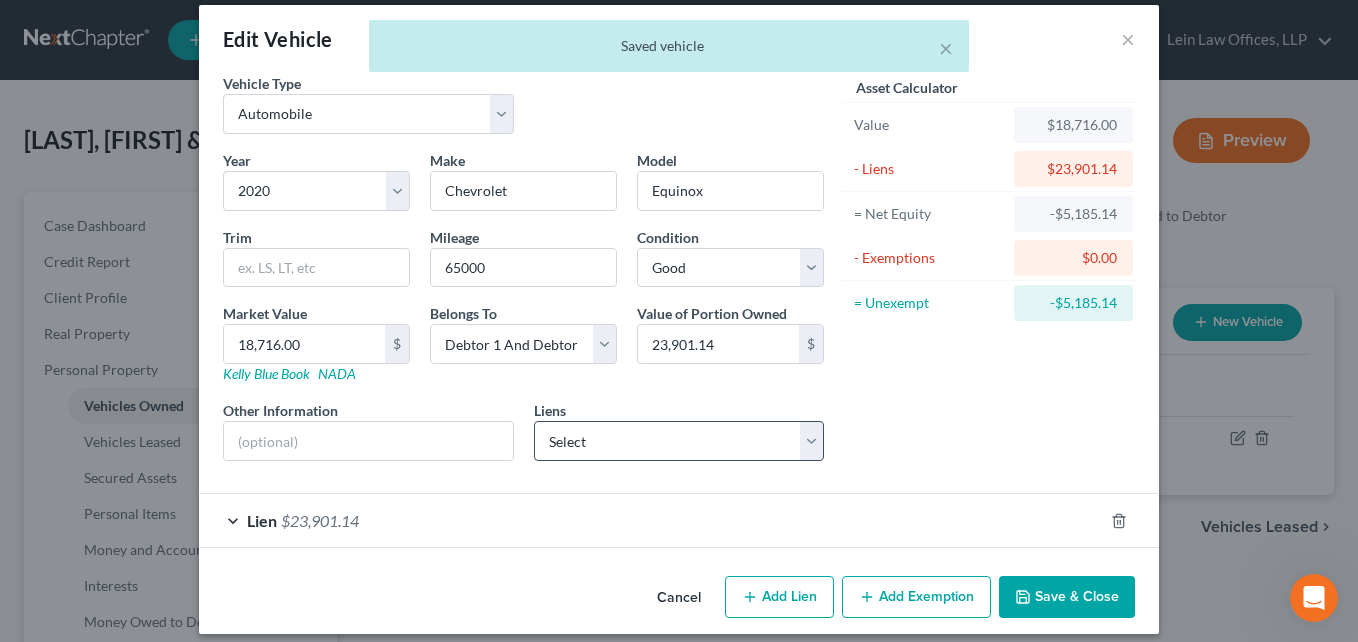 scroll, scrollTop: 35, scrollLeft: 0, axis: vertical 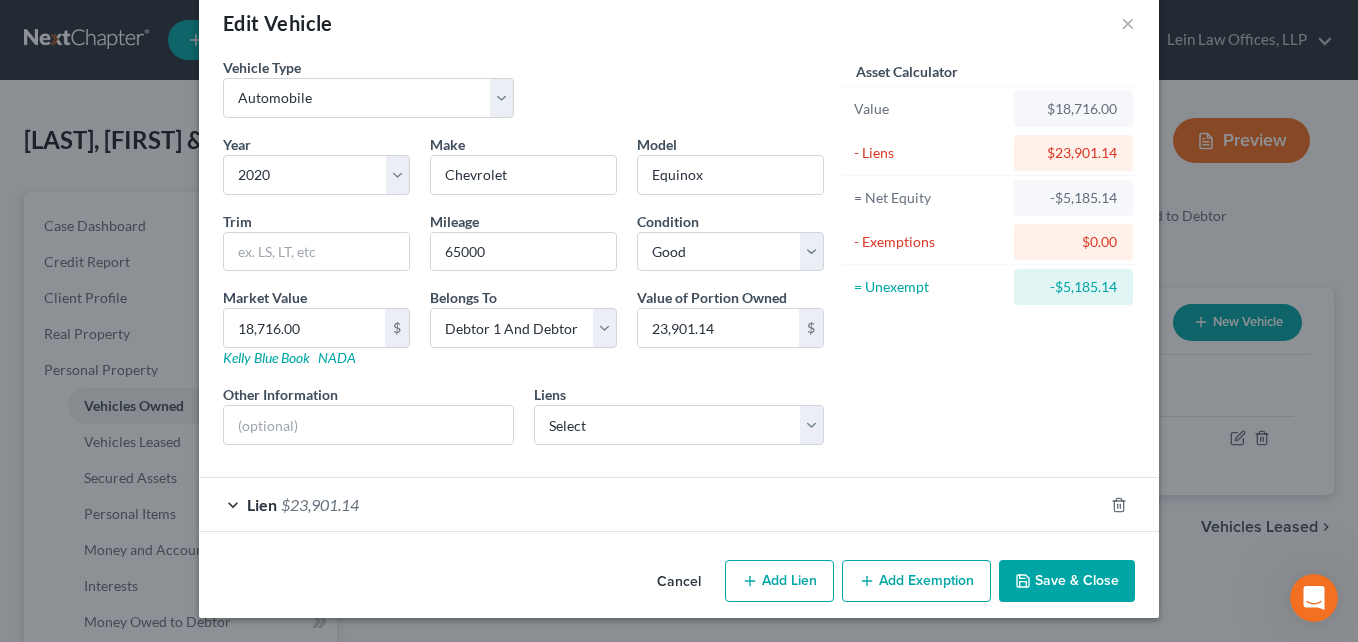 click on "Add Exemption" at bounding box center (916, 581) 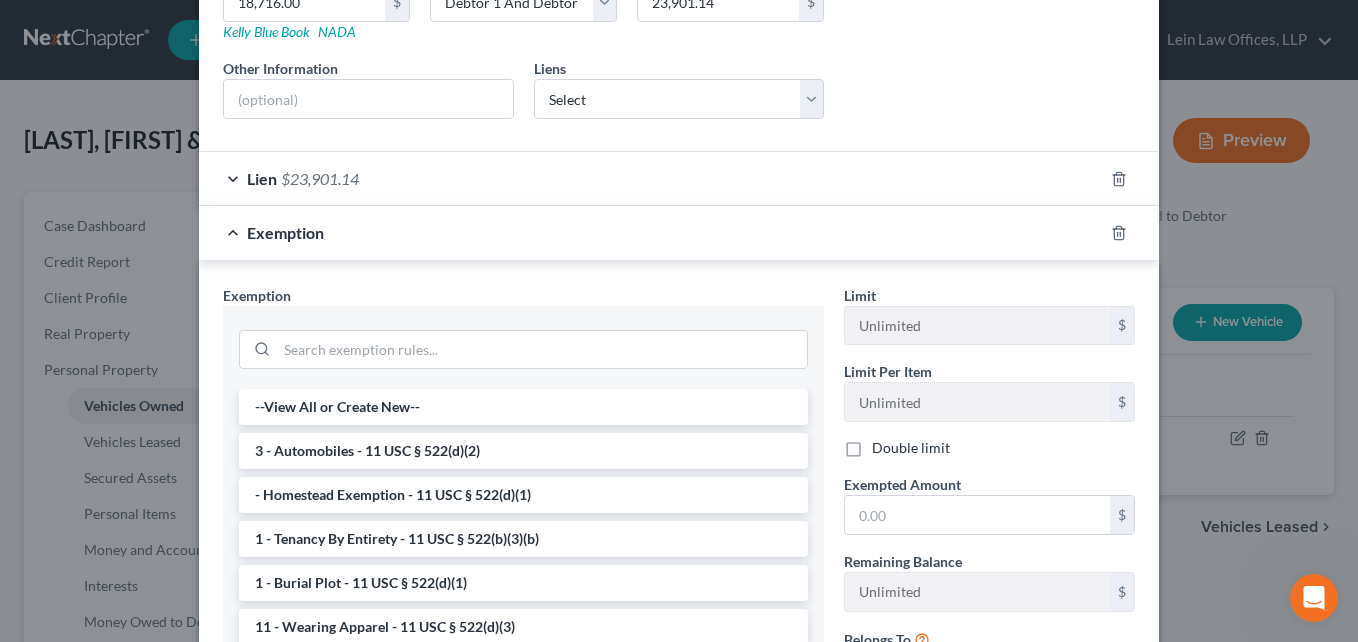 scroll, scrollTop: 435, scrollLeft: 0, axis: vertical 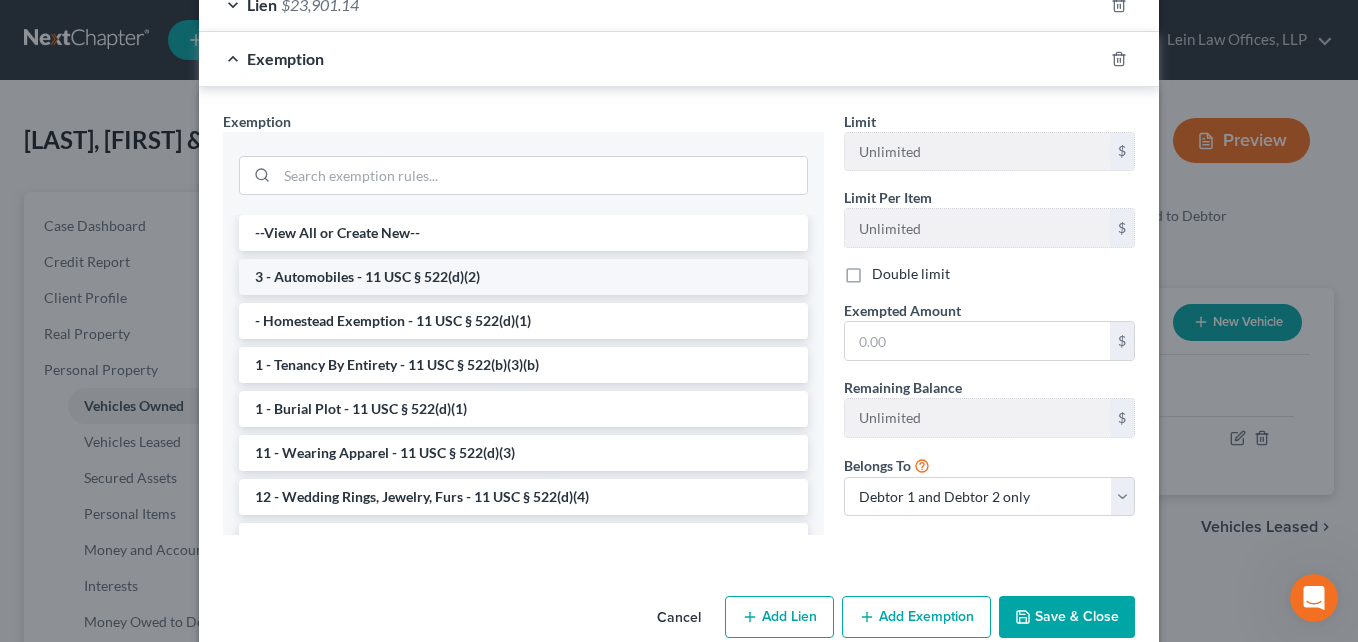 click on "3 - Automobiles - 11 USC § 522(d)(2)" at bounding box center [523, 277] 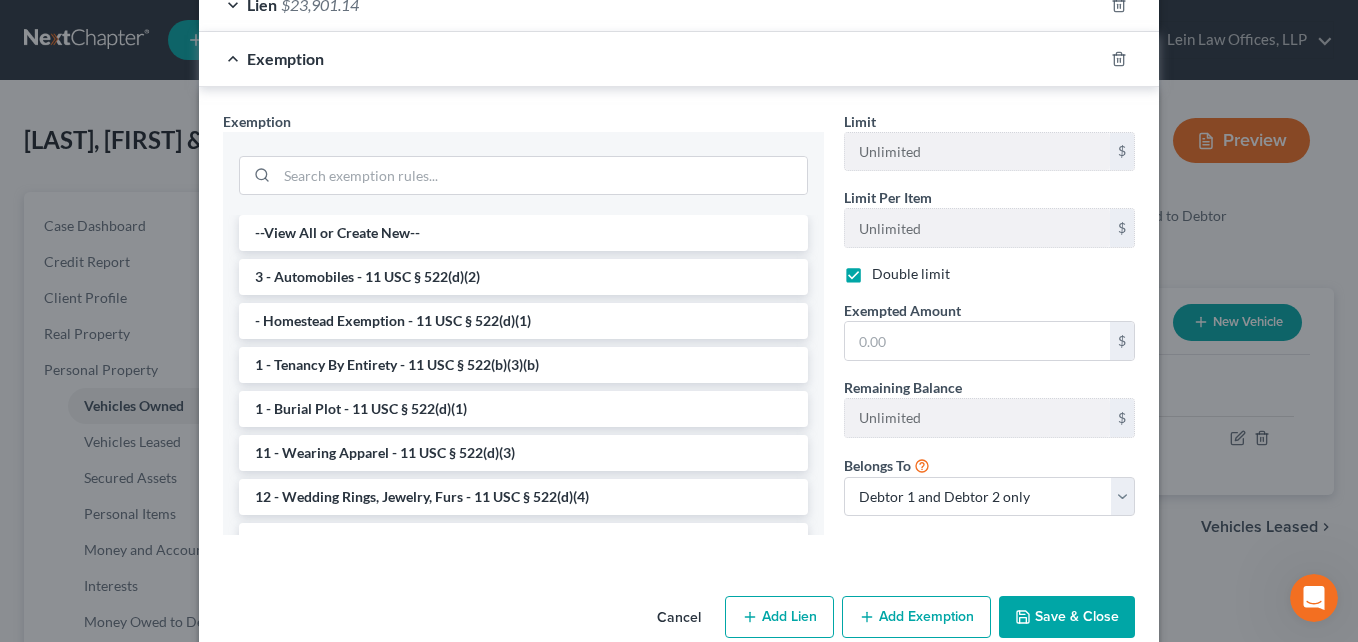checkbox on "true" 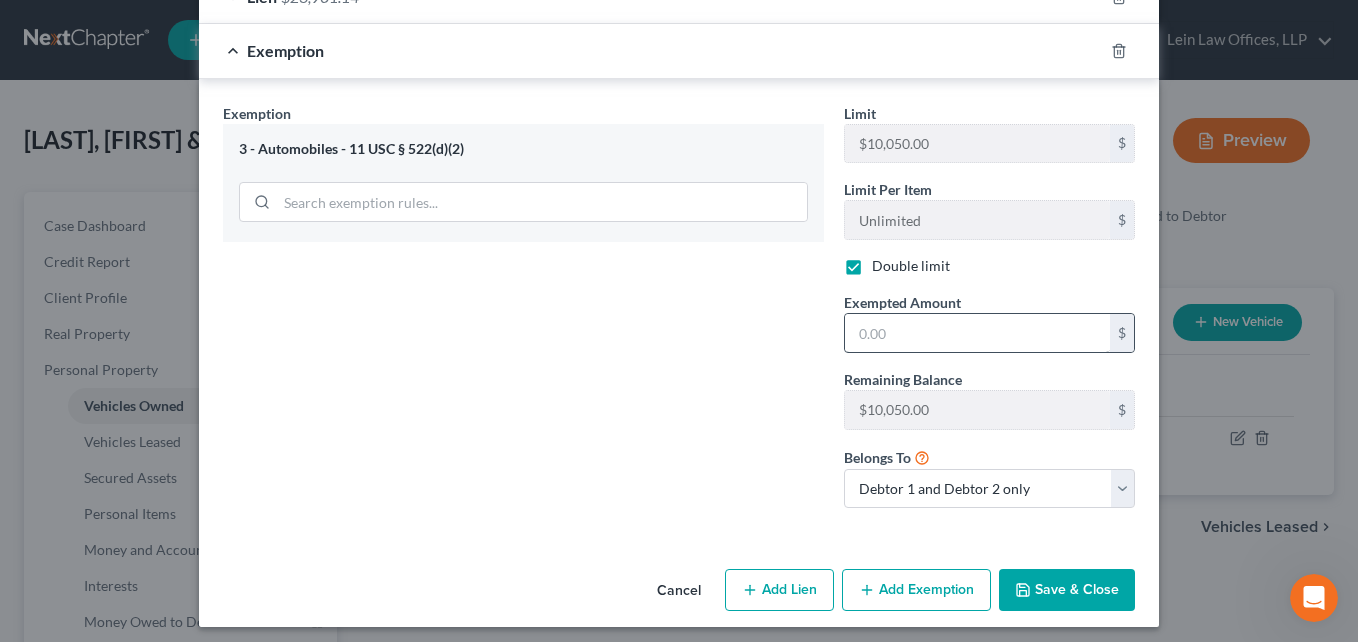 scroll, scrollTop: 552, scrollLeft: 0, axis: vertical 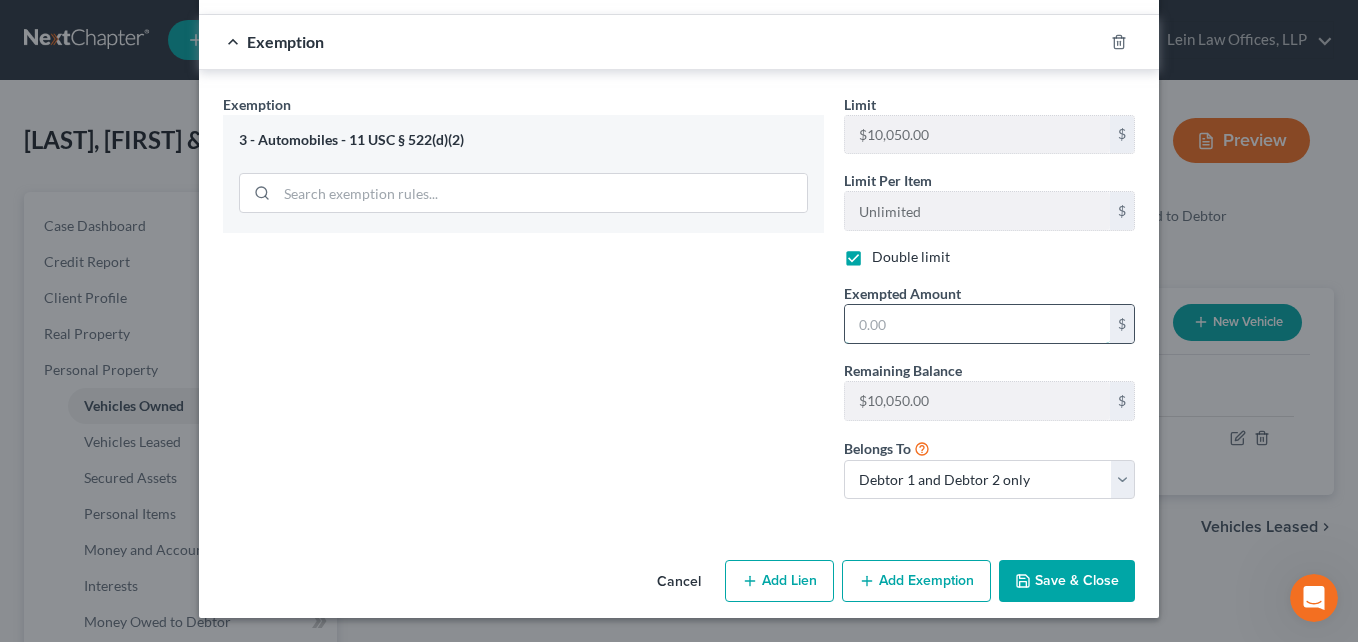 click at bounding box center (977, 324) 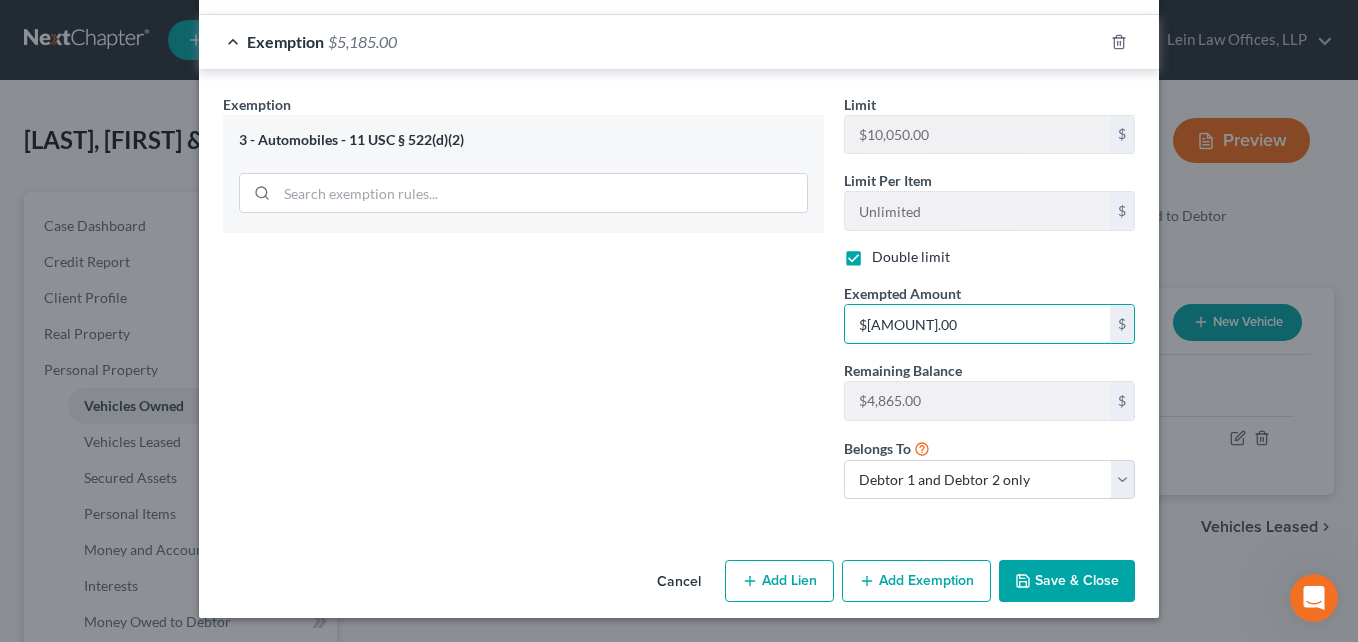 type on "$[AMOUNT].00" 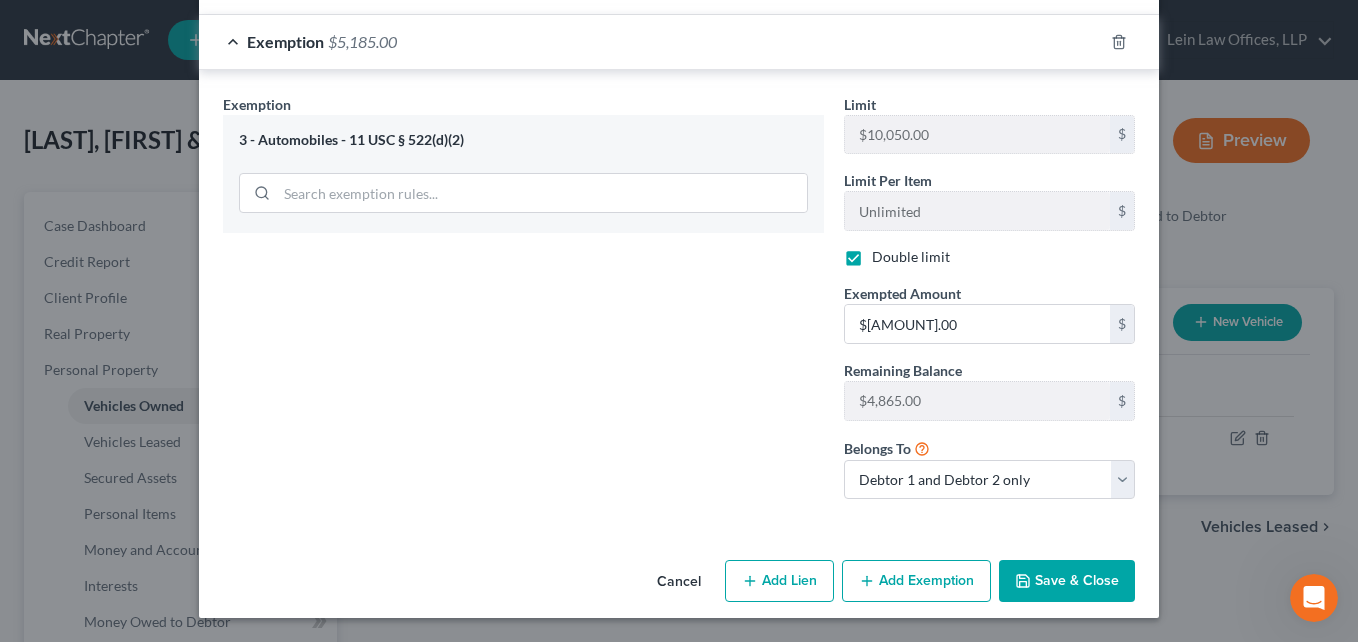 drag, startPoint x: 1044, startPoint y: 595, endPoint x: 1033, endPoint y: 566, distance: 31.016125 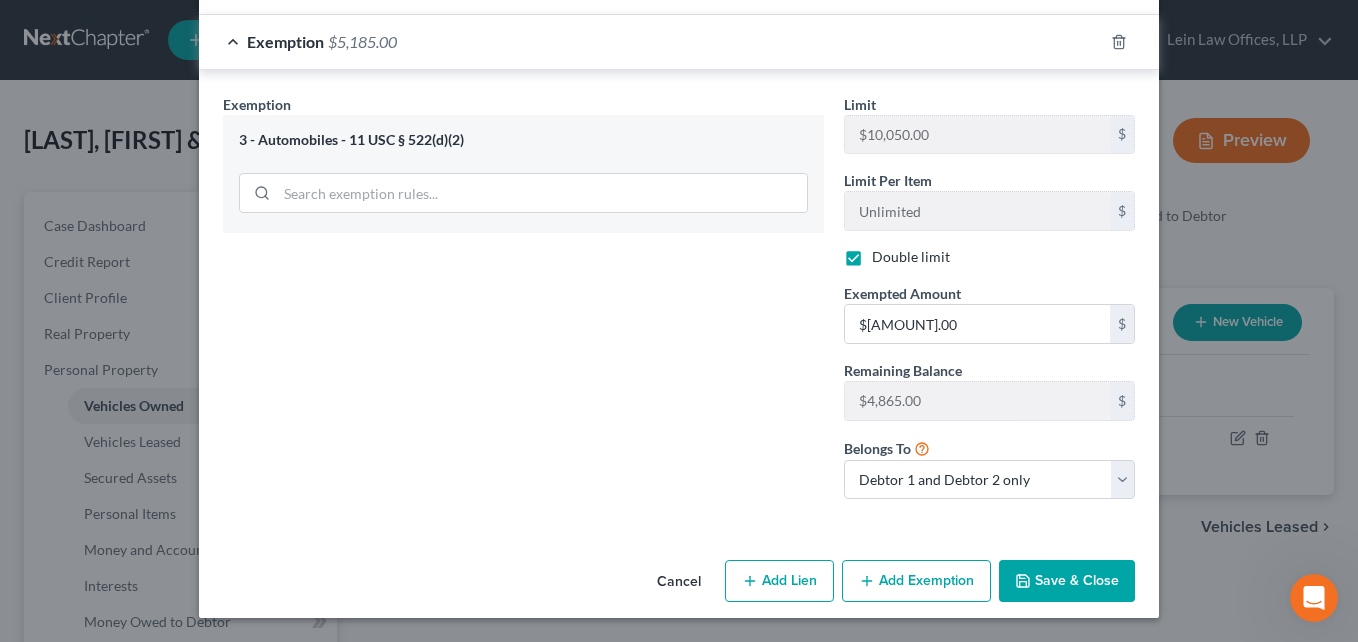 click on "Save & Close" at bounding box center (1067, 581) 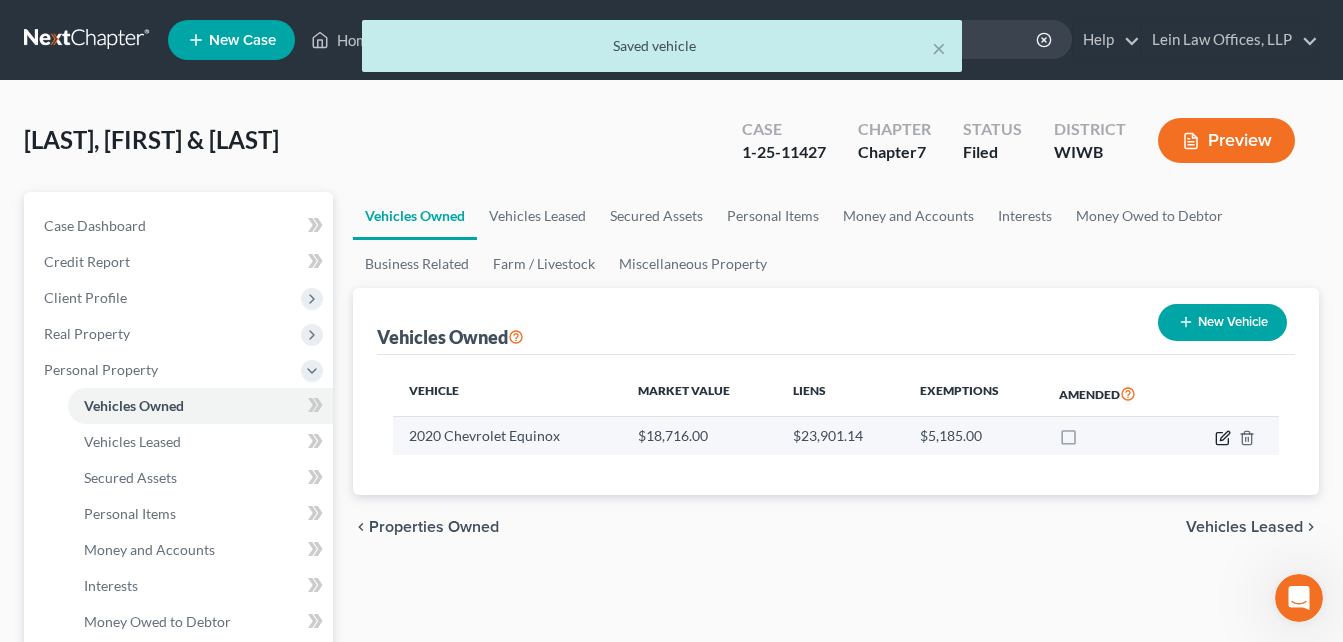 click 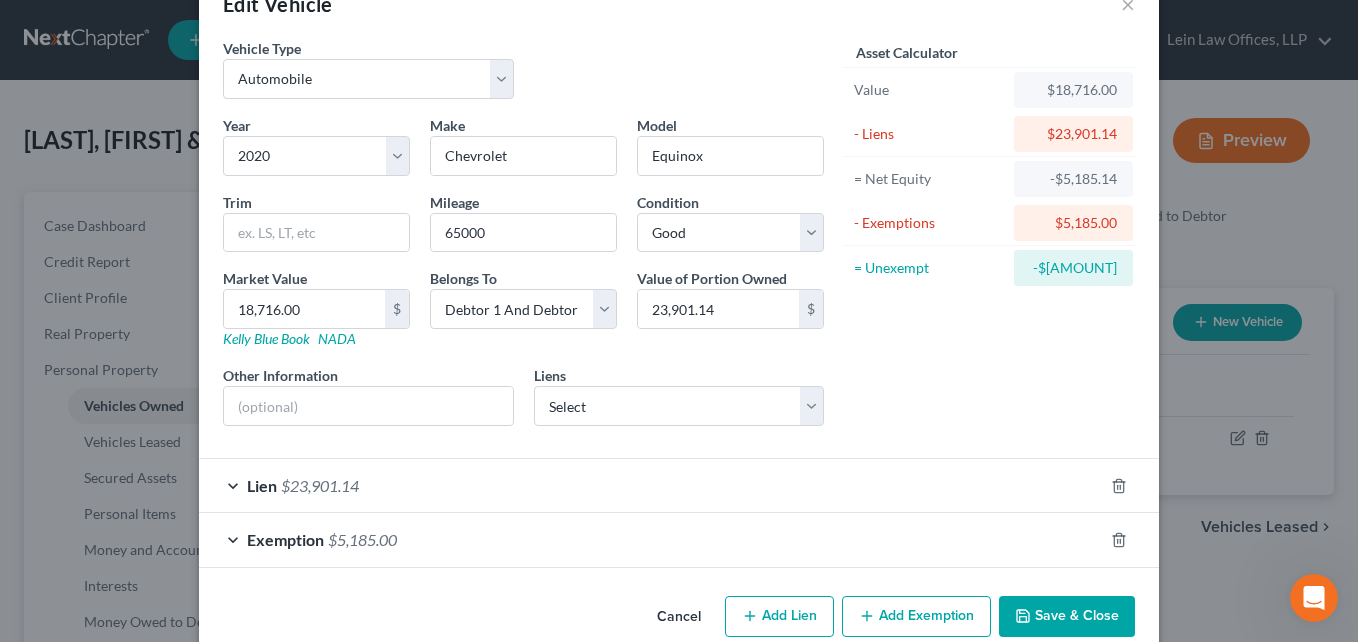 scroll, scrollTop: 89, scrollLeft: 0, axis: vertical 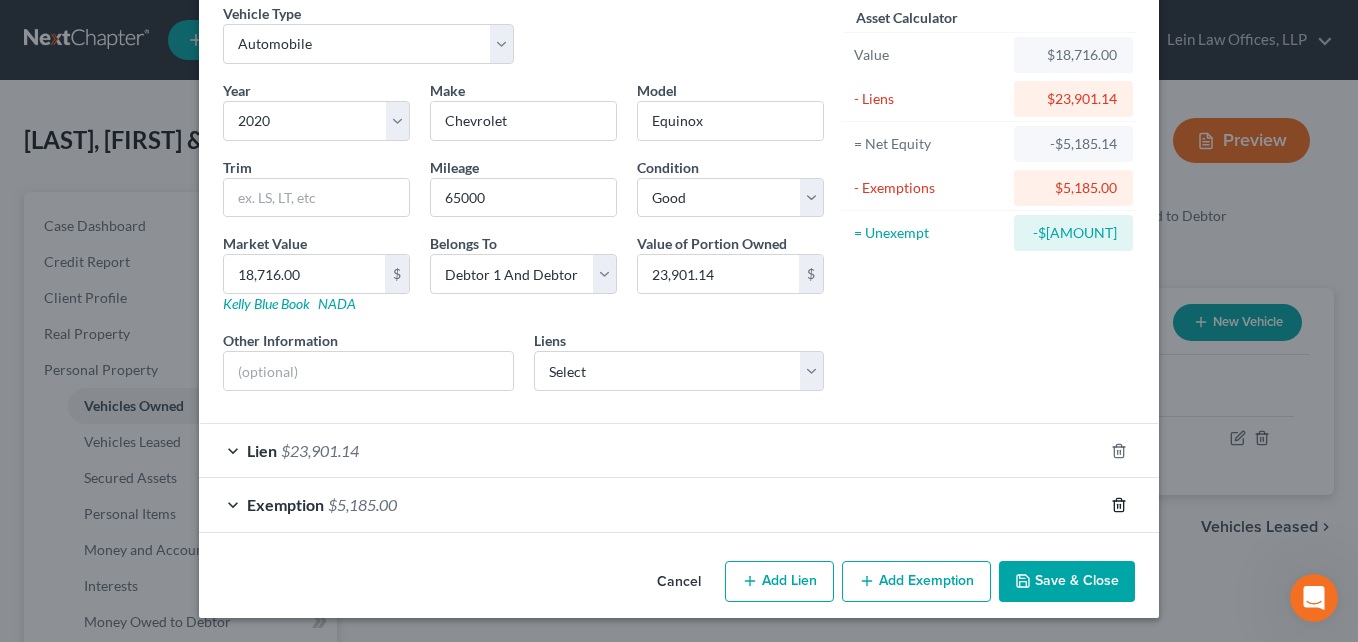 click 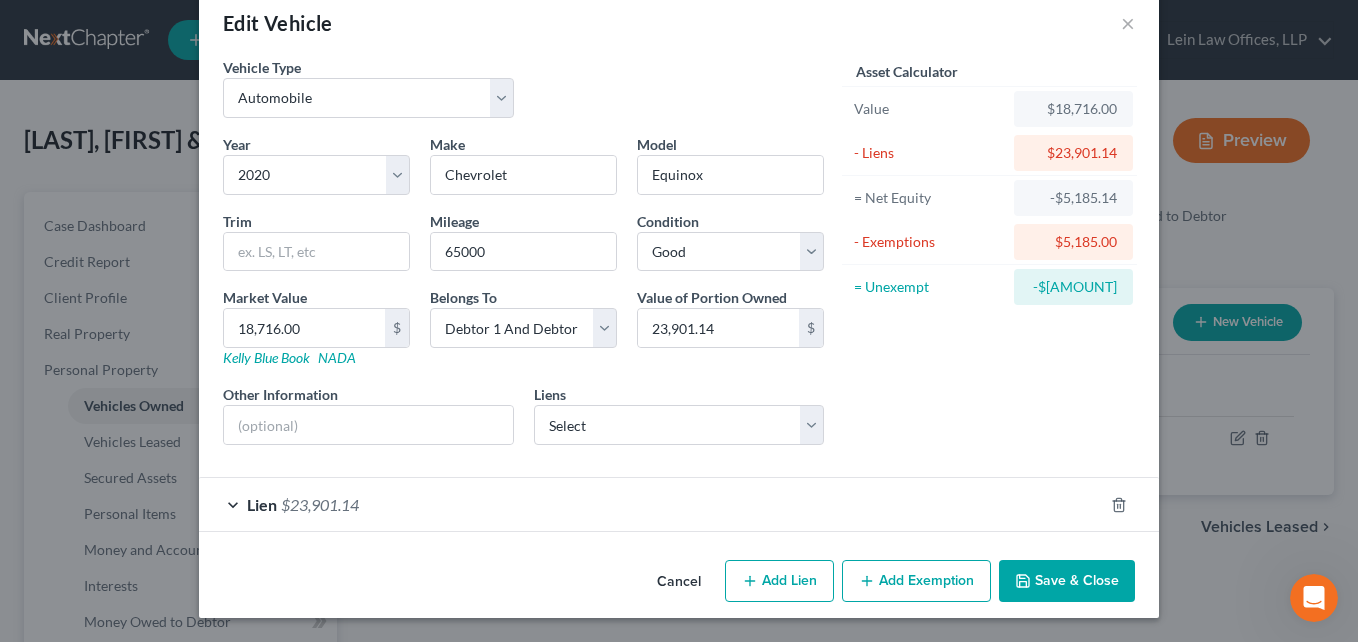 scroll, scrollTop: 35, scrollLeft: 0, axis: vertical 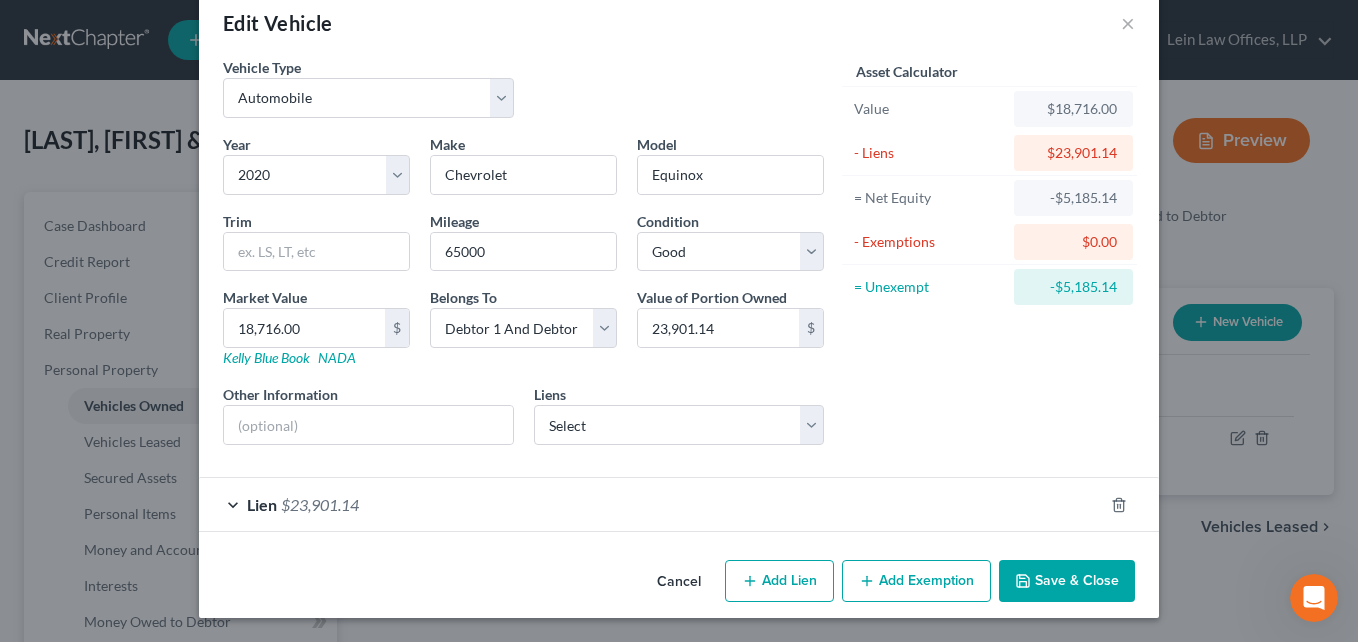 click on "Add Exemption" at bounding box center [916, 581] 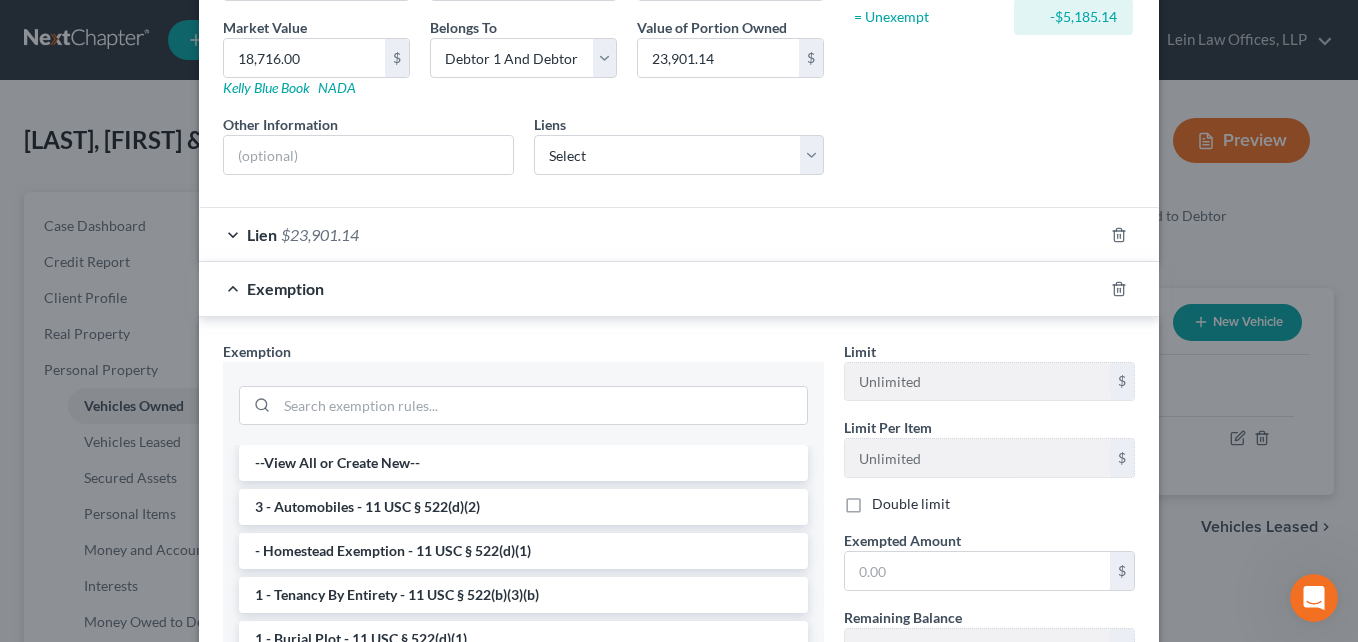 scroll, scrollTop: 335, scrollLeft: 0, axis: vertical 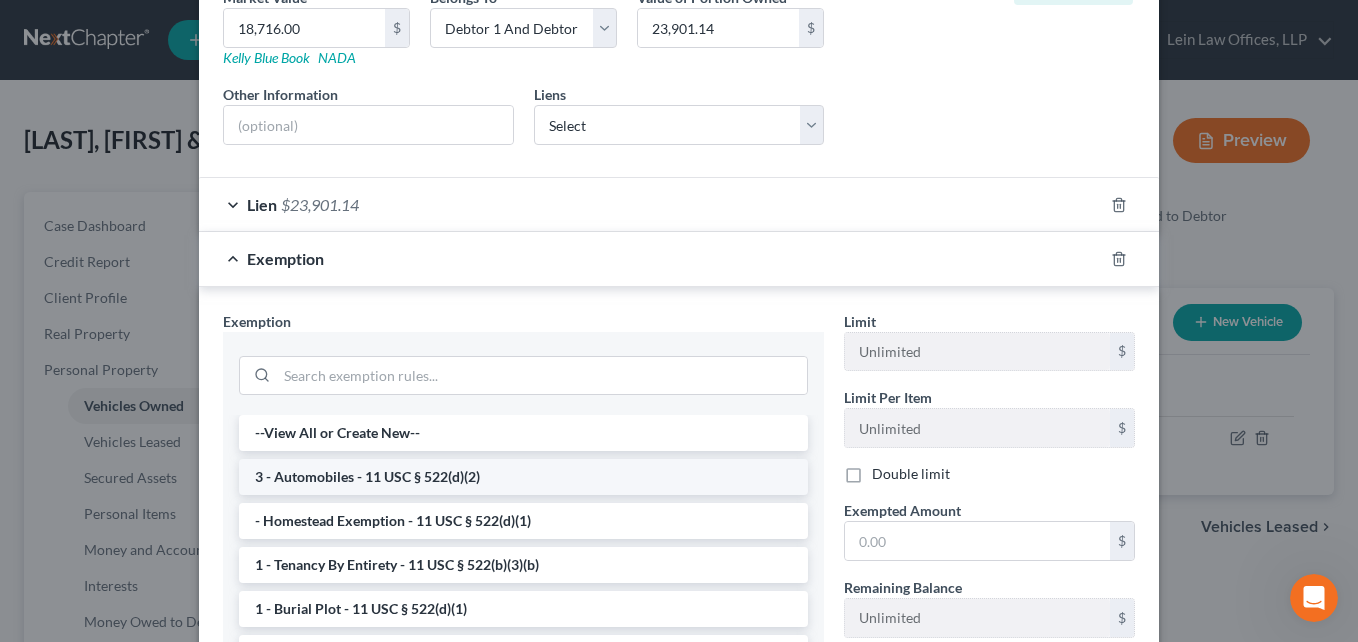 click on "3 - Automobiles - 11 USC § 522(d)(2)" at bounding box center [523, 477] 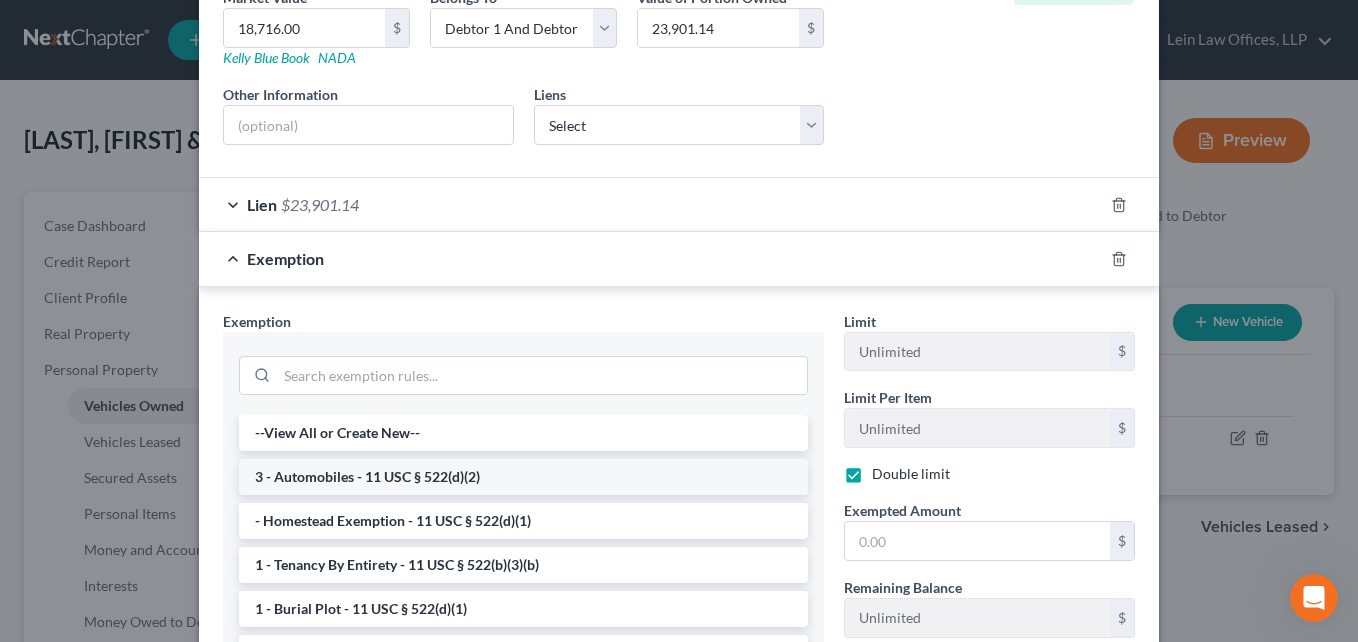 checkbox on "true" 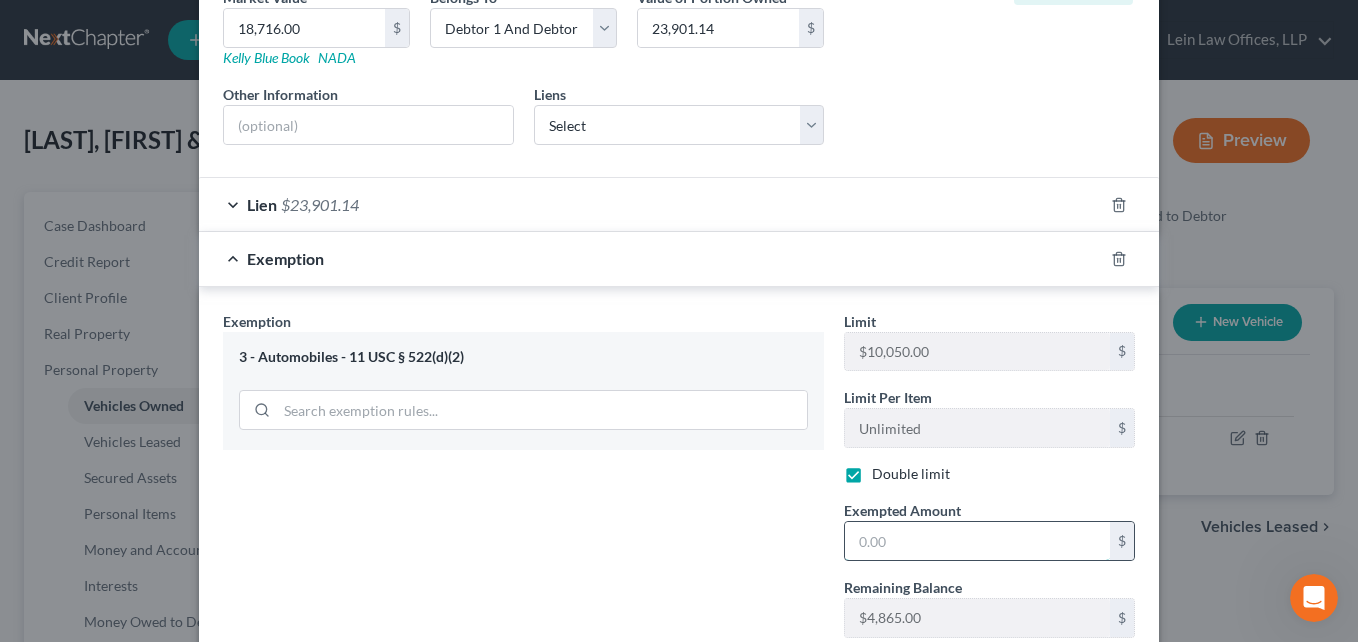 click at bounding box center (977, 541) 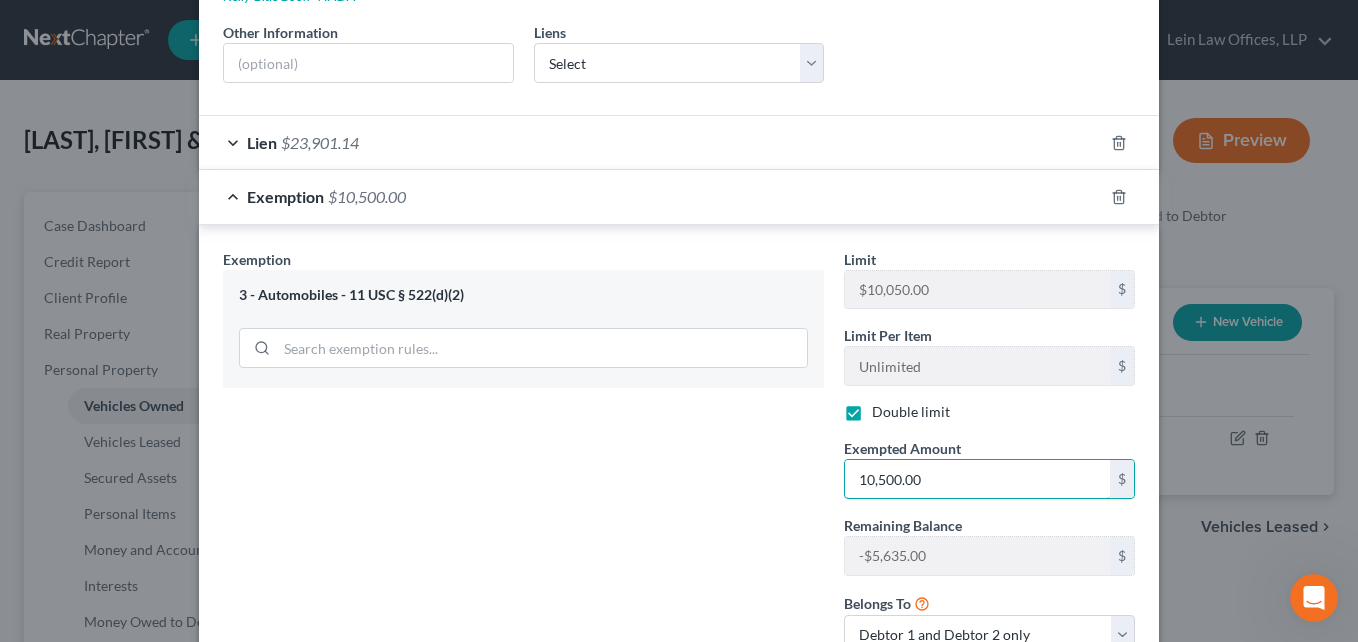 scroll, scrollTop: 552, scrollLeft: 0, axis: vertical 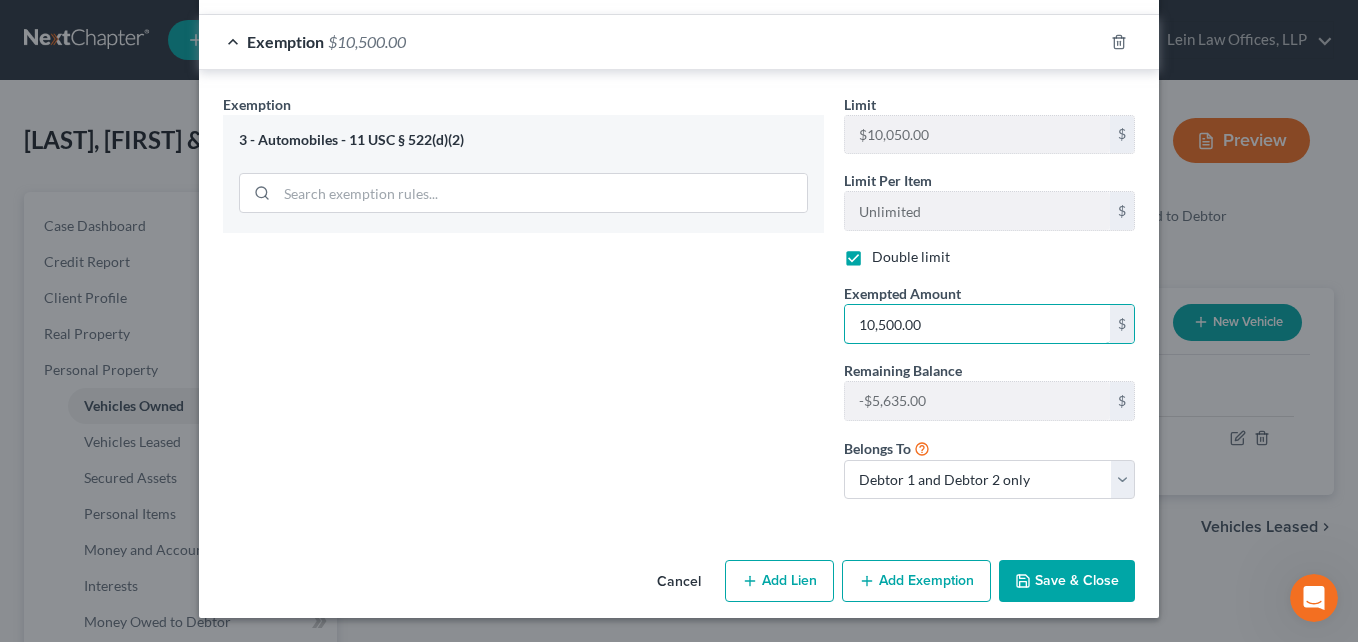 type on "10,500.00" 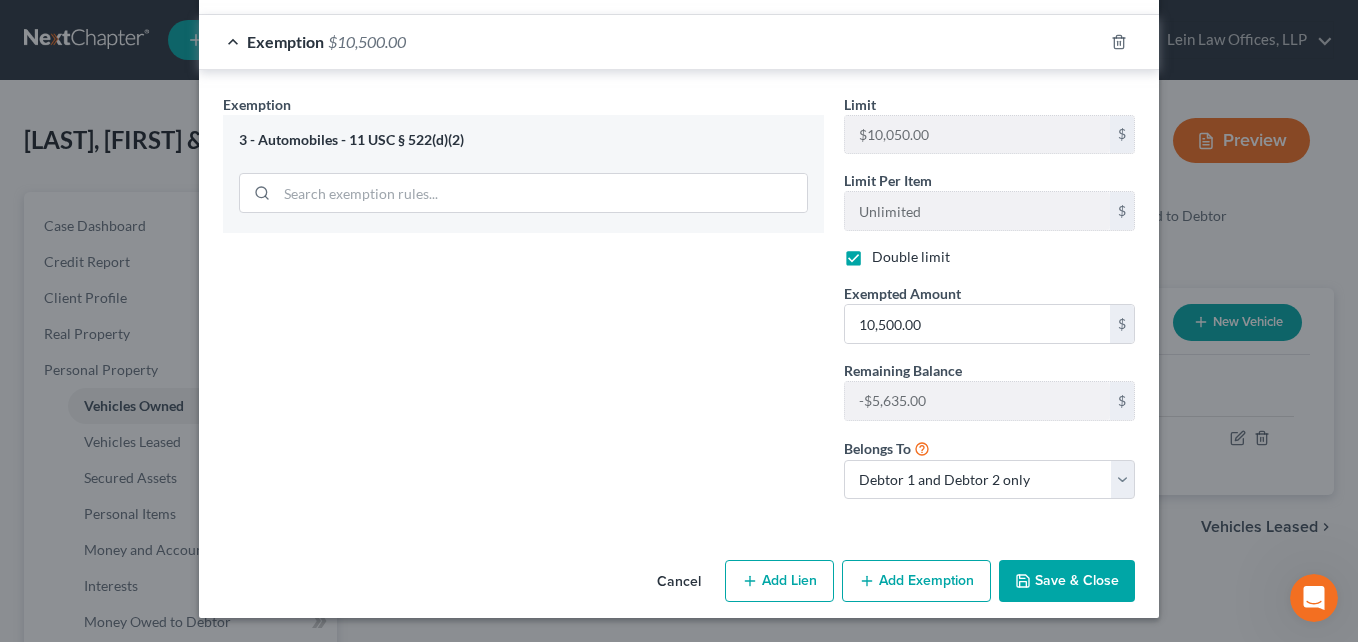 click on "Save & Close" at bounding box center [1067, 581] 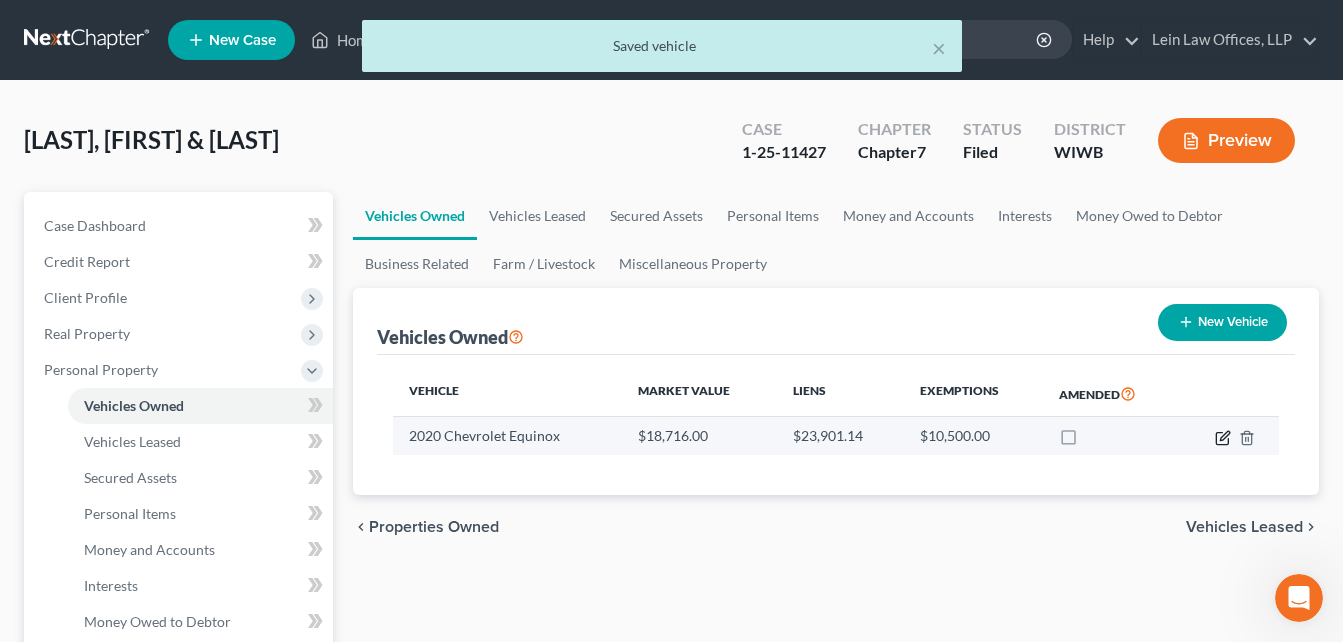 click 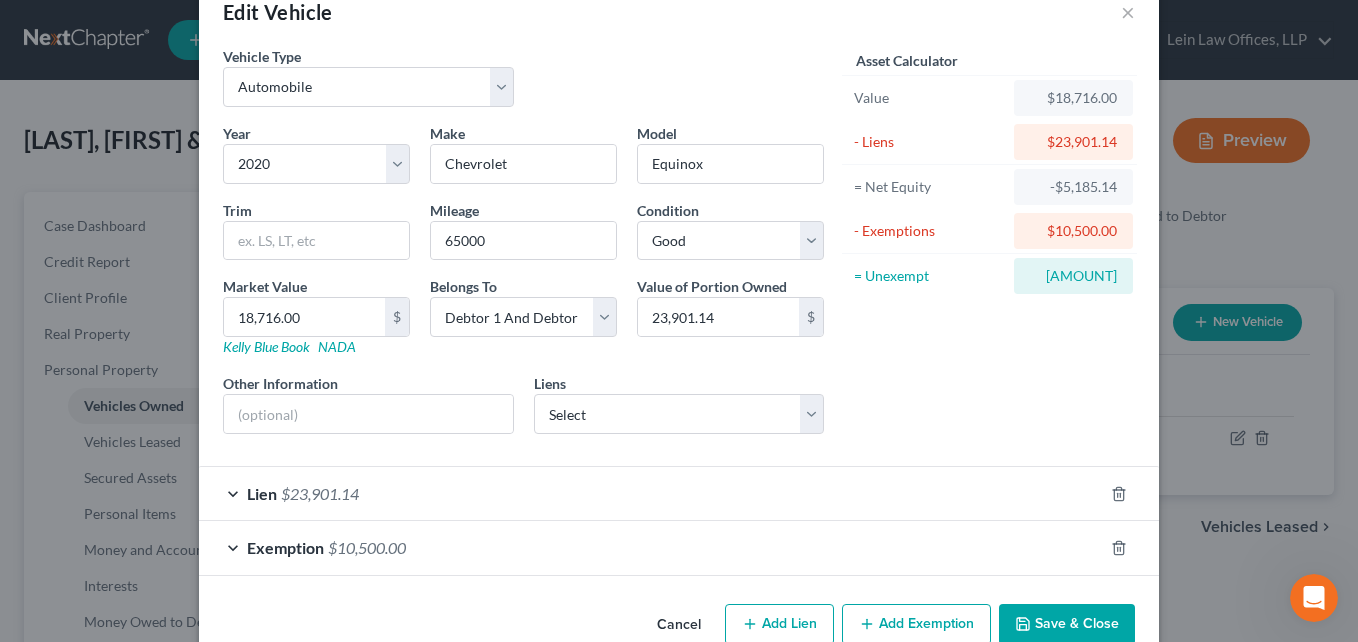 scroll, scrollTop: 89, scrollLeft: 0, axis: vertical 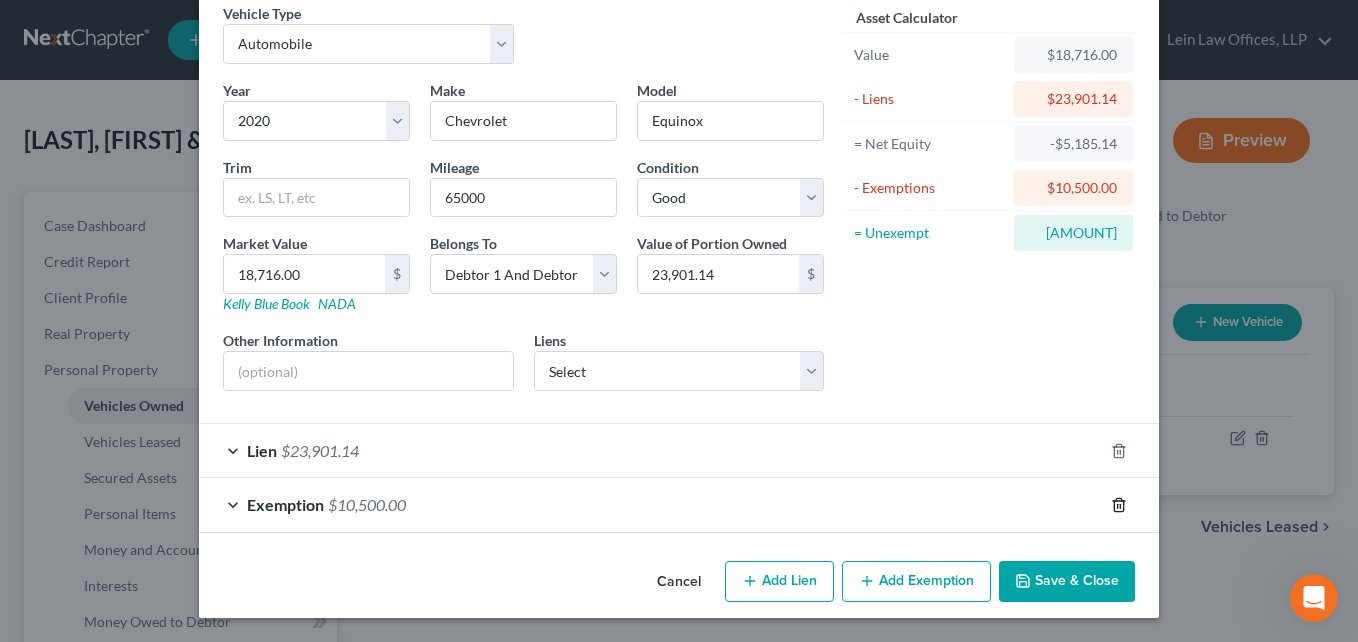 click 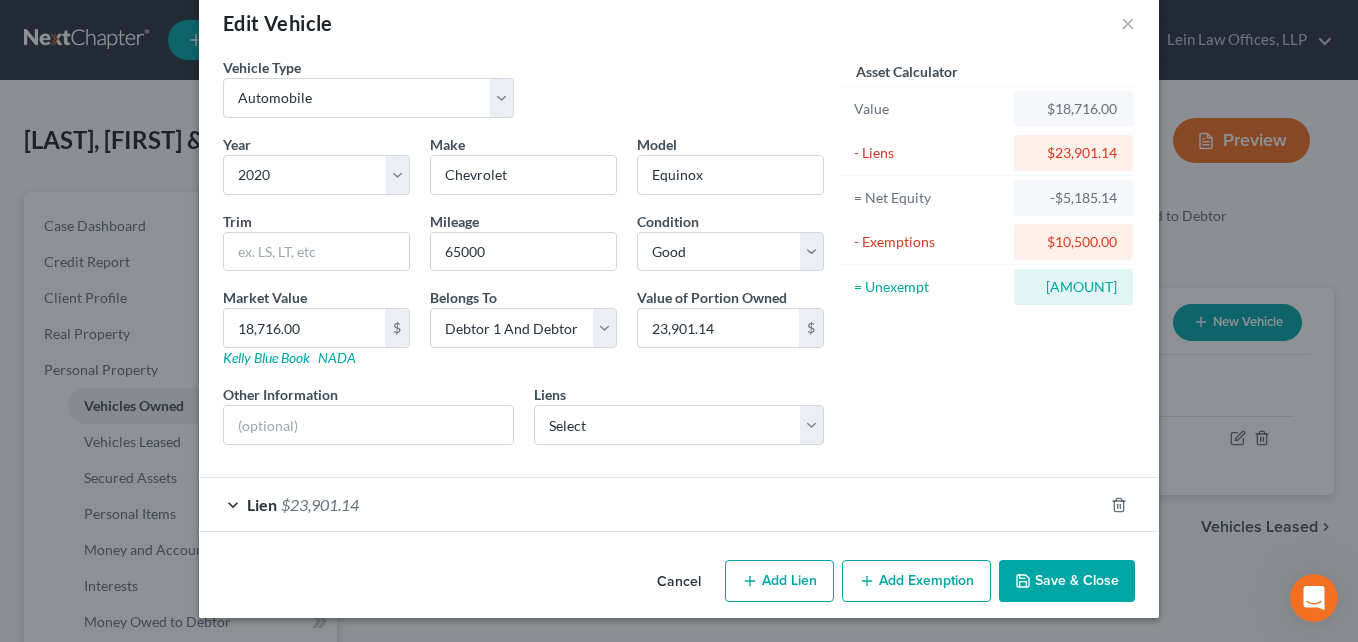 scroll, scrollTop: 35, scrollLeft: 0, axis: vertical 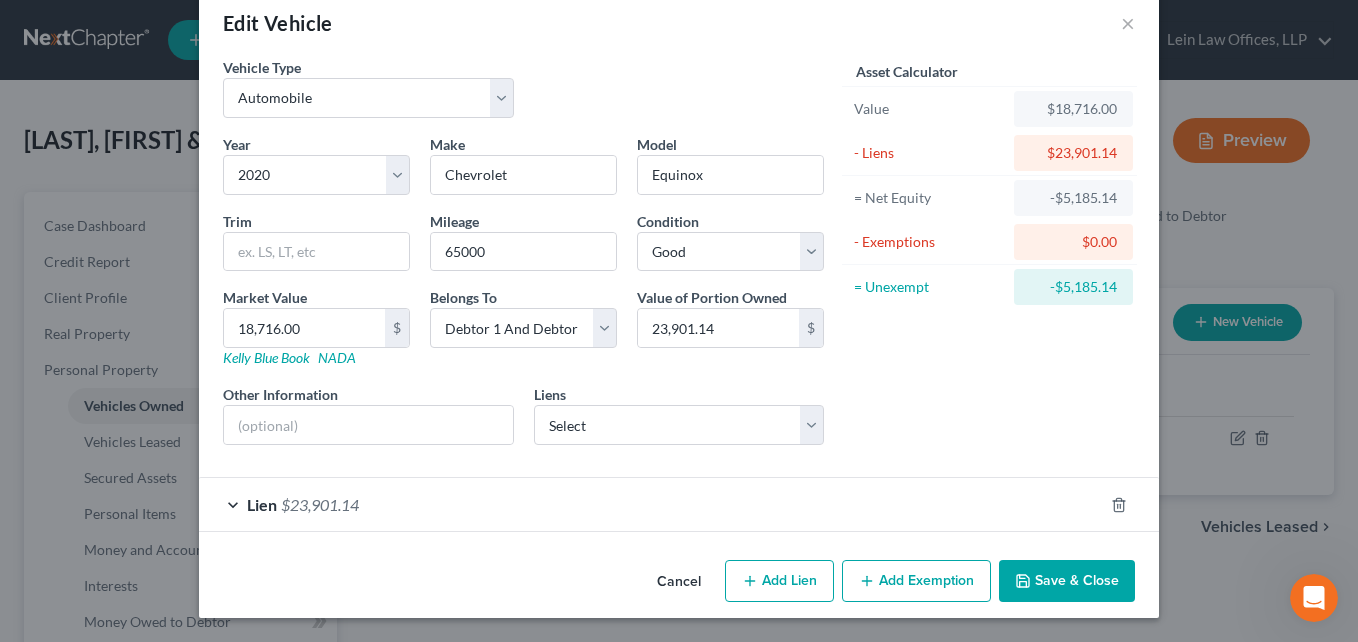 click on "Add Exemption" at bounding box center (916, 581) 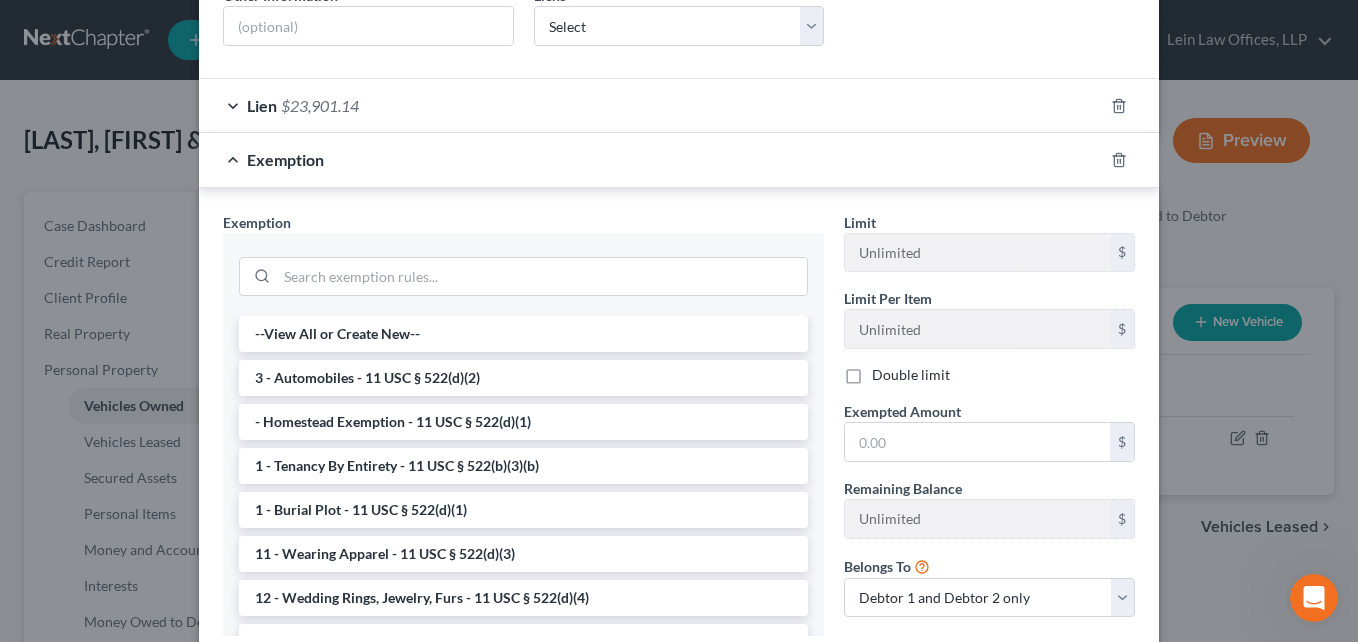 scroll, scrollTop: 435, scrollLeft: 0, axis: vertical 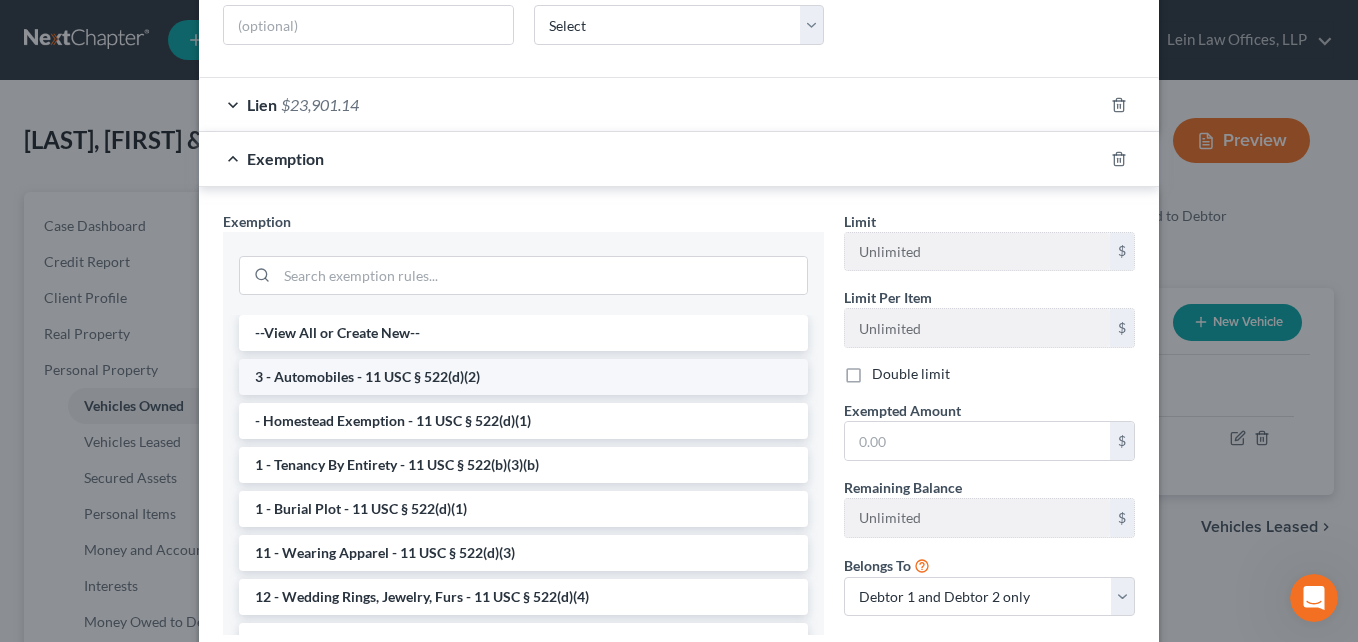click on "3 - Automobiles - 11 USC § 522(d)(2)" at bounding box center (523, 377) 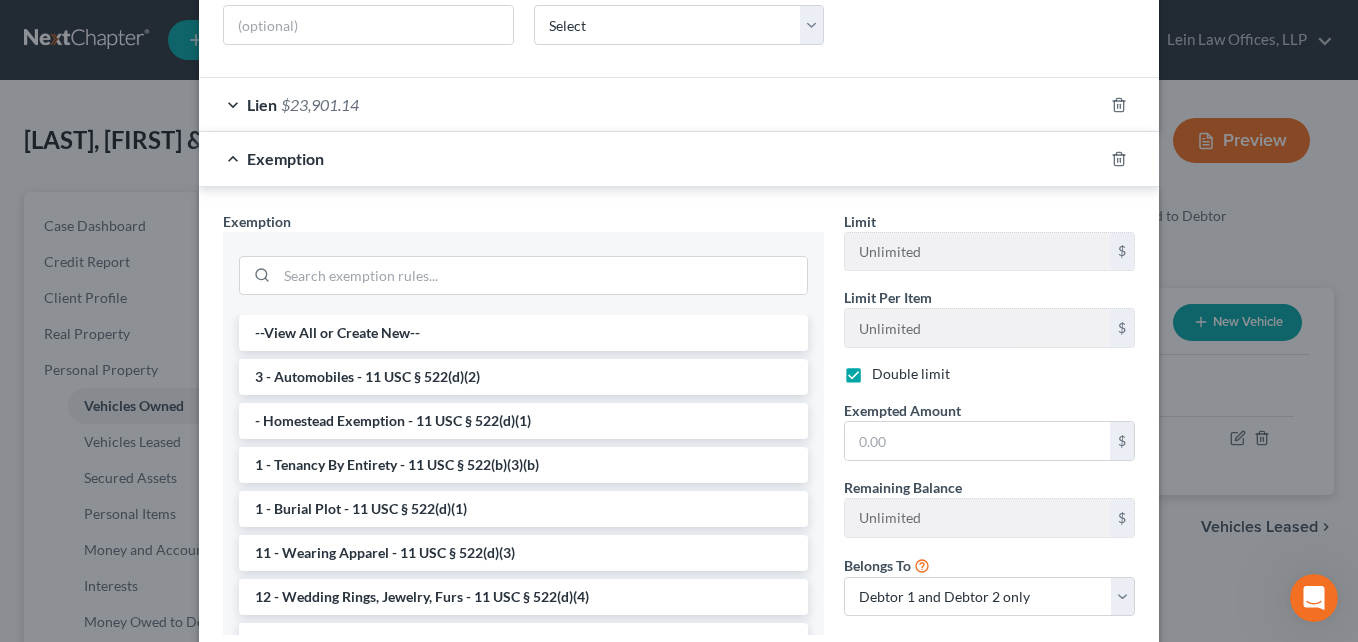 checkbox on "true" 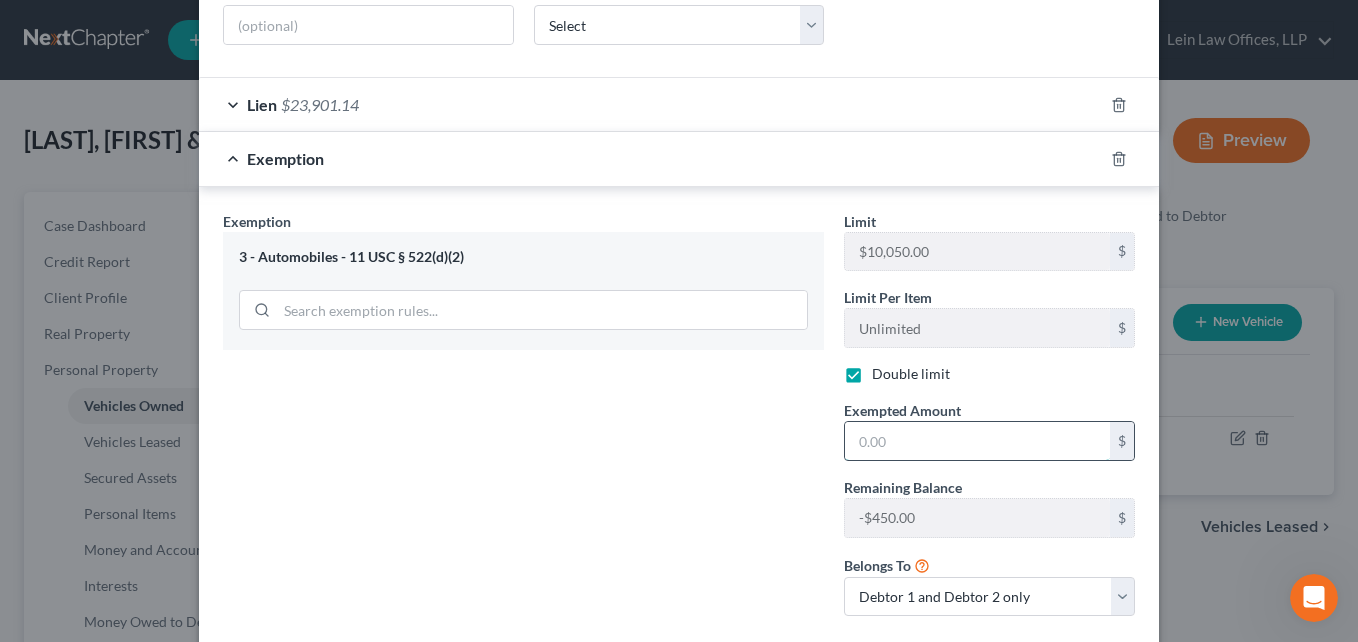 click at bounding box center (977, 441) 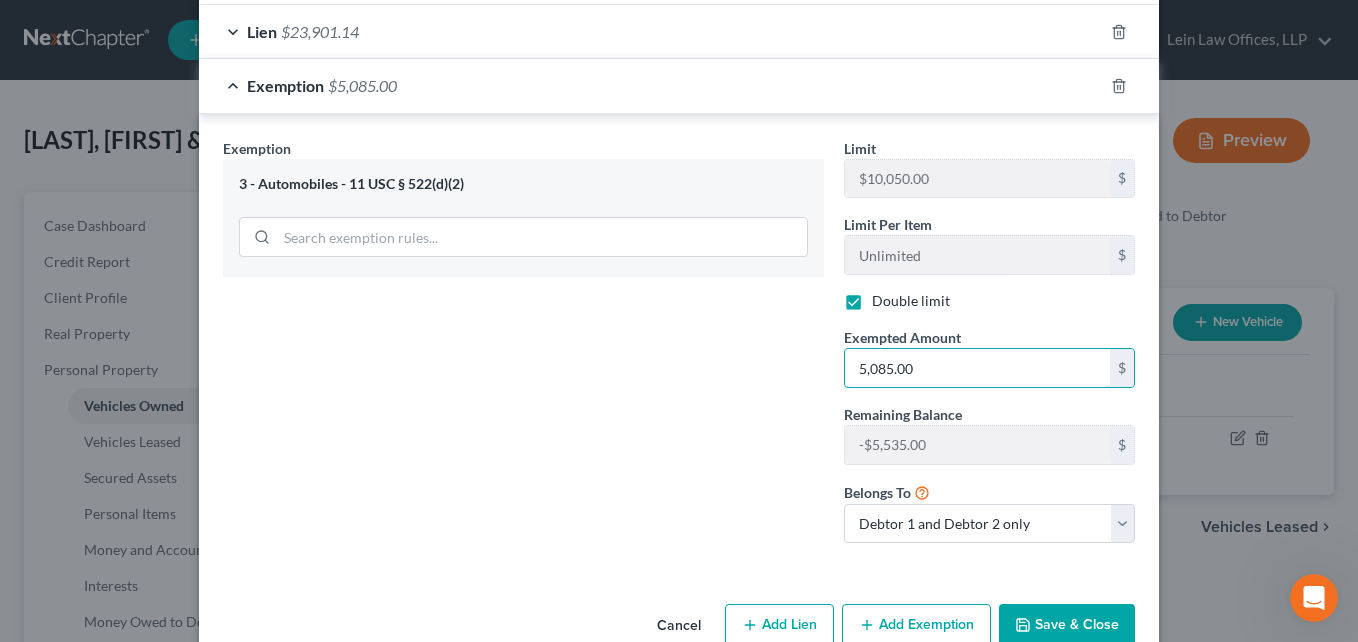 scroll, scrollTop: 535, scrollLeft: 0, axis: vertical 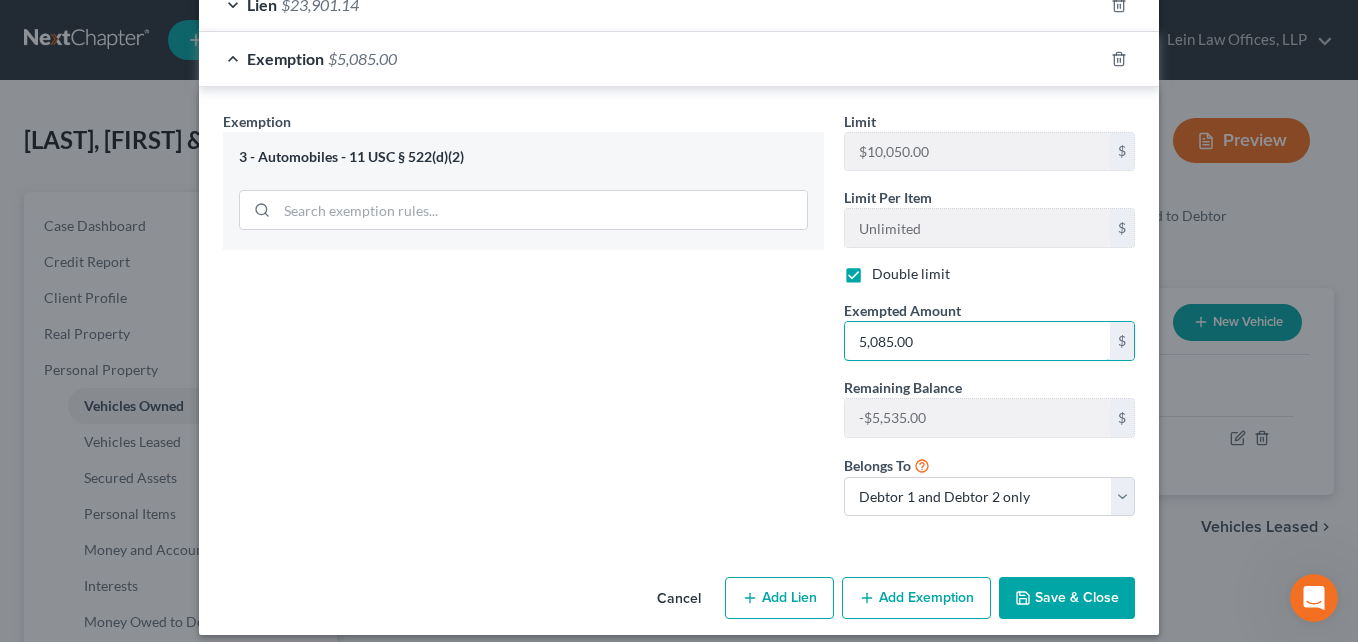 drag, startPoint x: 912, startPoint y: 343, endPoint x: 809, endPoint y: 365, distance: 105.32331 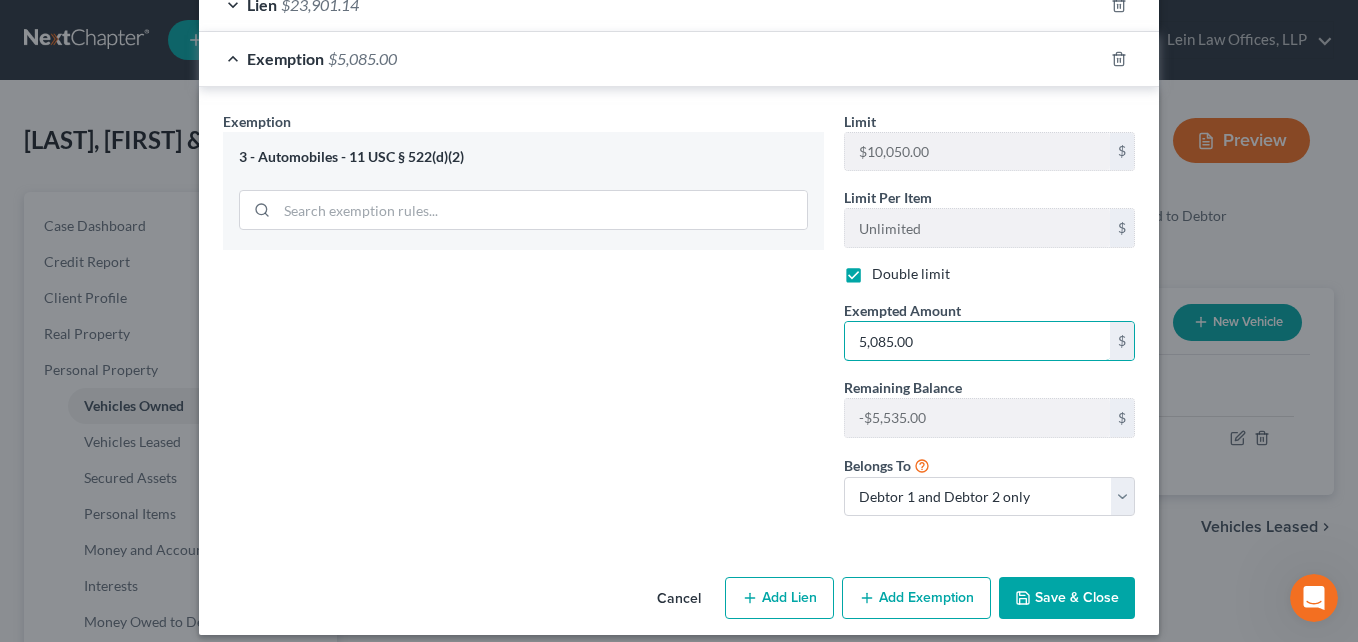 click on "Exemption Set must be selected for CA.
Exemption
*
3 - Automobiles - 11 USC § 522(d)(2)         Limit     $10,050.00 $ Limit Per Item Unlimited $ Double limit
Exempted Amount
*
5,085.00 $ Remaining Balance -$450.00 $
Belongs To
*
Debtor 1 only Debtor 2 only Debtor 1 and Debtor 2 only" at bounding box center (679, 322) 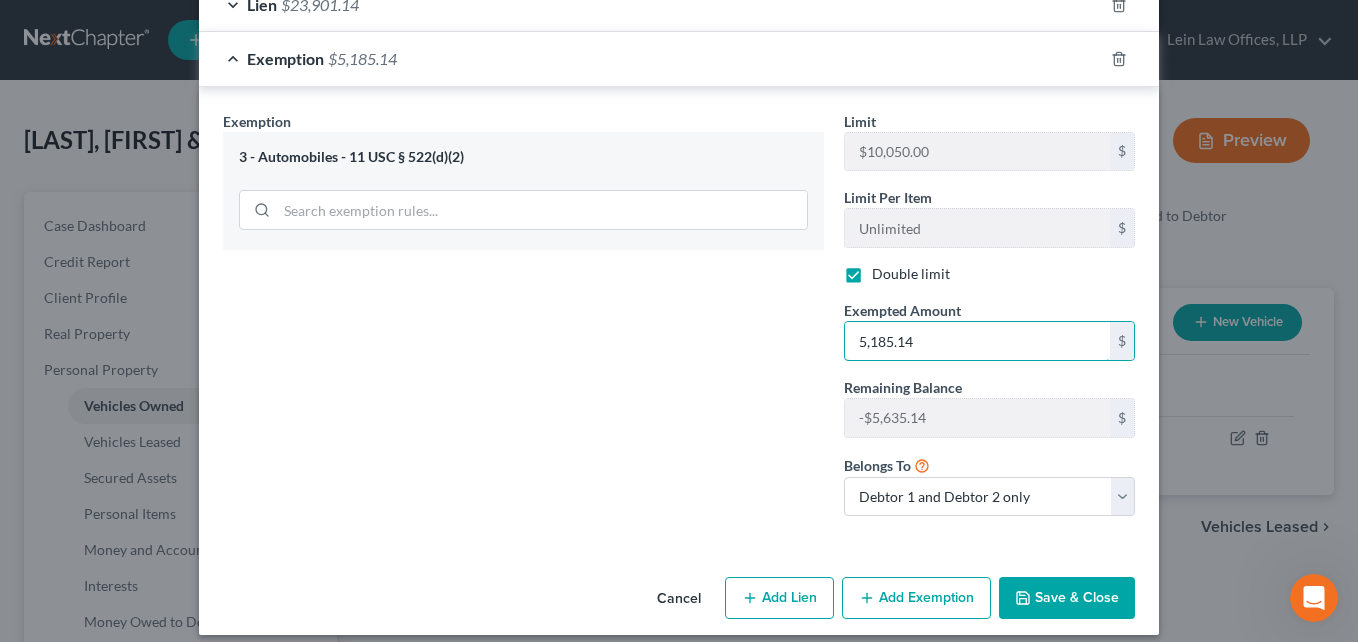 type on "5,185.14" 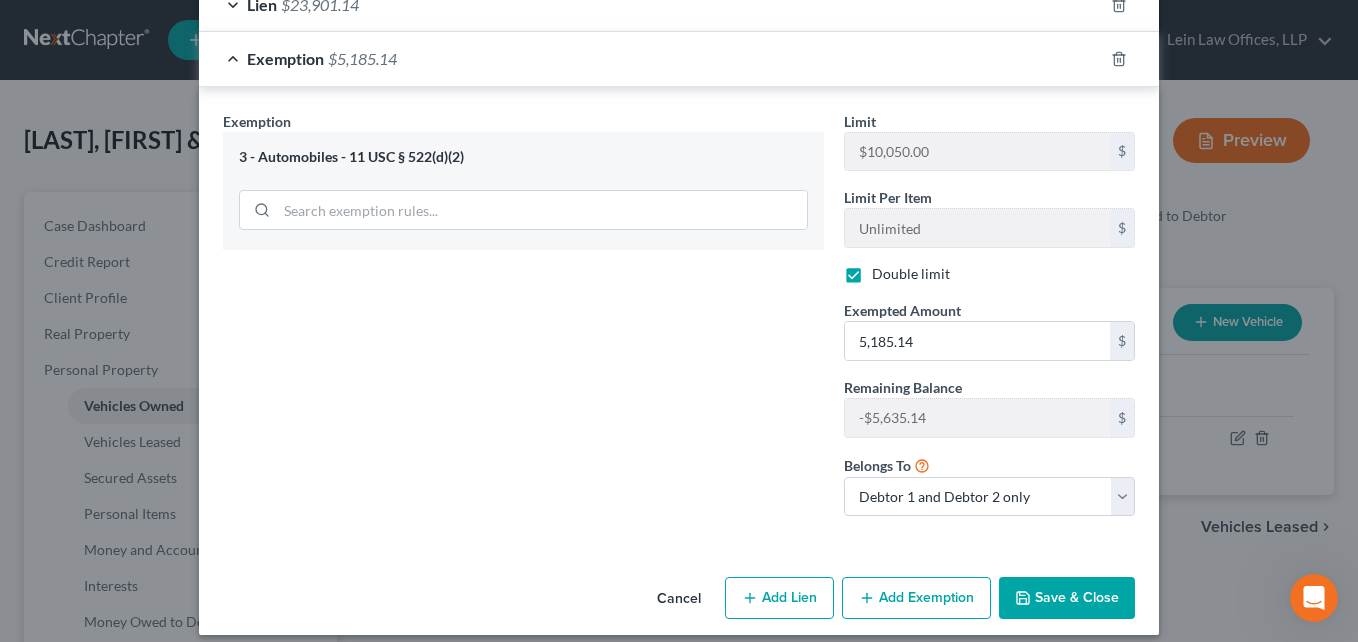 click on "Save & Close" at bounding box center [1067, 598] 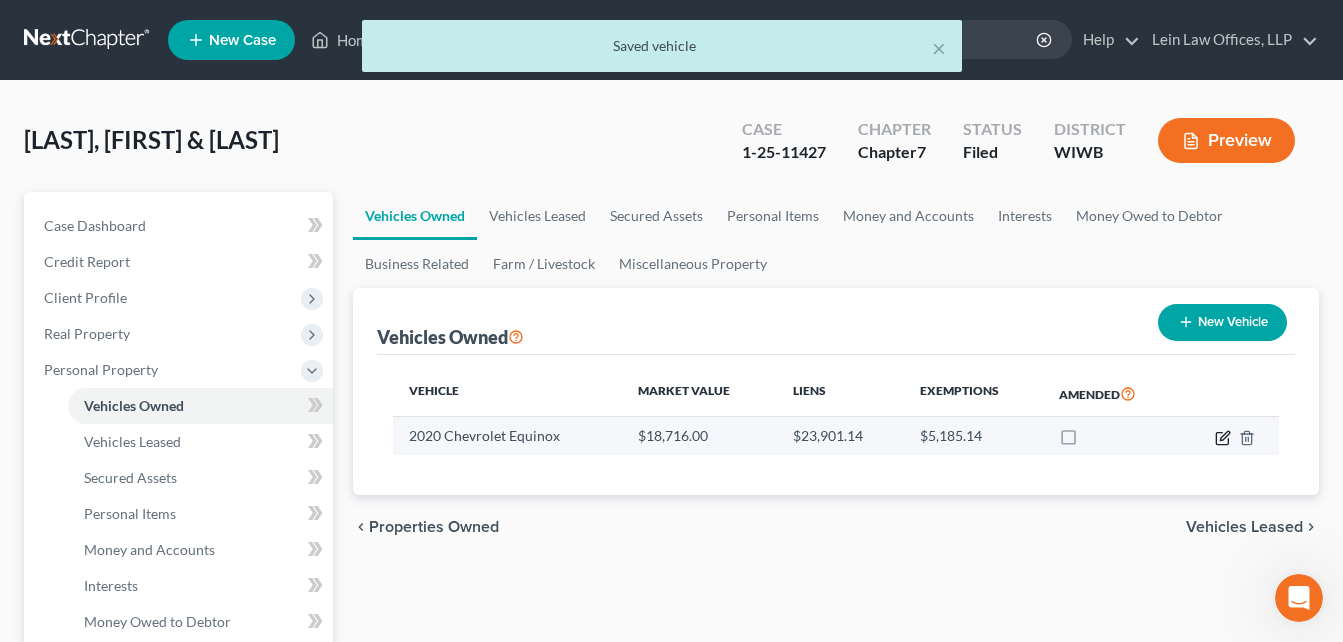 click 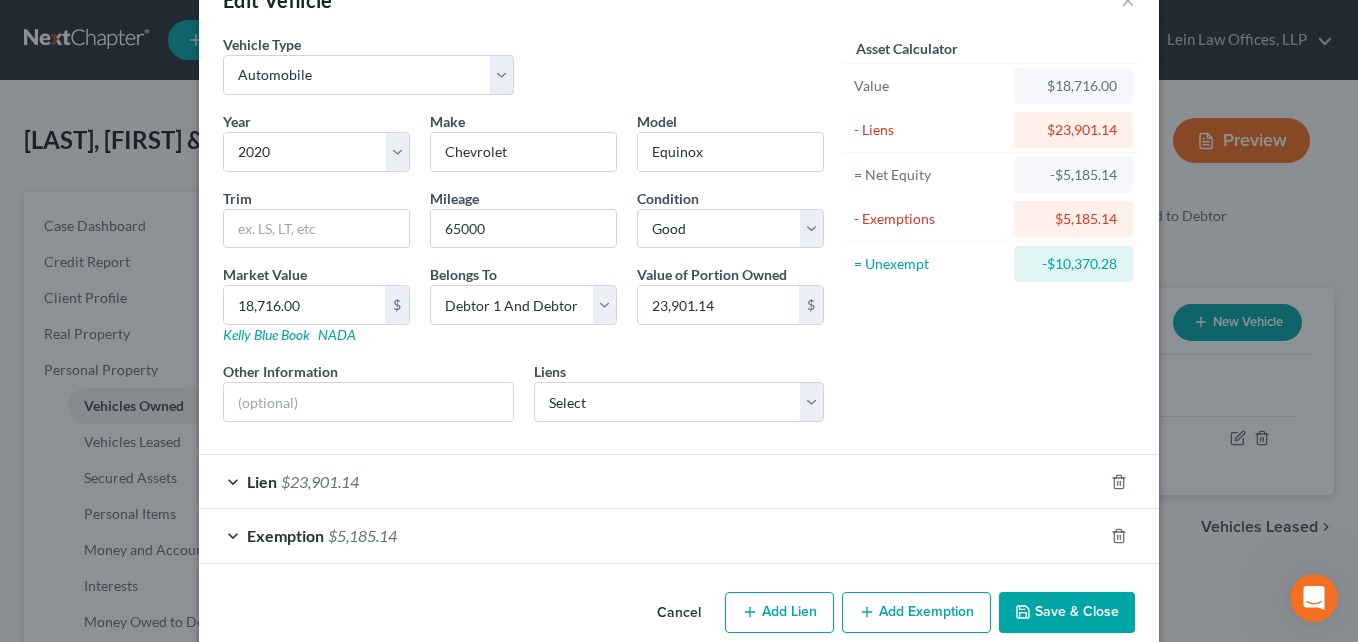 scroll, scrollTop: 89, scrollLeft: 0, axis: vertical 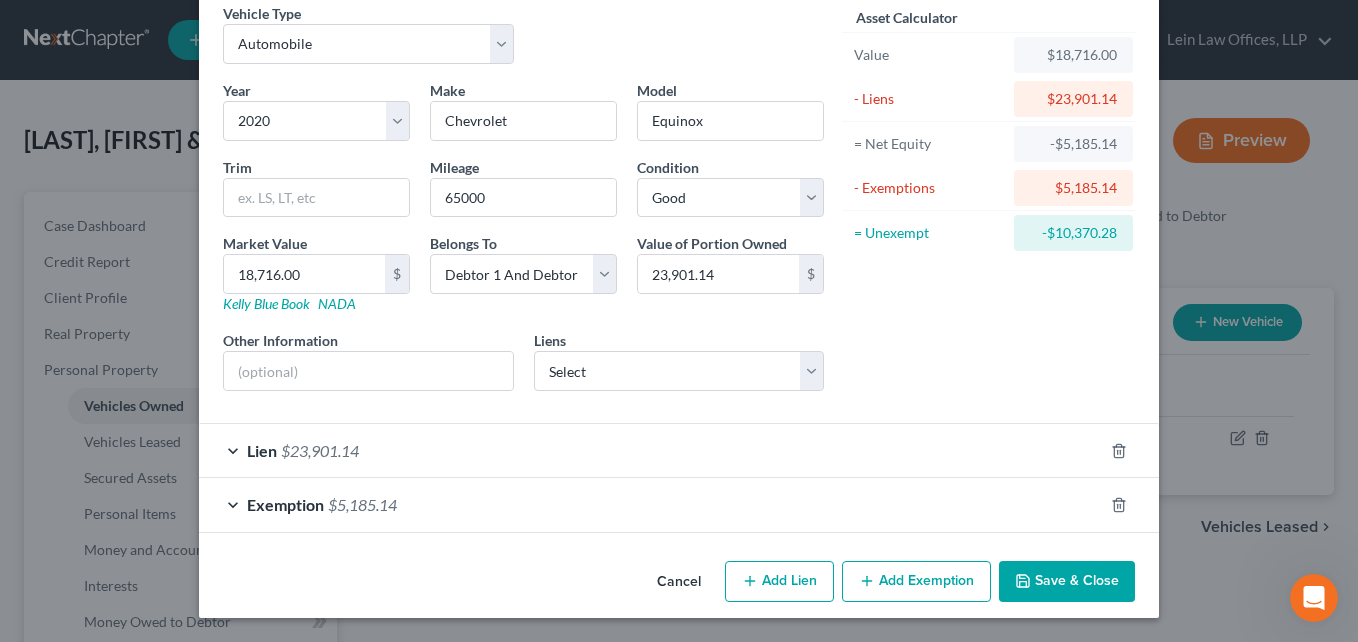 click on "Exemption $5,185.14" at bounding box center (651, 504) 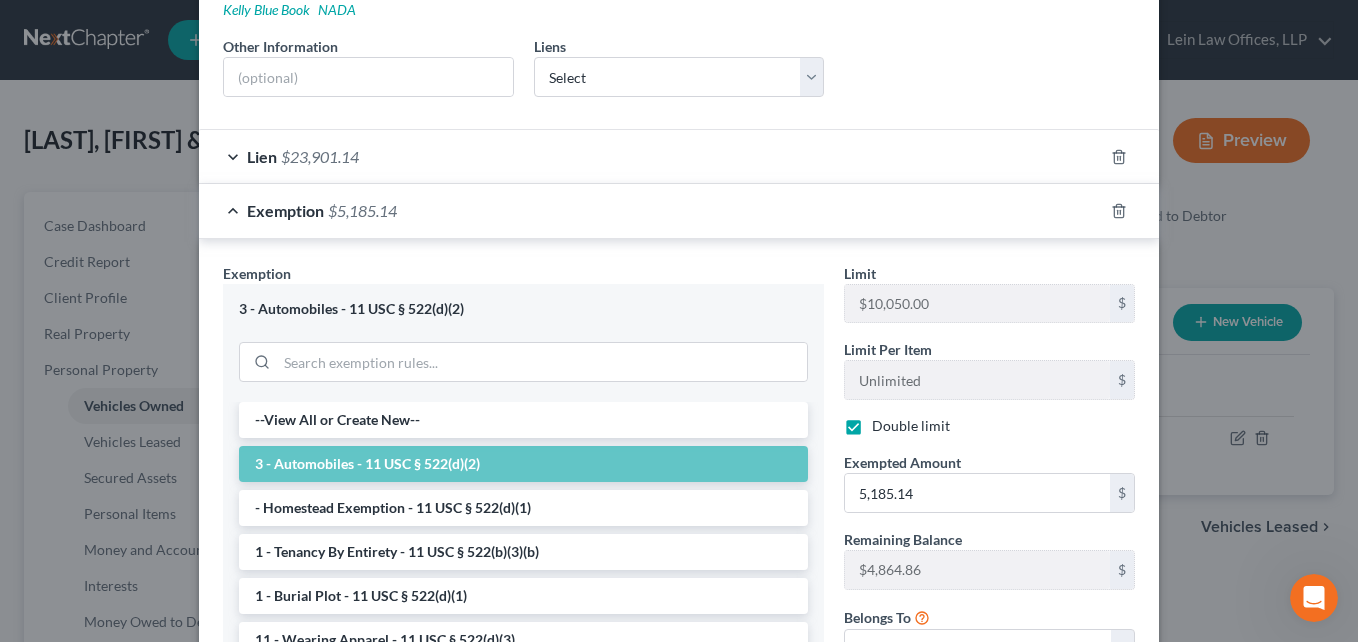 scroll, scrollTop: 489, scrollLeft: 0, axis: vertical 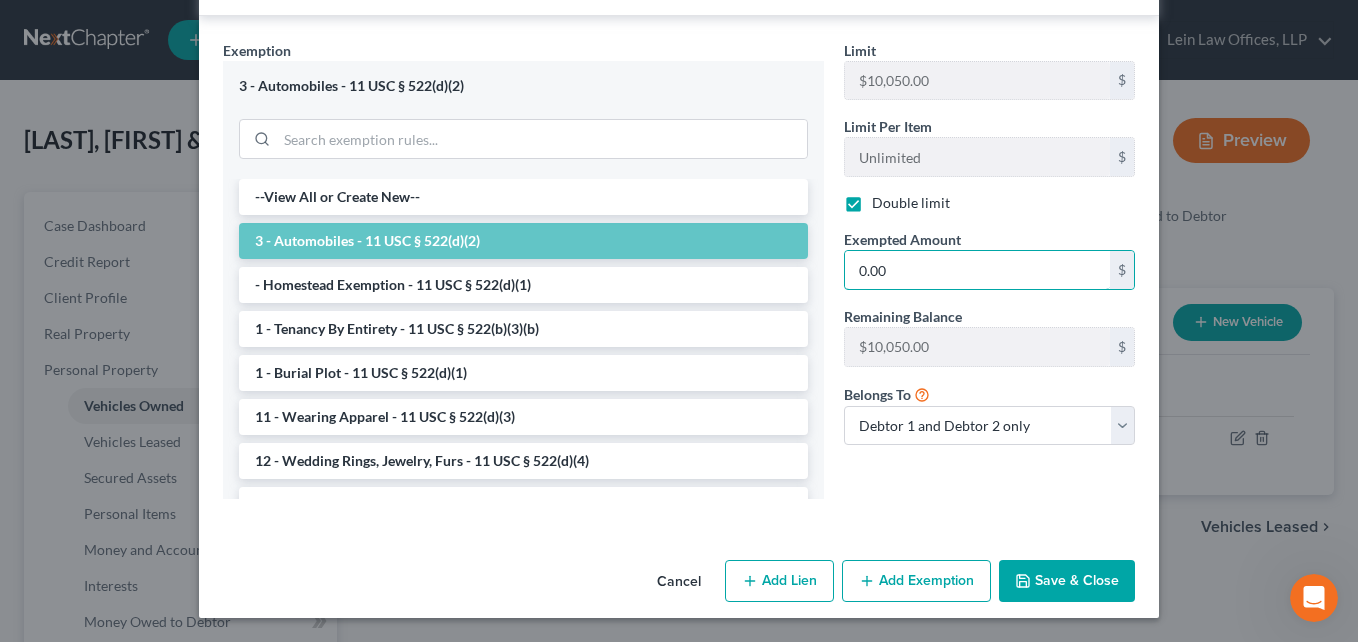type on "0.00" 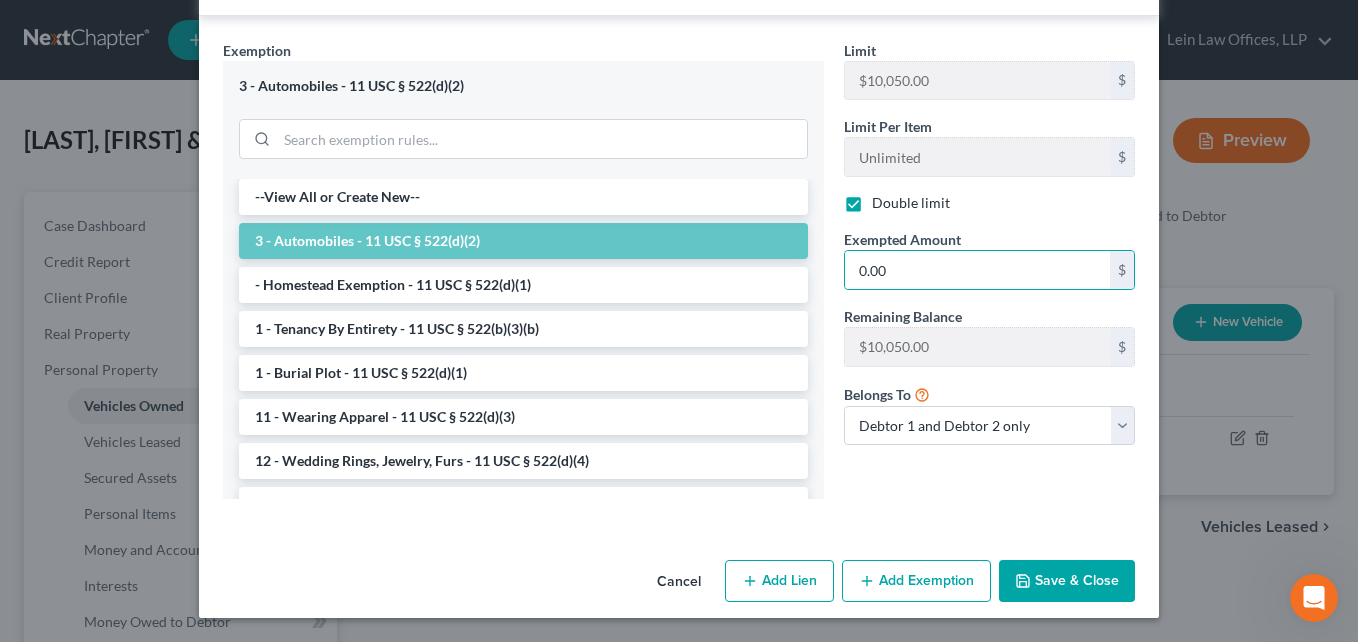 click on "Save & Close" at bounding box center [1067, 581] 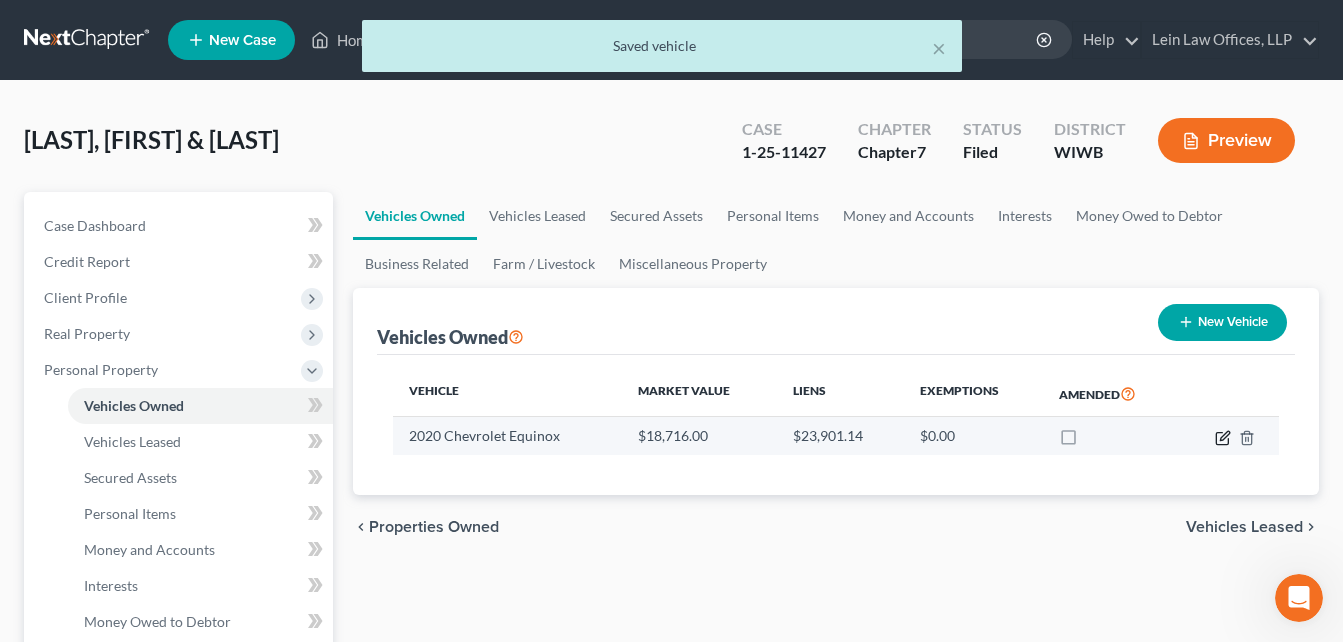 click 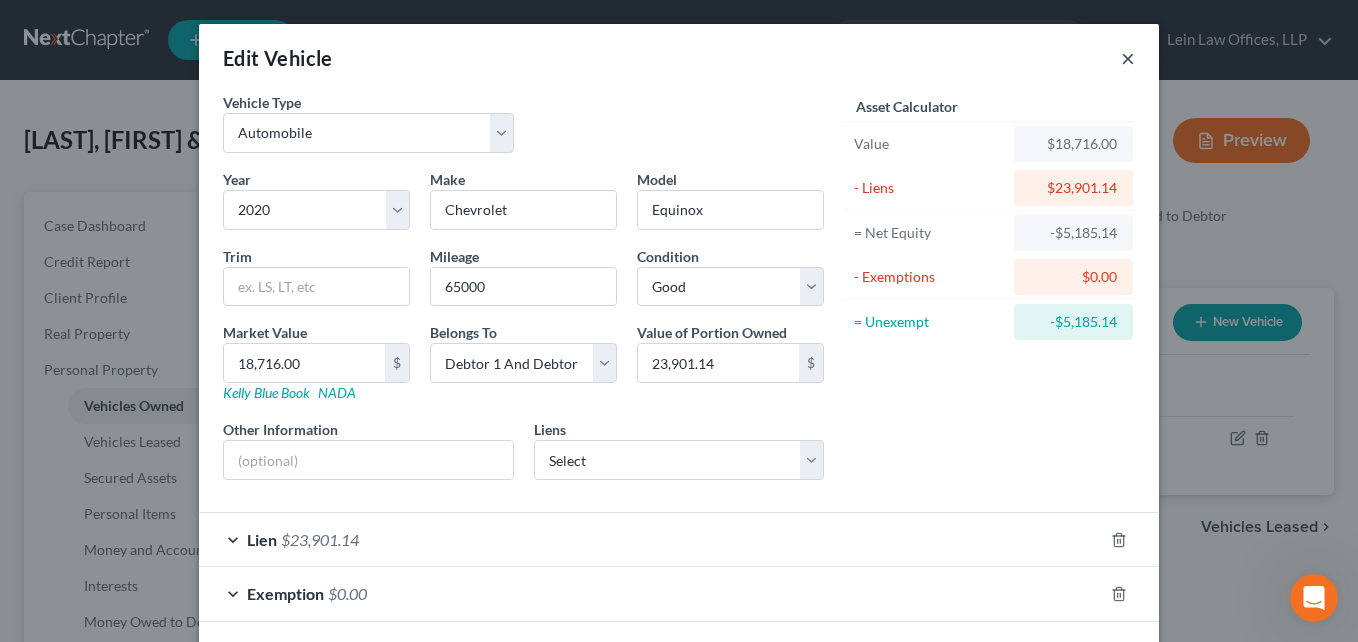 click on "×" at bounding box center (1128, 58) 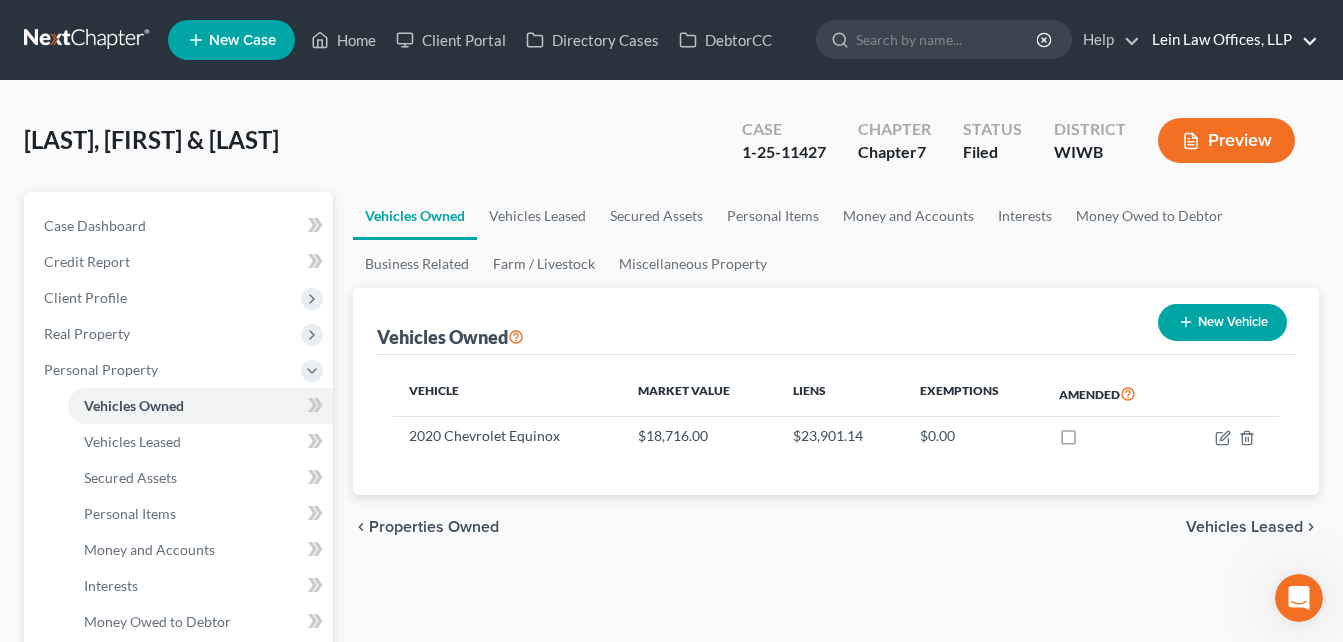 click on "Lein Law Offices, LLP" at bounding box center [1230, 40] 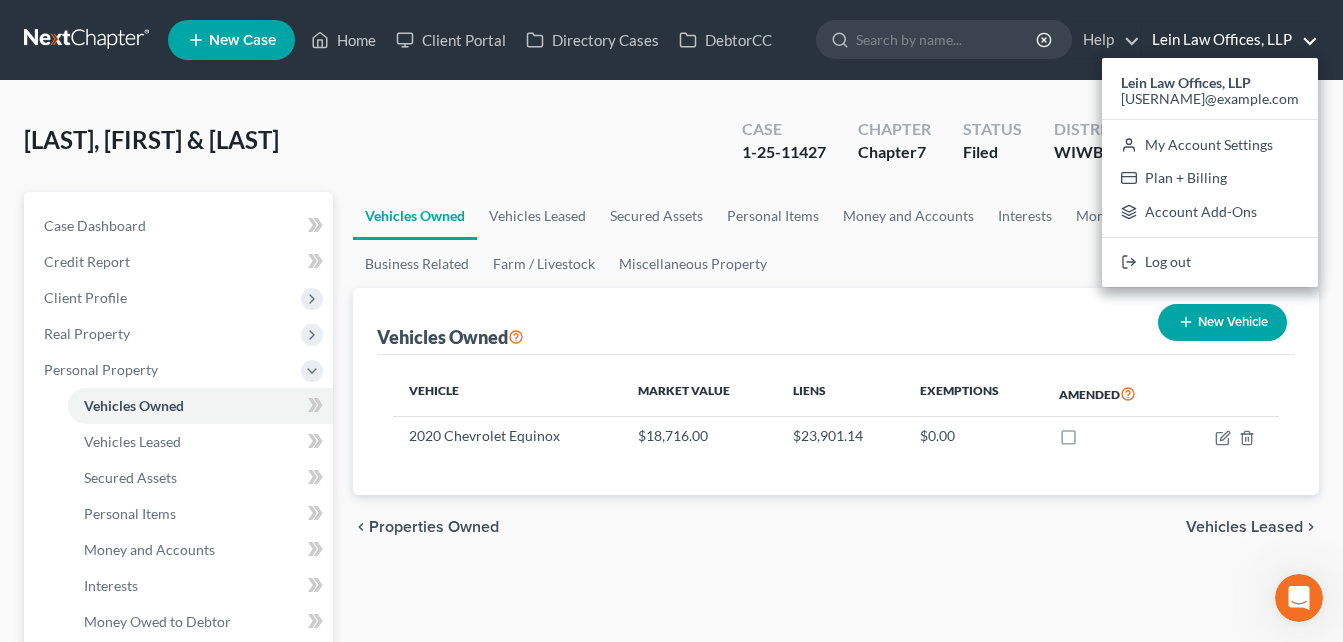 click on "Lein Law Offices, LLP" at bounding box center [1230, 40] 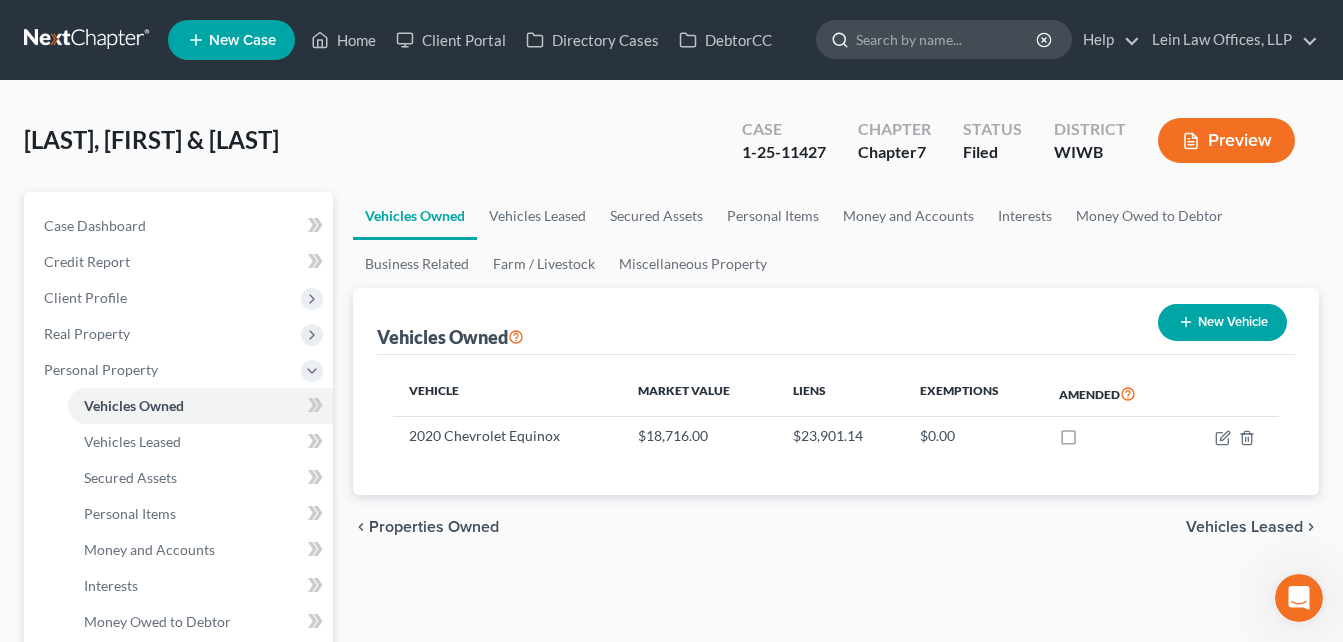 click at bounding box center [947, 39] 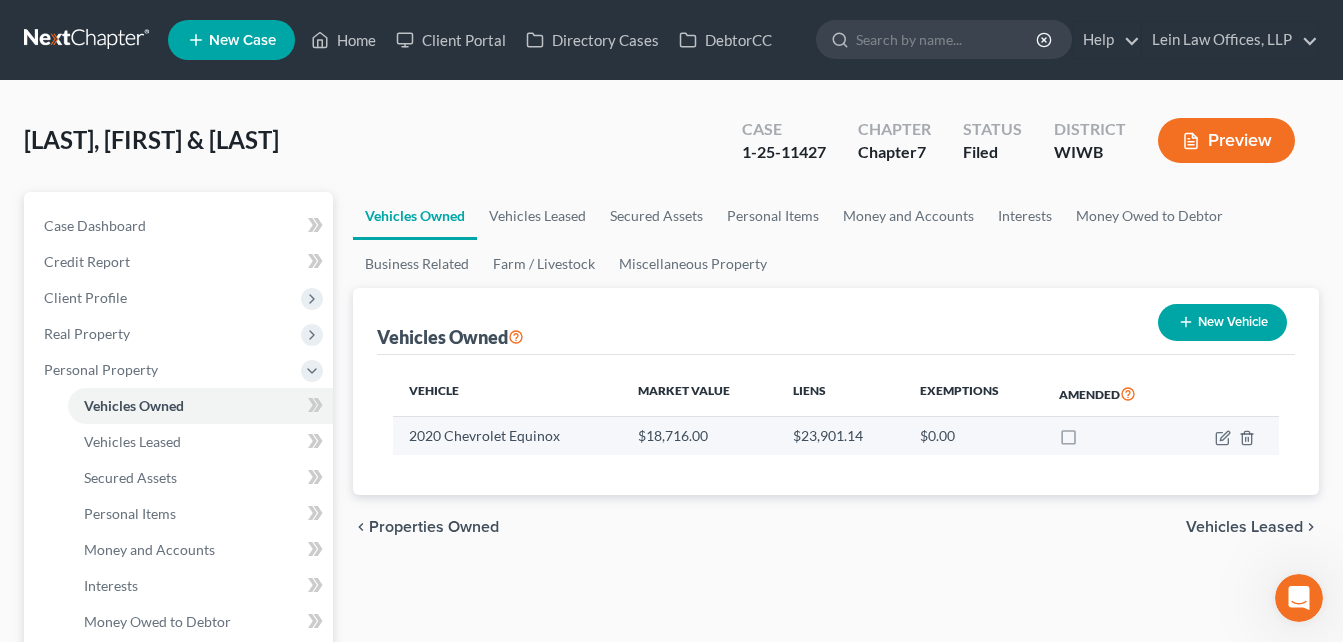 click at bounding box center [1087, 441] 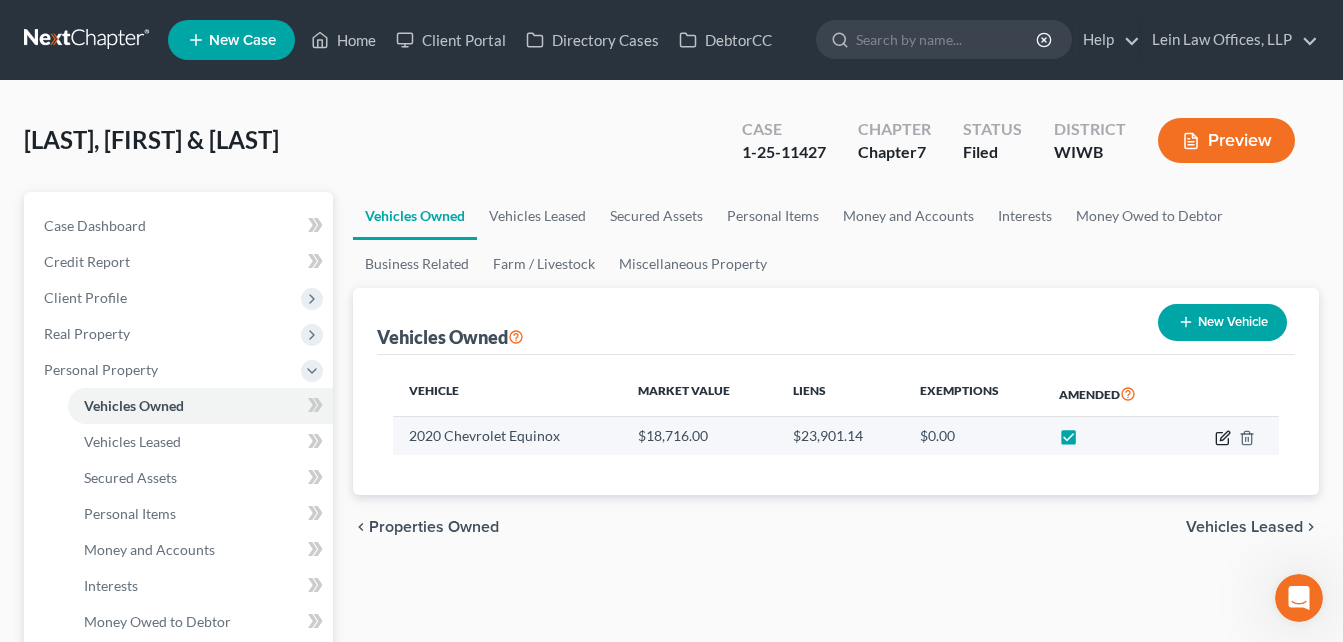 click 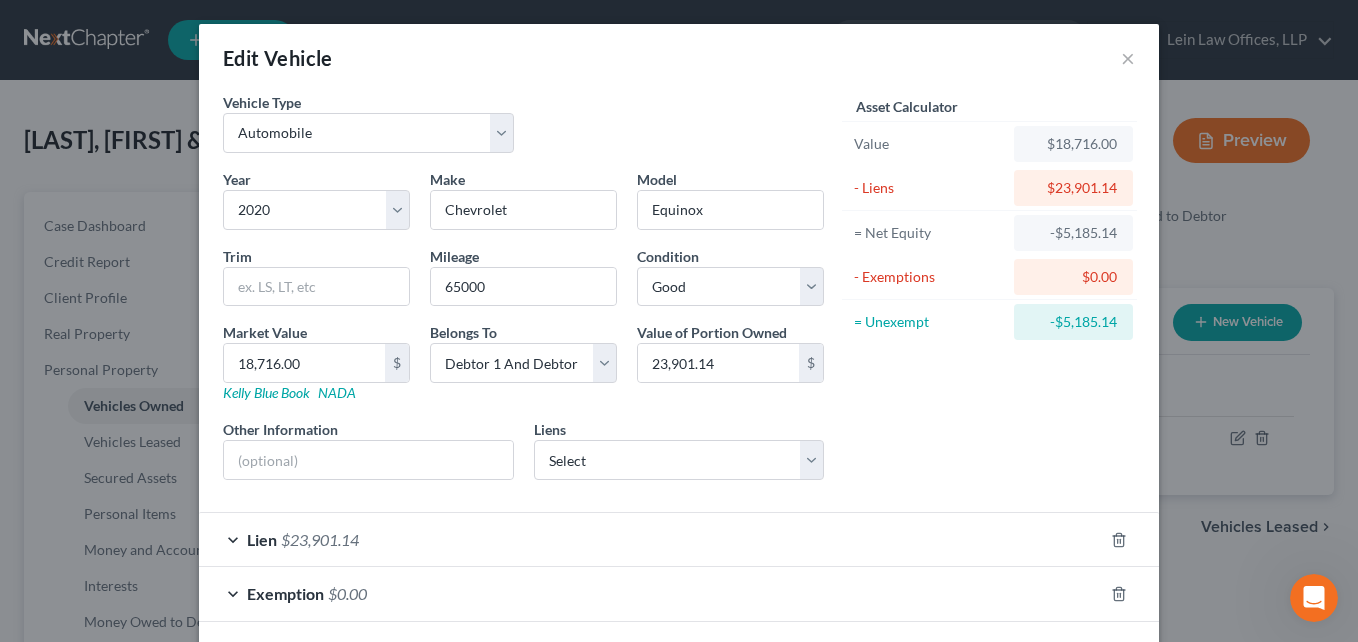 scroll, scrollTop: 89, scrollLeft: 0, axis: vertical 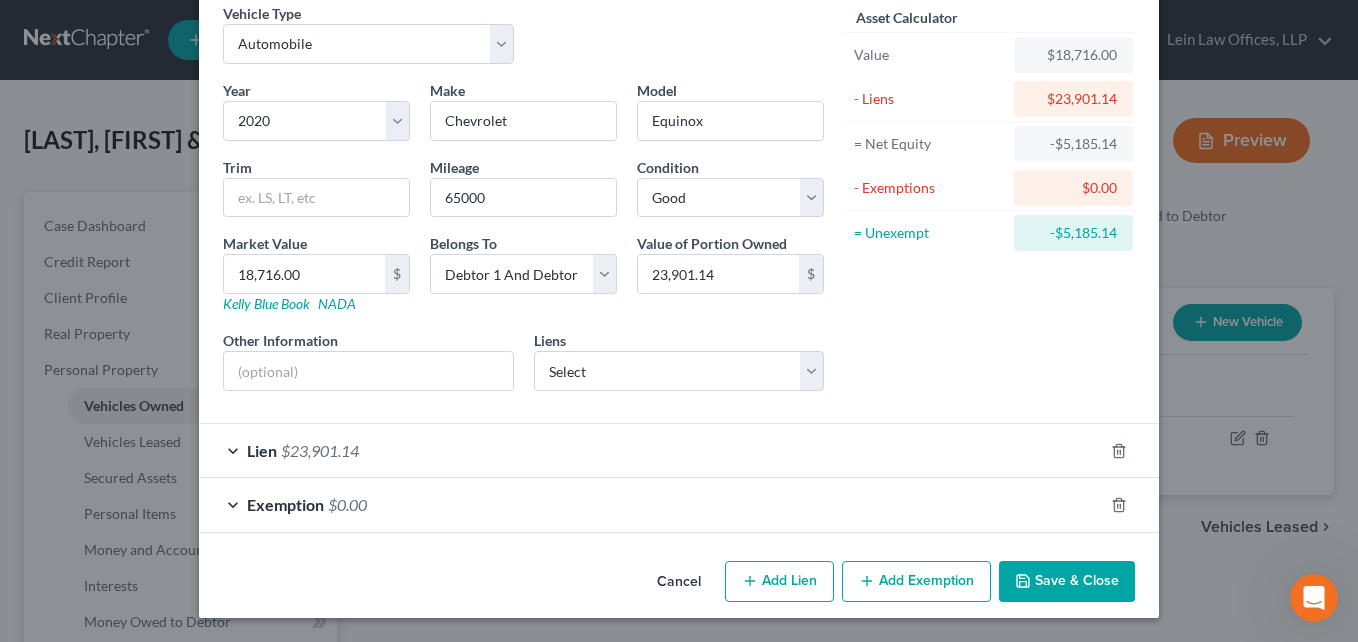 click on "Exemption $0.00" at bounding box center [651, 504] 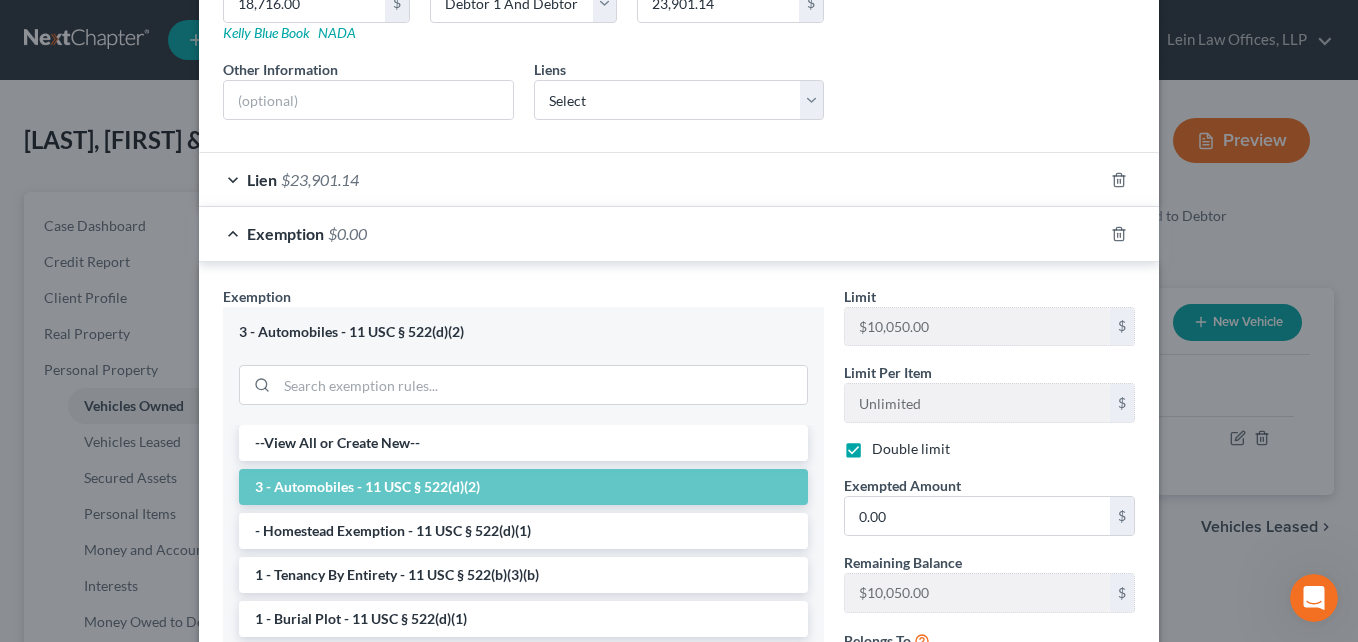 scroll, scrollTop: 389, scrollLeft: 0, axis: vertical 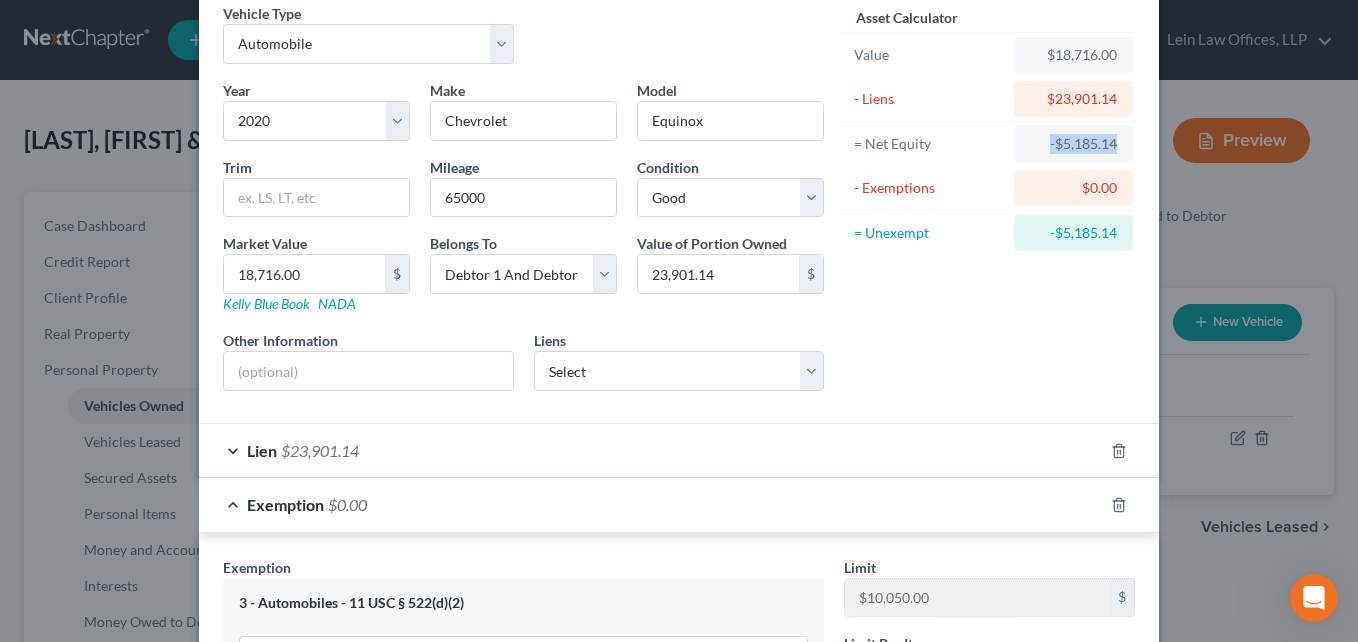 drag, startPoint x: 1037, startPoint y: 138, endPoint x: 1146, endPoint y: 138, distance: 109 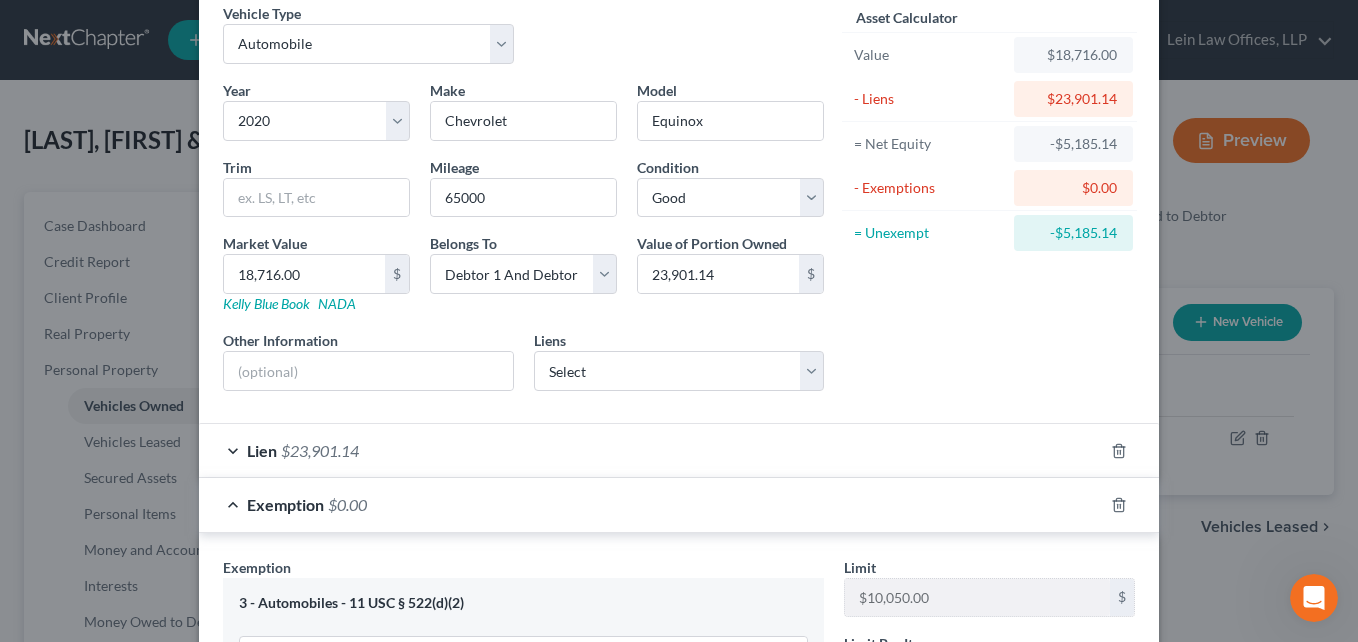 click on "Asset Calculator Value $18,716.00 - Liens $23,901.14 = Net Equity -$5,185.14 - Exemptions $0.00 = Unexempt -$5,185.14" at bounding box center (989, 205) 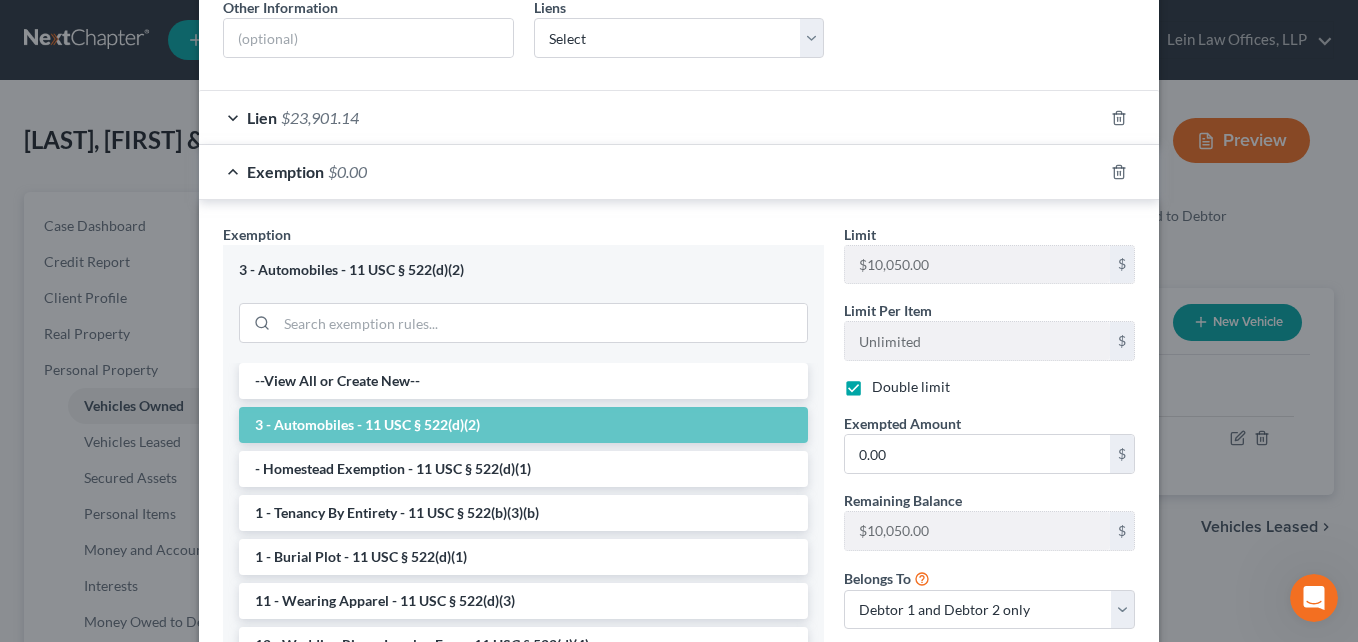 scroll, scrollTop: 489, scrollLeft: 0, axis: vertical 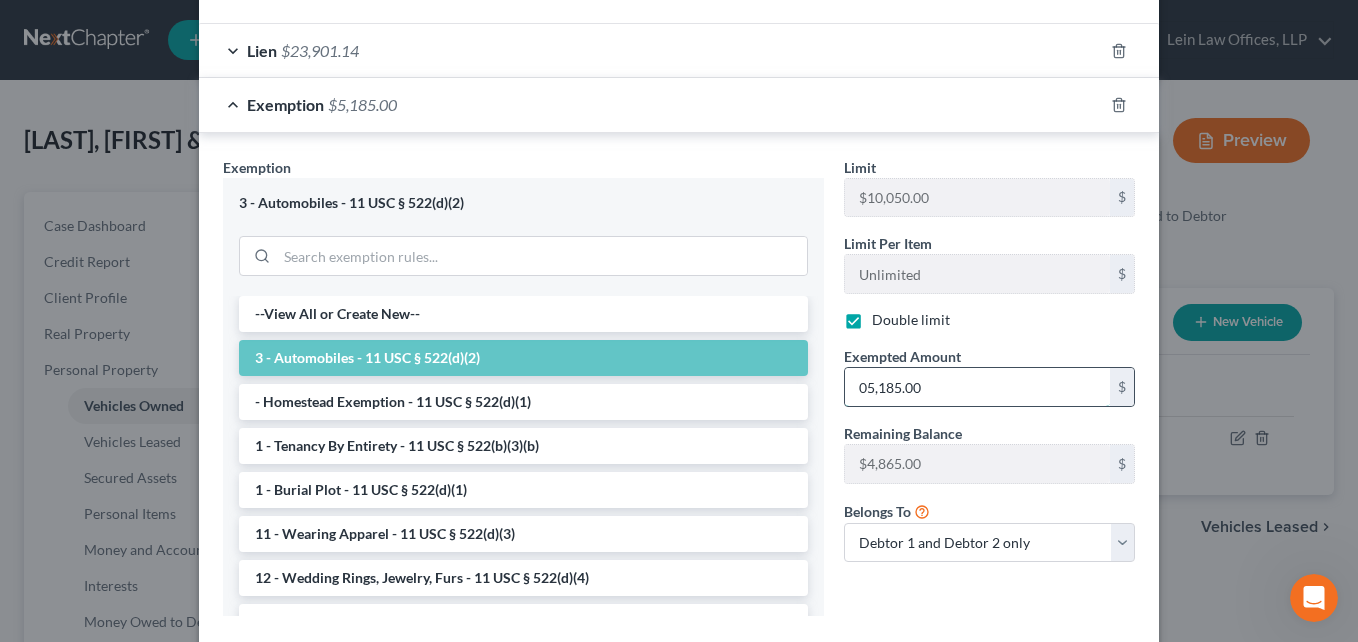 click on "05,185.00" at bounding box center [977, 387] 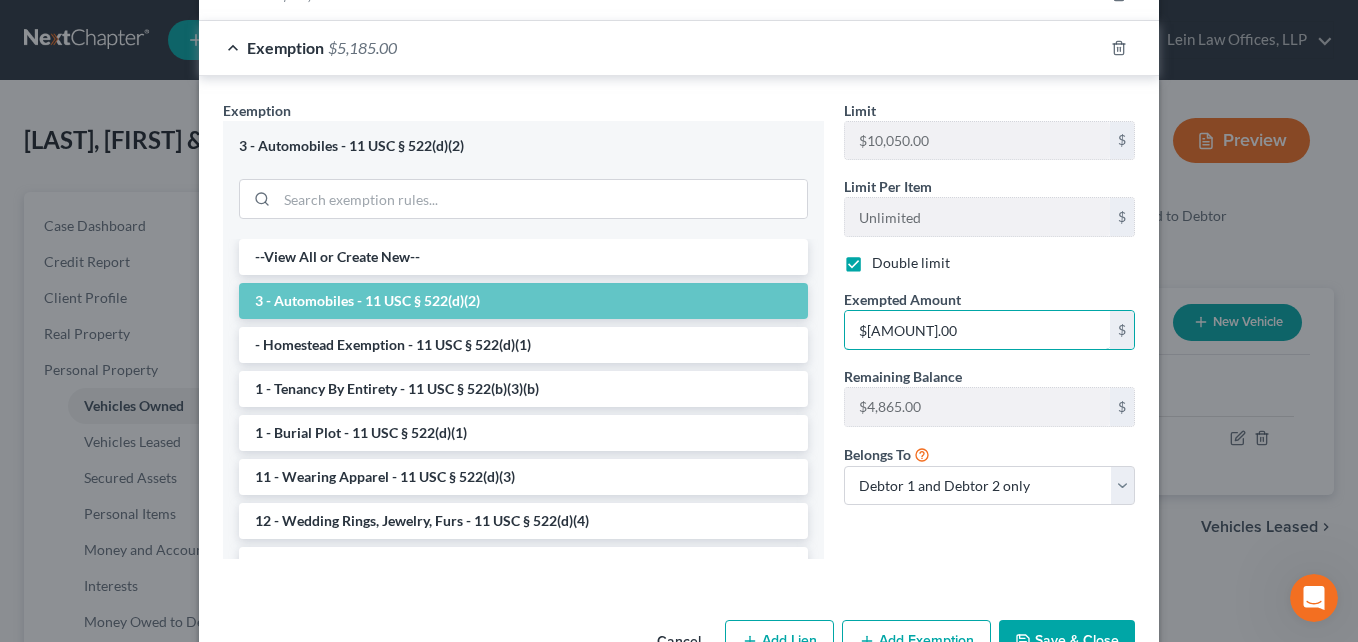 scroll, scrollTop: 606, scrollLeft: 0, axis: vertical 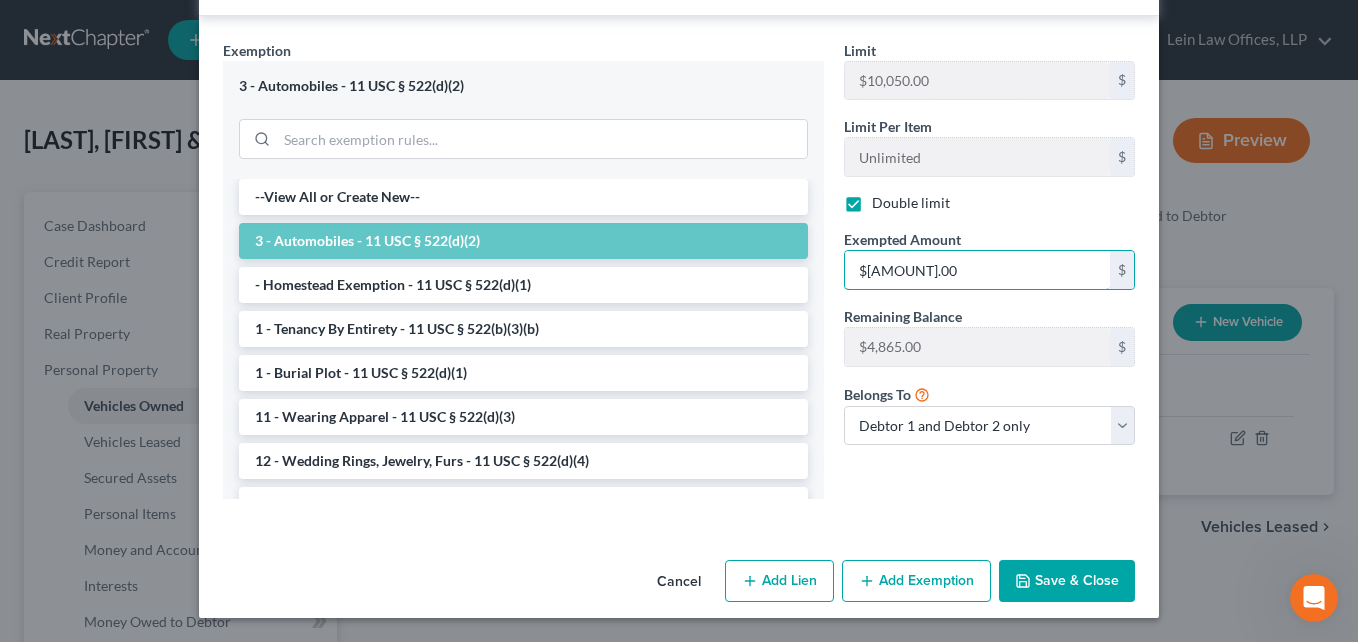type on "$[AMOUNT].00" 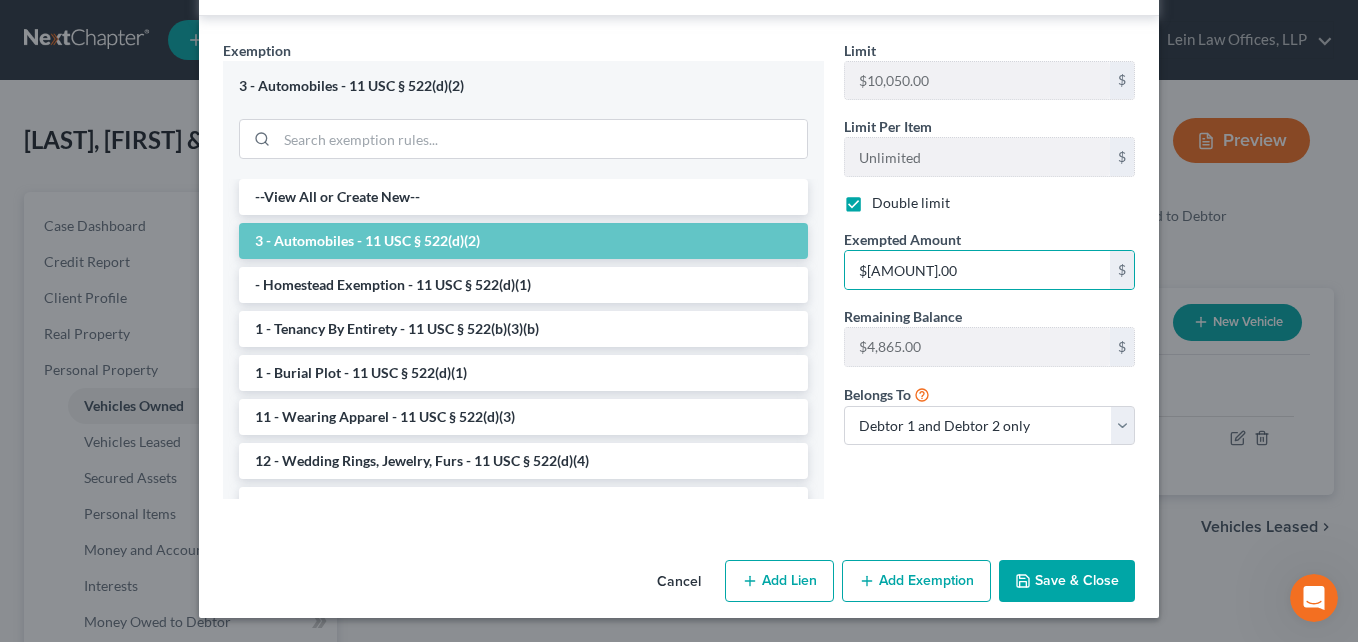 click on "Save & Close" at bounding box center (1067, 581) 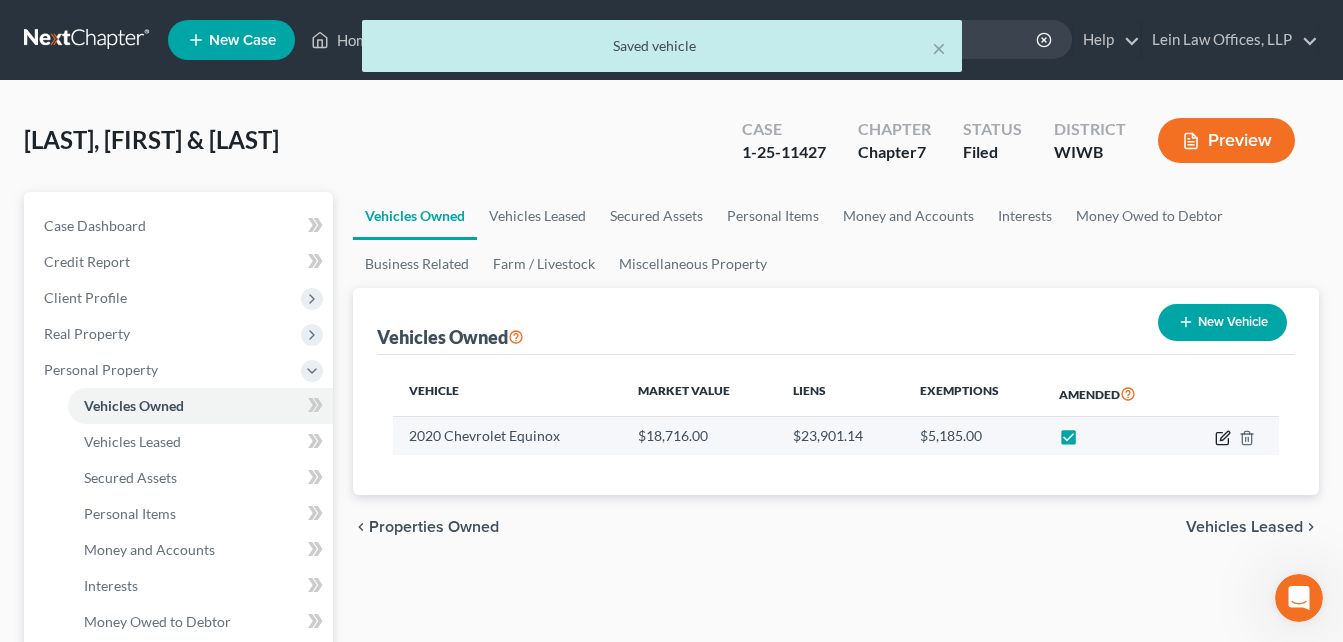 click 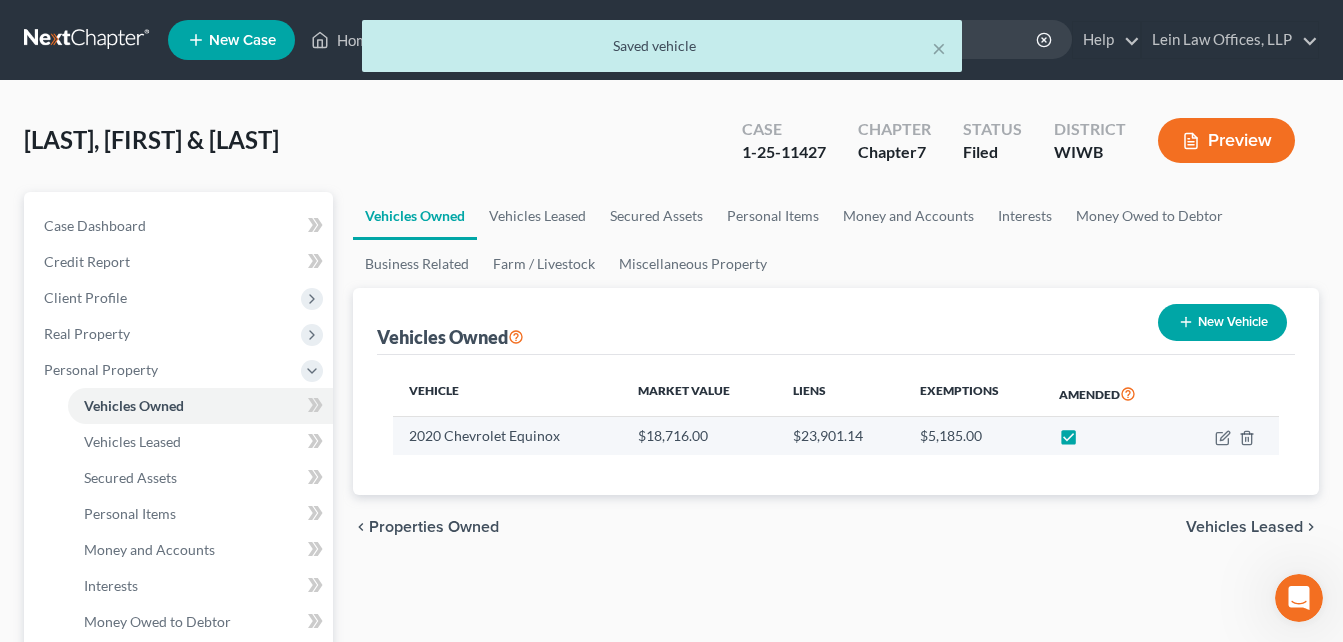 select on "0" 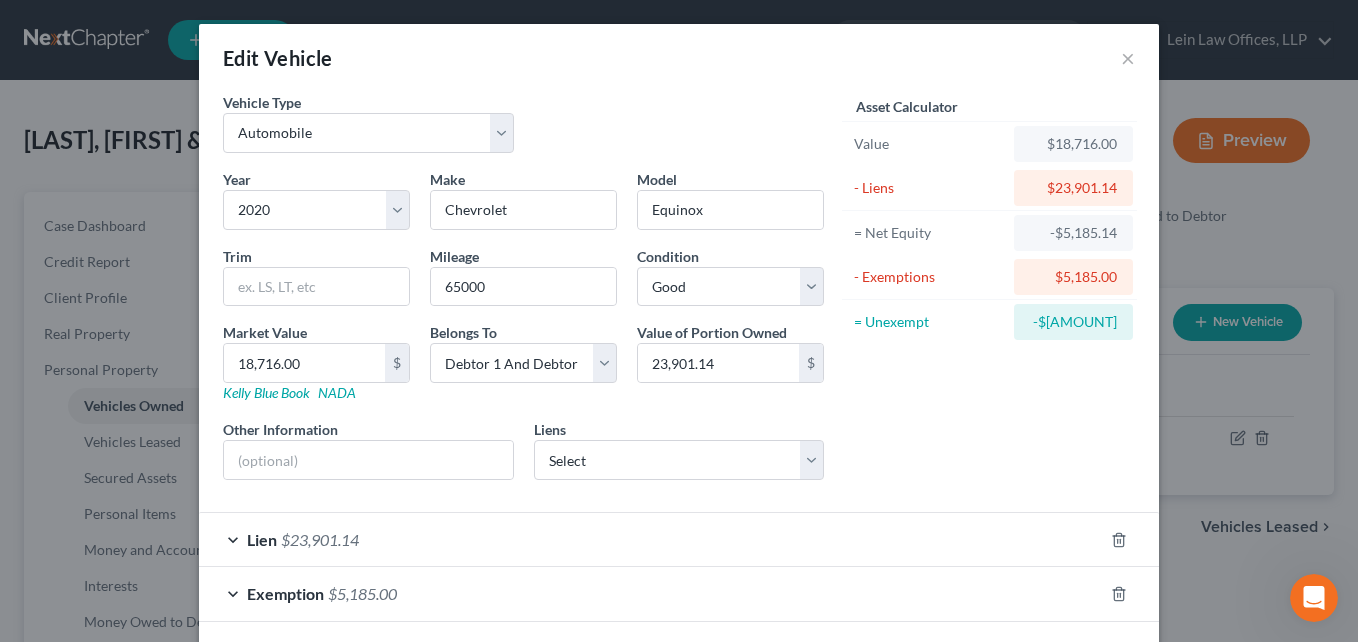 scroll, scrollTop: 89, scrollLeft: 0, axis: vertical 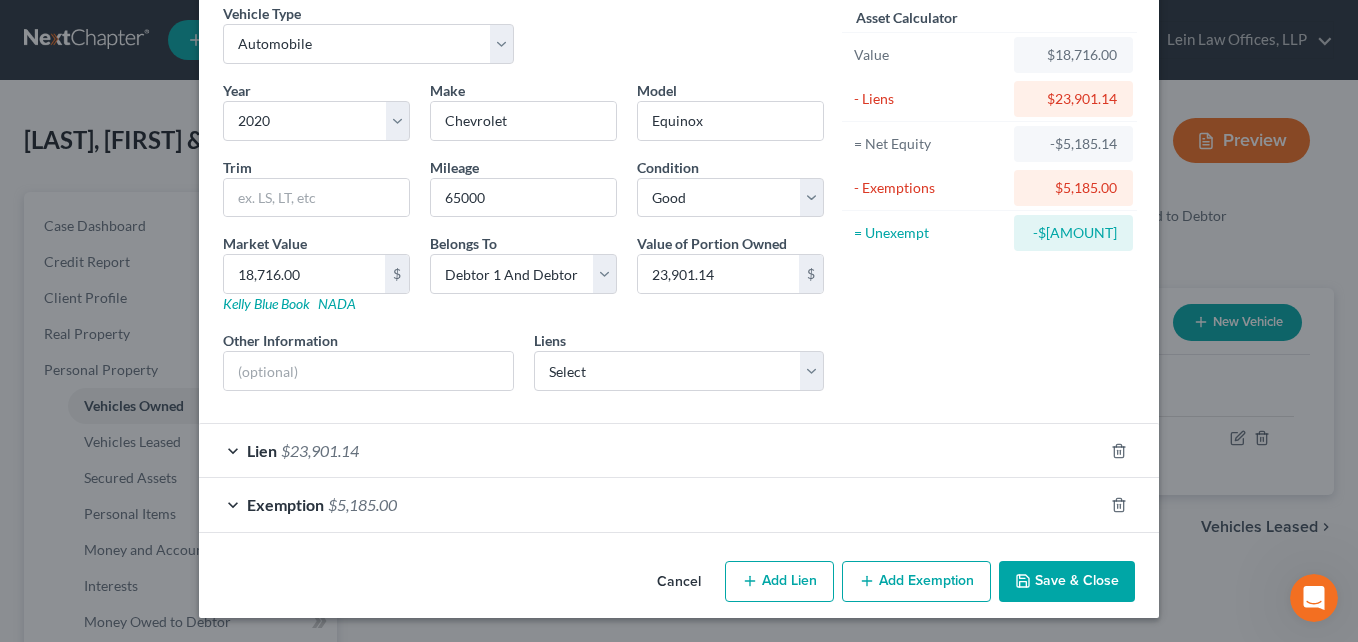 click on "Exemption $[AMOUNT].00" at bounding box center (651, 504) 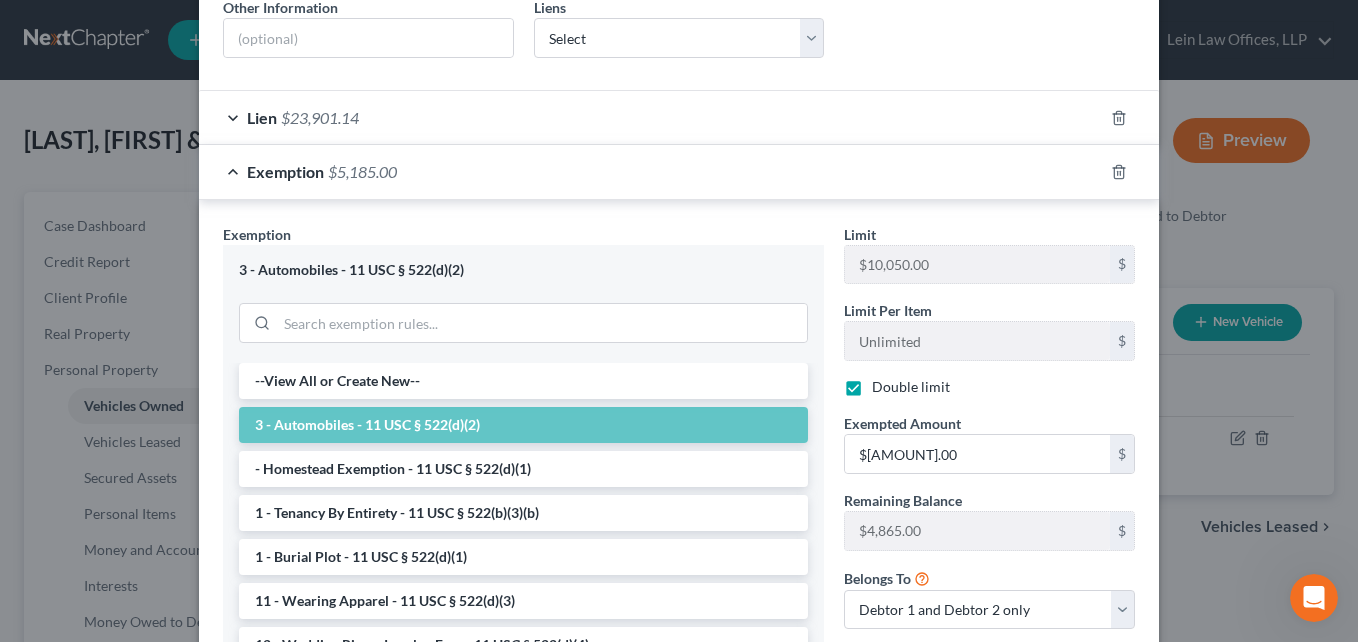 scroll, scrollTop: 489, scrollLeft: 0, axis: vertical 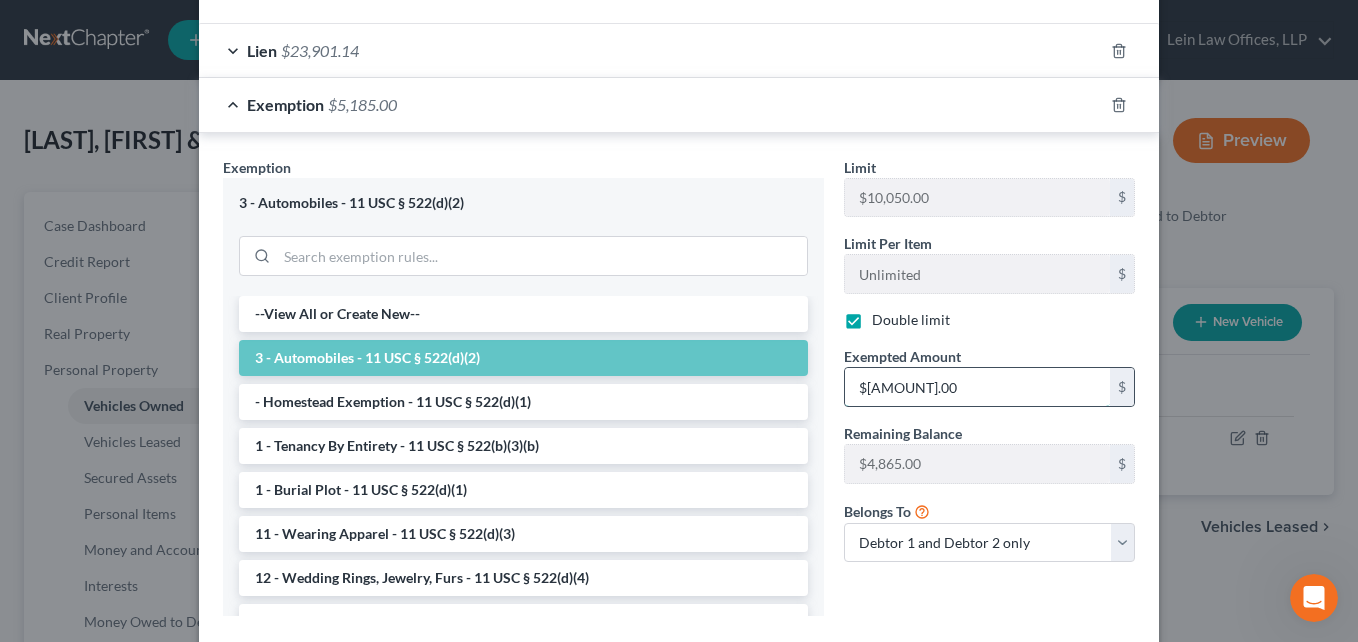 click on "$[AMOUNT].00" at bounding box center [977, 387] 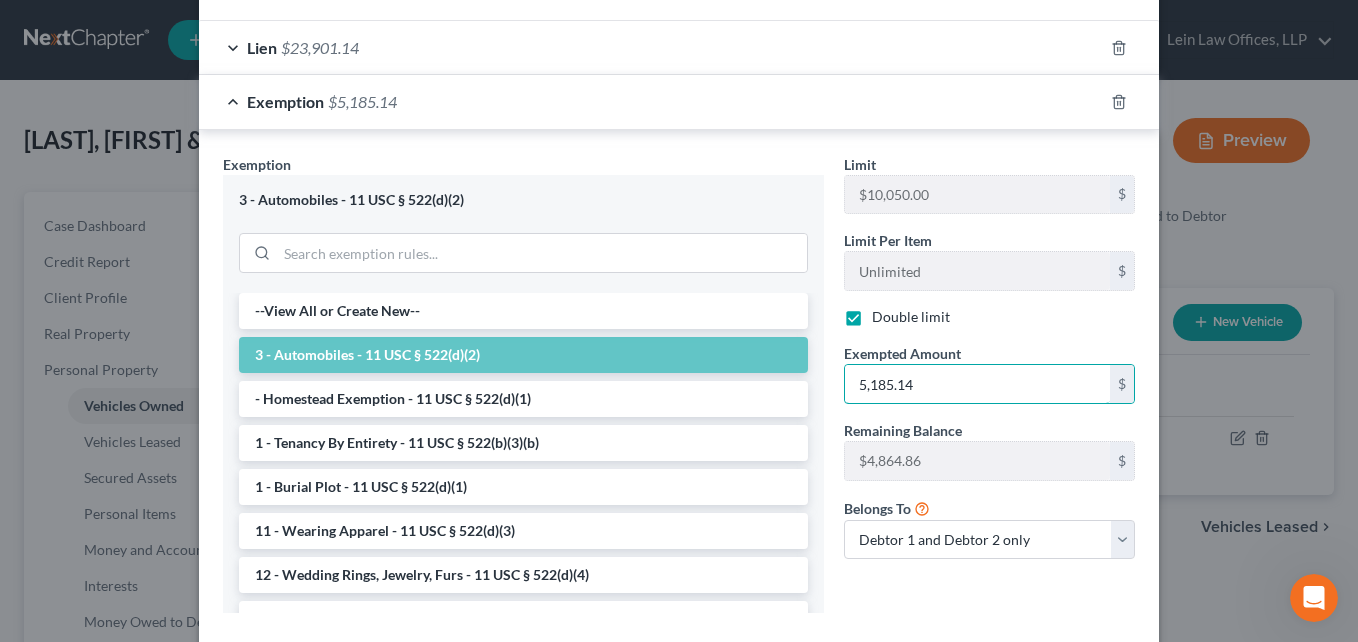 scroll, scrollTop: 606, scrollLeft: 0, axis: vertical 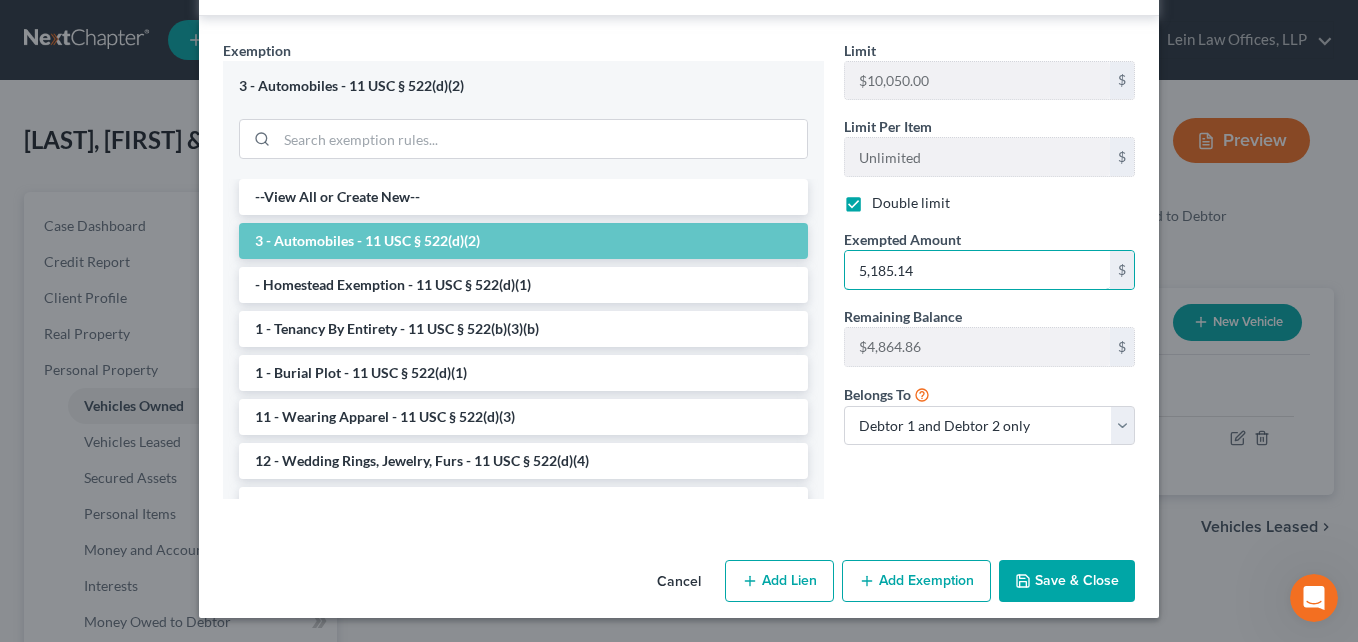 type on "5,185.14" 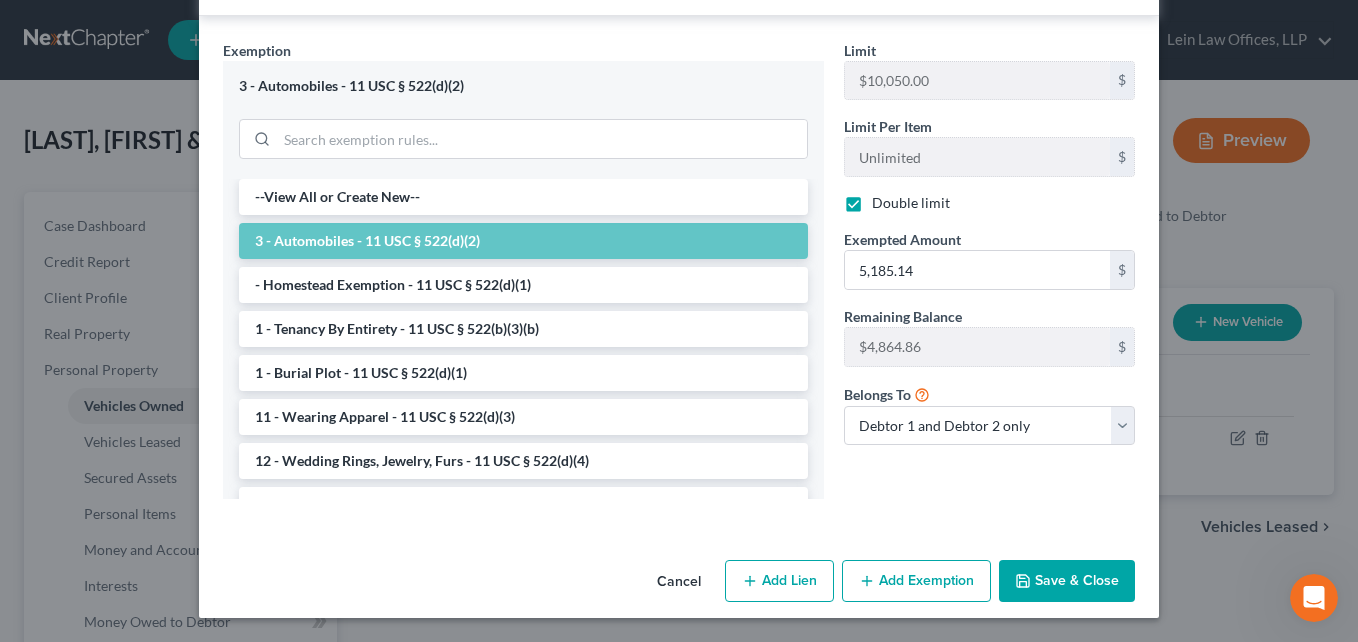 click on "Save & Close" at bounding box center [1067, 581] 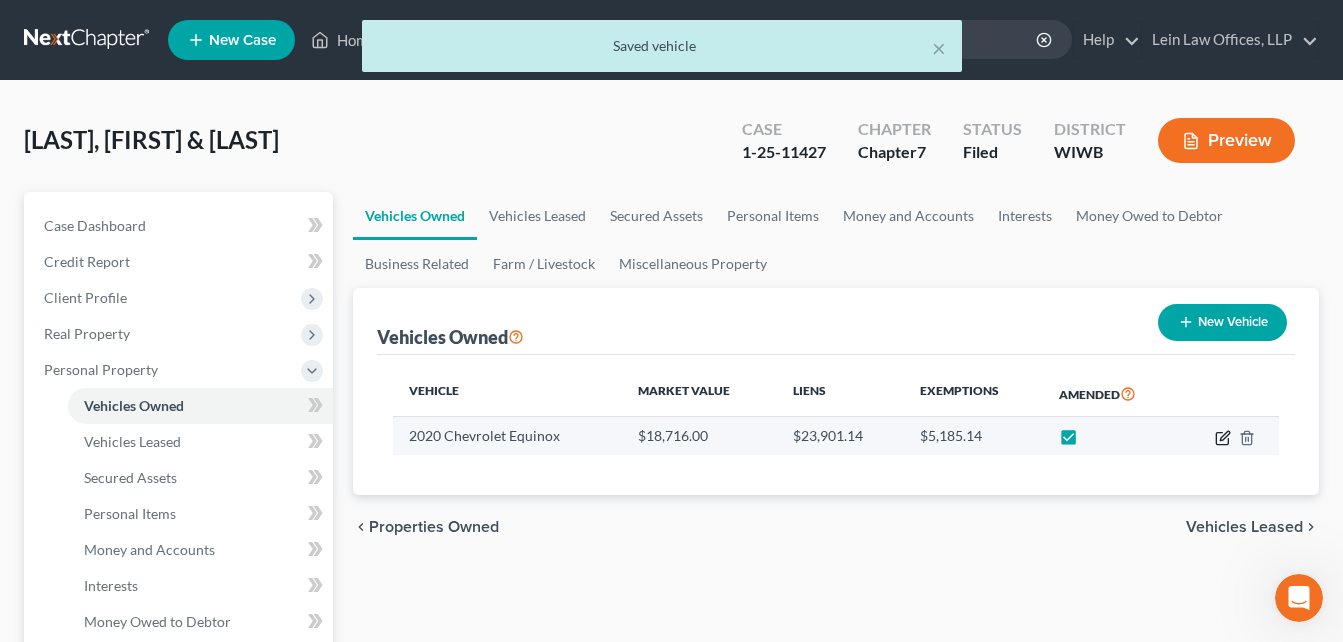 click 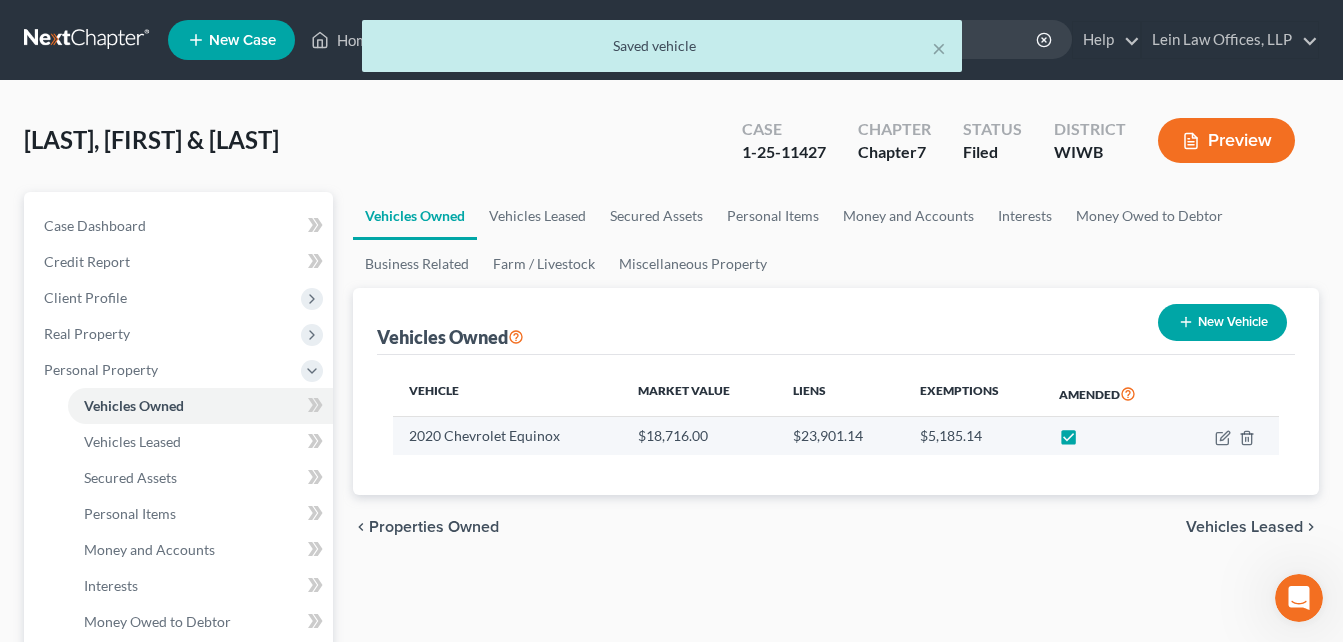 select on "0" 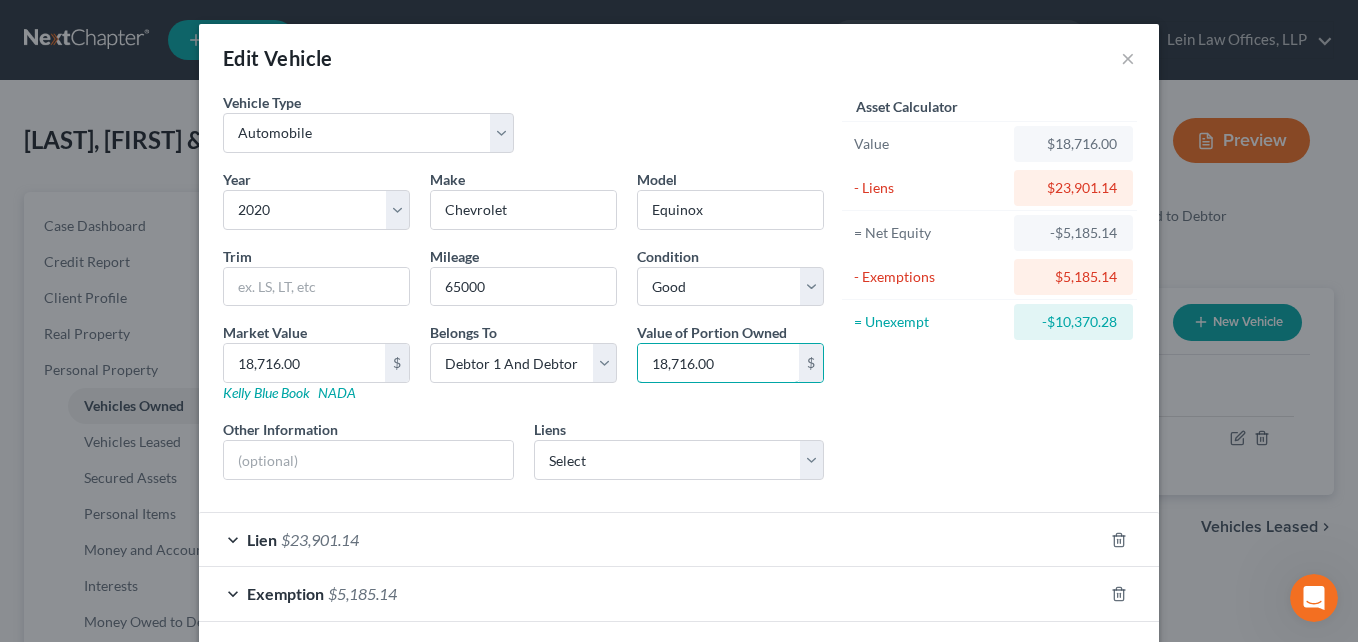 type on "18,716.00" 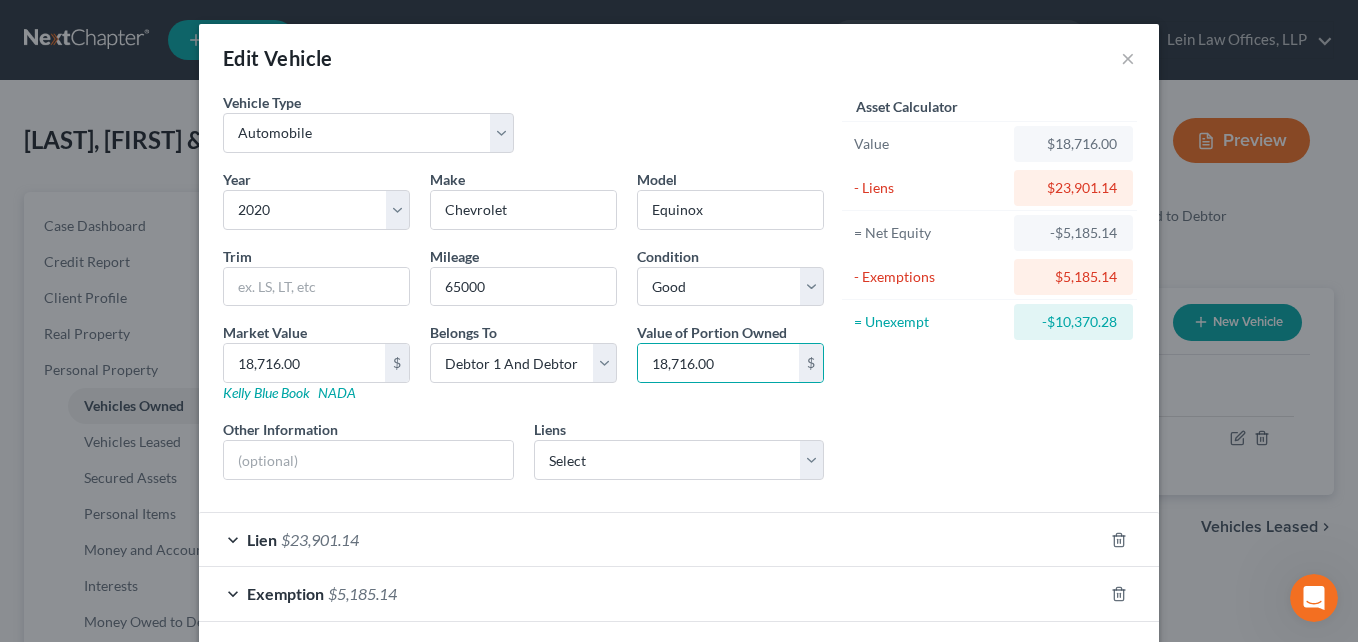 click on "Asset Calculator Value $18,716.00 - Liens $23,901.14 = Net Equity -$5,185.14 - Exemptions $5,185.14 = Unexempt -$10,370.28" at bounding box center [989, 294] 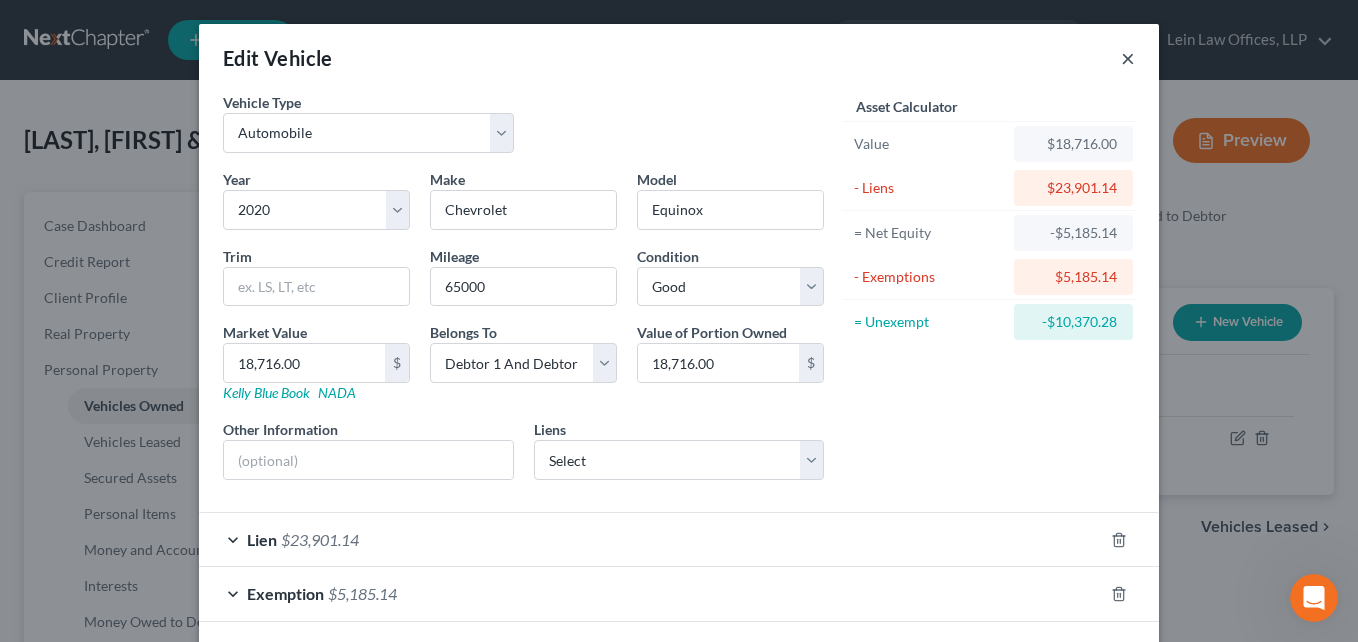 type 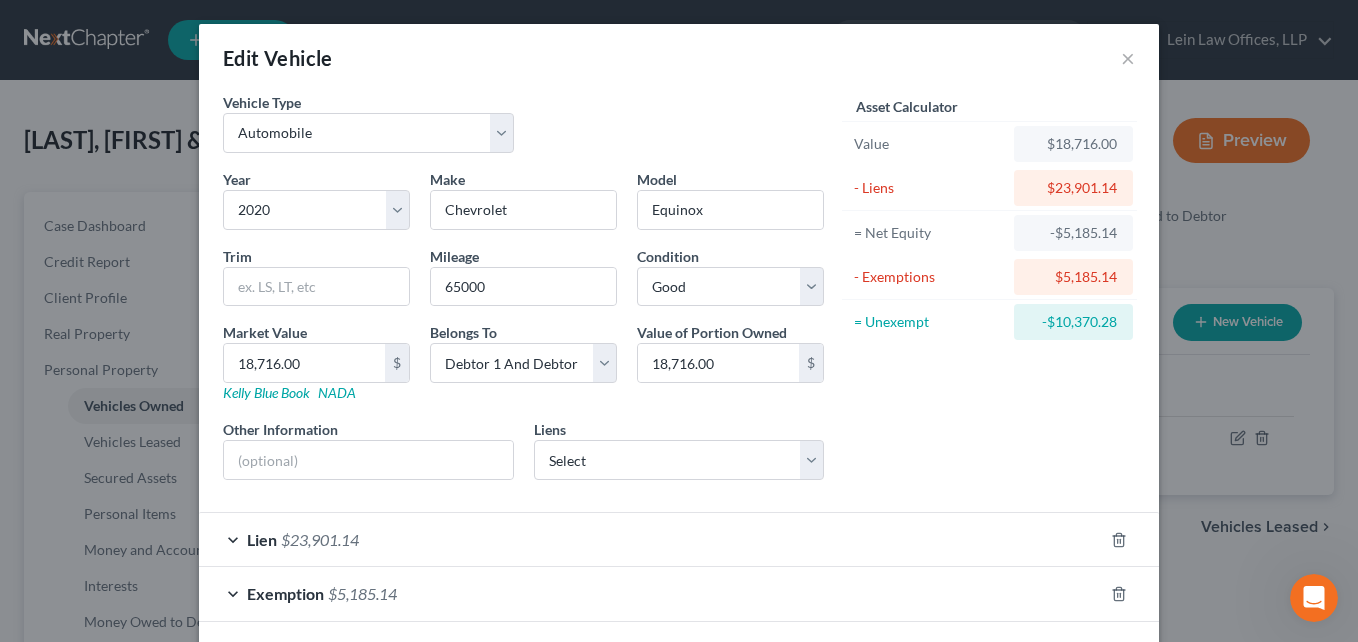 click on "Asset Calculator Value $18,716.00 - Liens $23,901.14 = Net Equity -$5,185.14 - Exemptions $5,185.14 = Unexempt -$10,370.28" at bounding box center [989, 294] 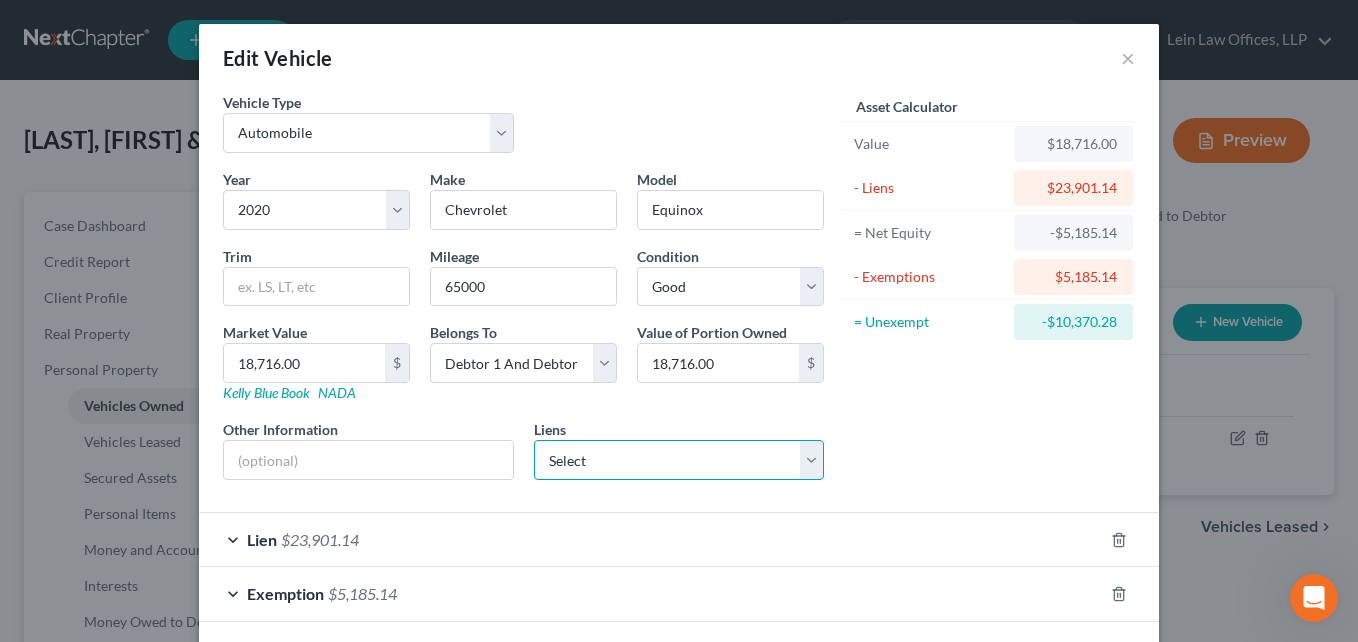 click on "Select Ally Financial - $23,901.14" at bounding box center [679, 460] 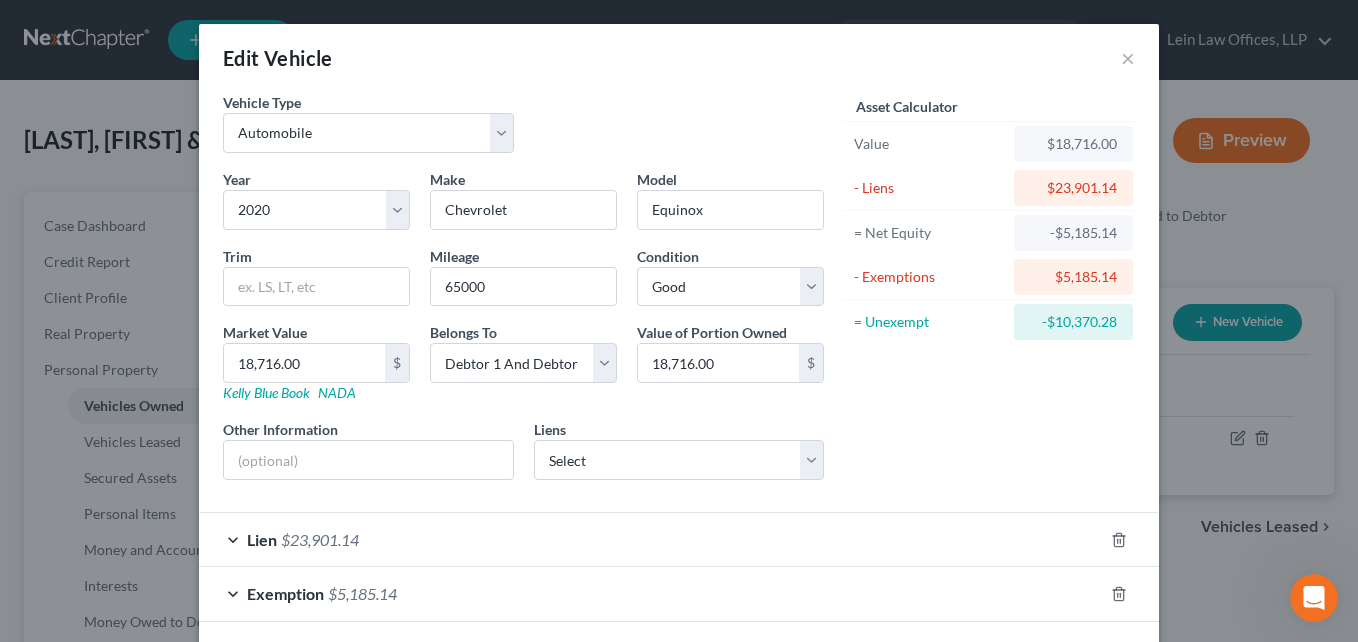 select on "21" 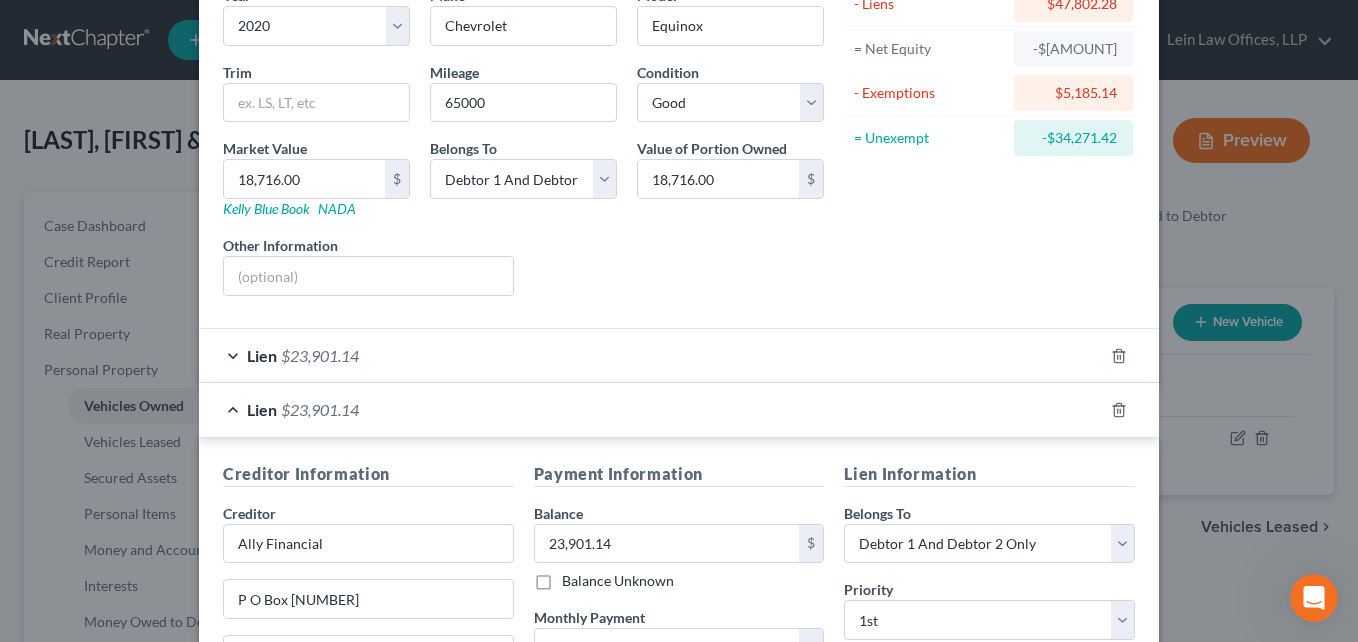 scroll, scrollTop: 200, scrollLeft: 0, axis: vertical 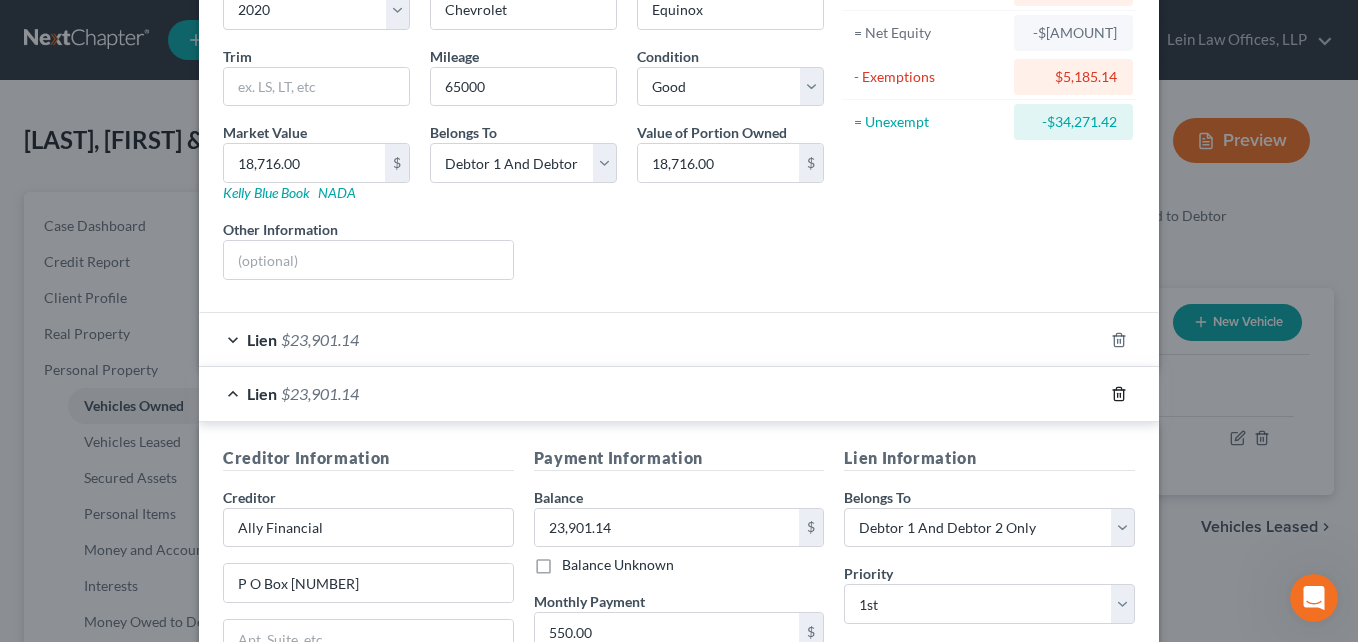 click 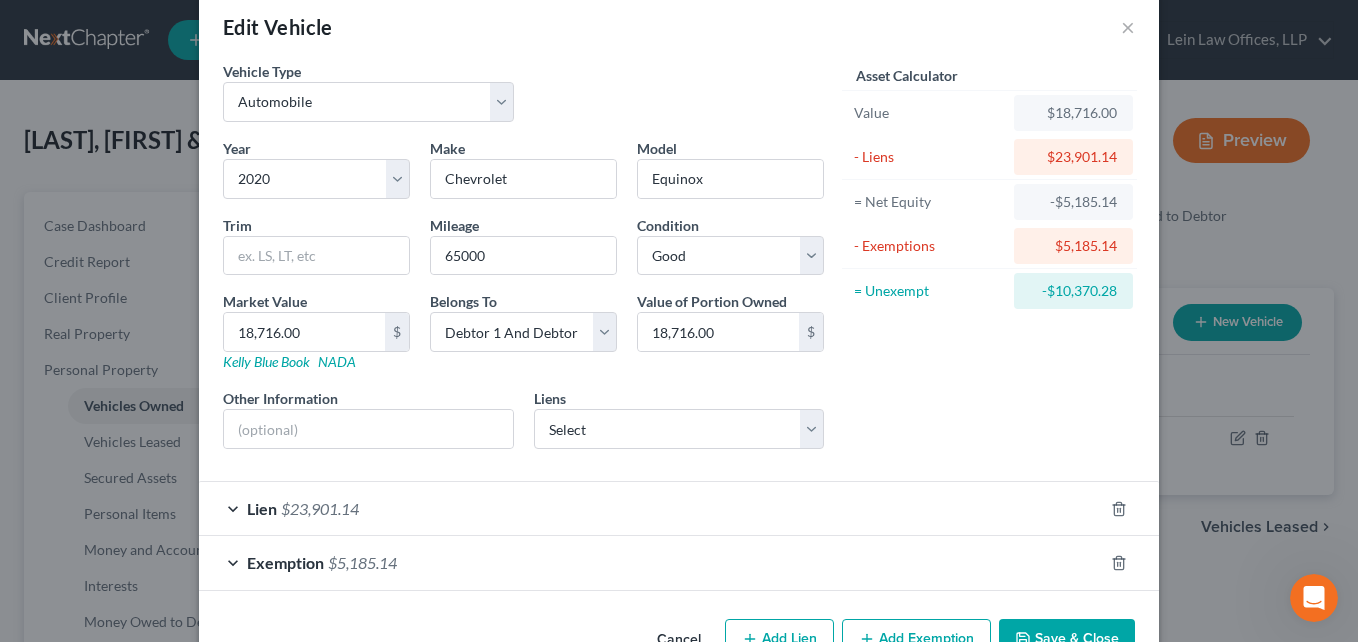 scroll, scrollTop: 0, scrollLeft: 0, axis: both 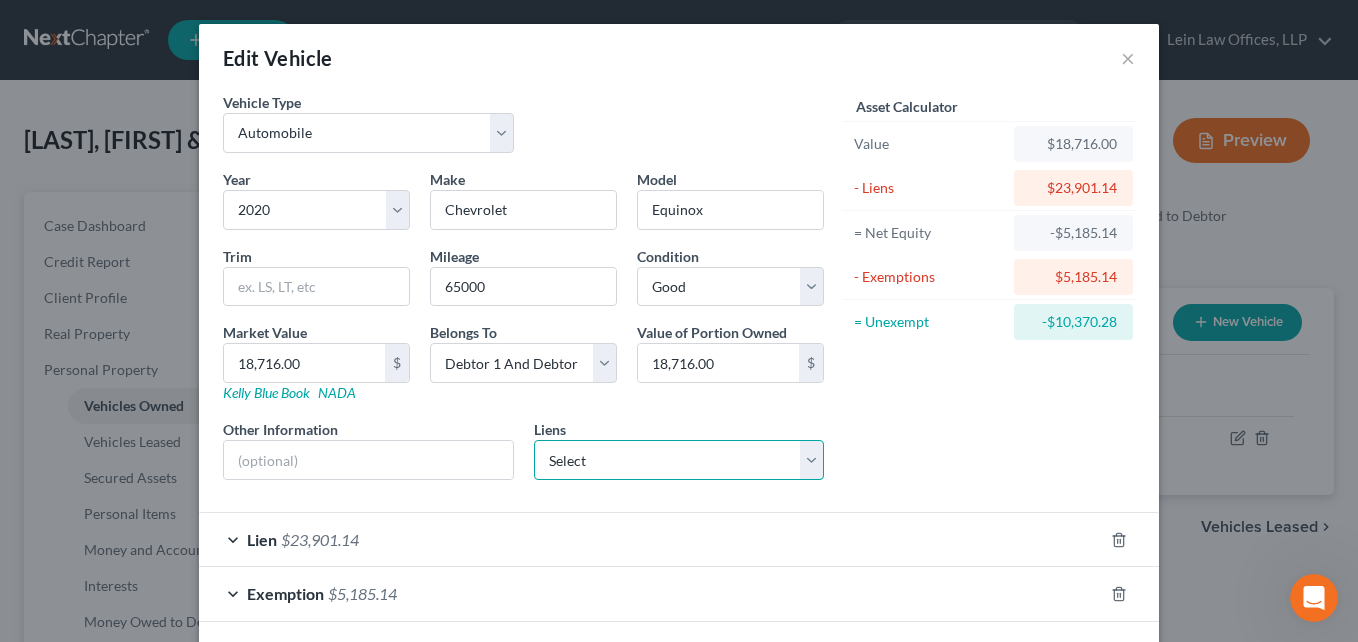 click on "Select Ally Financial - $23,901.14" at bounding box center [679, 460] 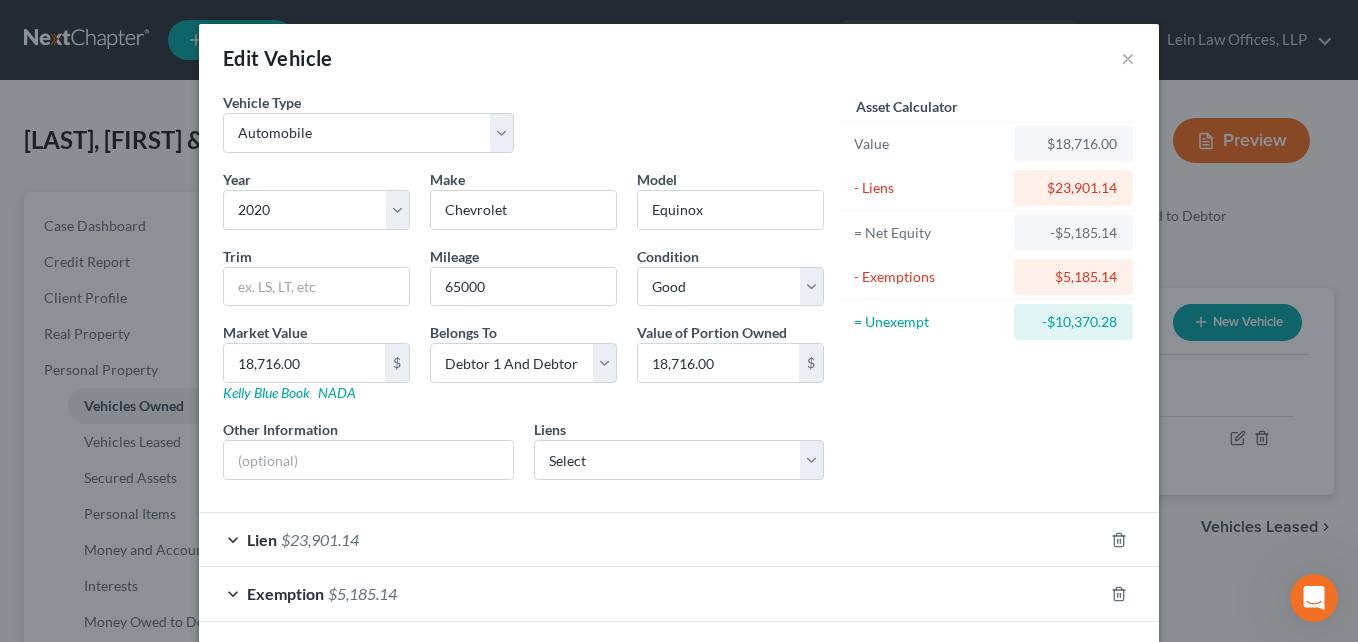 click on "Asset Calculator Value $18,716.00 - Liens $23,901.14 = Net Equity -$5,185.14 - Exemptions $5,185.14 = Unexempt -$10,370.28" at bounding box center (989, 294) 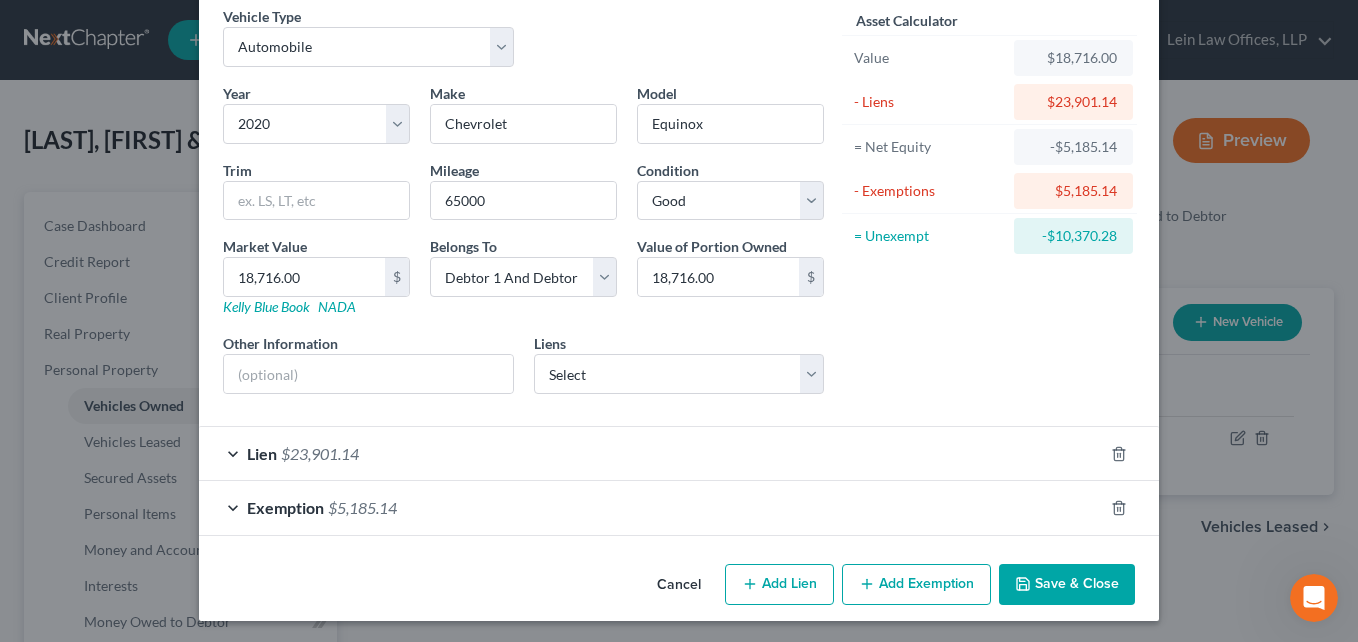 scroll, scrollTop: 89, scrollLeft: 0, axis: vertical 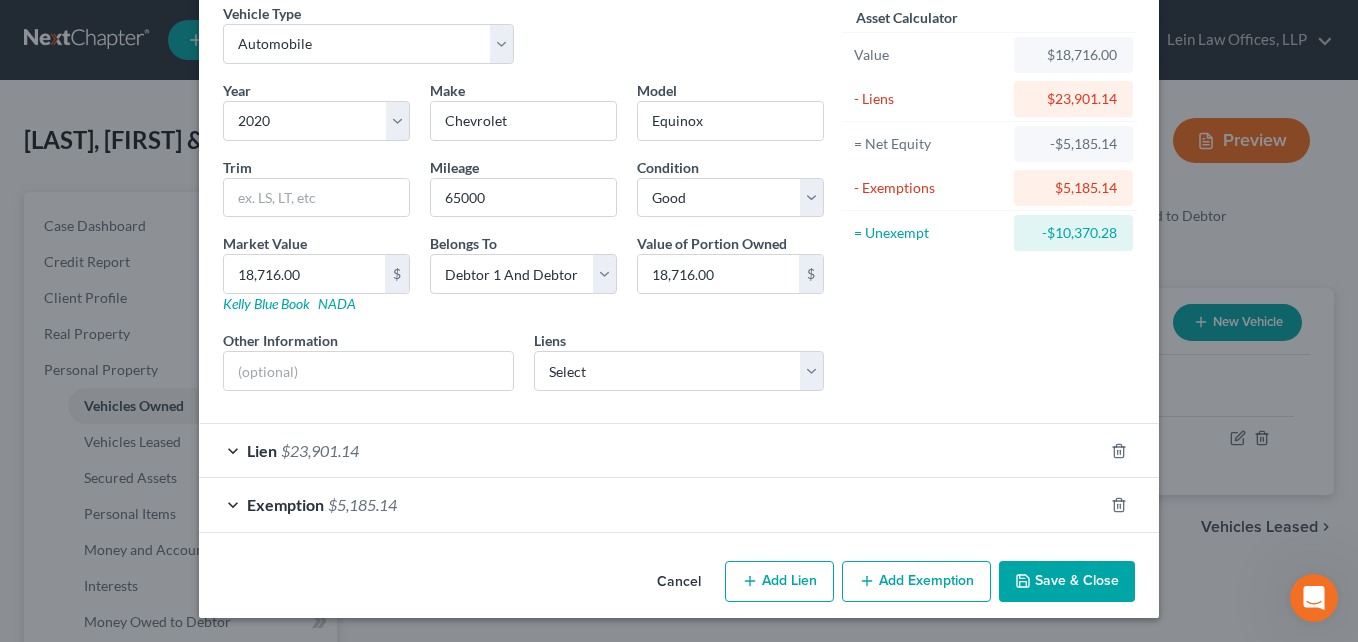 click on "Exemption $5,185.14" at bounding box center (651, 504) 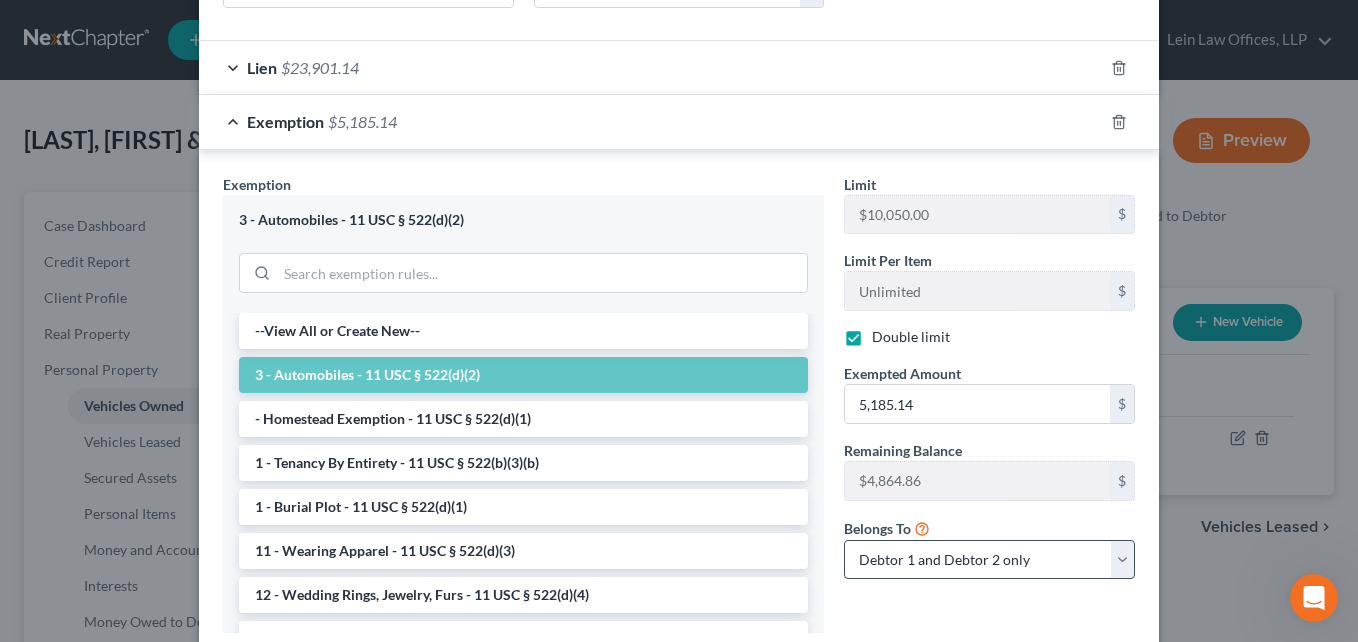 scroll, scrollTop: 489, scrollLeft: 0, axis: vertical 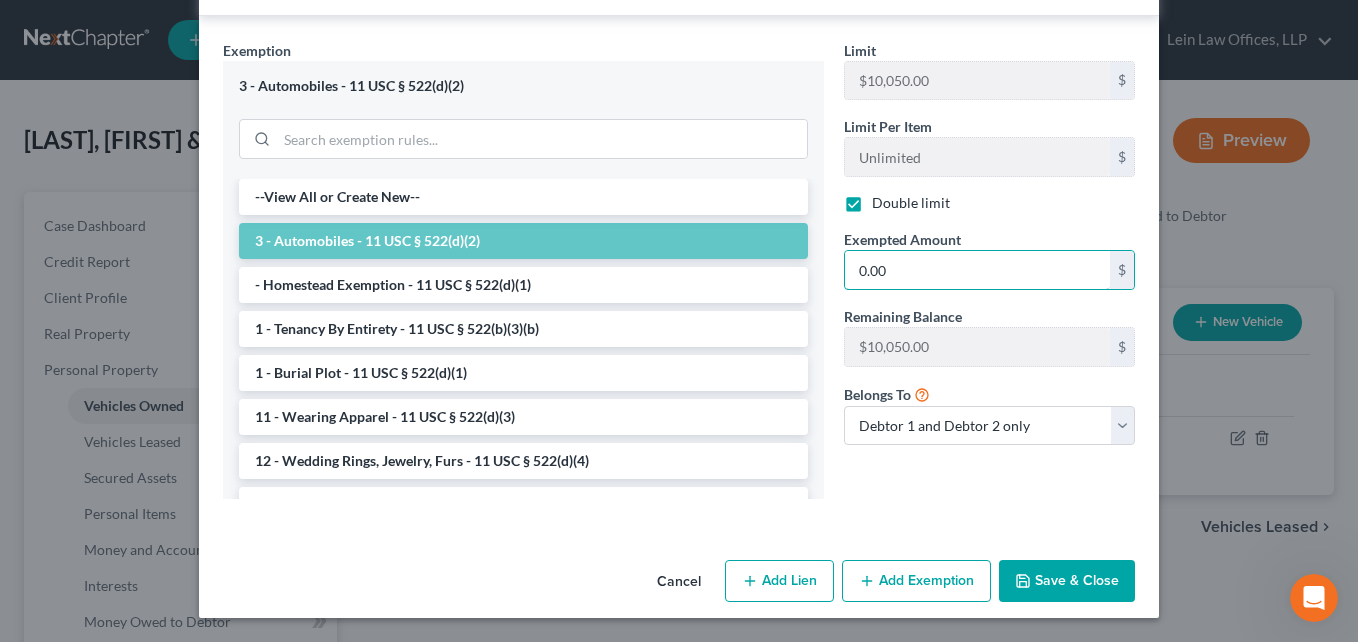 type on "0.00" 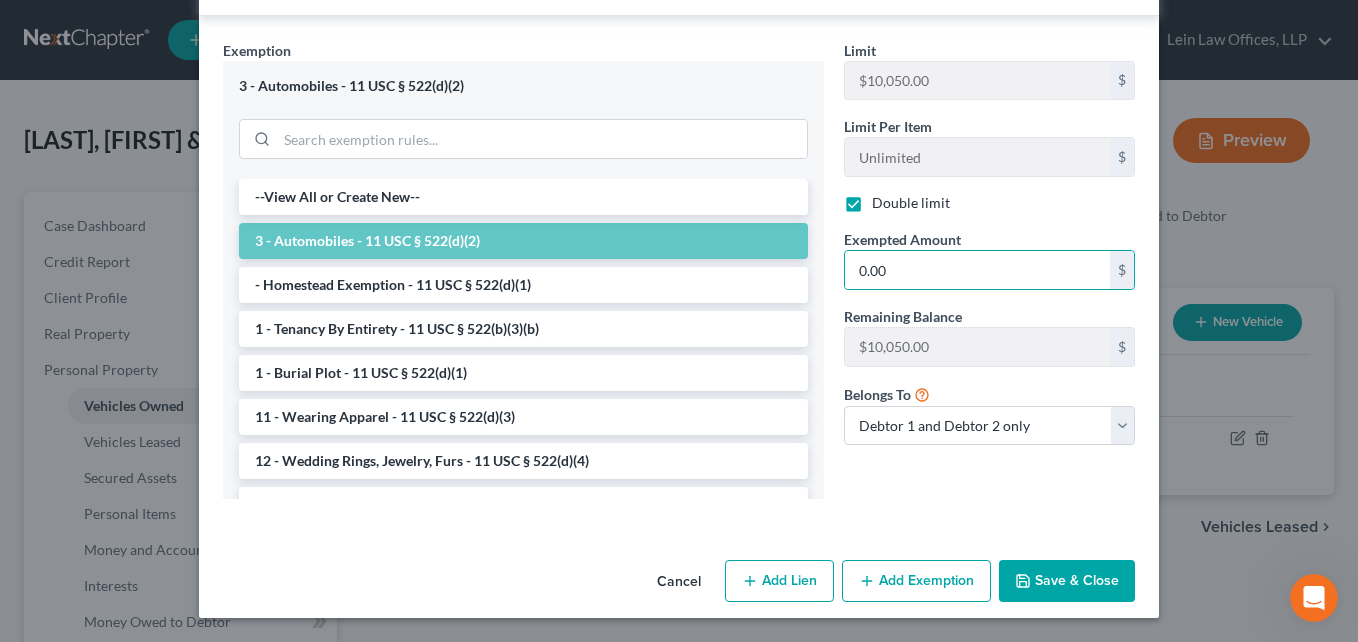 click 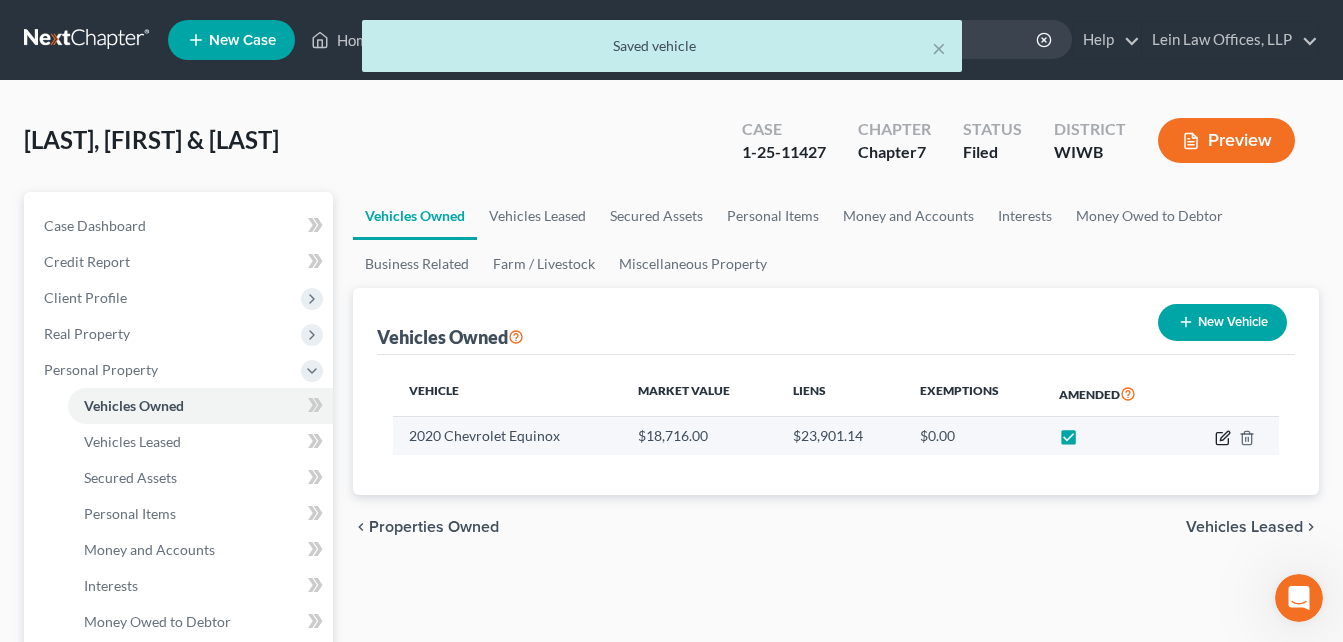 click 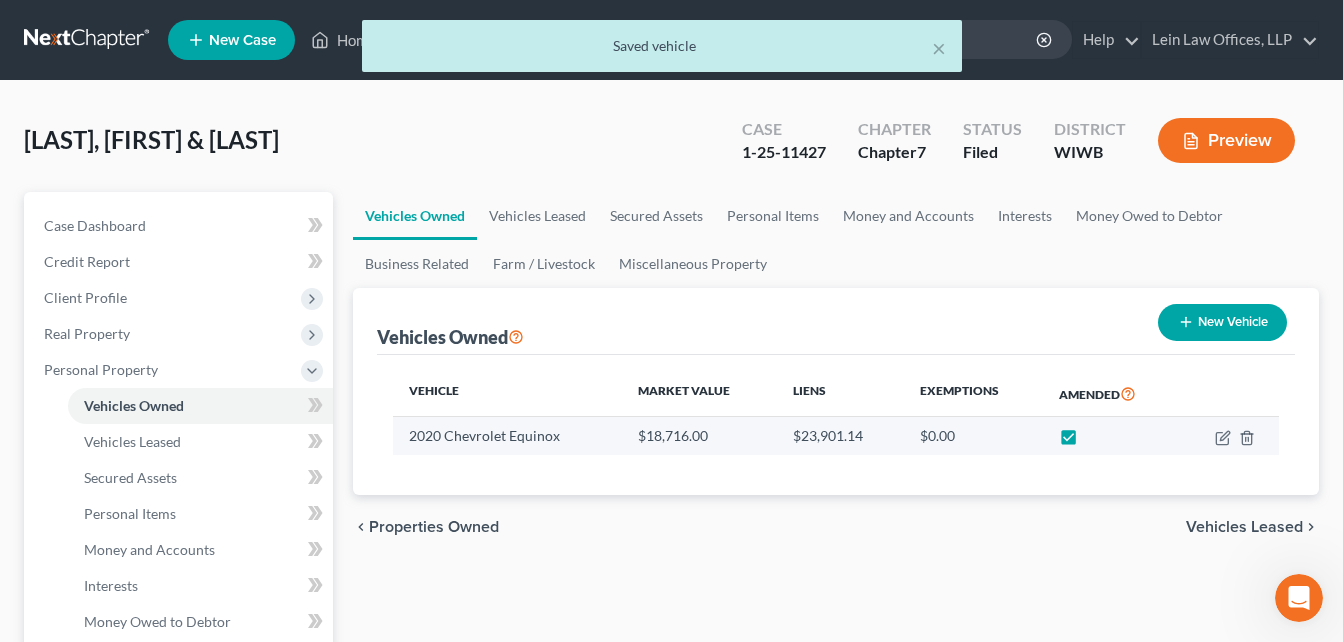 select on "0" 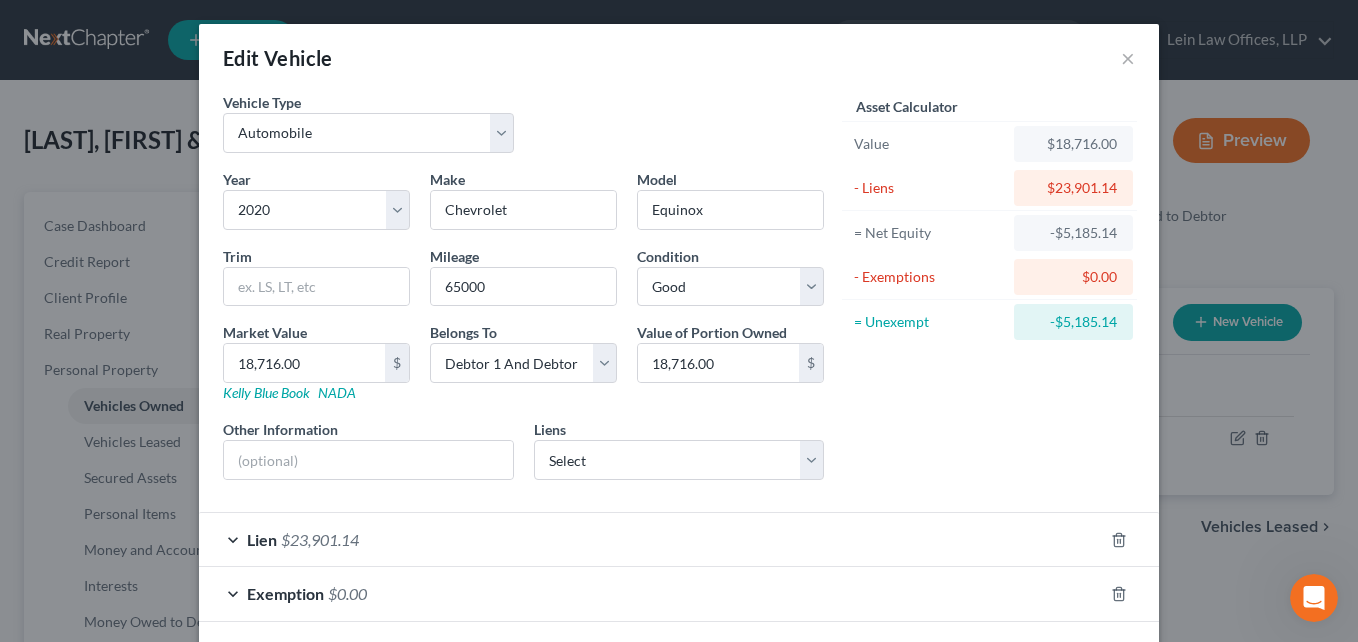 scroll, scrollTop: 89, scrollLeft: 0, axis: vertical 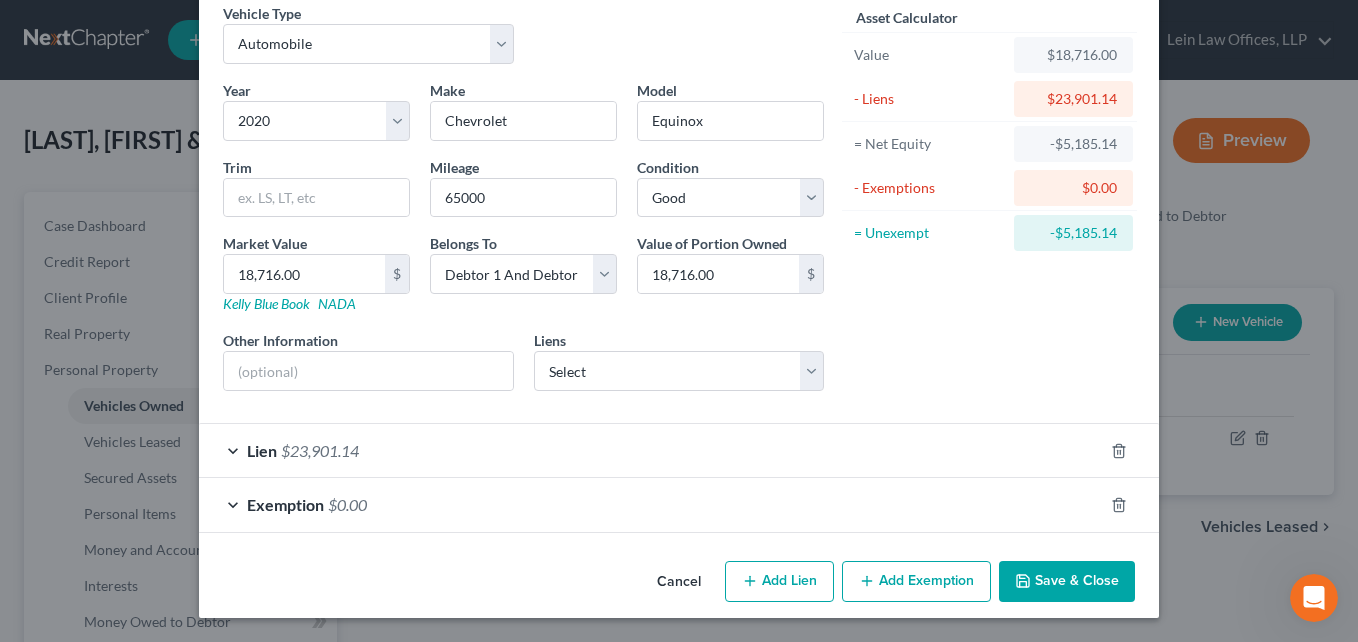 click on "Exemption $0.00" at bounding box center (651, 504) 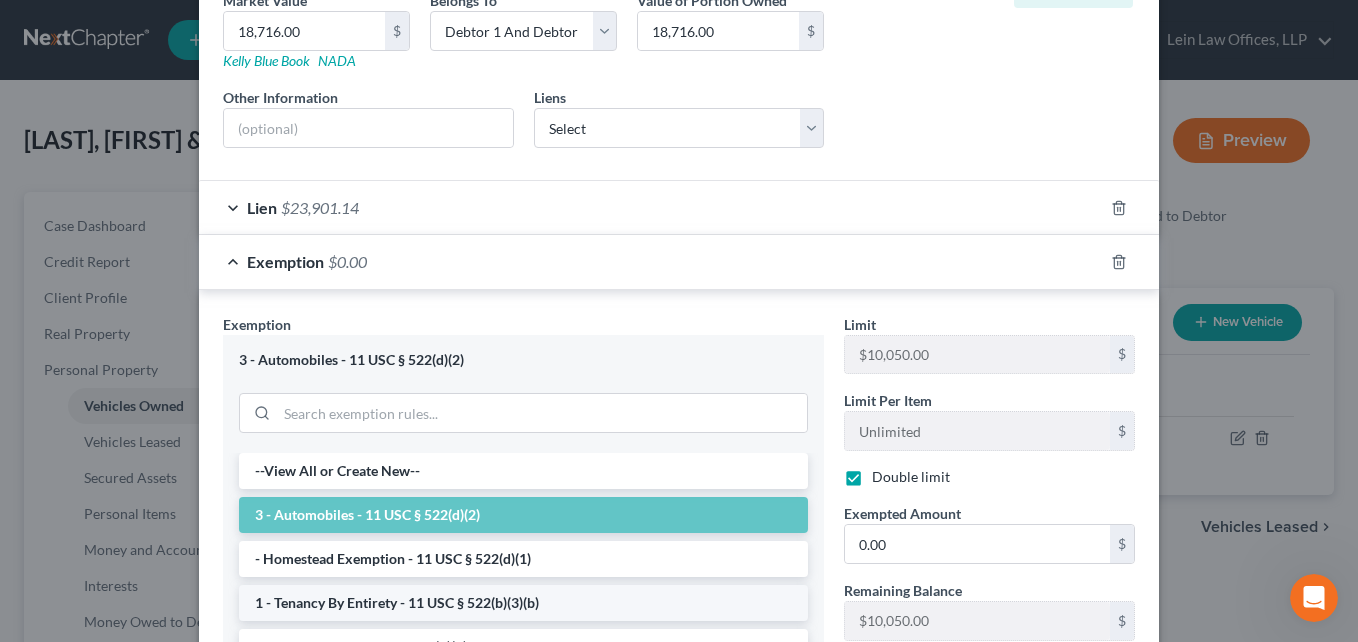 scroll, scrollTop: 389, scrollLeft: 0, axis: vertical 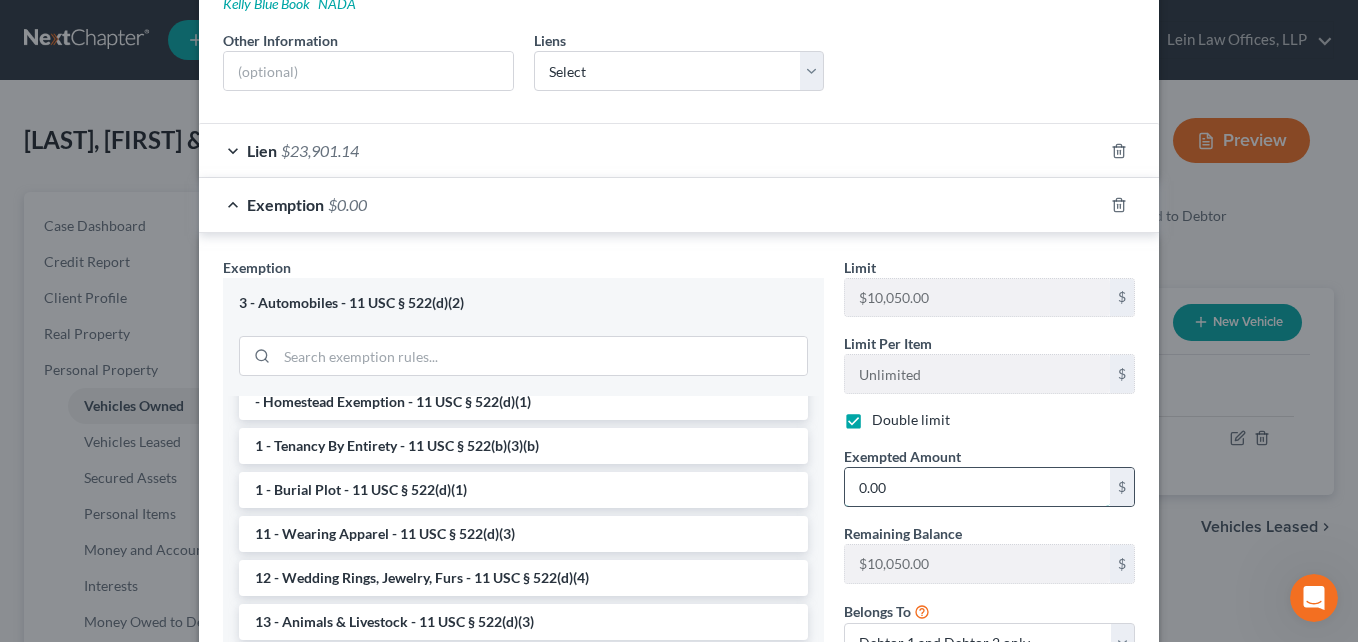 click on "0.00" at bounding box center (977, 487) 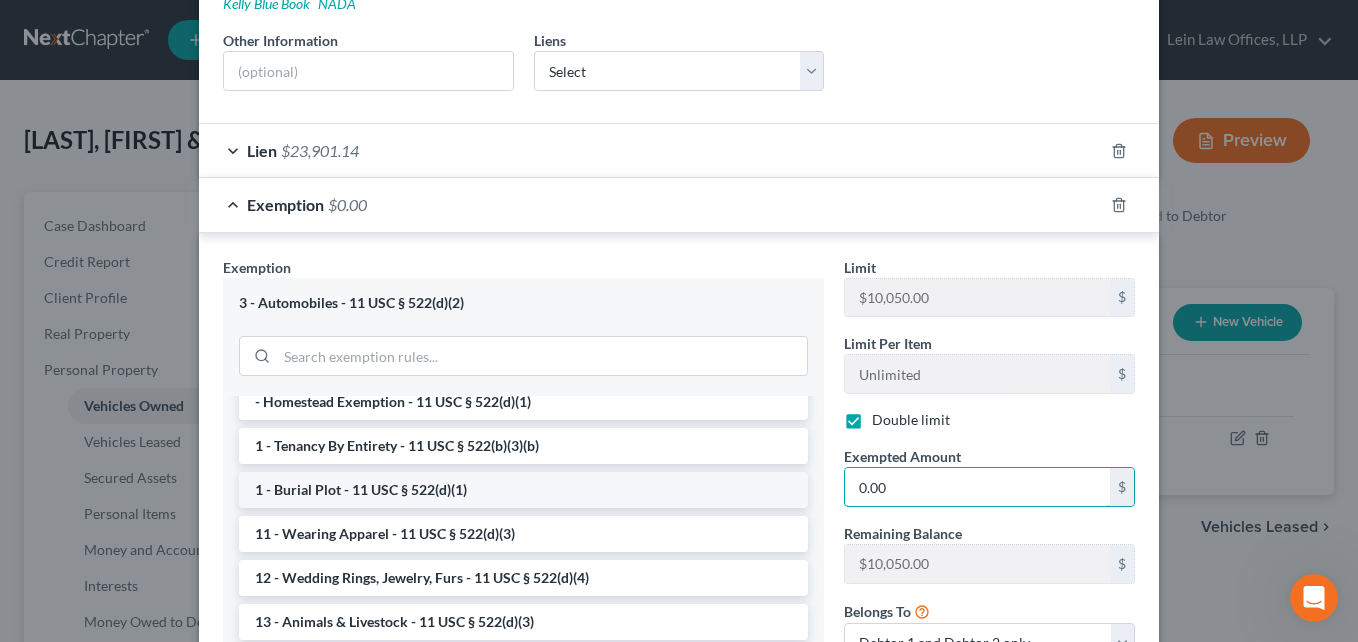 scroll, scrollTop: 0, scrollLeft: 0, axis: both 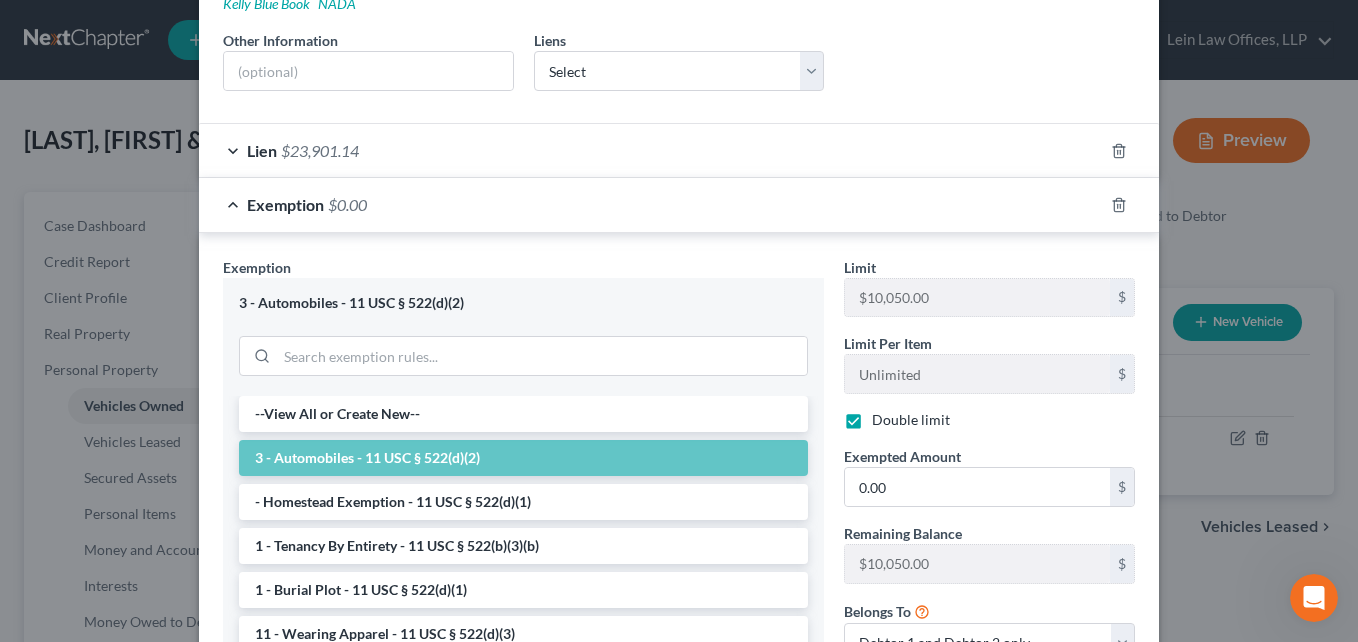 click on "3 - Automobiles - 11 USC § 522(d)(2)" at bounding box center [523, 458] 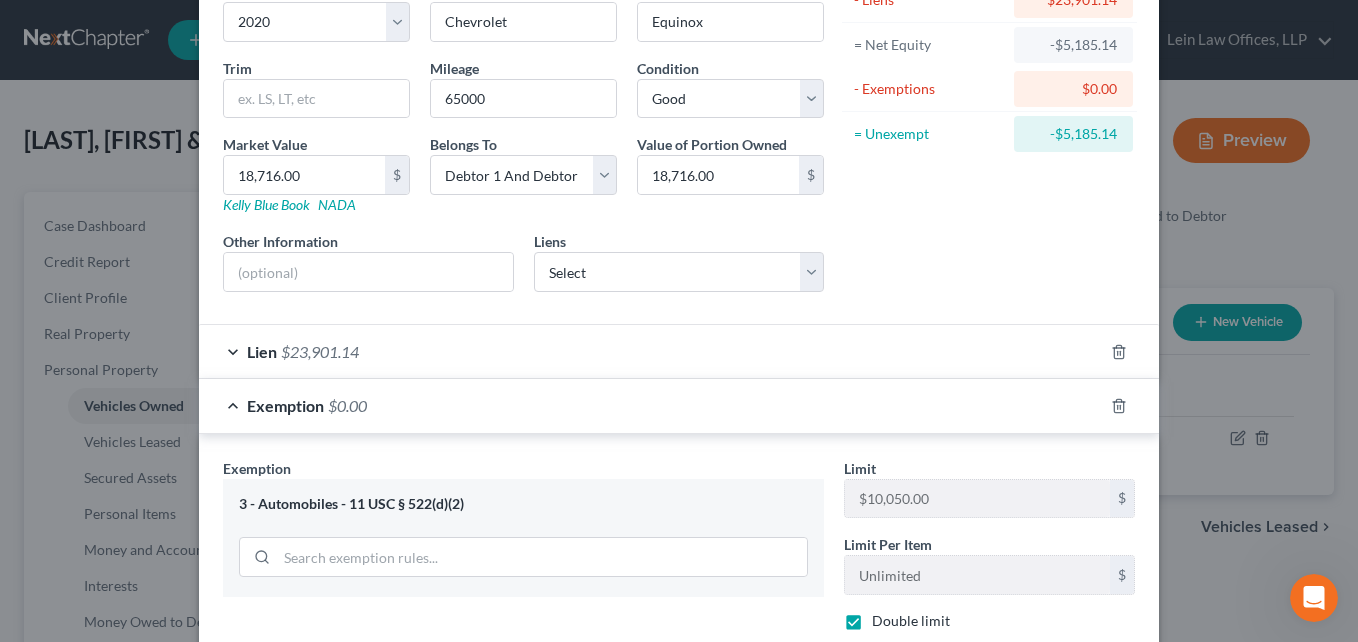scroll, scrollTop: 300, scrollLeft: 0, axis: vertical 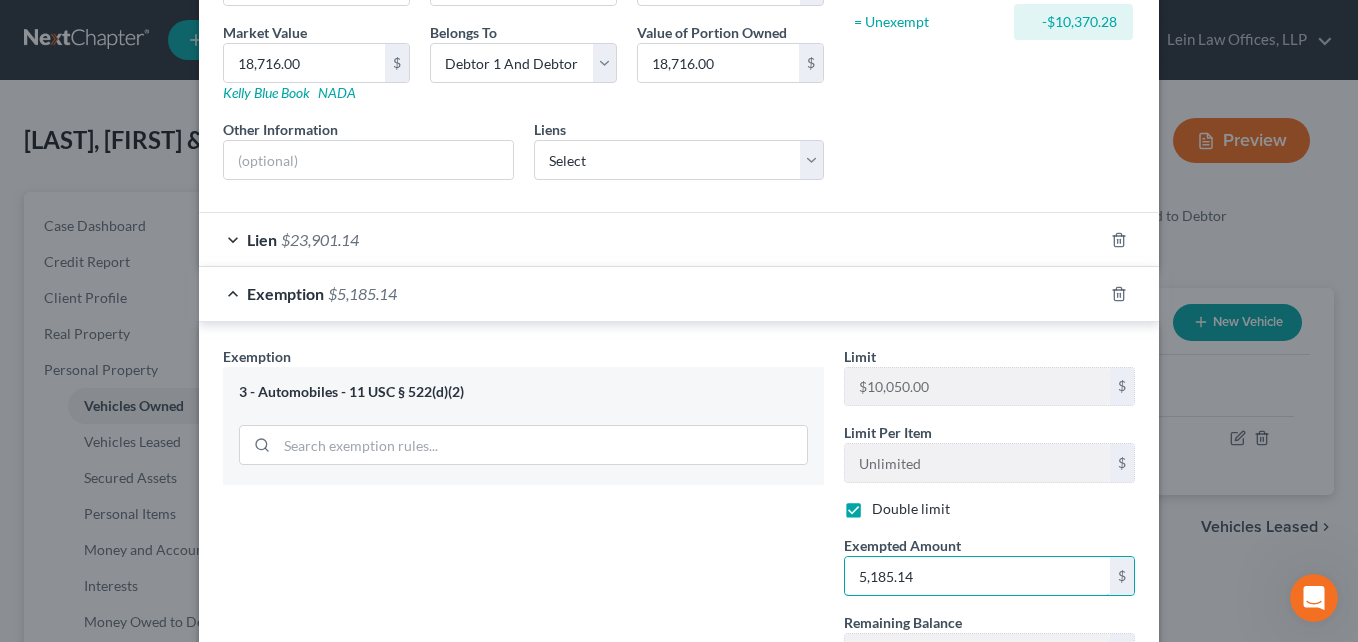 type on "5,185.14" 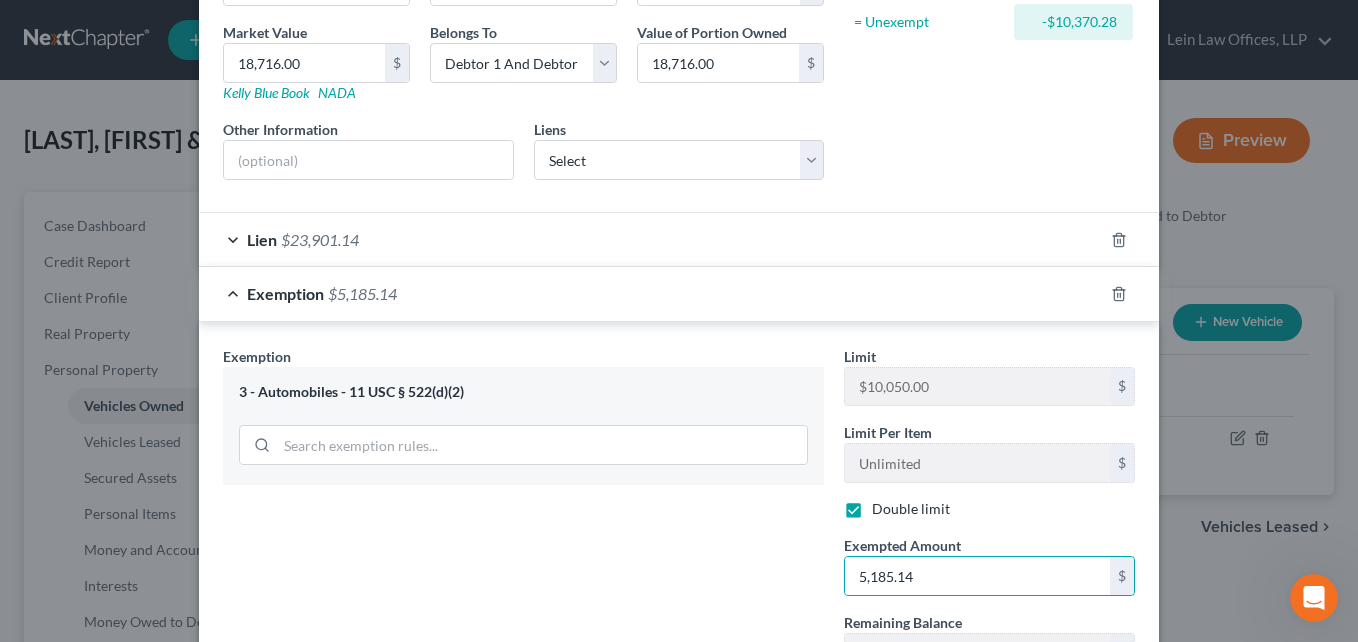 click on "Exemption $5,185.14" at bounding box center (651, 293) 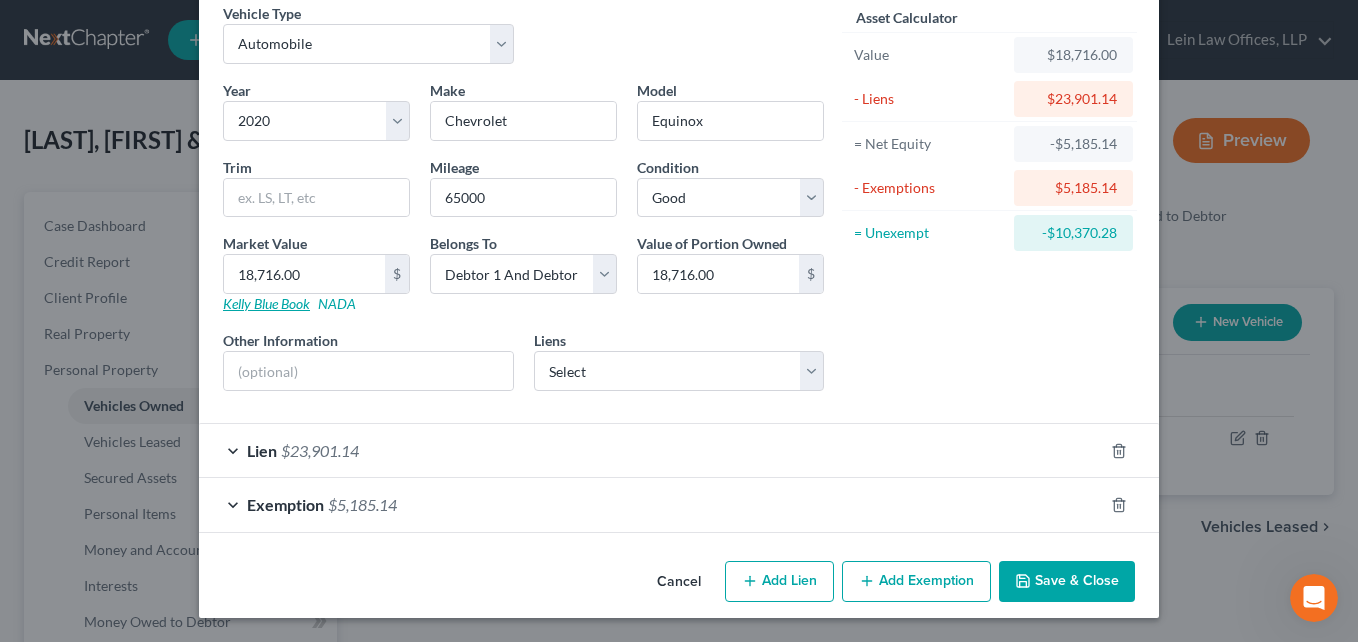 scroll, scrollTop: 89, scrollLeft: 0, axis: vertical 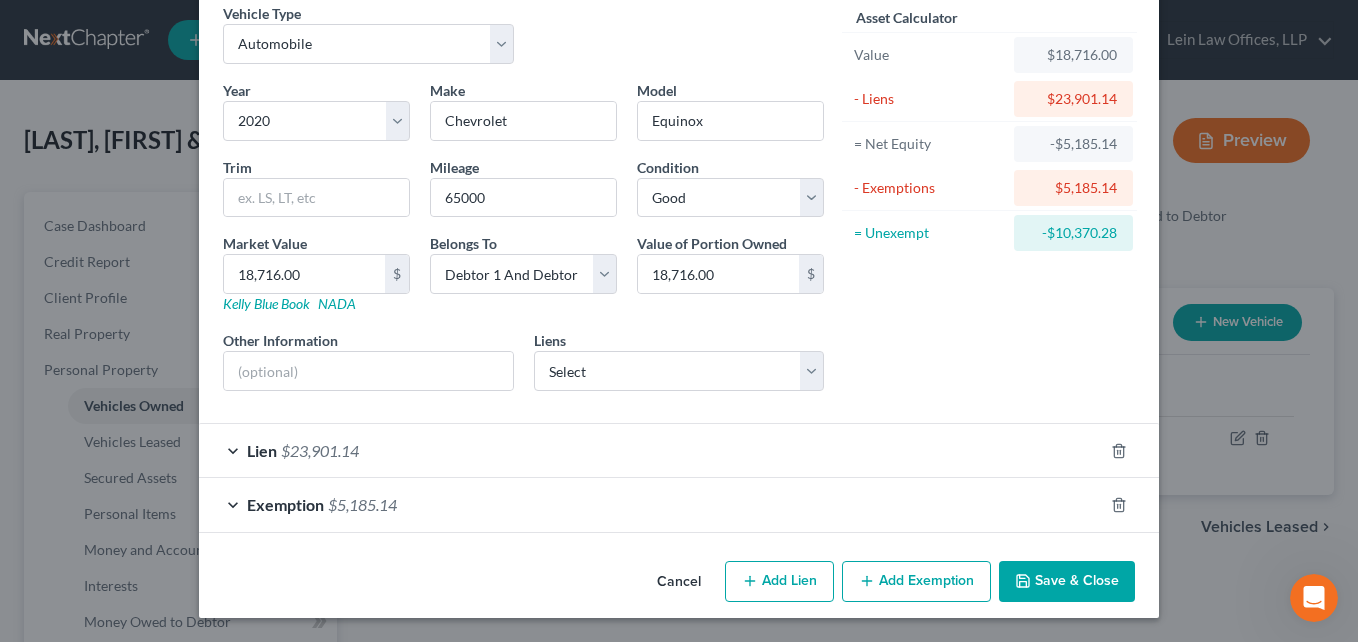 click on "Exemption $5,185.14" at bounding box center (651, 504) 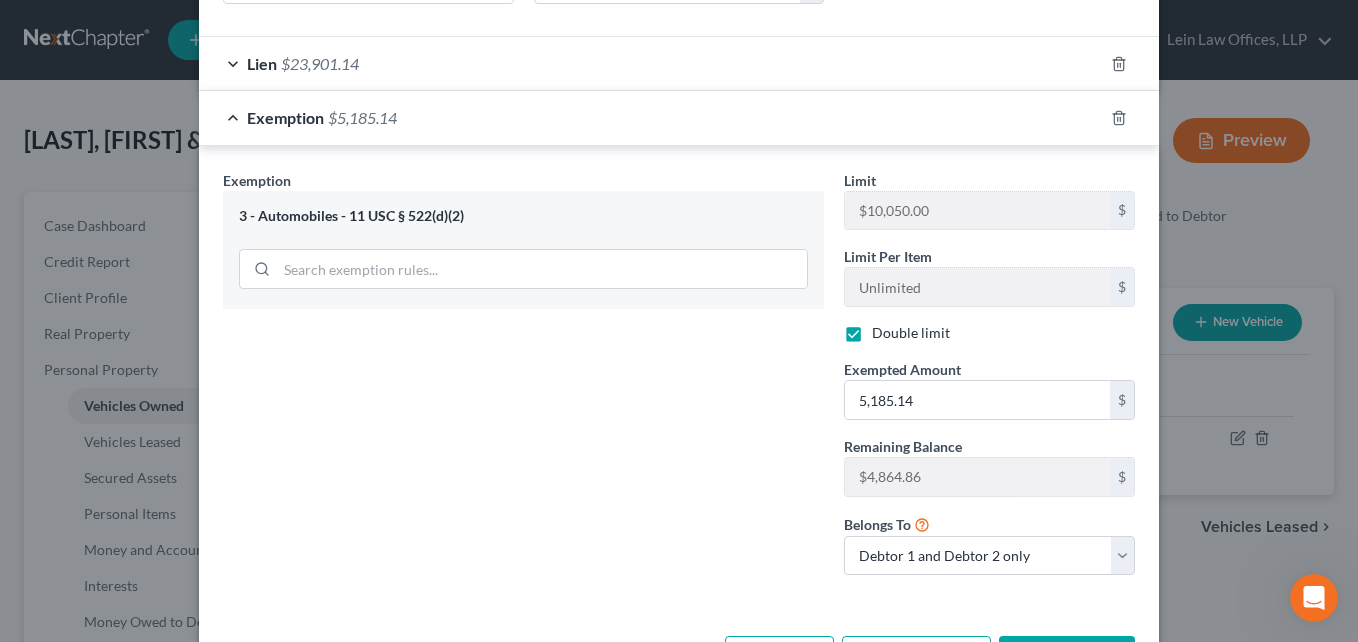 scroll, scrollTop: 552, scrollLeft: 0, axis: vertical 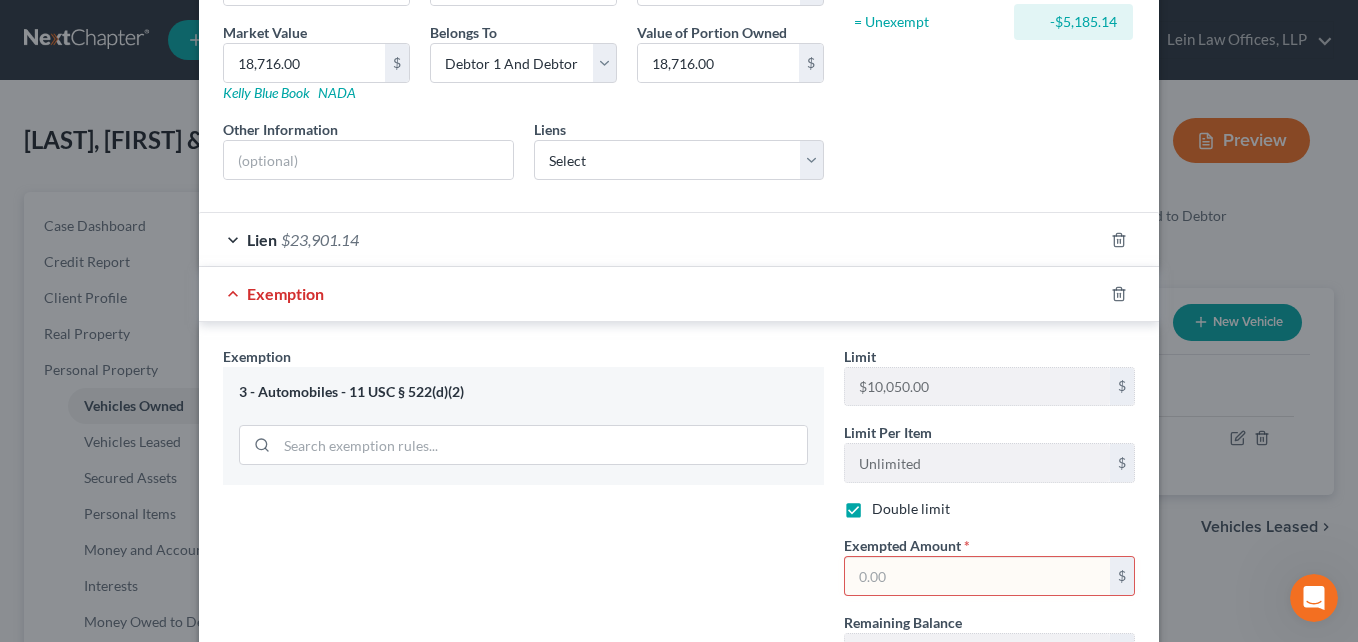 type 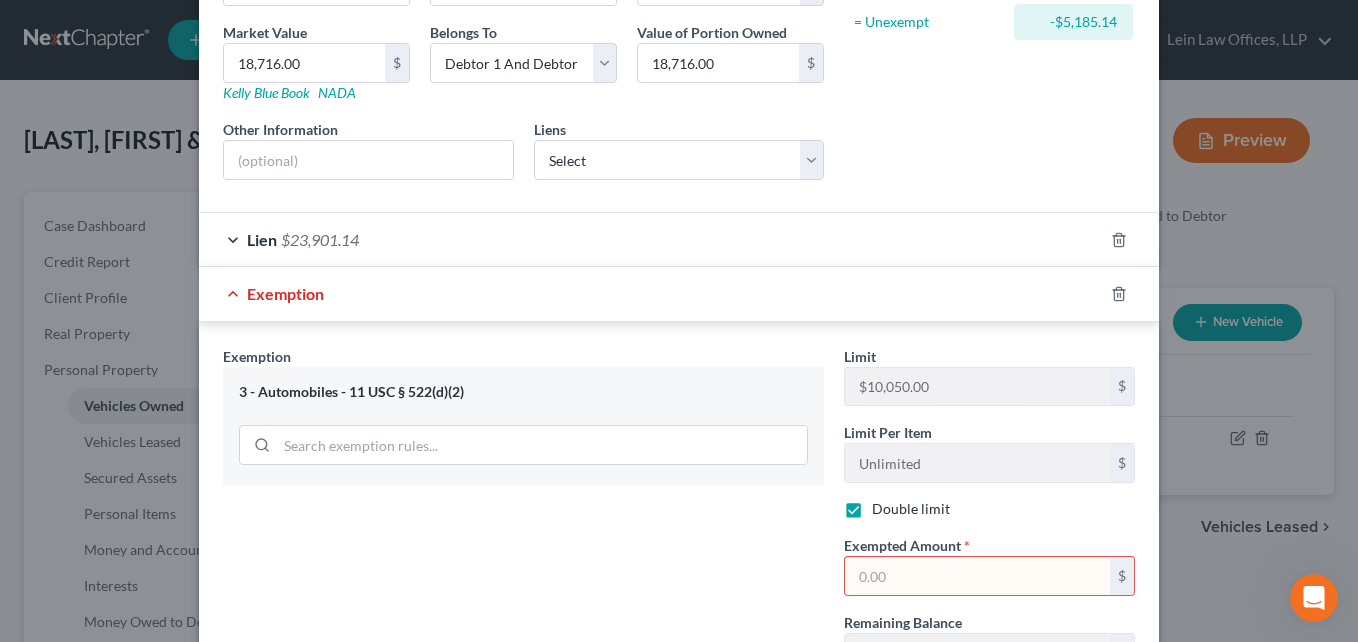 click on "Double limit" at bounding box center [886, 505] 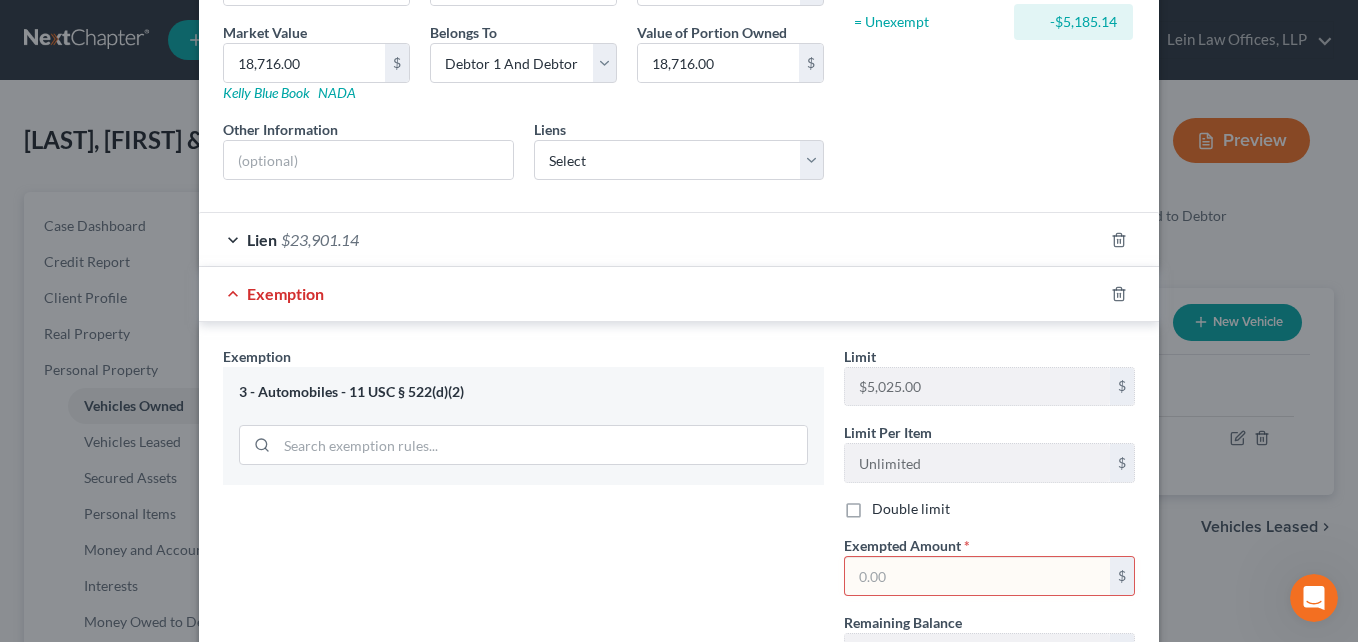 click on "Double limit" at bounding box center [911, 509] 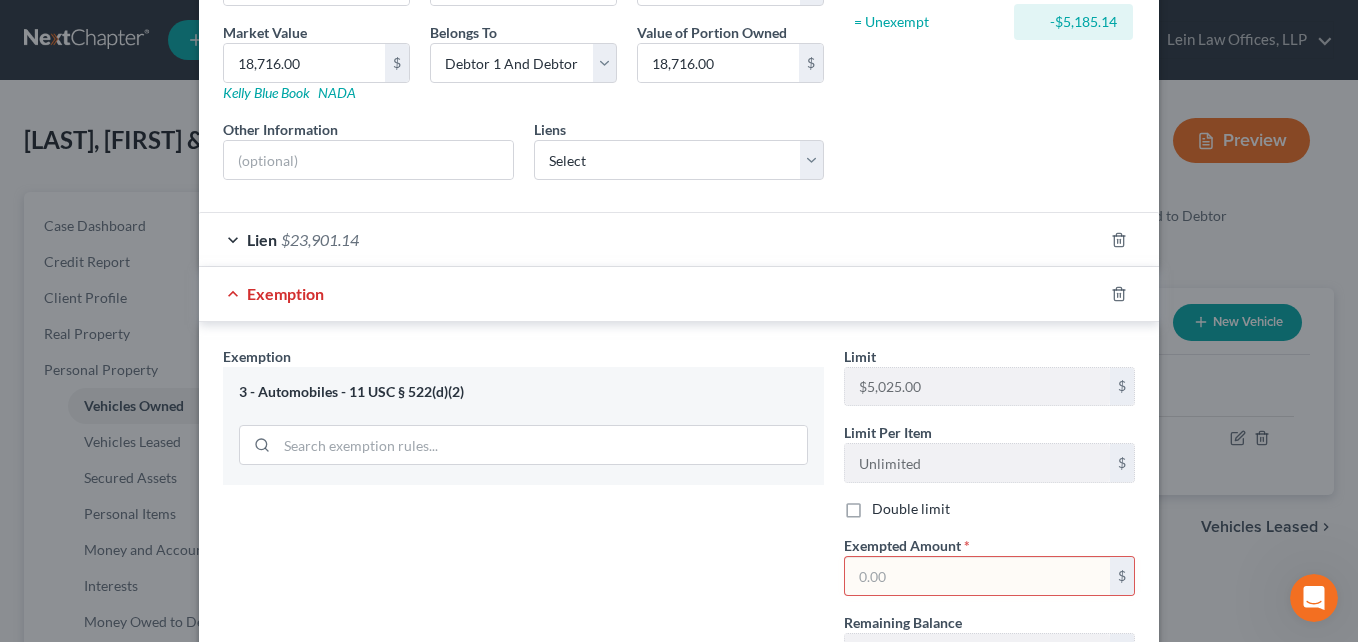 click on "Double limit" at bounding box center (886, 505) 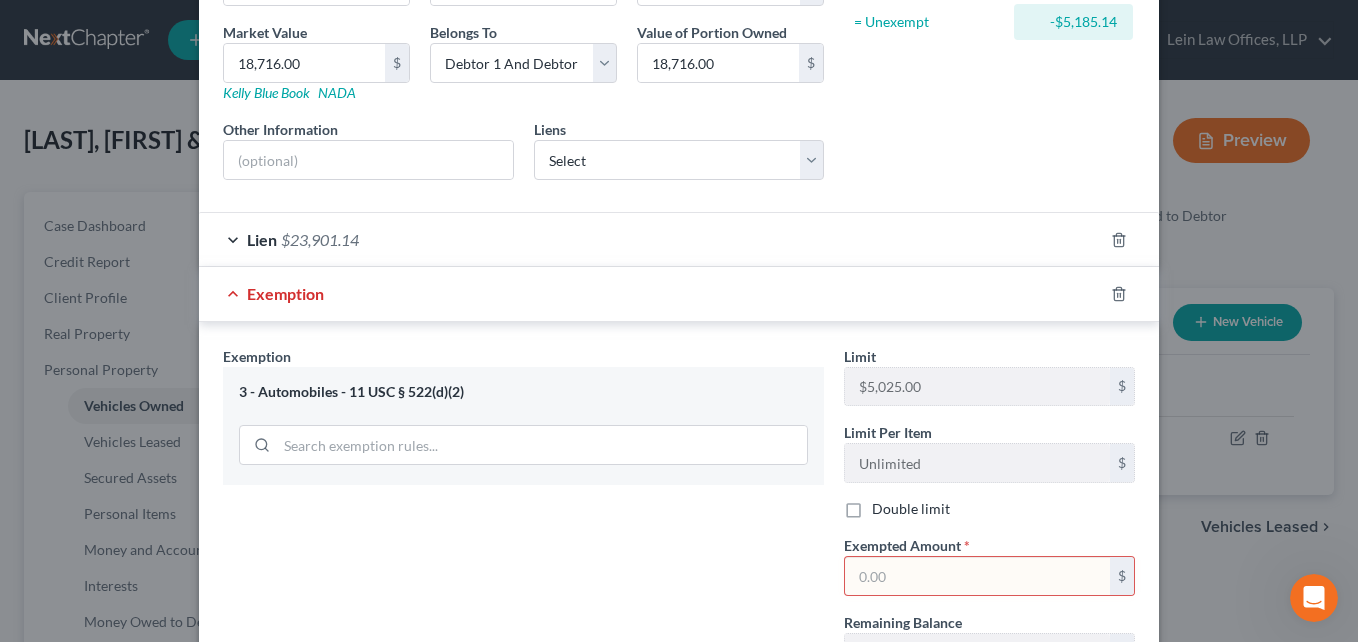 checkbox on "true" 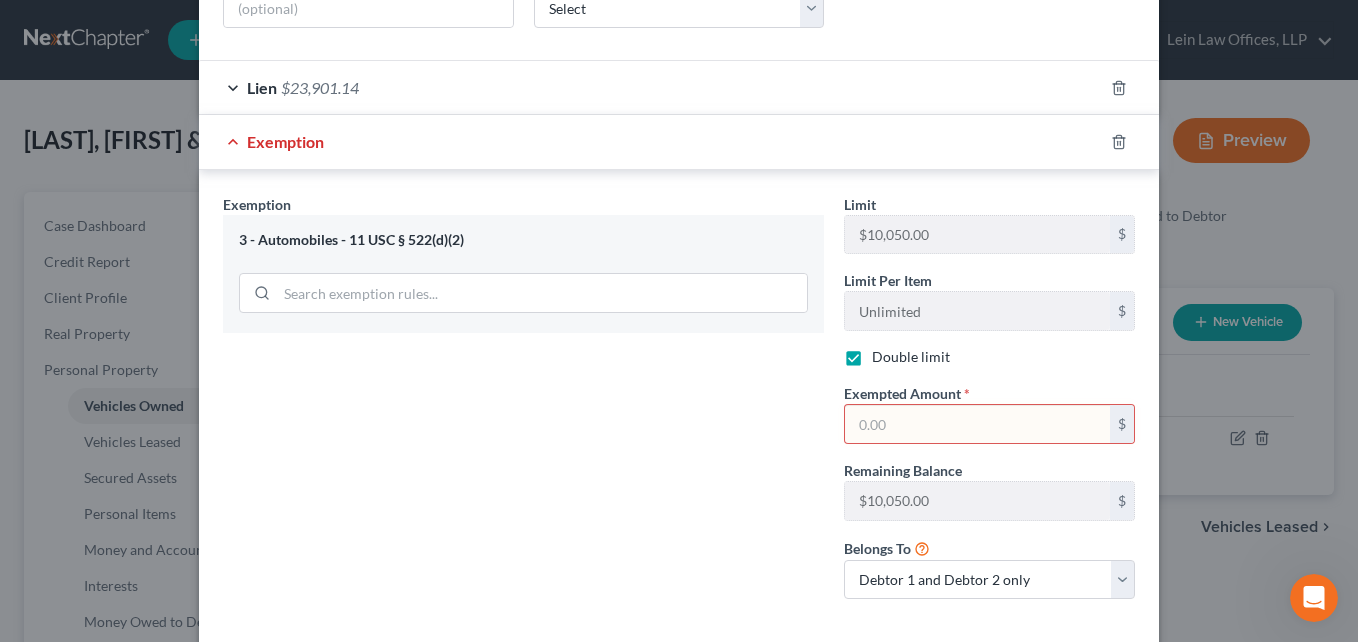 scroll, scrollTop: 500, scrollLeft: 0, axis: vertical 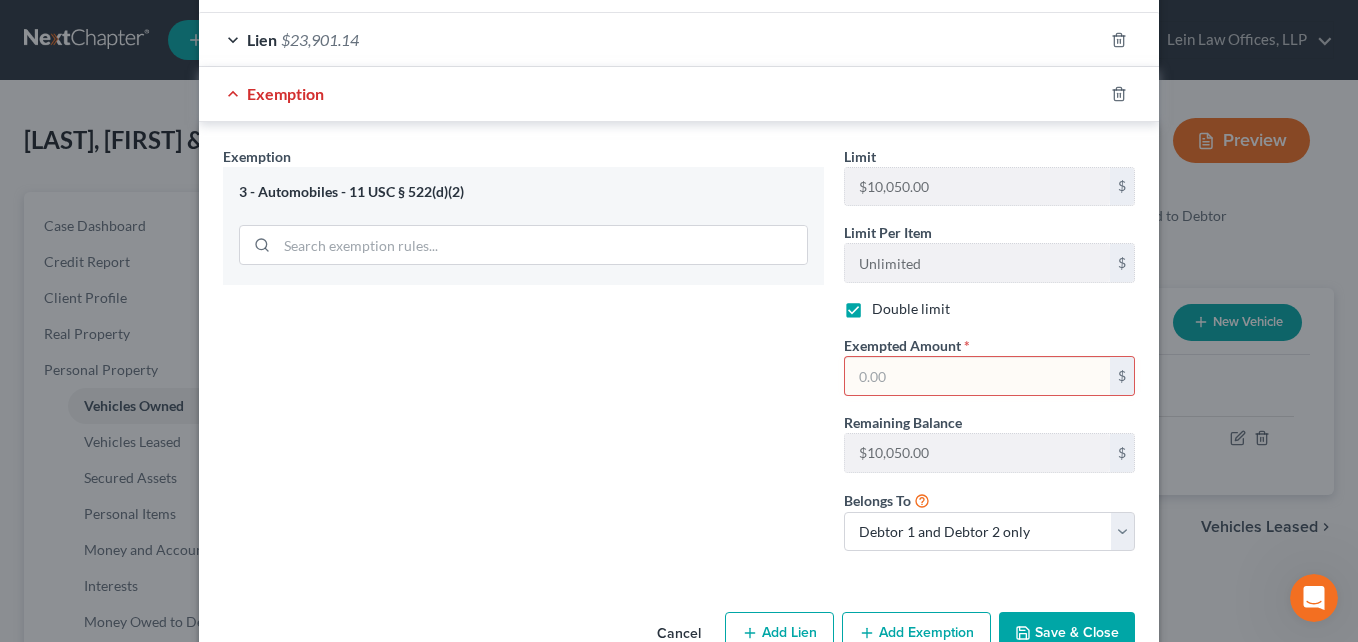 click at bounding box center (977, 376) 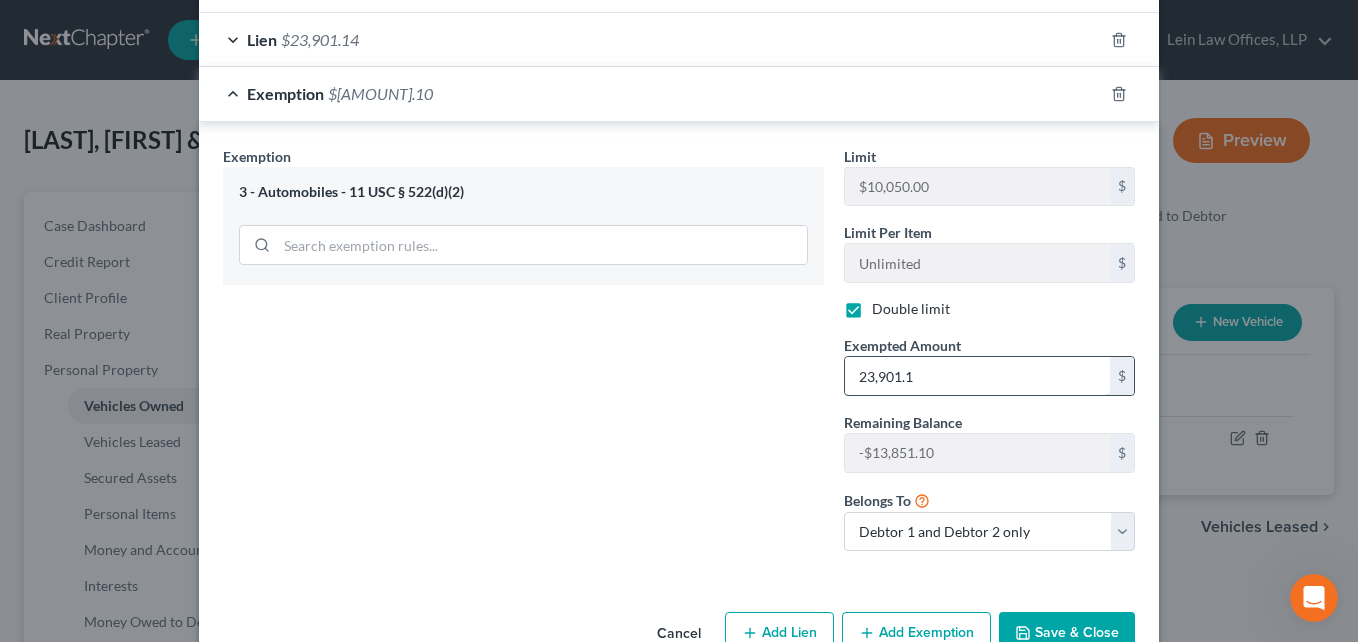 type on "23,901.14" 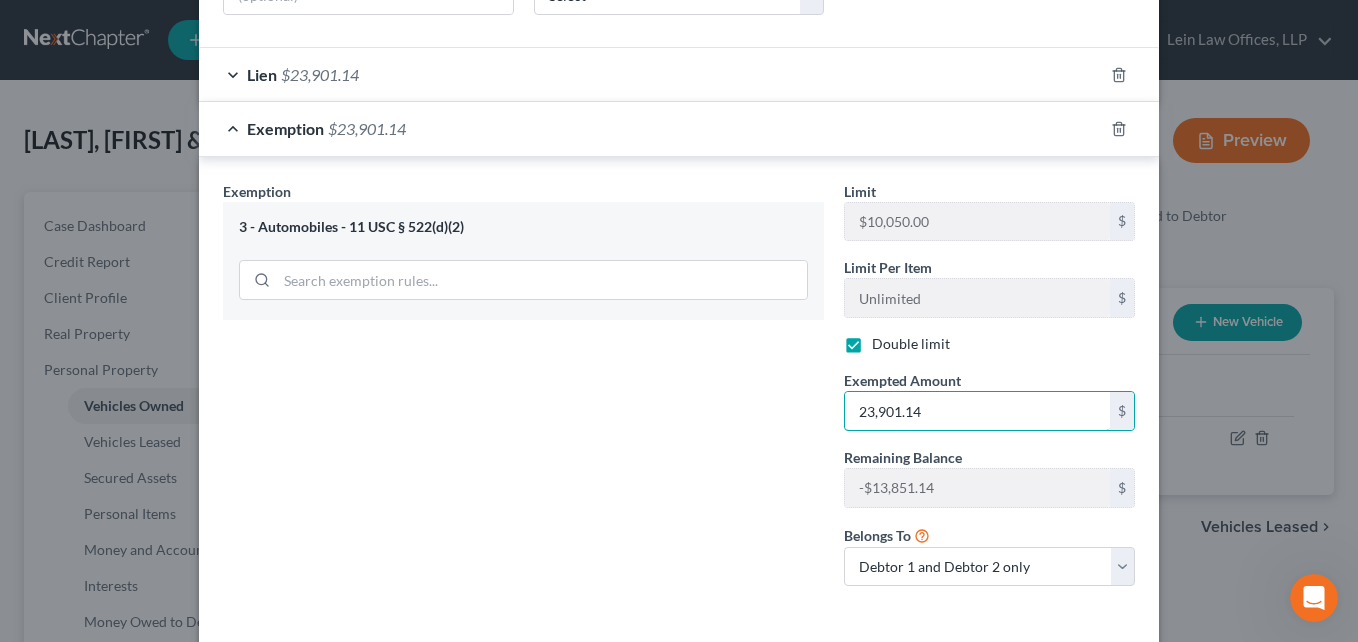 scroll, scrollTop: 500, scrollLeft: 0, axis: vertical 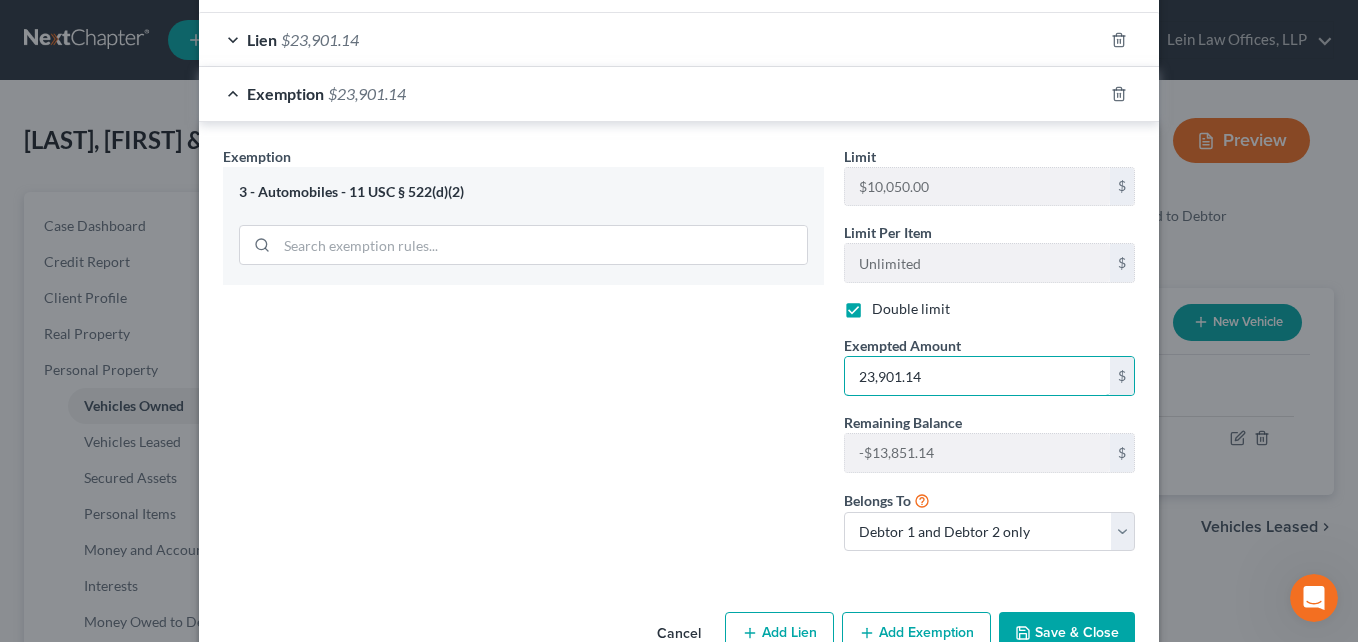 drag, startPoint x: 925, startPoint y: 381, endPoint x: 793, endPoint y: 378, distance: 132.03409 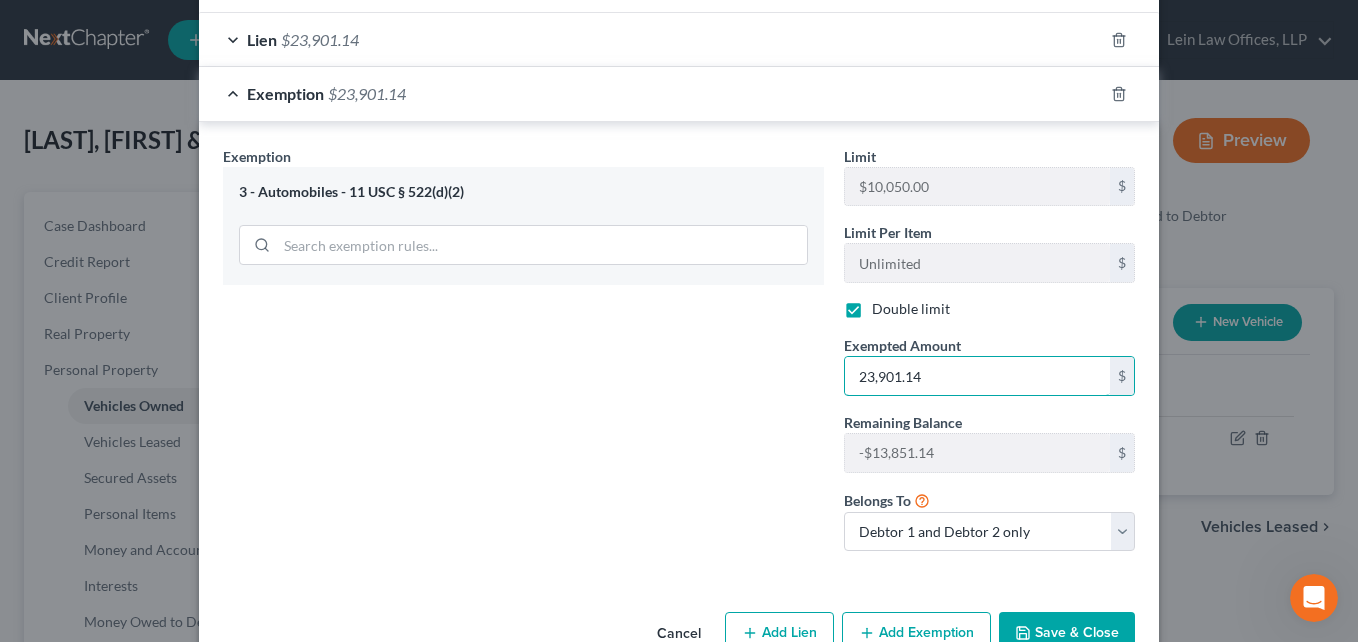 click on "Exemption Set must be selected for CA.
Exemption
*
3 - Automobiles - 11 USC § 522(d)(2)         Limit     $10,050.00 $ Limit Per Item Unlimited $ Double limit
Exempted Amount
*
23,901.14 $ Remaining Balance $10,050.00 $
Belongs To
*
Debtor 1 only Debtor 2 only Debtor 1 and Debtor 2 only" at bounding box center [679, 357] 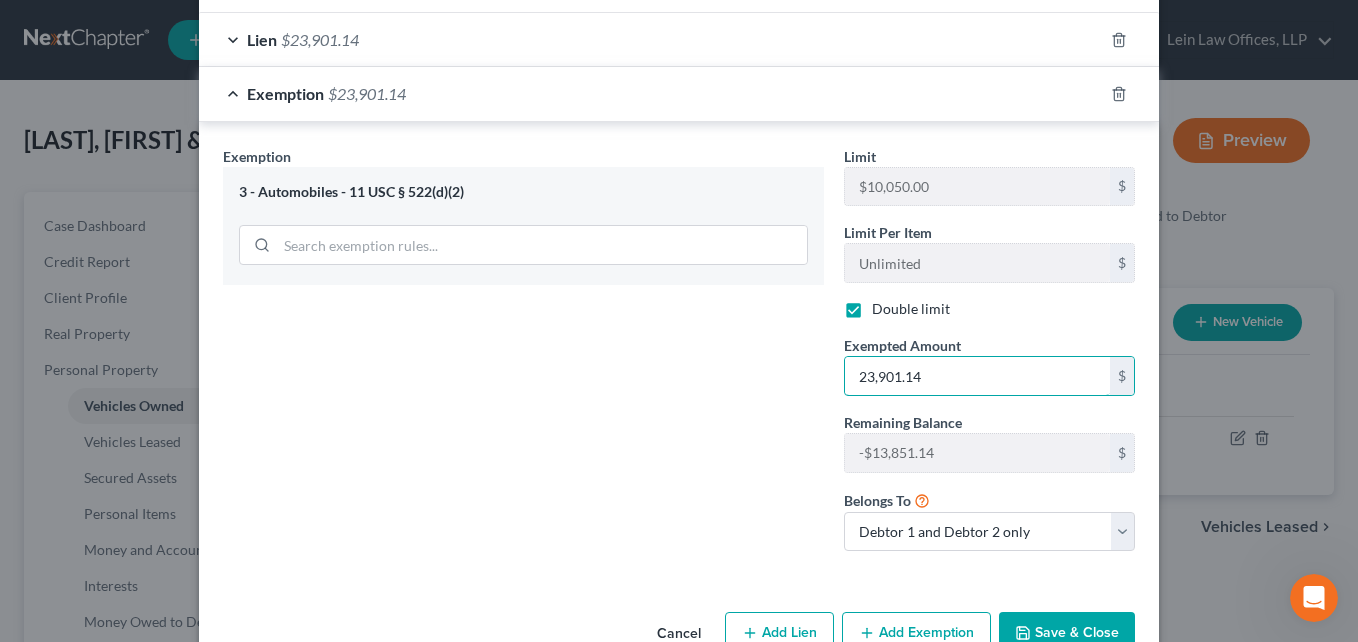 type 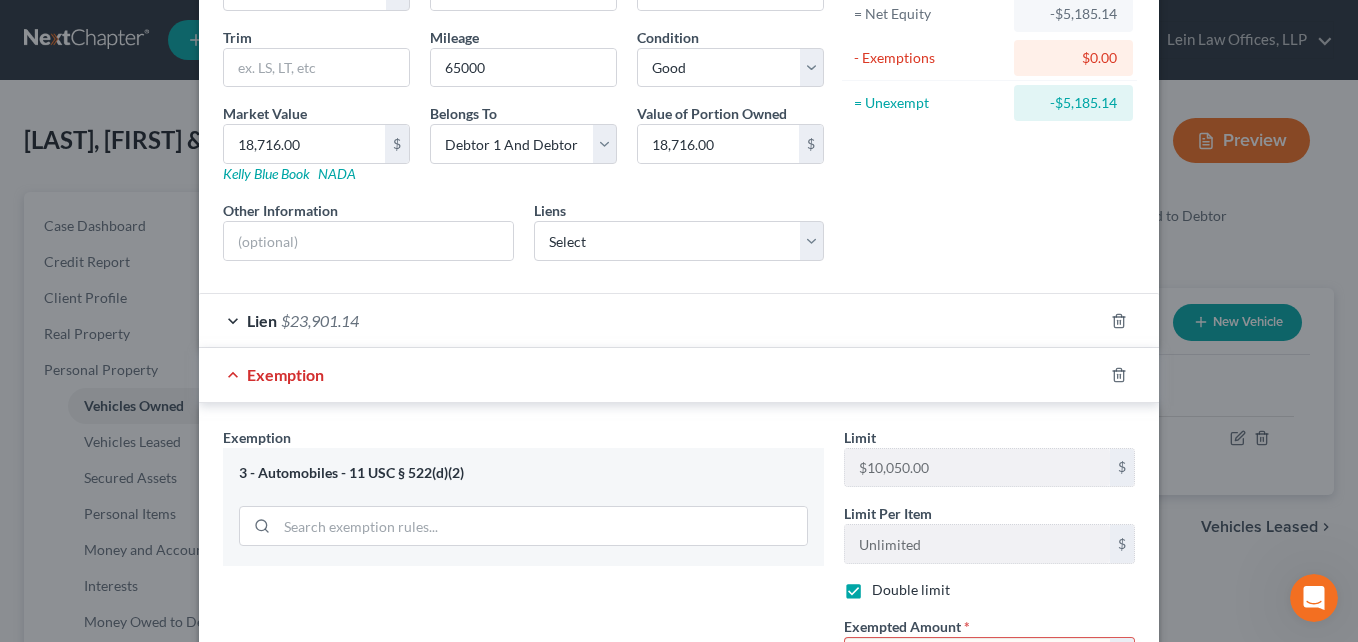 scroll, scrollTop: 152, scrollLeft: 0, axis: vertical 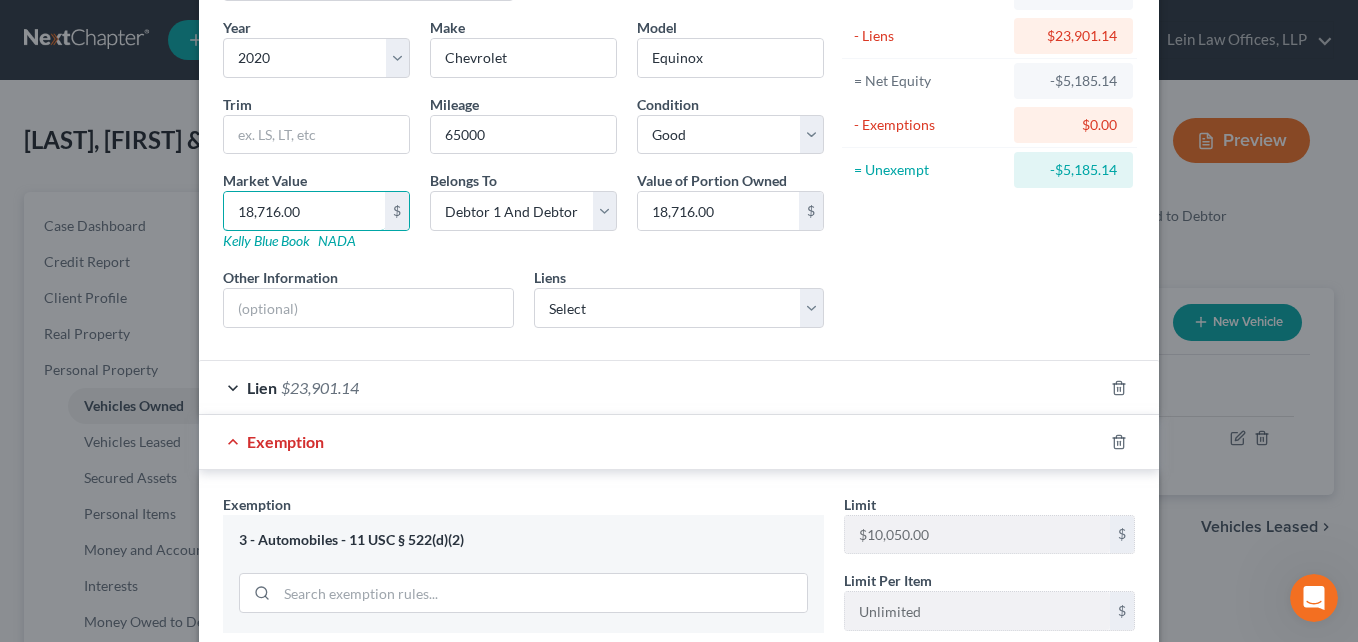 type on "2" 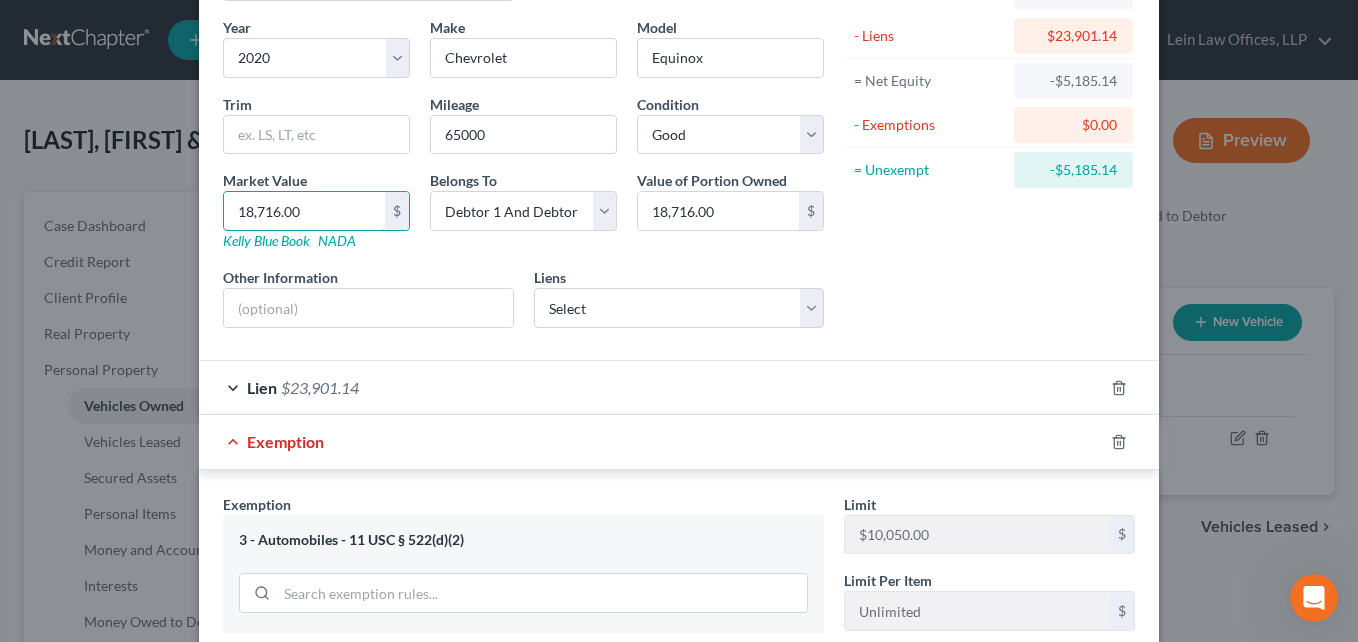 type on "2.00" 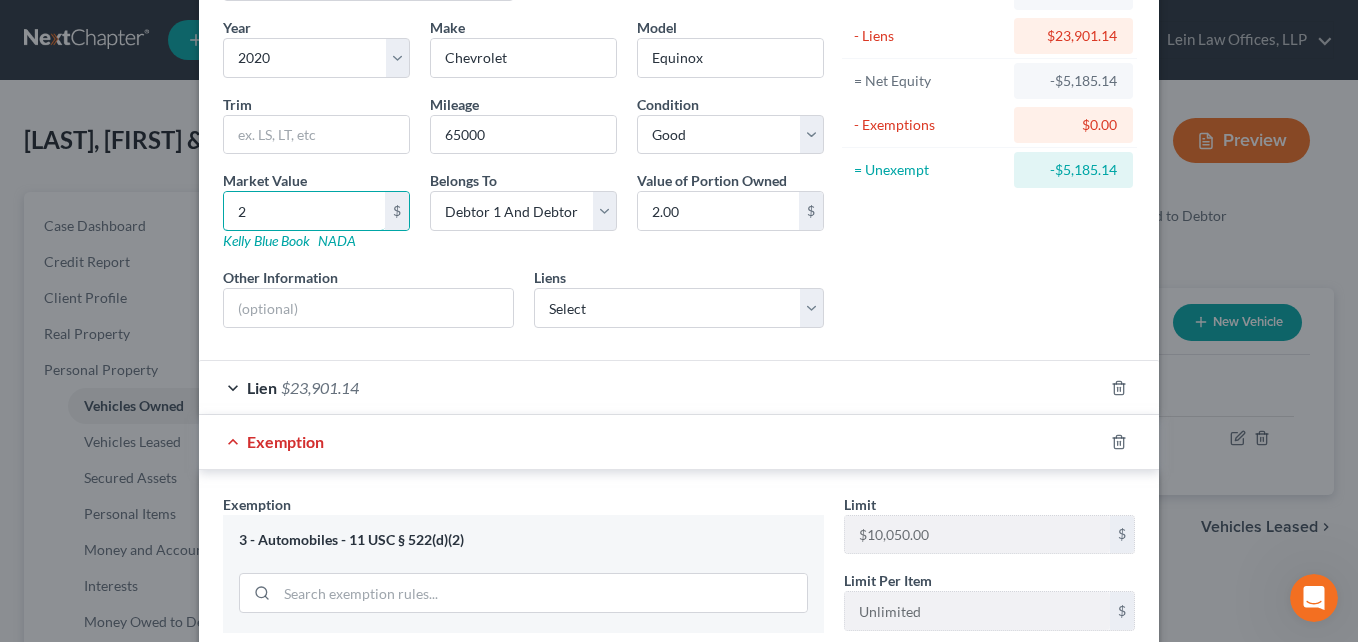 type on "23" 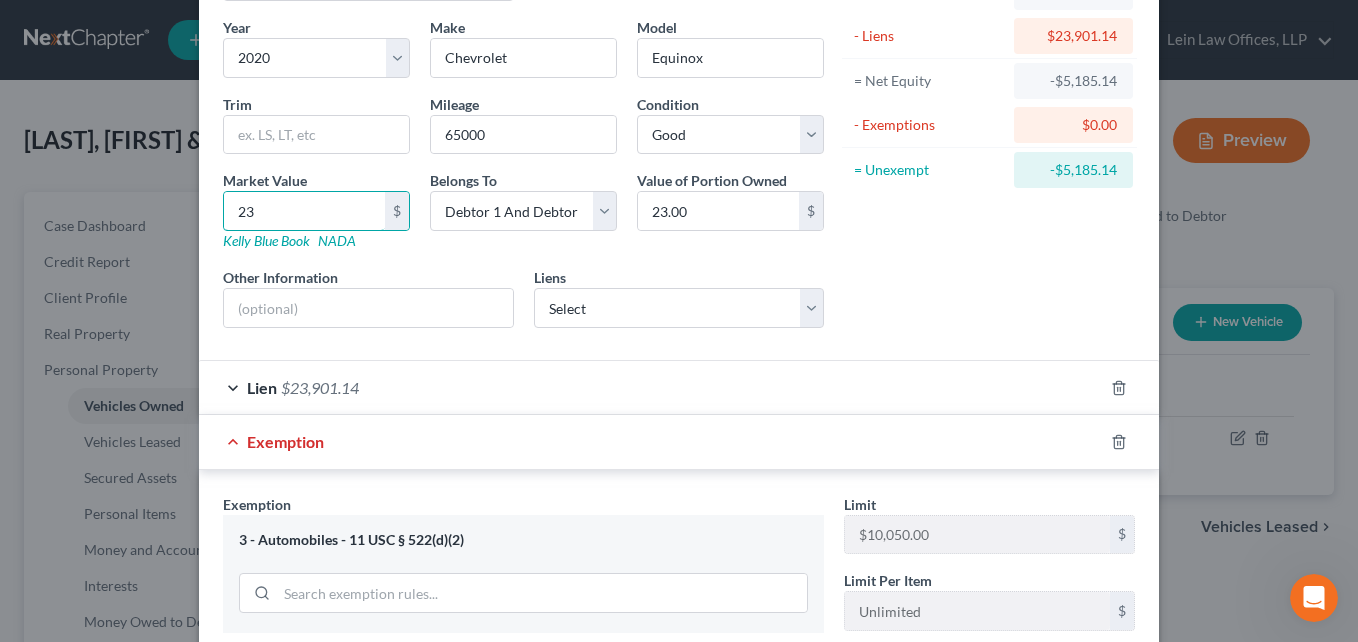 type on "239" 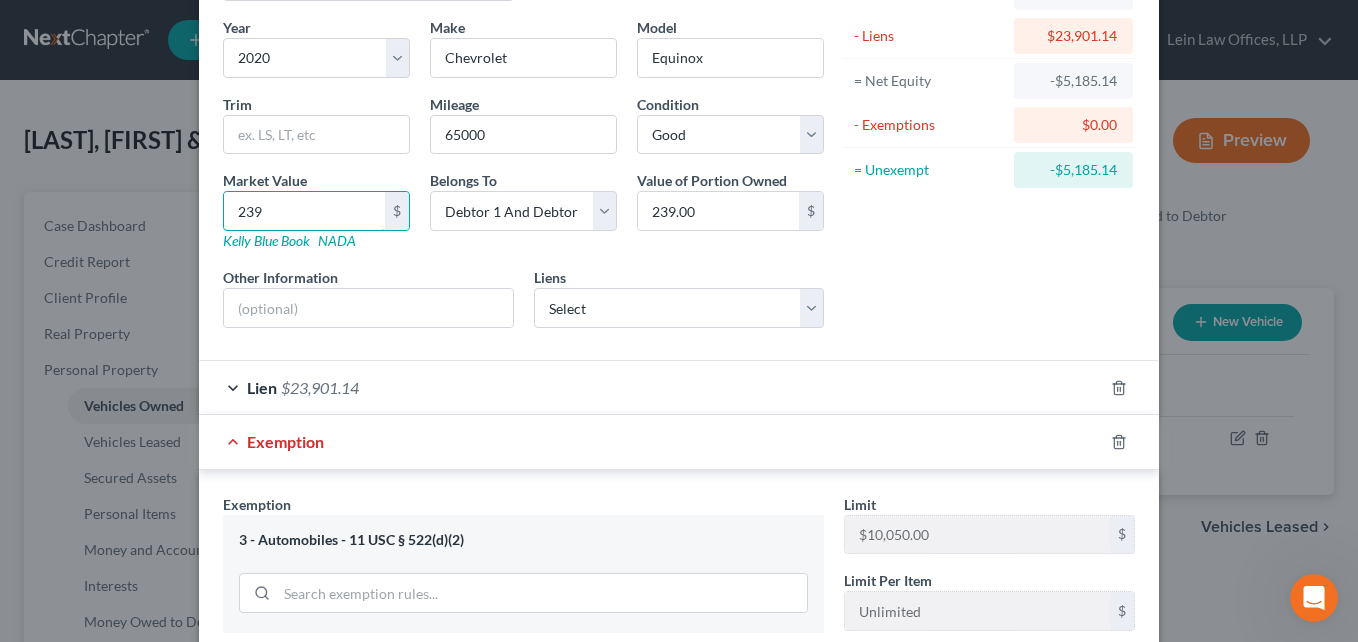 type on "2390" 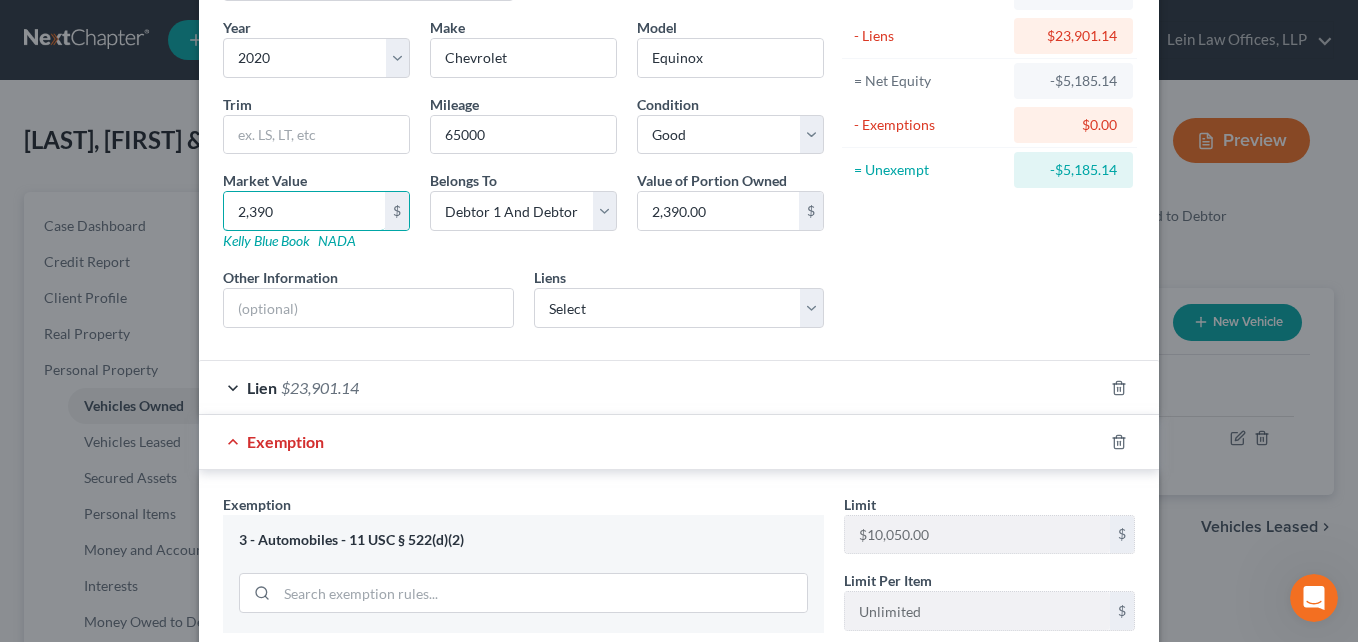 type on "[AMOUNT]" 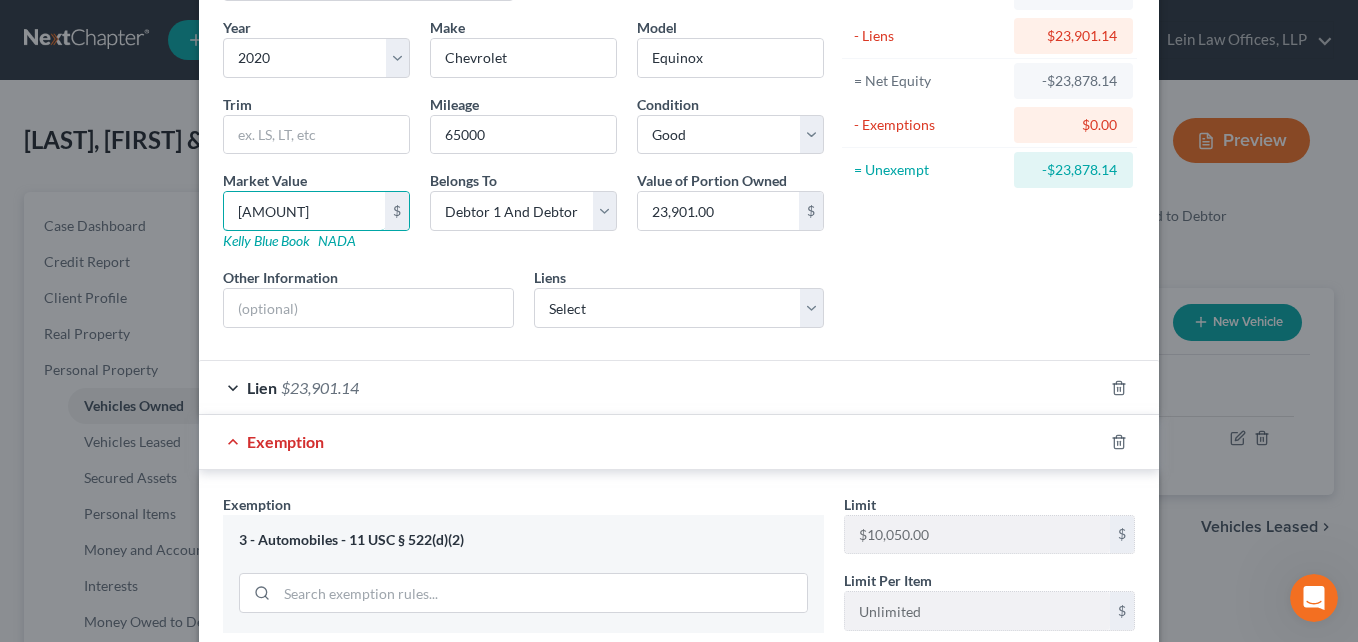 type on "[AMOUNT]" 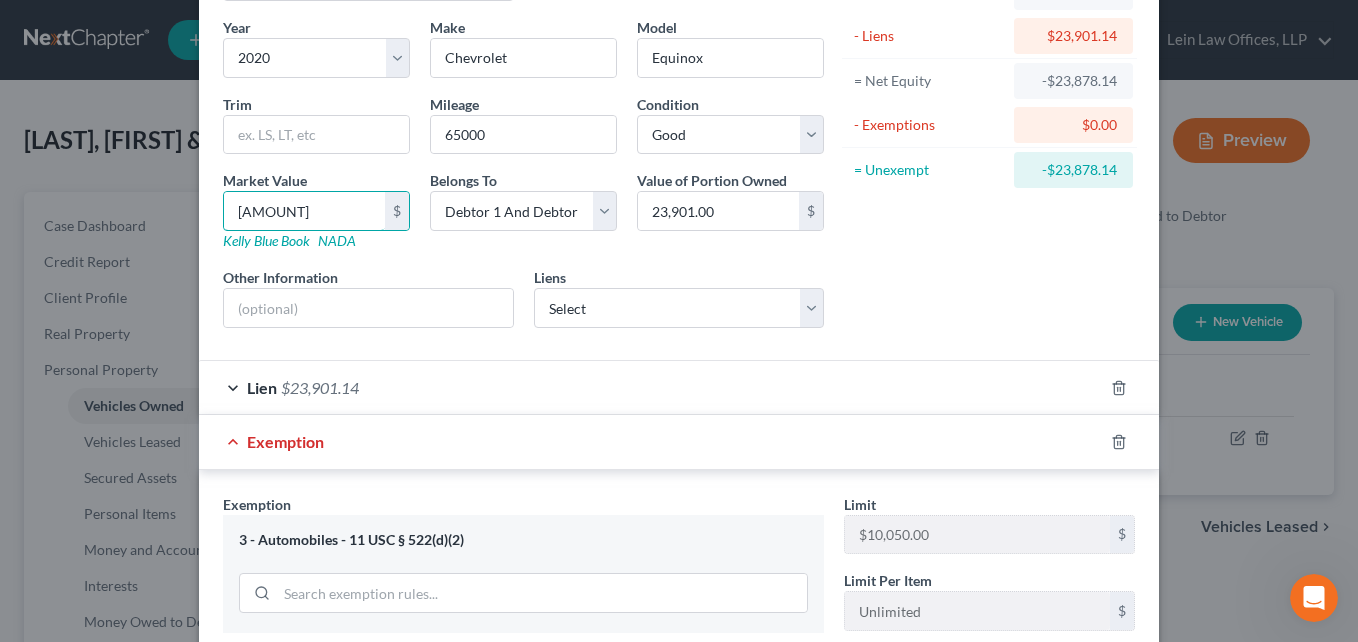 type on "239,011.00" 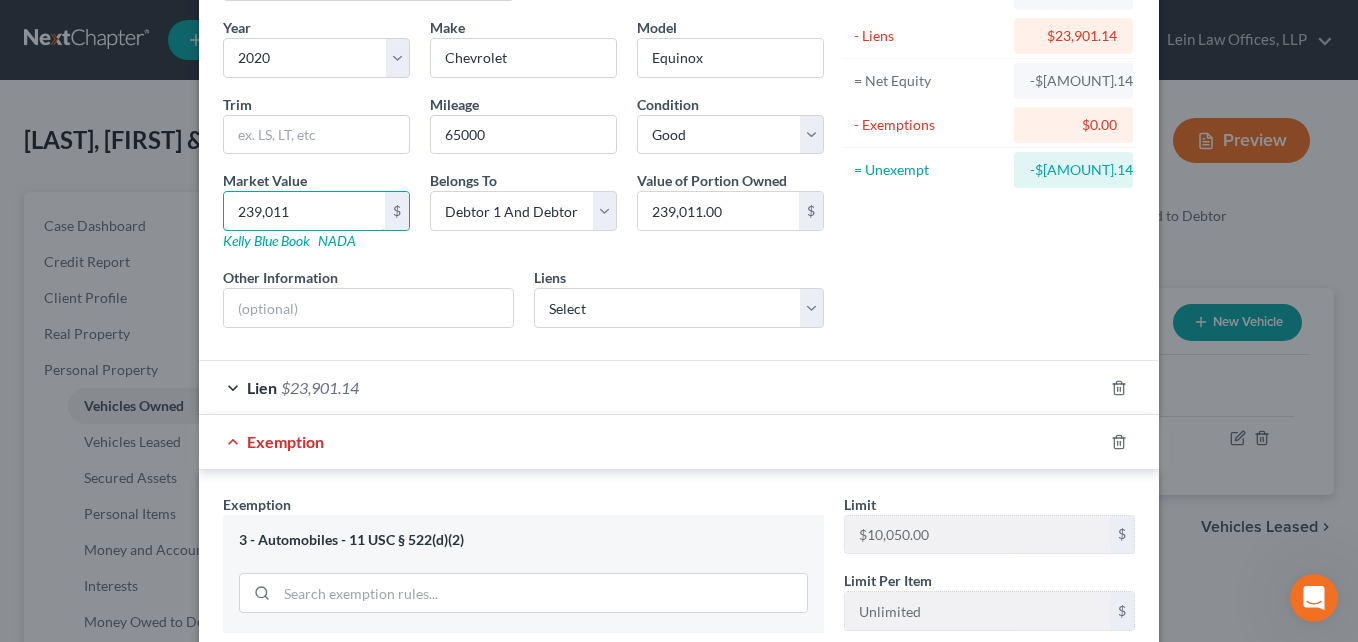 type on "[AMOUNT]" 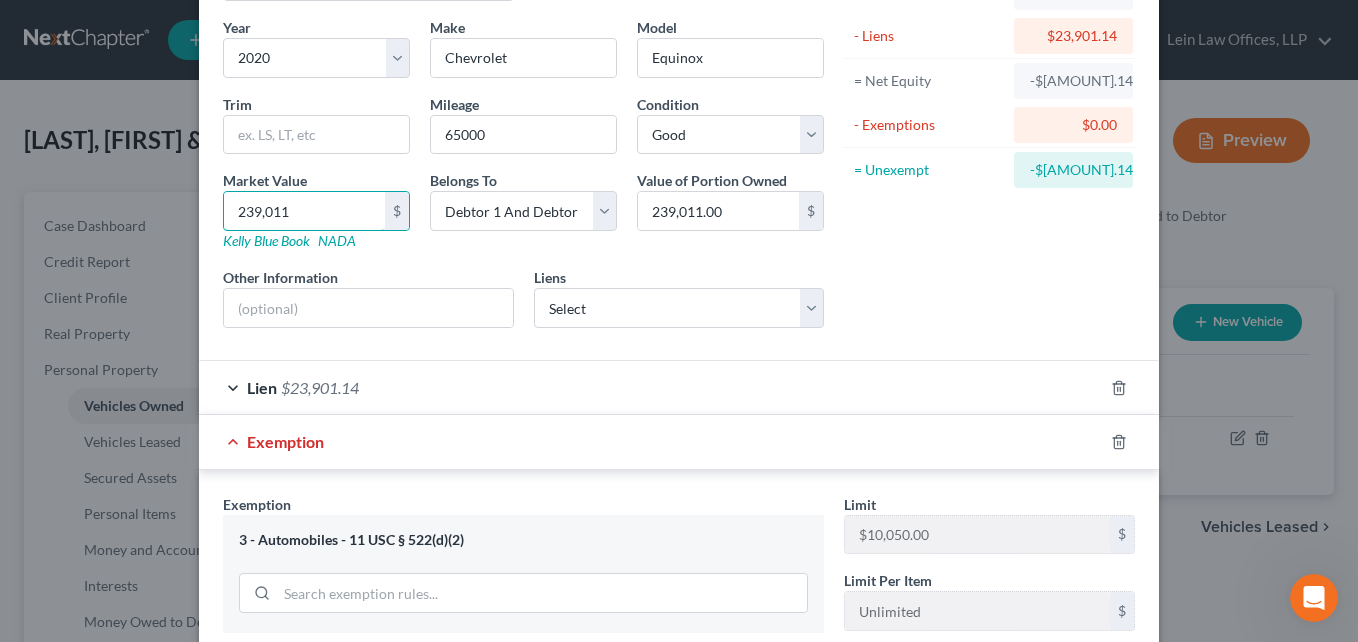 type 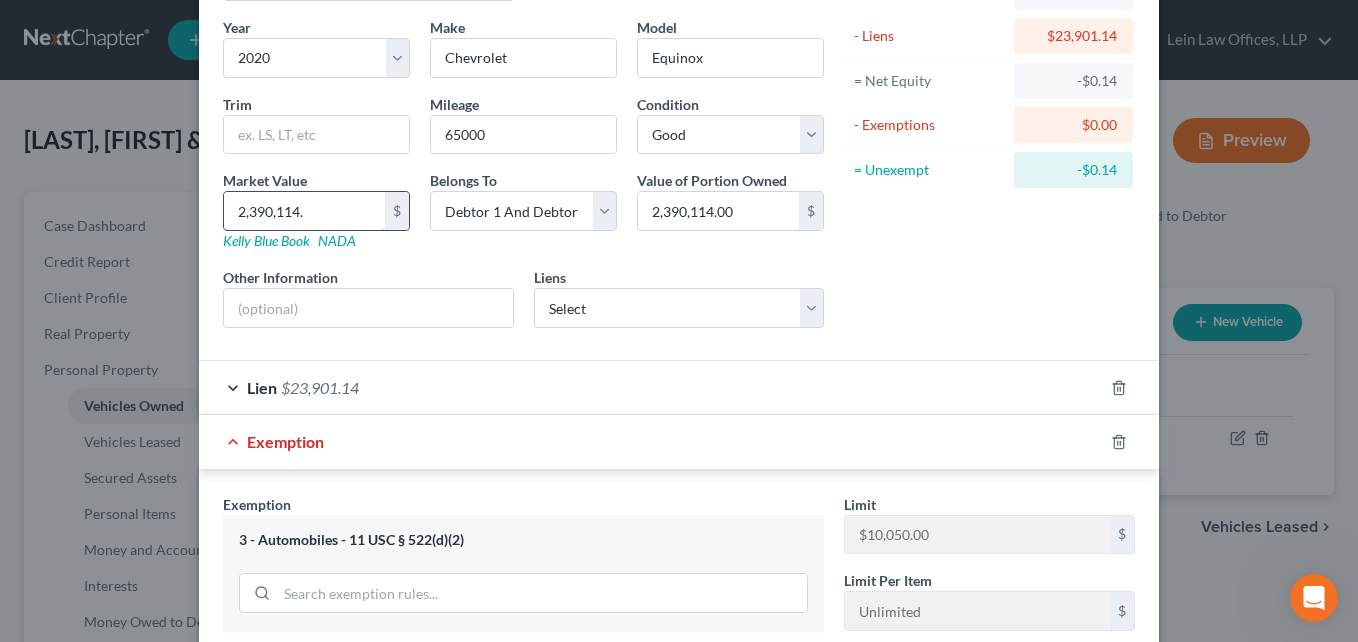 drag, startPoint x: 291, startPoint y: 218, endPoint x: 216, endPoint y: 213, distance: 75.16648 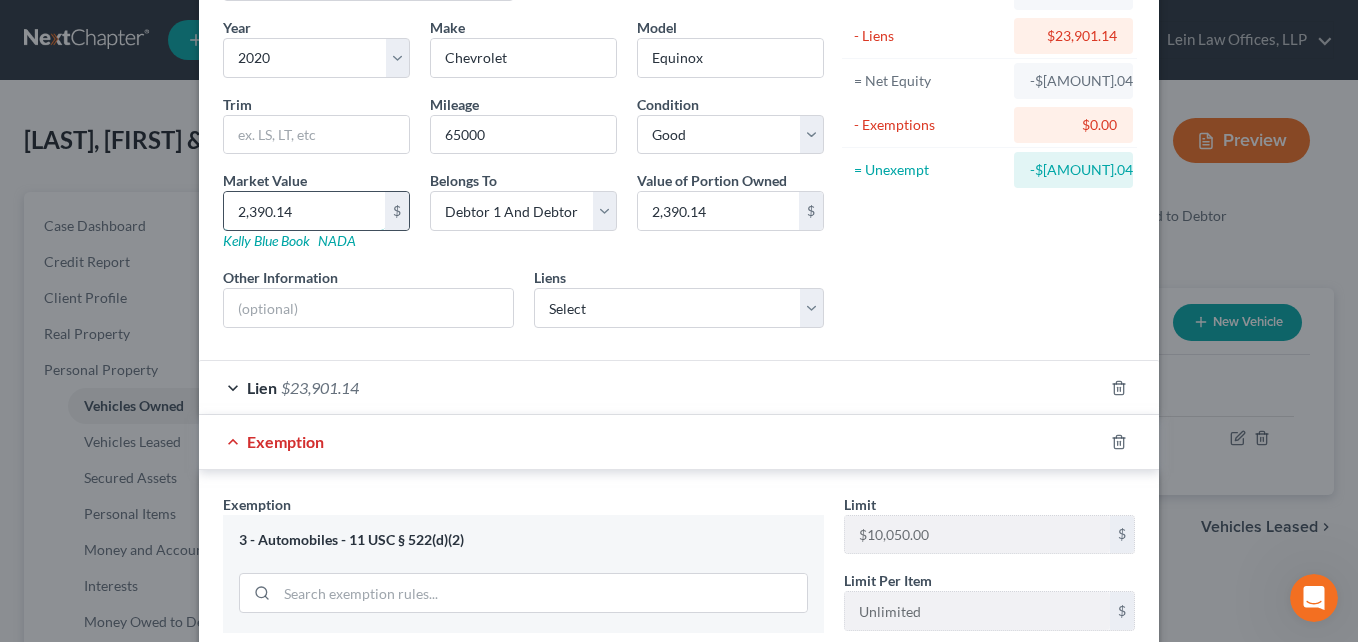 drag, startPoint x: 235, startPoint y: 205, endPoint x: 332, endPoint y: 198, distance: 97.25225 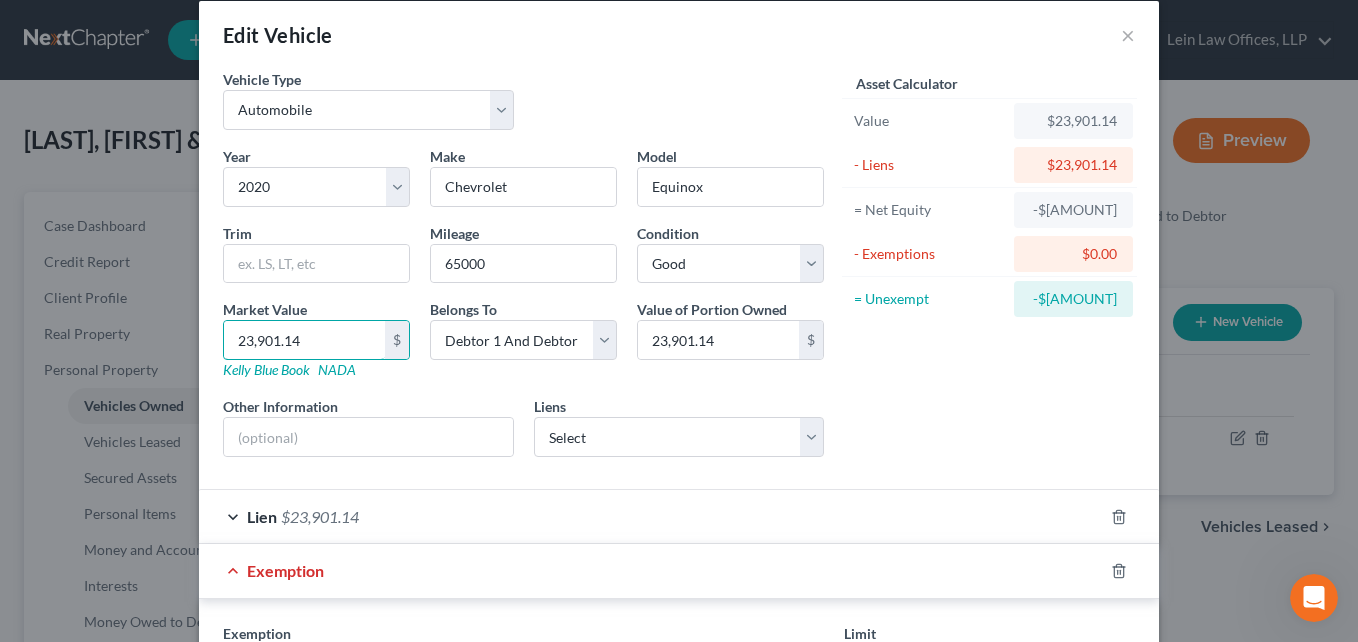 scroll, scrollTop: 0, scrollLeft: 0, axis: both 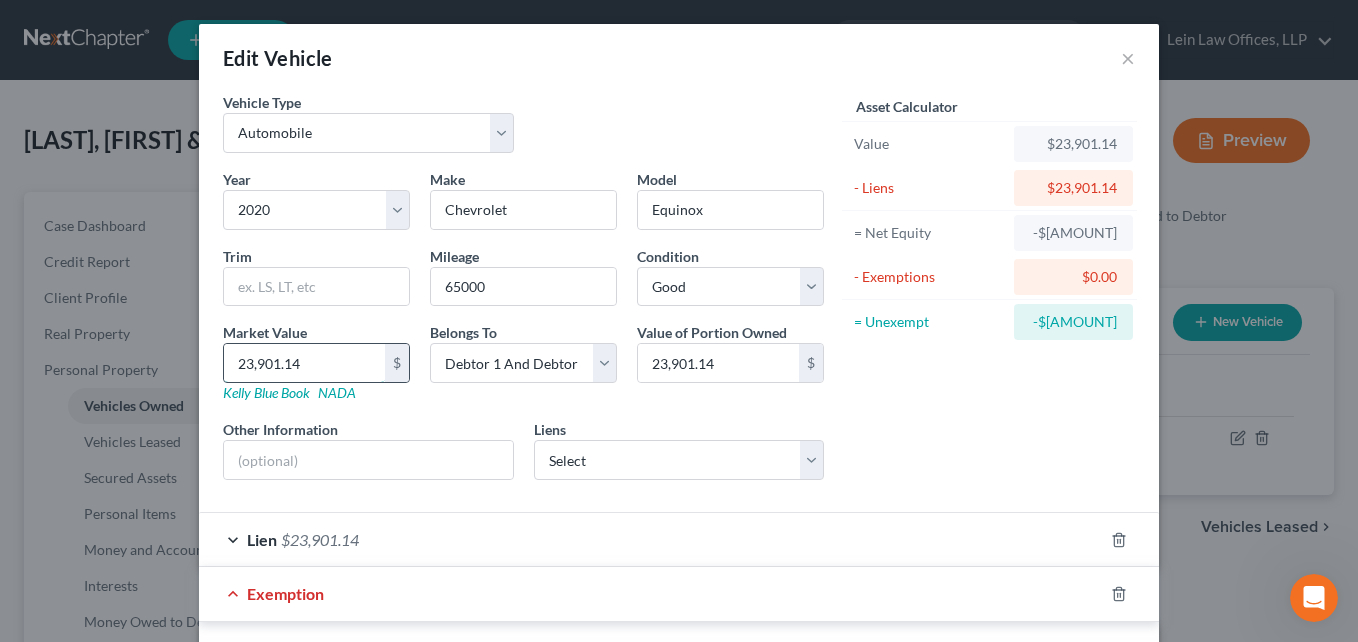 drag, startPoint x: 294, startPoint y: 363, endPoint x: 219, endPoint y: 365, distance: 75.026665 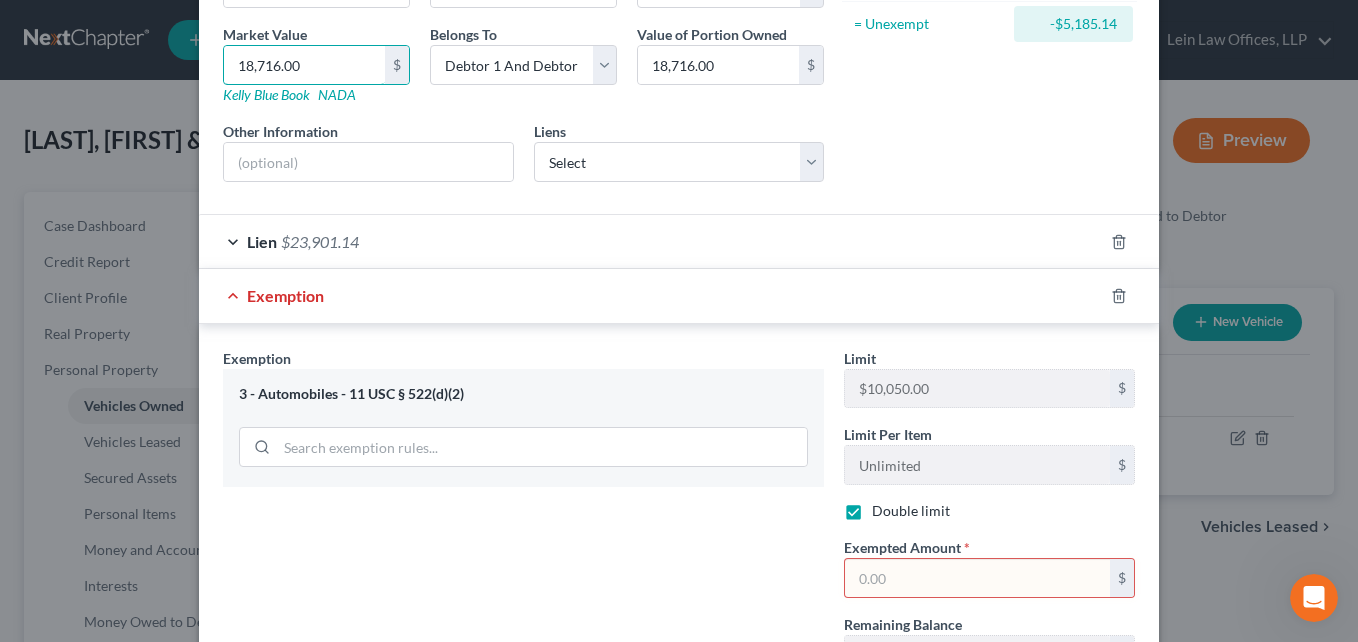 scroll, scrollTop: 300, scrollLeft: 0, axis: vertical 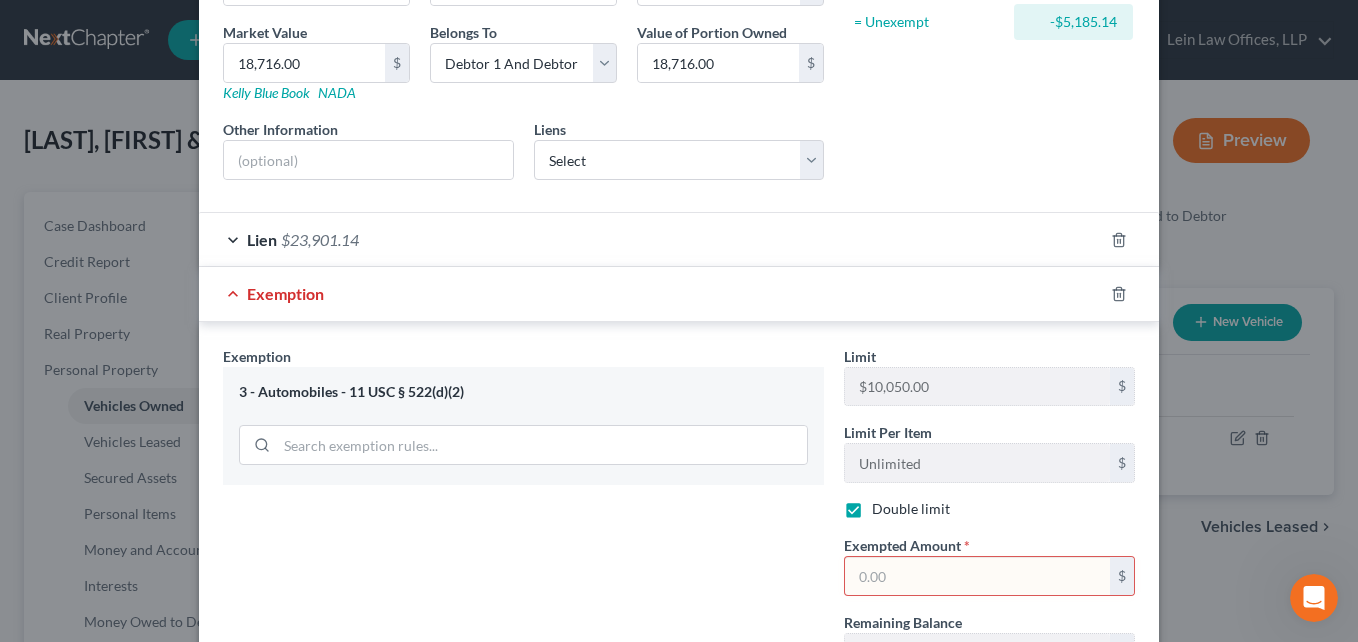 click on "Exemption" at bounding box center [651, 293] 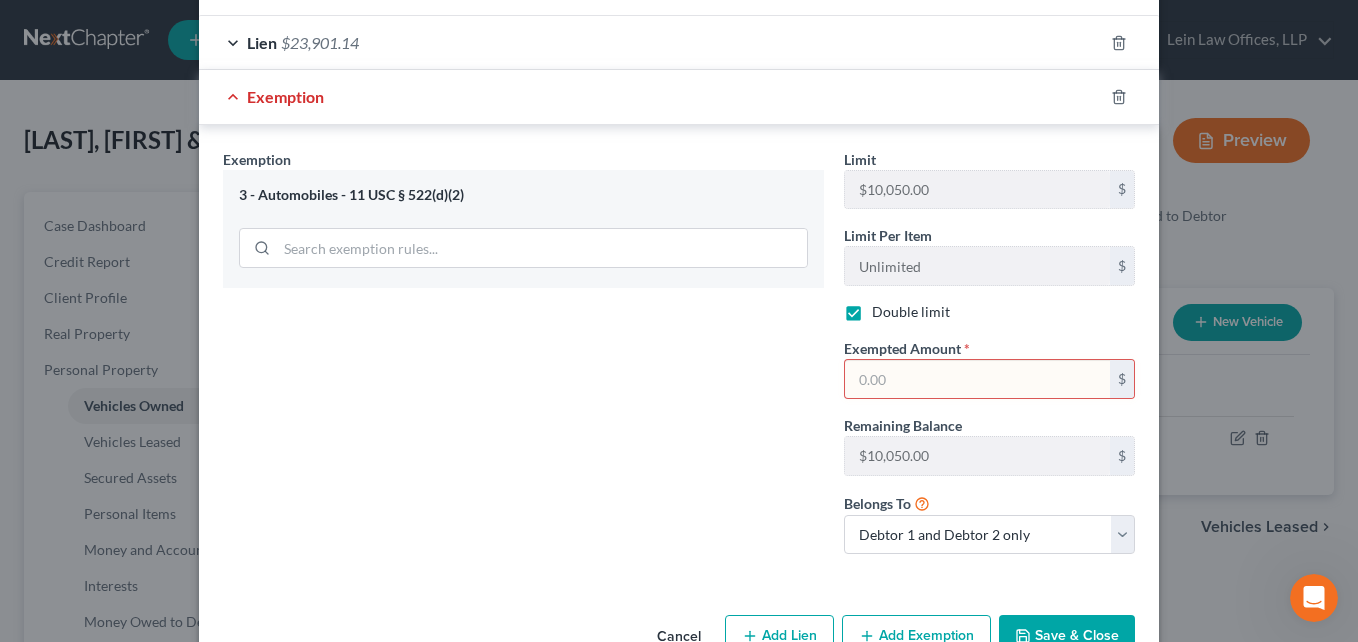 scroll, scrollTop: 500, scrollLeft: 0, axis: vertical 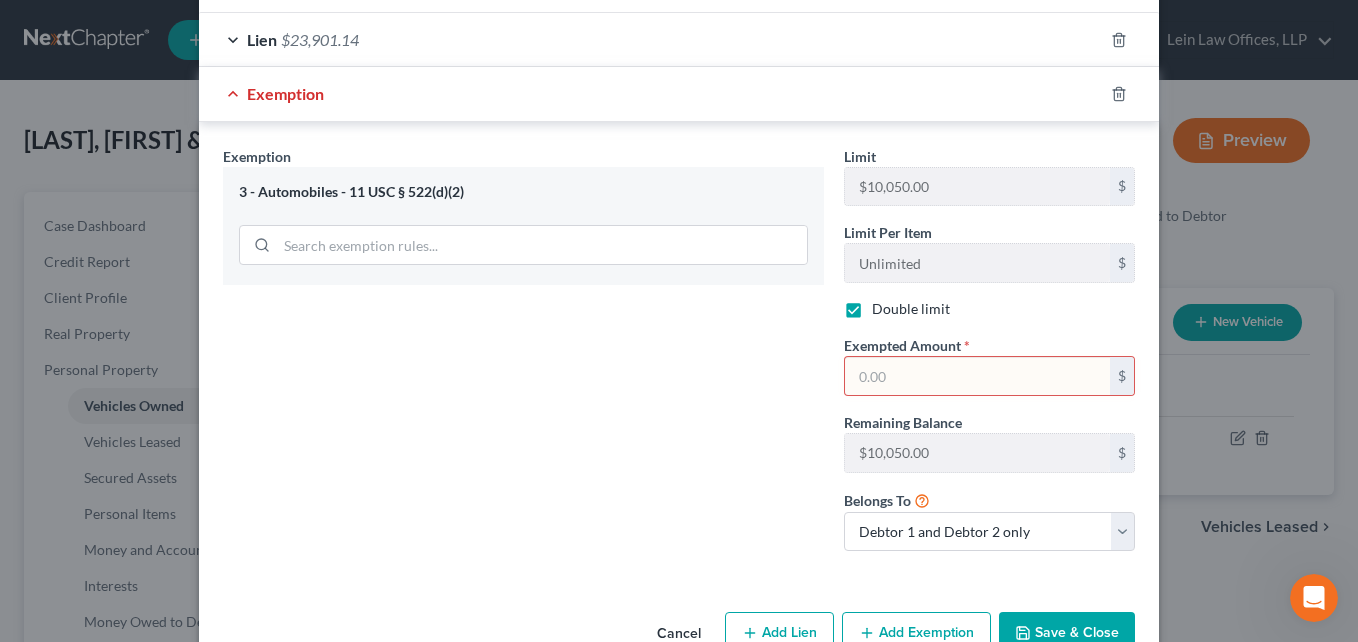 click at bounding box center (977, 376) 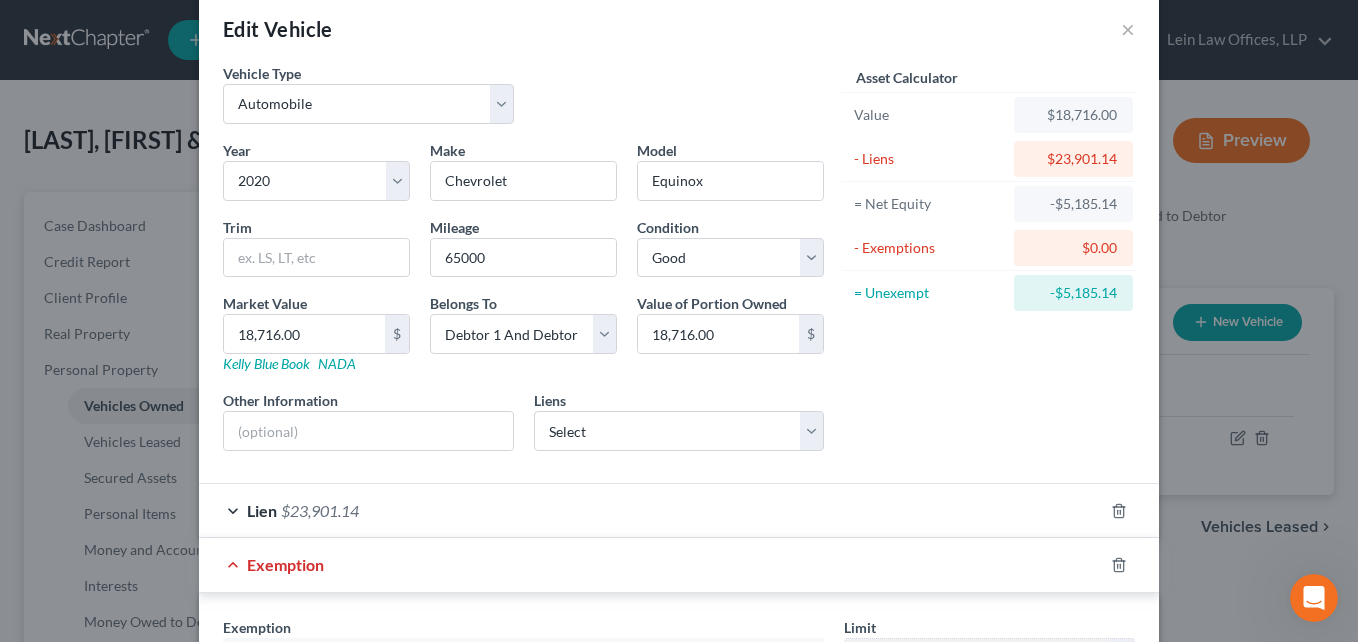 scroll, scrollTop: 0, scrollLeft: 0, axis: both 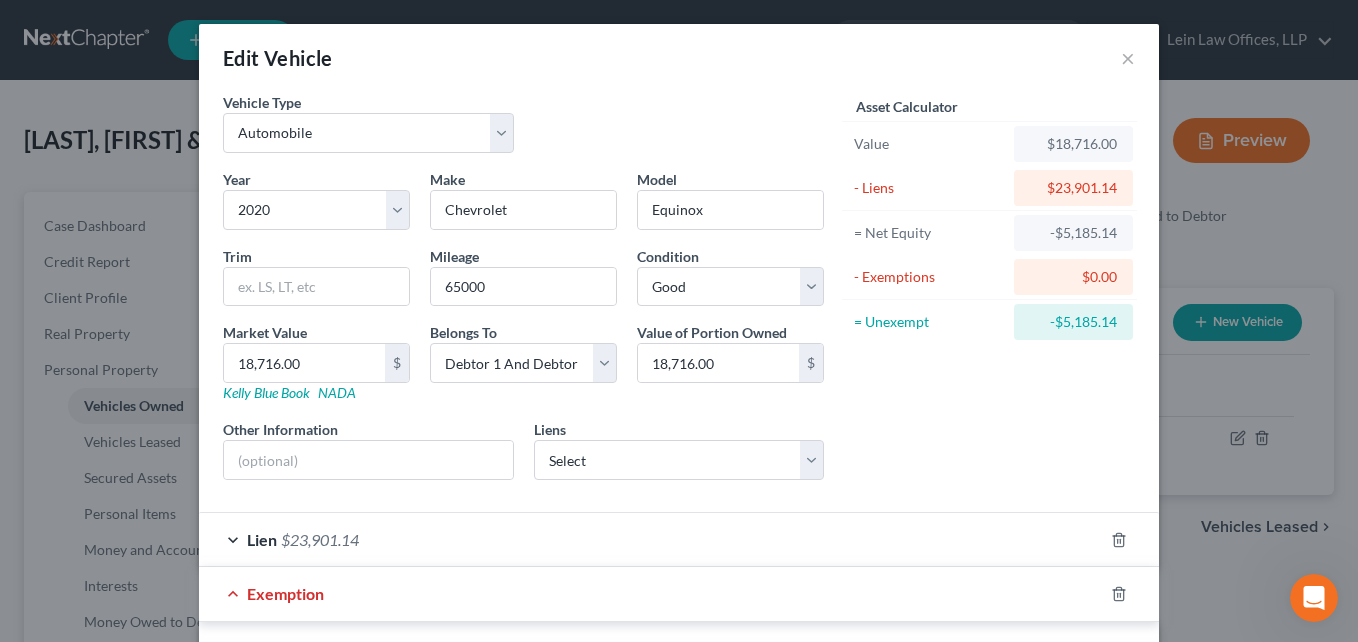 click on "-$5,185.14" at bounding box center [1073, 233] 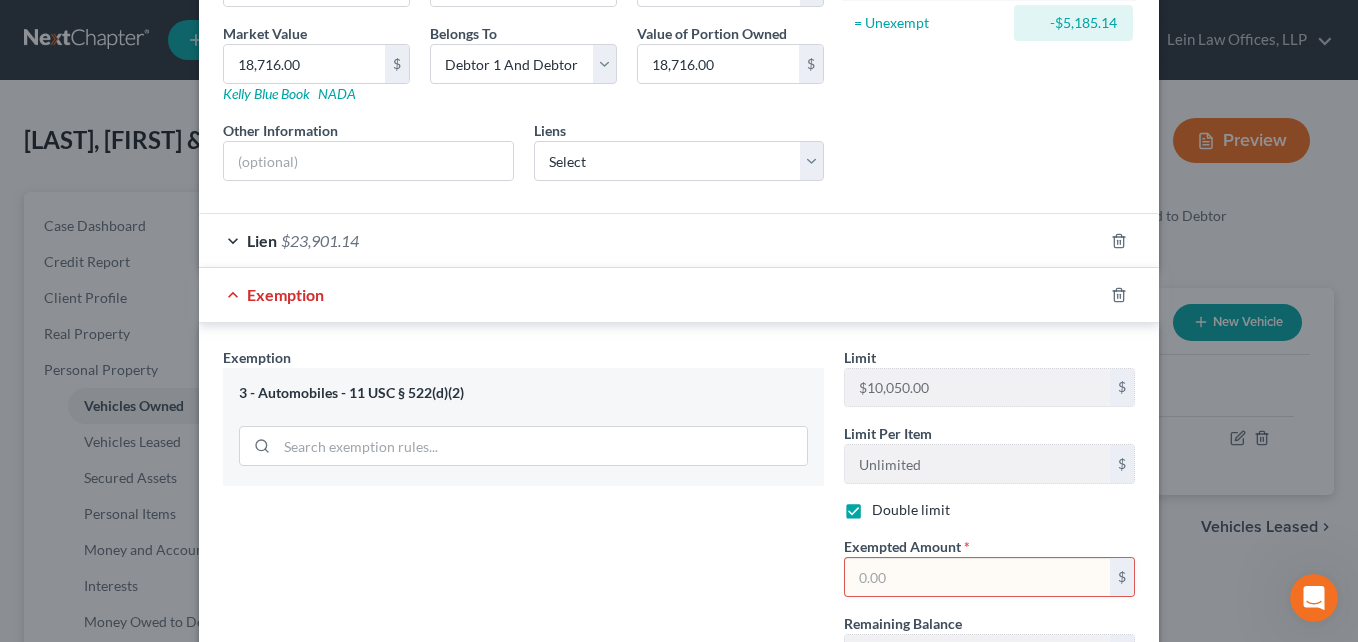 scroll, scrollTop: 300, scrollLeft: 0, axis: vertical 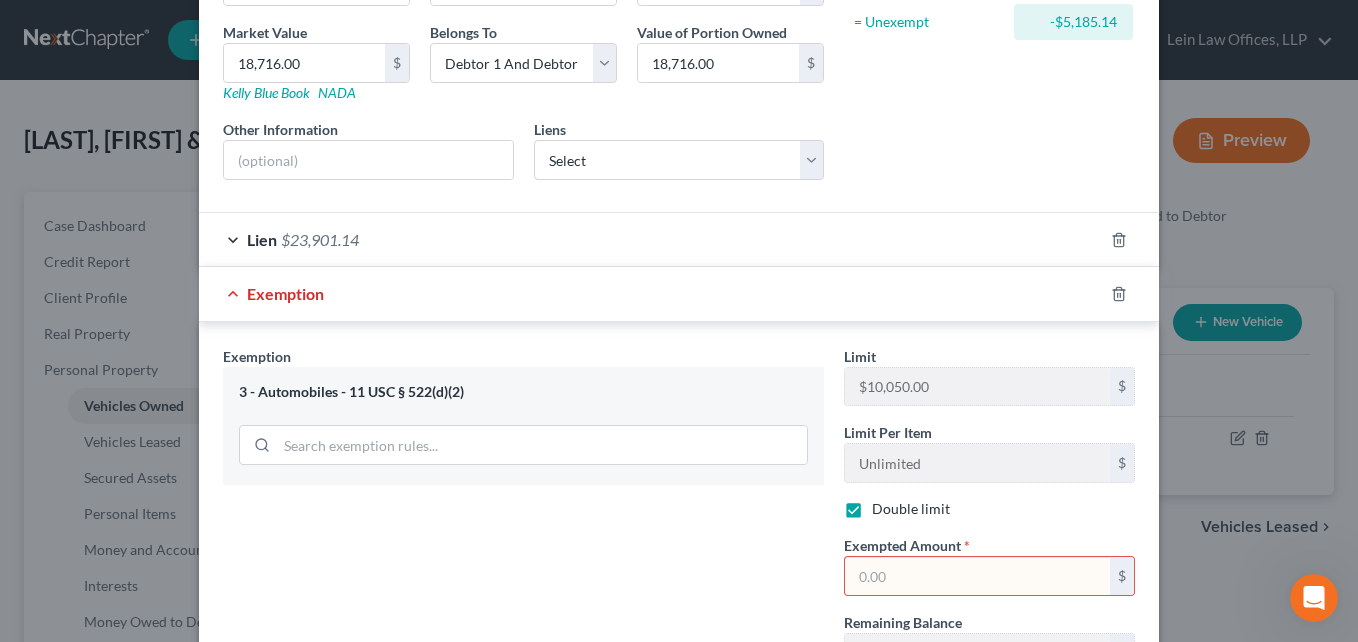 click on "Exemption" at bounding box center [651, 293] 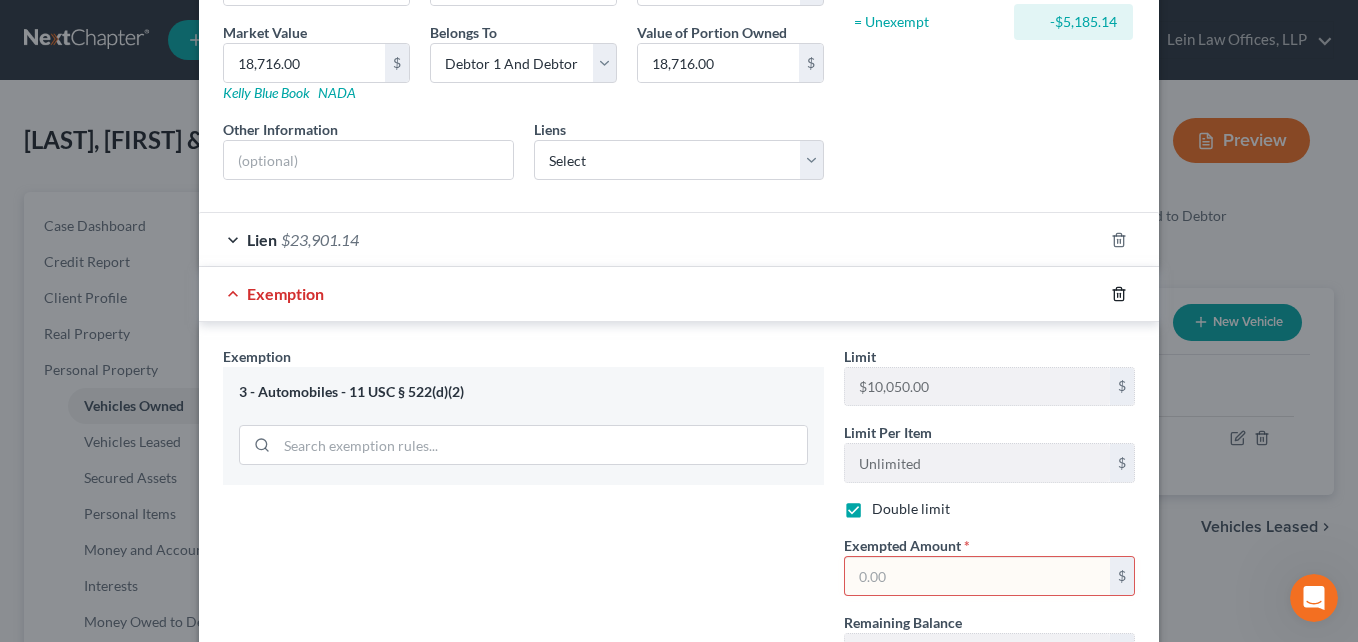 click 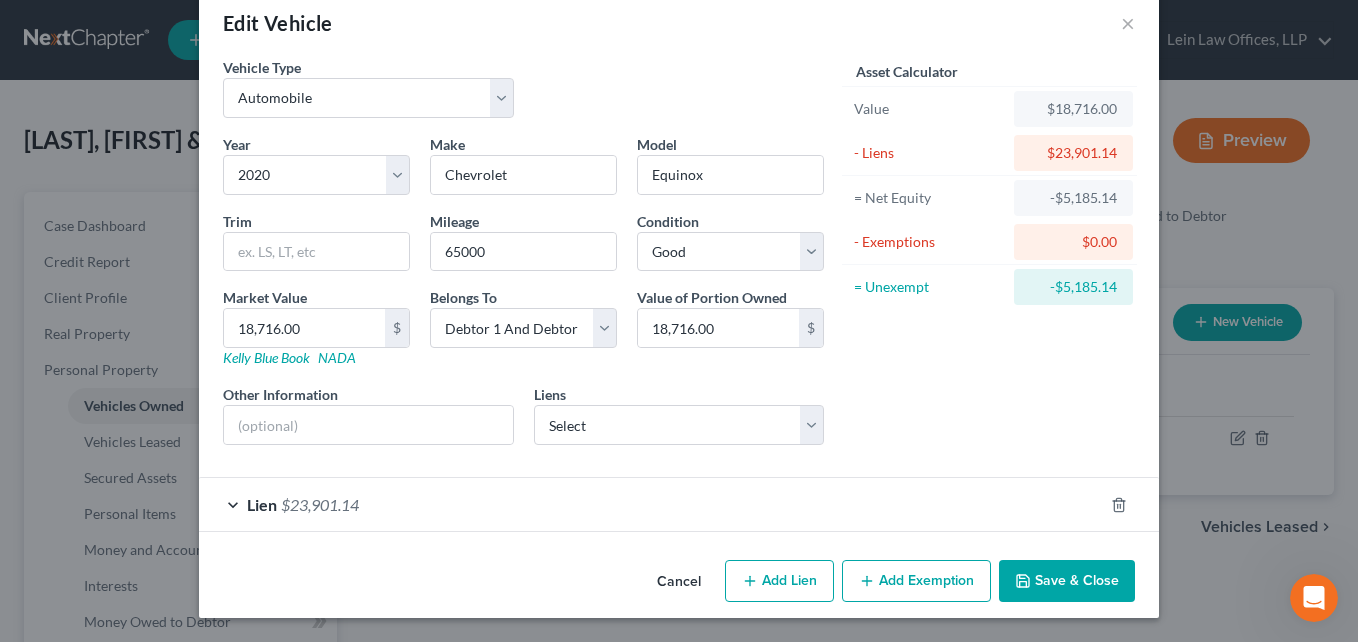scroll, scrollTop: 35, scrollLeft: 0, axis: vertical 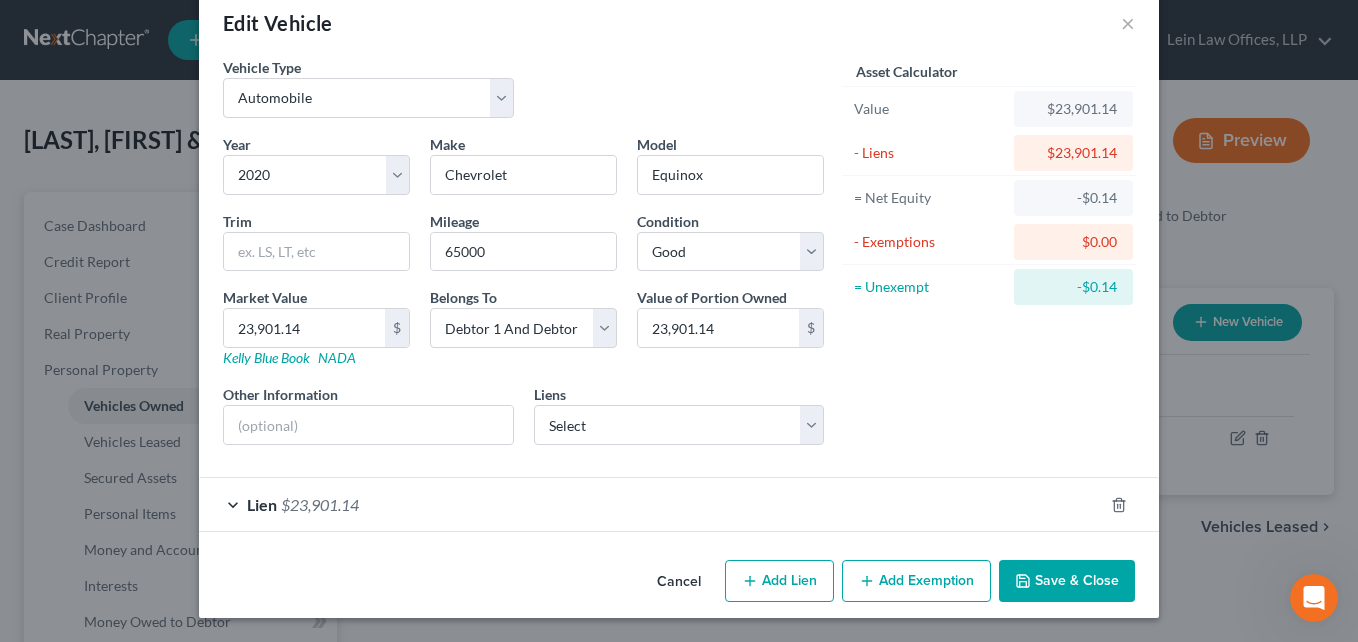 click on "Asset Calculator Value $23,901.14 - Liens $23,901.14 = Net Equity -$0.14 - Exemptions $0.00 = Unexempt -$0.14" at bounding box center [989, 259] 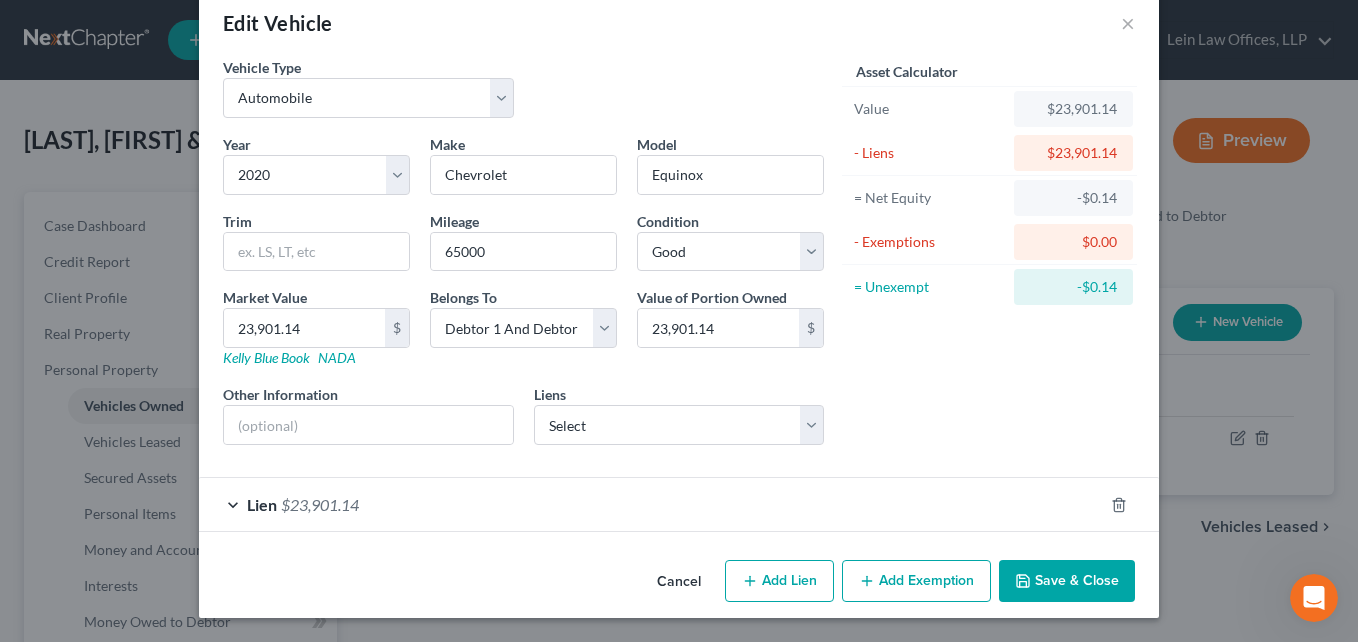 click on "Lien $23,901.14" at bounding box center (651, 504) 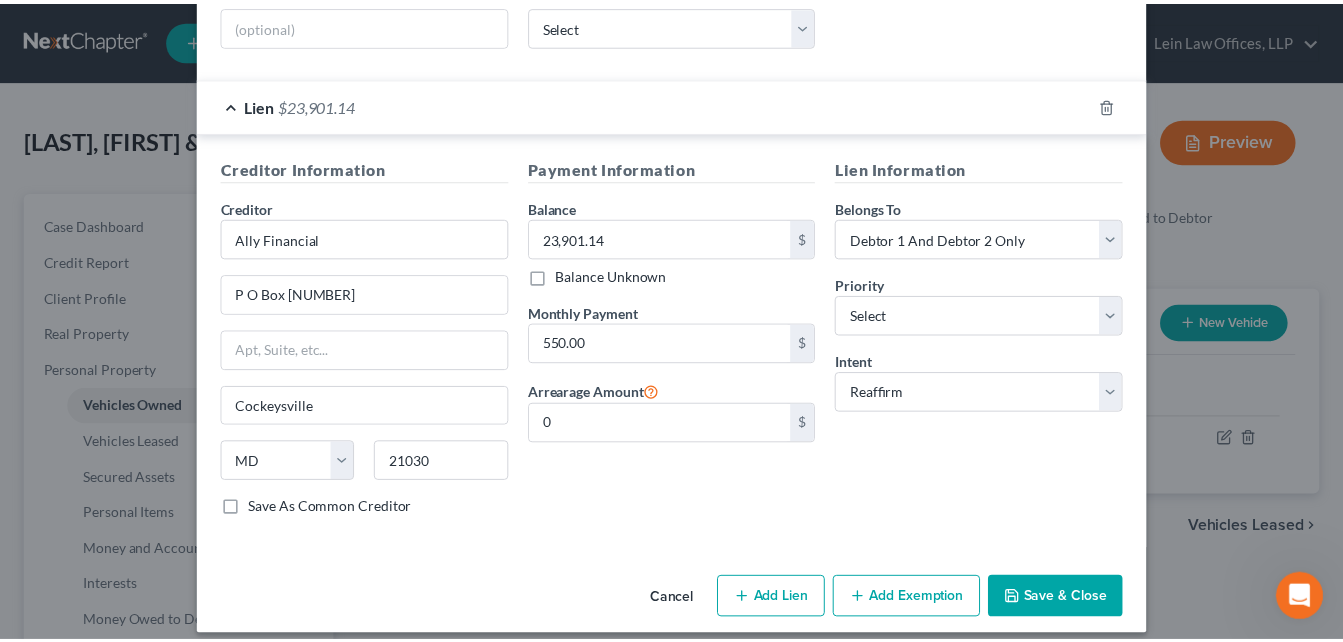 scroll, scrollTop: 452, scrollLeft: 0, axis: vertical 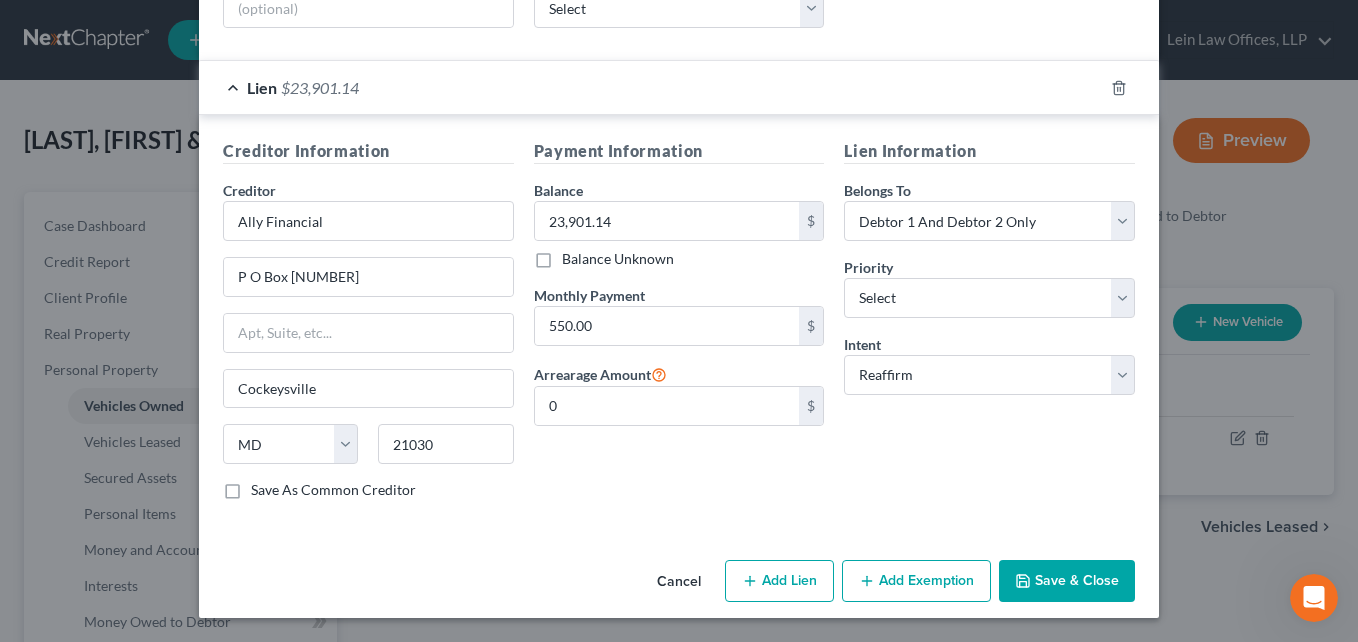 click on "Save & Close" at bounding box center [1067, 581] 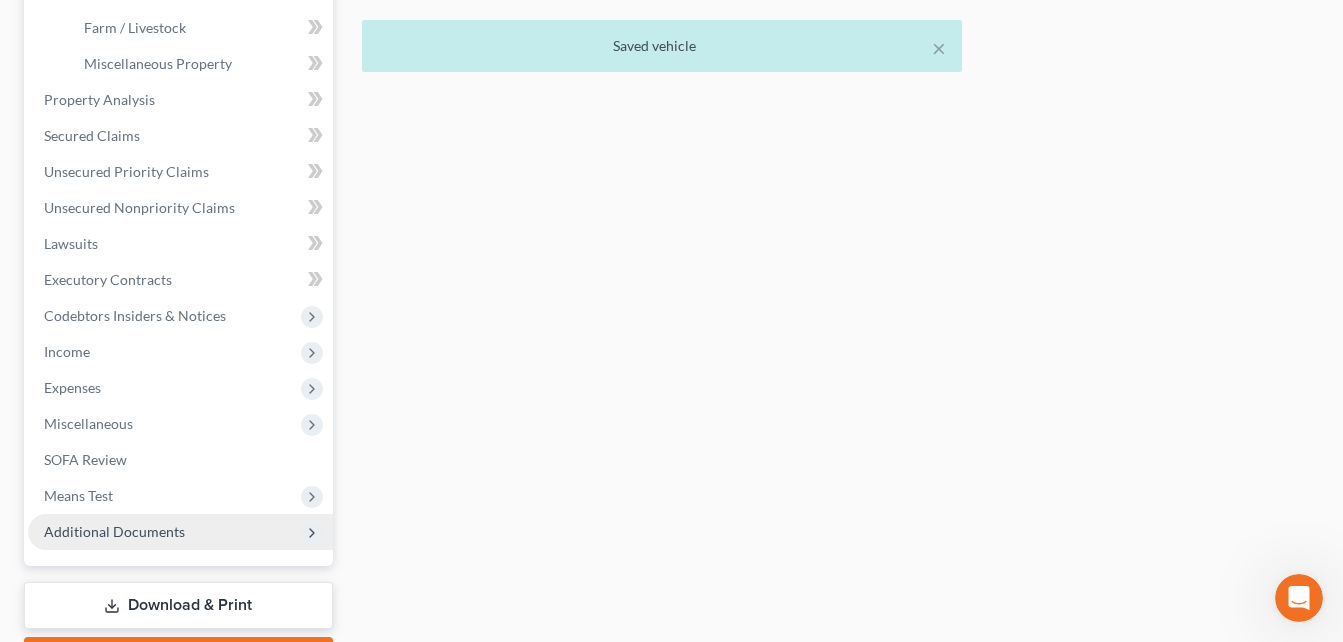 scroll, scrollTop: 700, scrollLeft: 0, axis: vertical 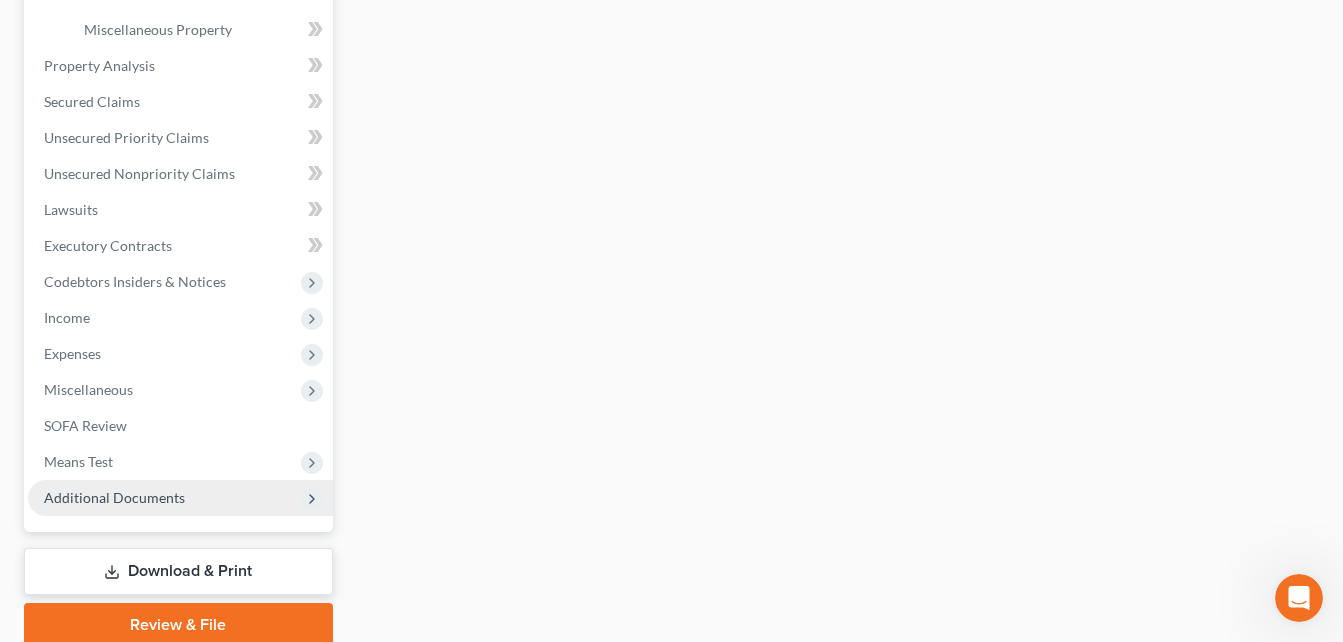click on "Additional Documents" at bounding box center [114, 497] 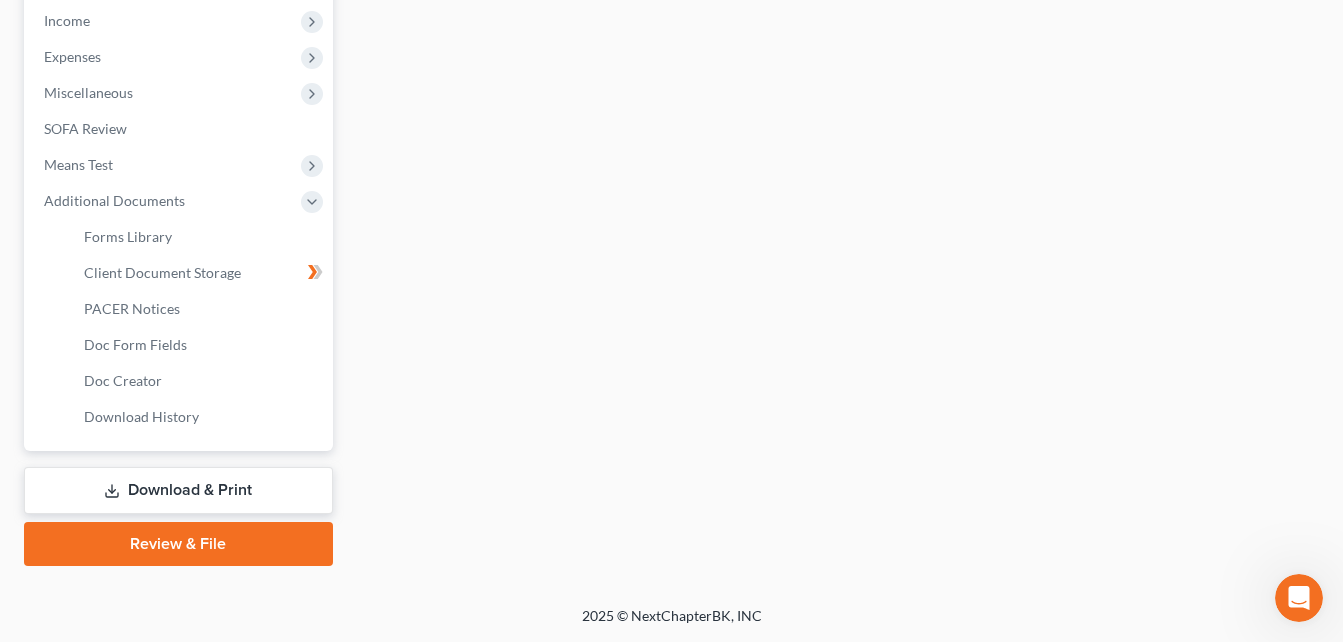 scroll, scrollTop: 637, scrollLeft: 0, axis: vertical 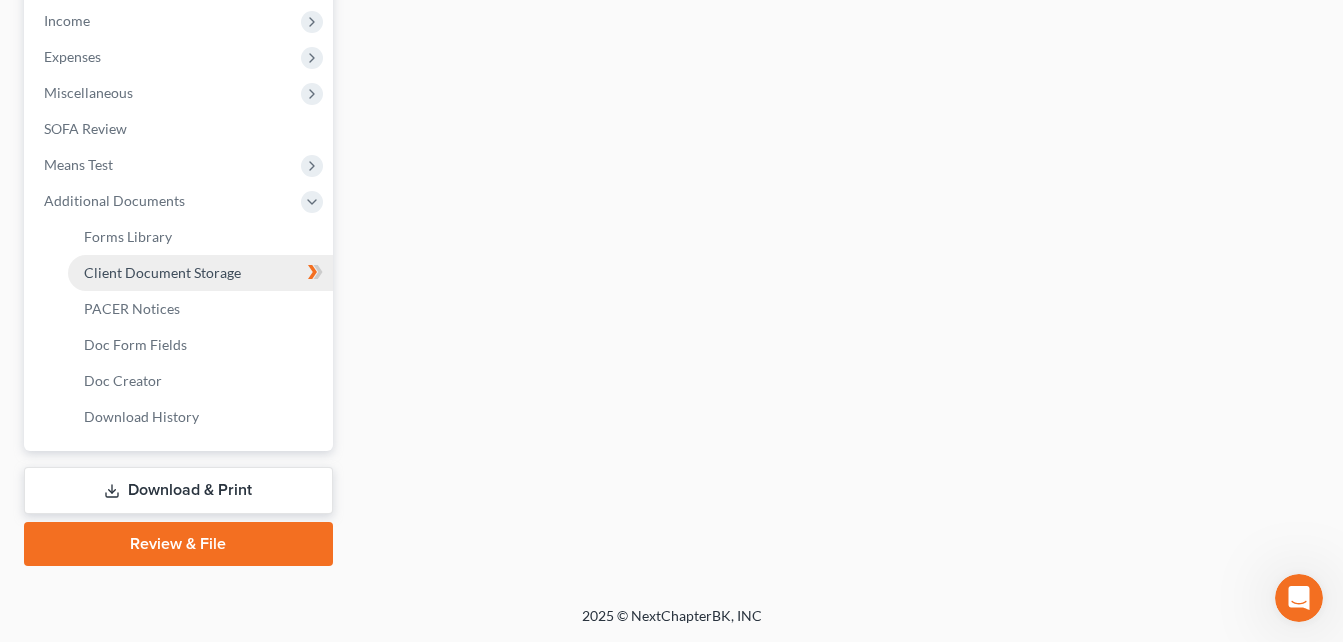click on "Client Document Storage" at bounding box center (200, 273) 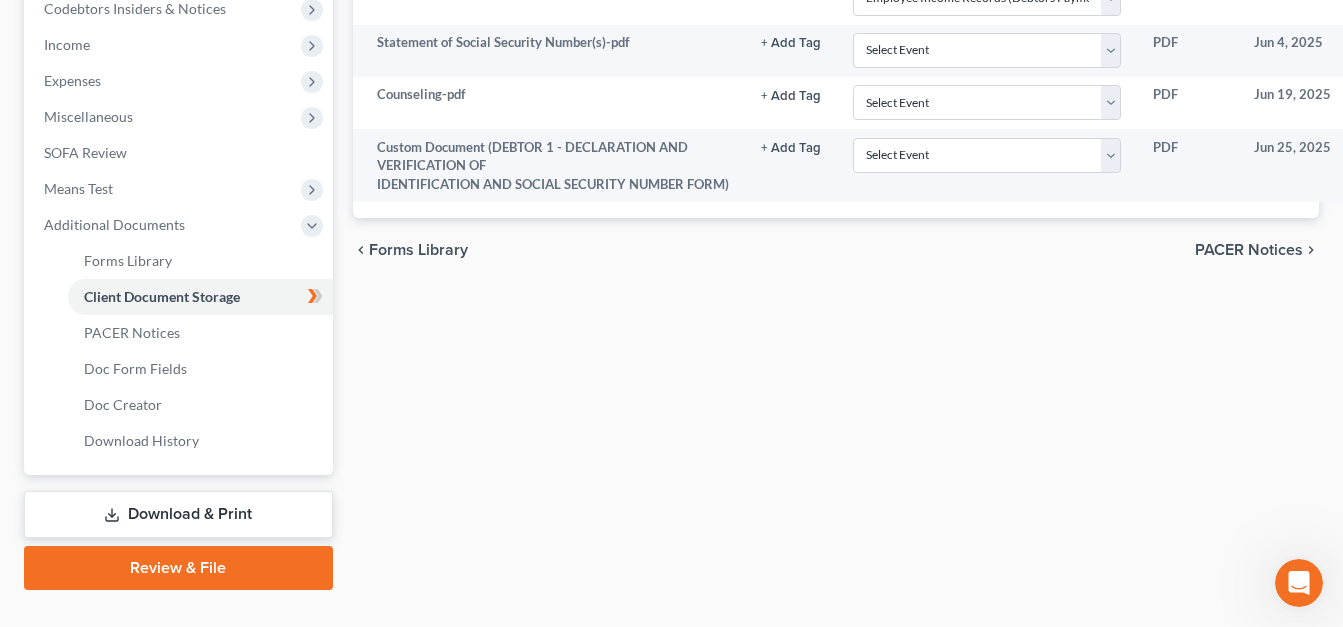 scroll, scrollTop: 652, scrollLeft: 0, axis: vertical 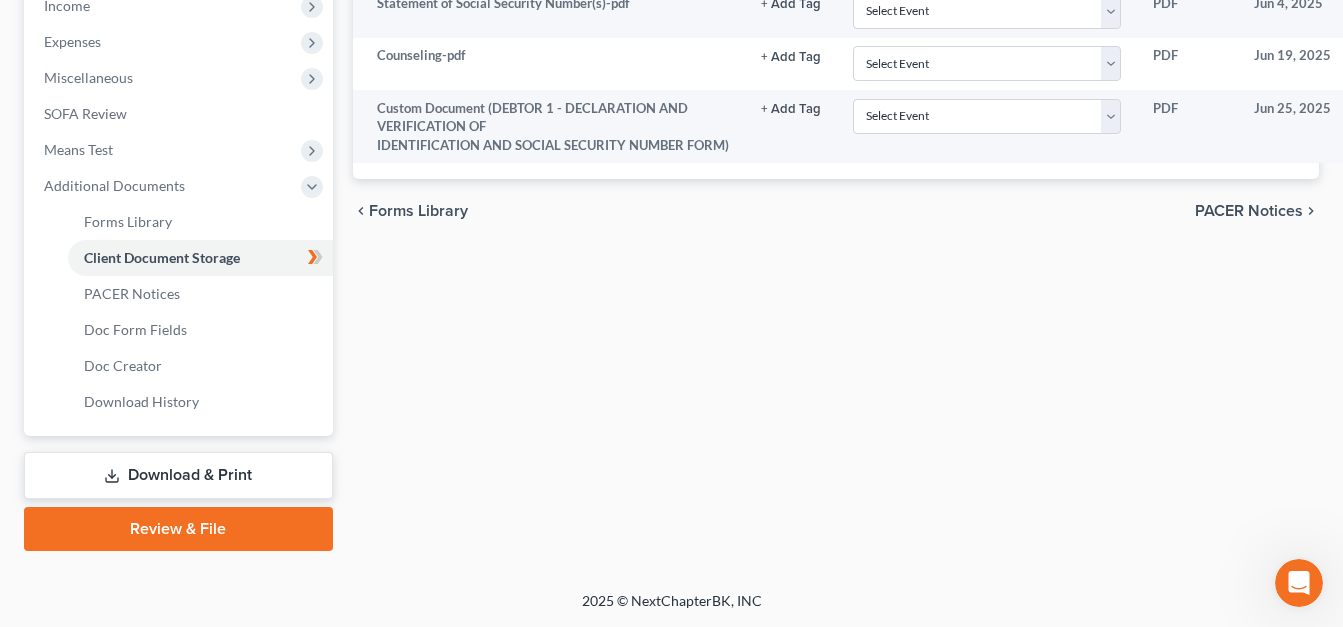 click on "Download & Print" at bounding box center (178, 475) 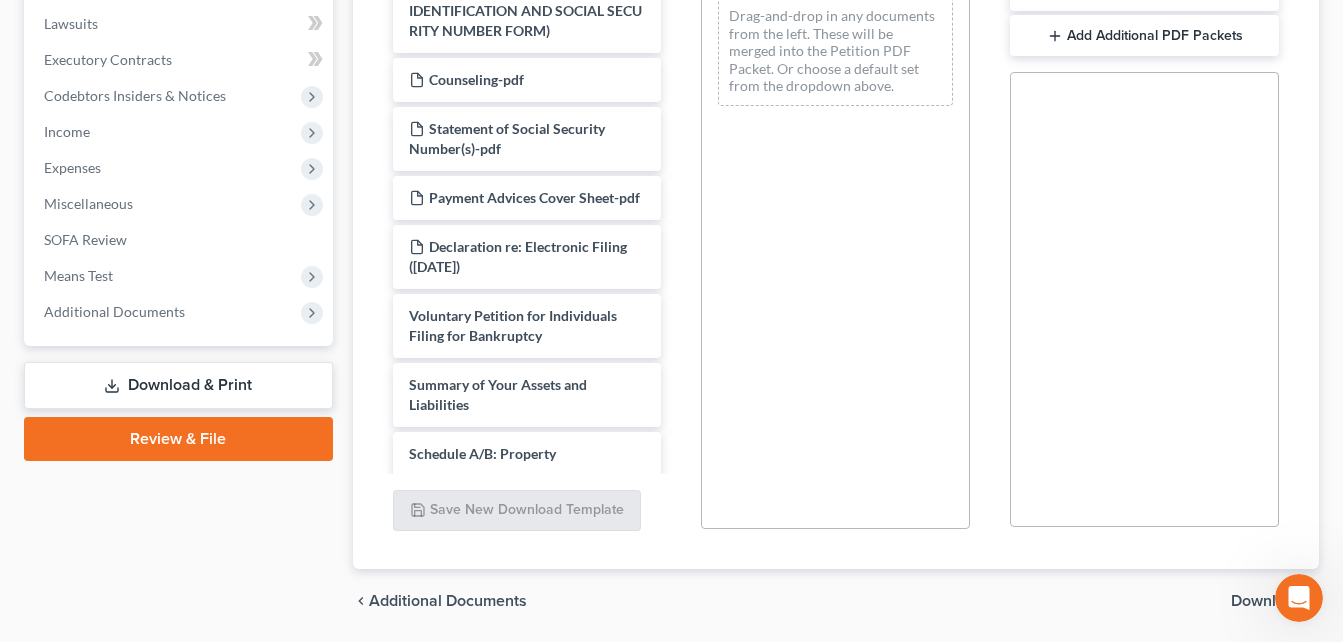 scroll, scrollTop: 593, scrollLeft: 0, axis: vertical 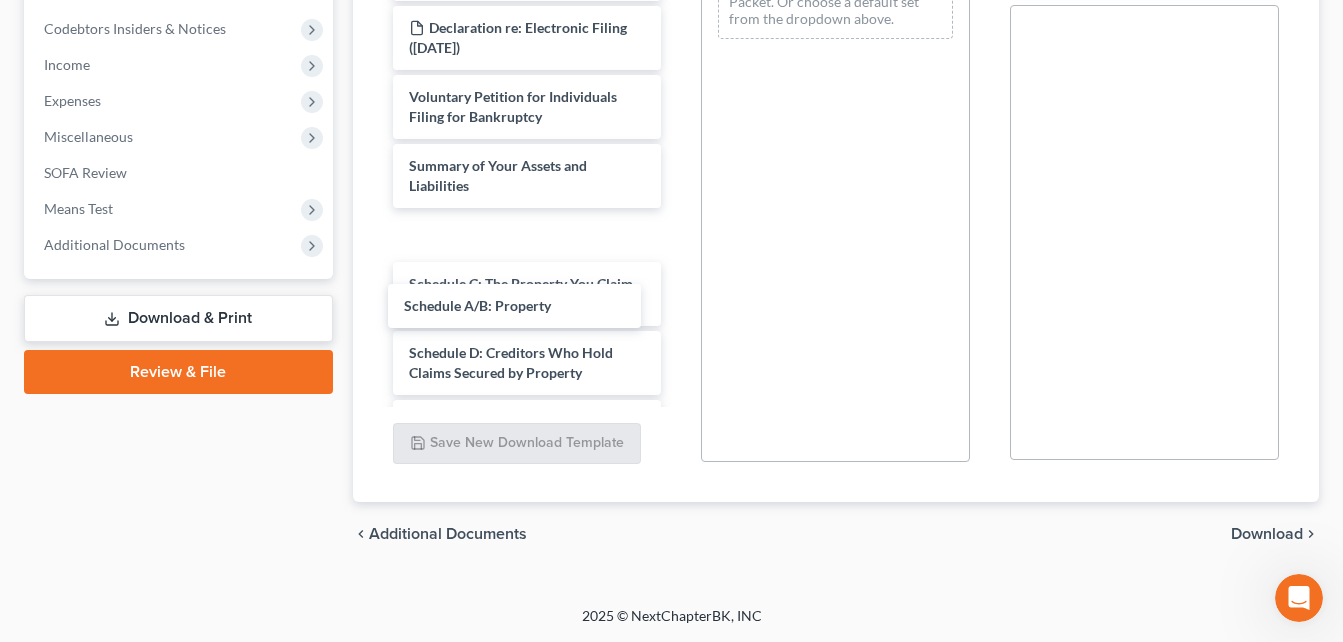 drag, startPoint x: 453, startPoint y: 262, endPoint x: 470, endPoint y: 279, distance: 24.04163 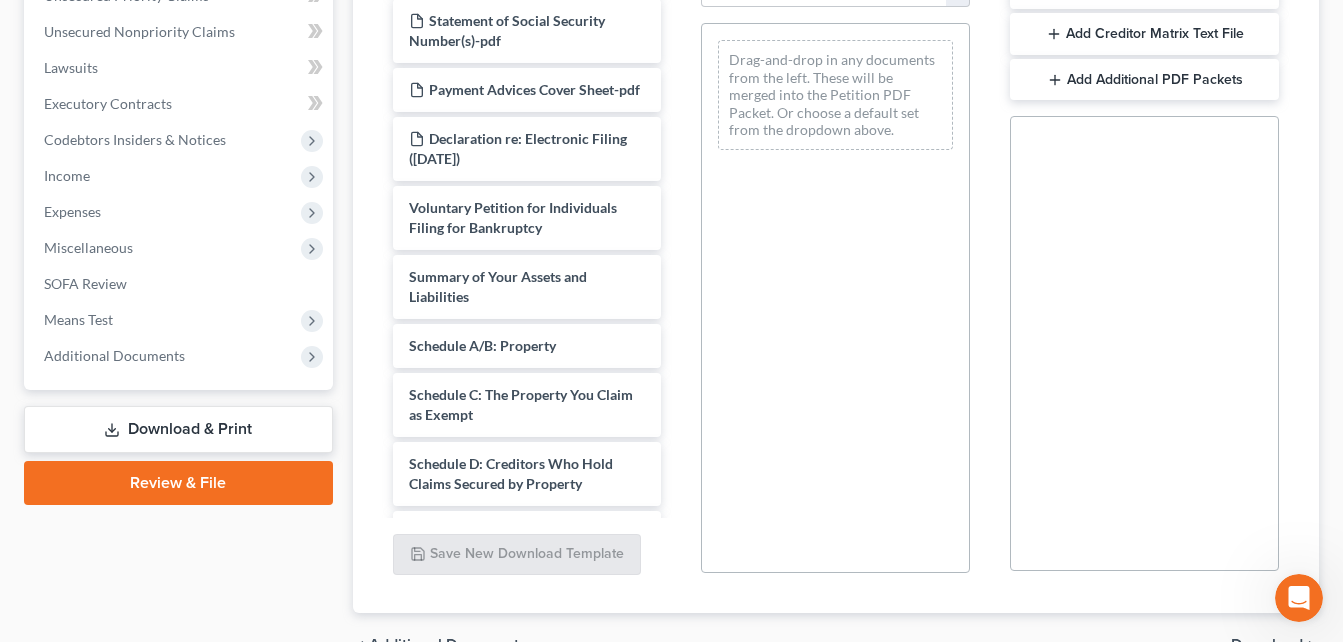 scroll, scrollTop: 193, scrollLeft: 0, axis: vertical 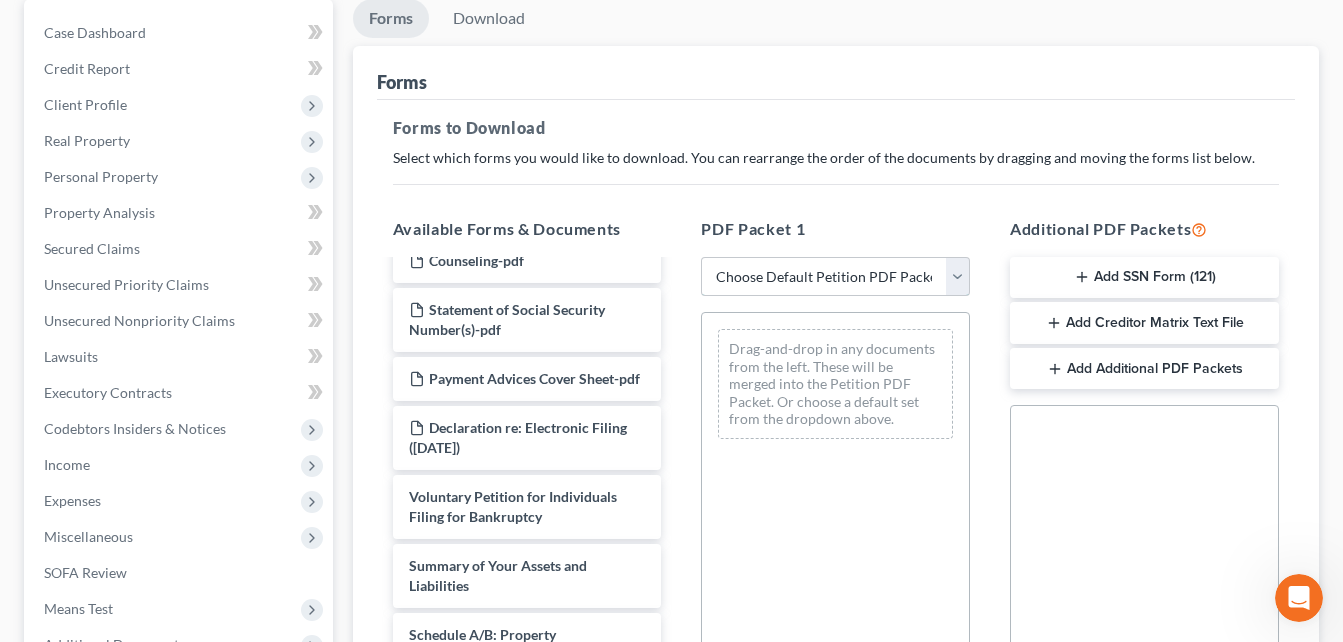 click on "Choose Default Petition PDF Packet Complete Bankruptcy Petition (all forms and schedules) Emergency Filing Forms (Petition and Creditor List Only) Amended Forms Signature Pages Only" at bounding box center [835, 277] 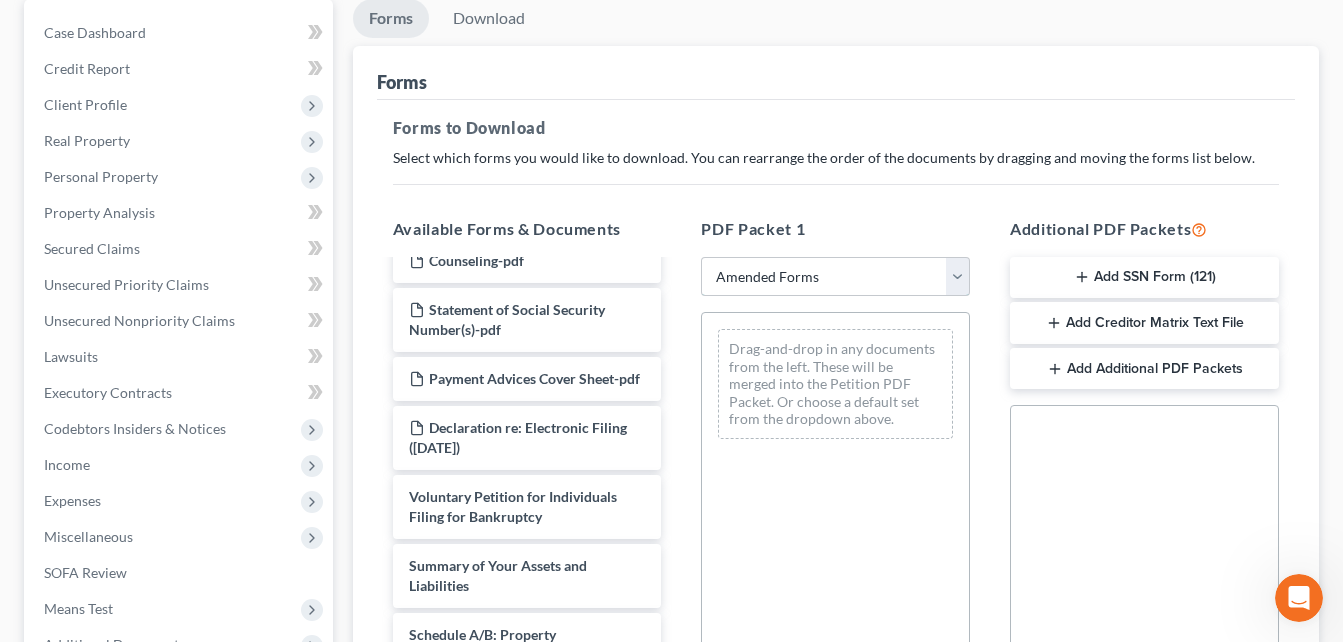 click on "Choose Default Petition PDF Packet Complete Bankruptcy Petition (all forms and schedules) Emergency Filing Forms (Petition and Creditor List Only) Amended Forms Signature Pages Only" at bounding box center [835, 277] 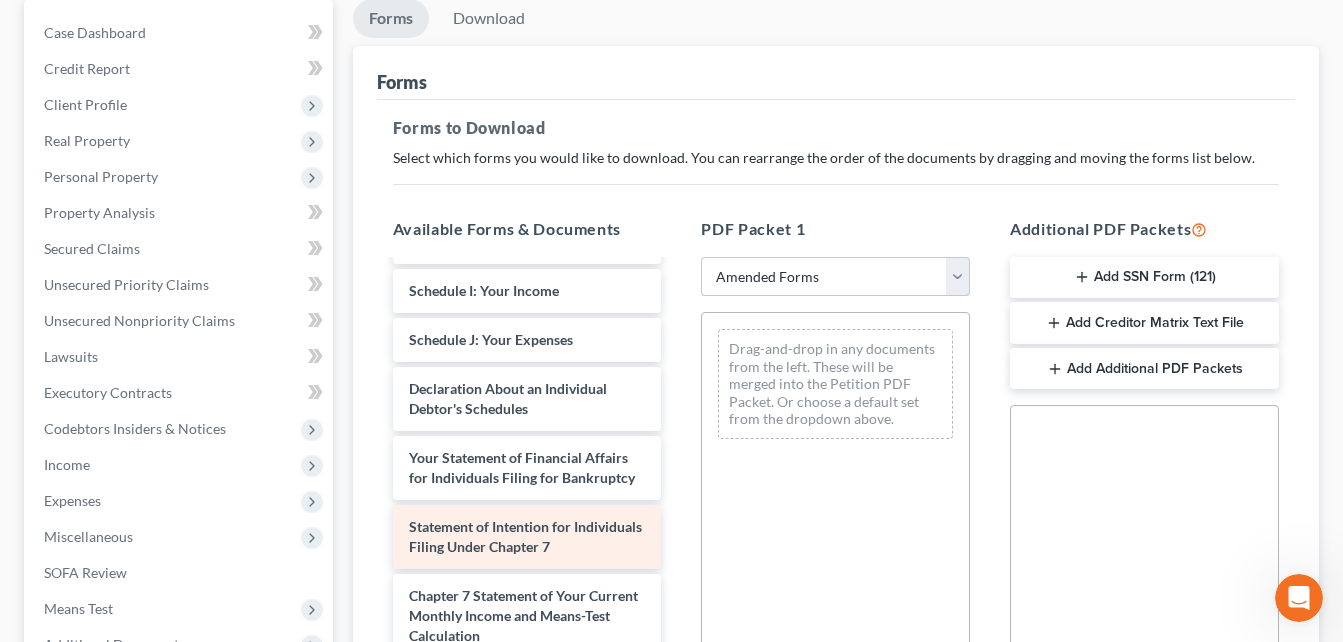 scroll, scrollTop: 637, scrollLeft: 0, axis: vertical 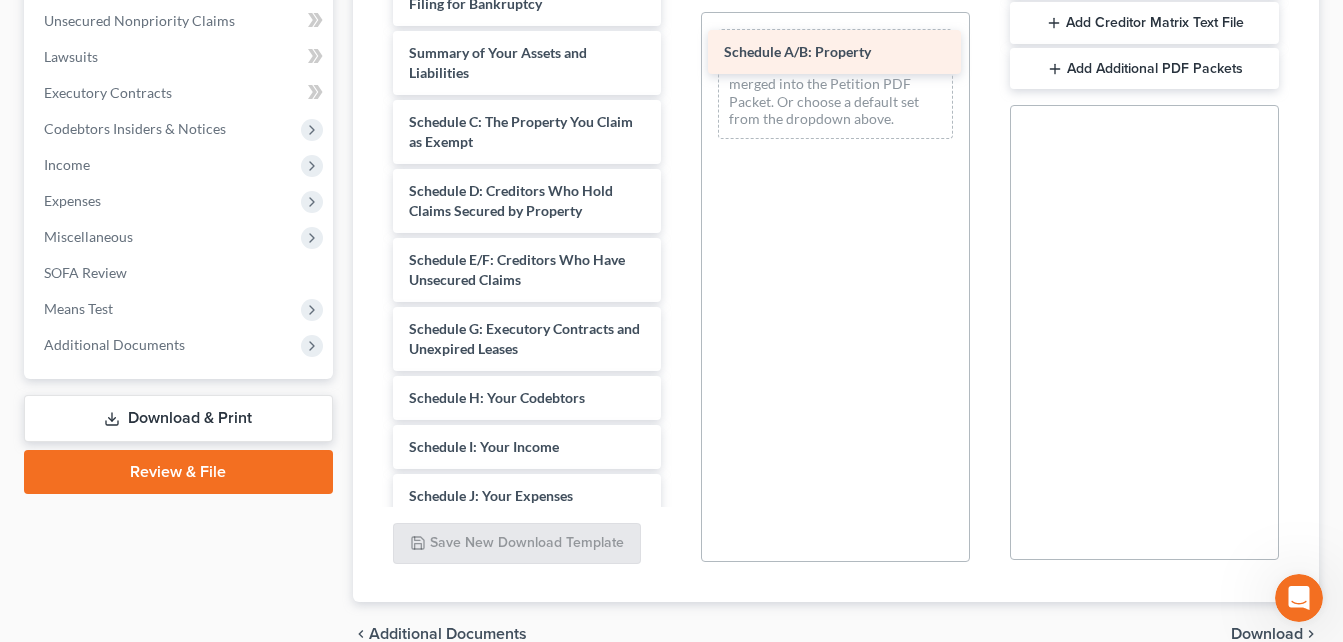 drag, startPoint x: 488, startPoint y: 113, endPoint x: 803, endPoint y: 43, distance: 322.68405 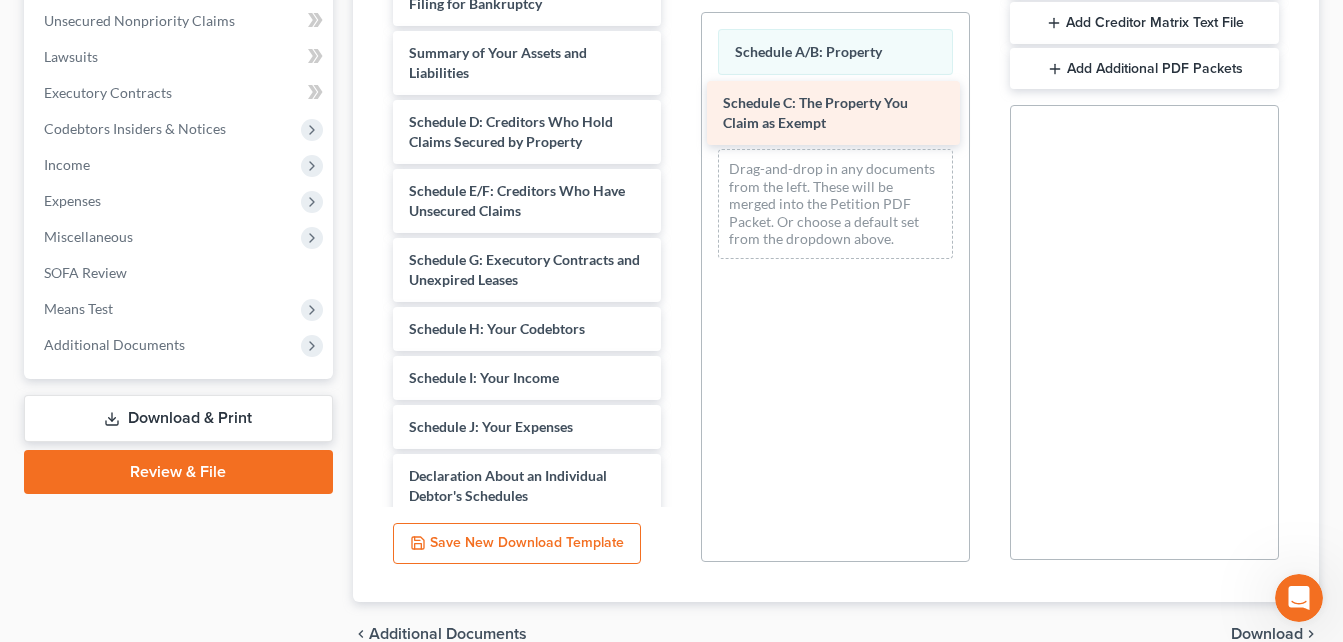 drag, startPoint x: 468, startPoint y: 134, endPoint x: 782, endPoint y: 115, distance: 314.5743 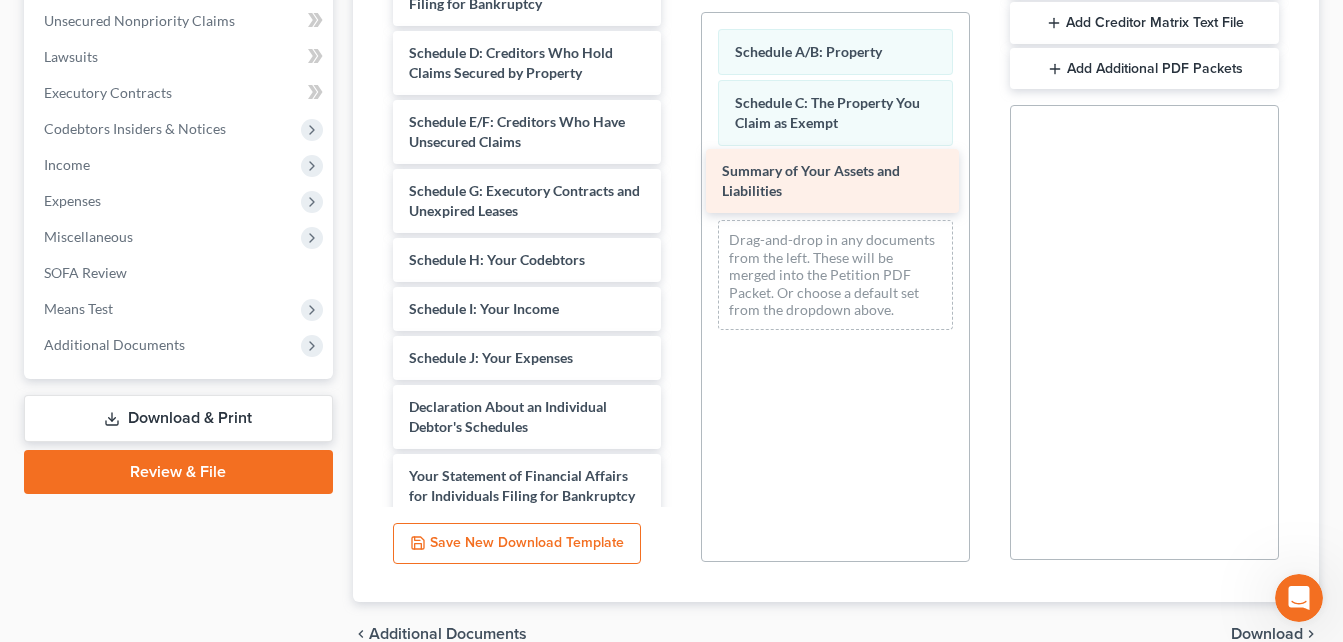 drag, startPoint x: 460, startPoint y: 64, endPoint x: 771, endPoint y: 183, distance: 332.9895 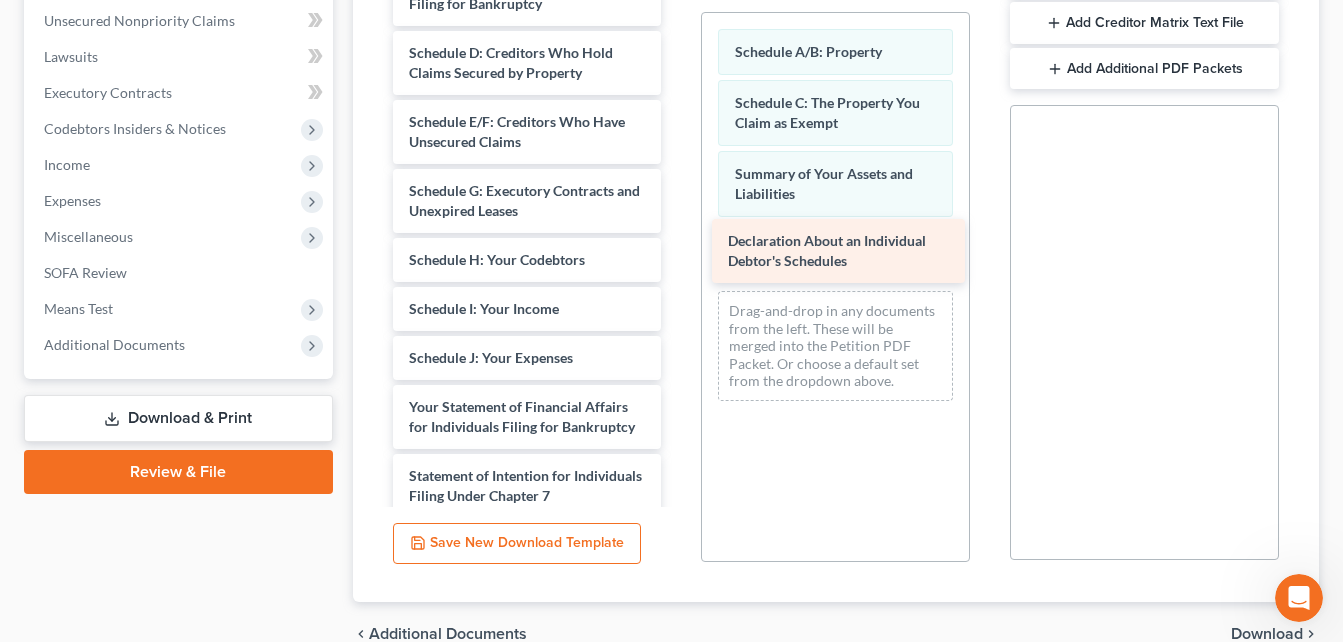 drag, startPoint x: 447, startPoint y: 423, endPoint x: 766, endPoint y: 257, distance: 359.60672 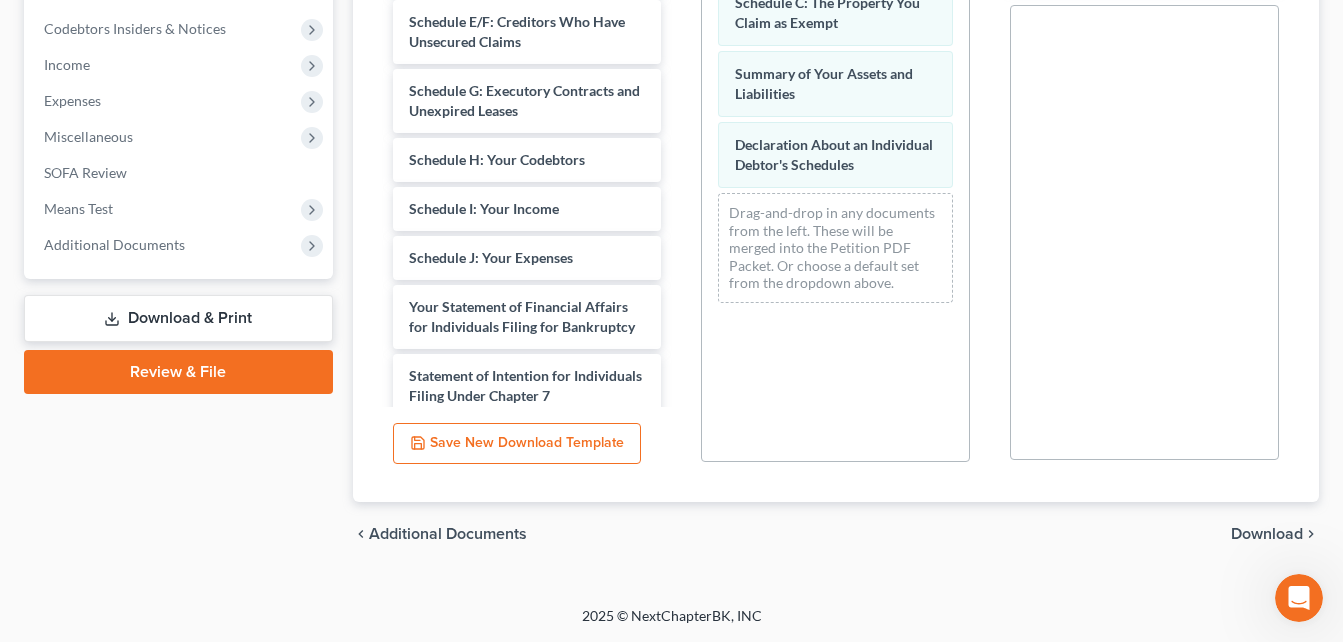 click on "Download" at bounding box center (1267, 534) 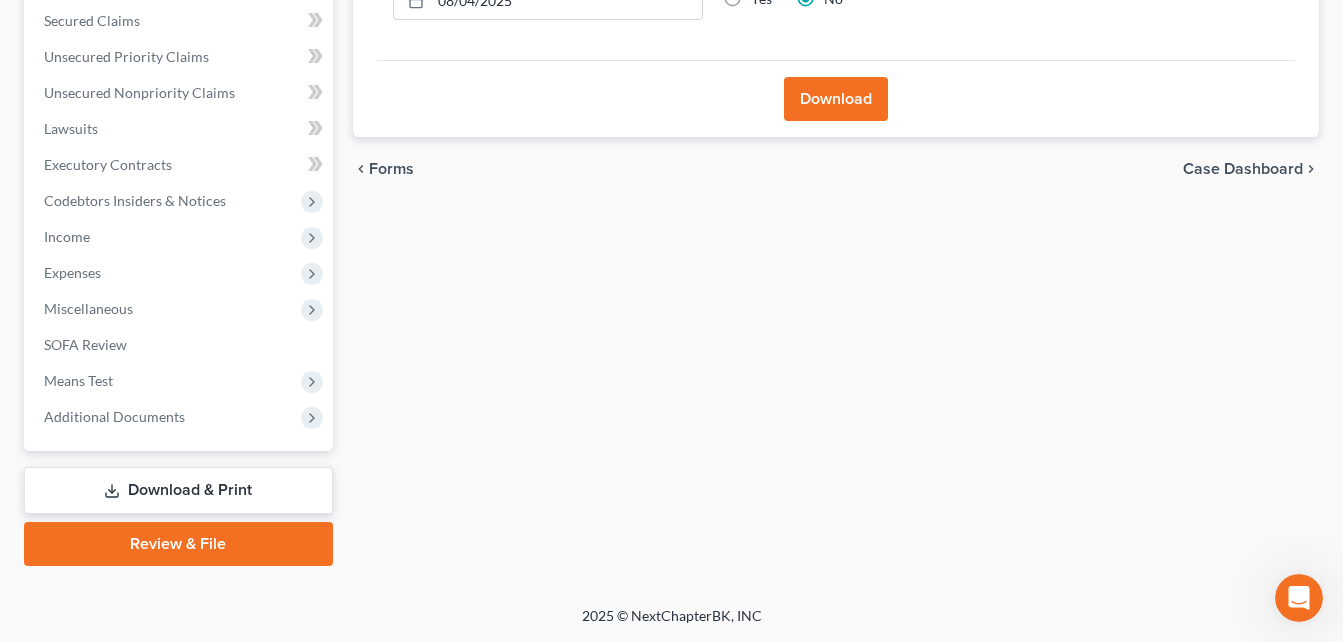 scroll, scrollTop: 421, scrollLeft: 0, axis: vertical 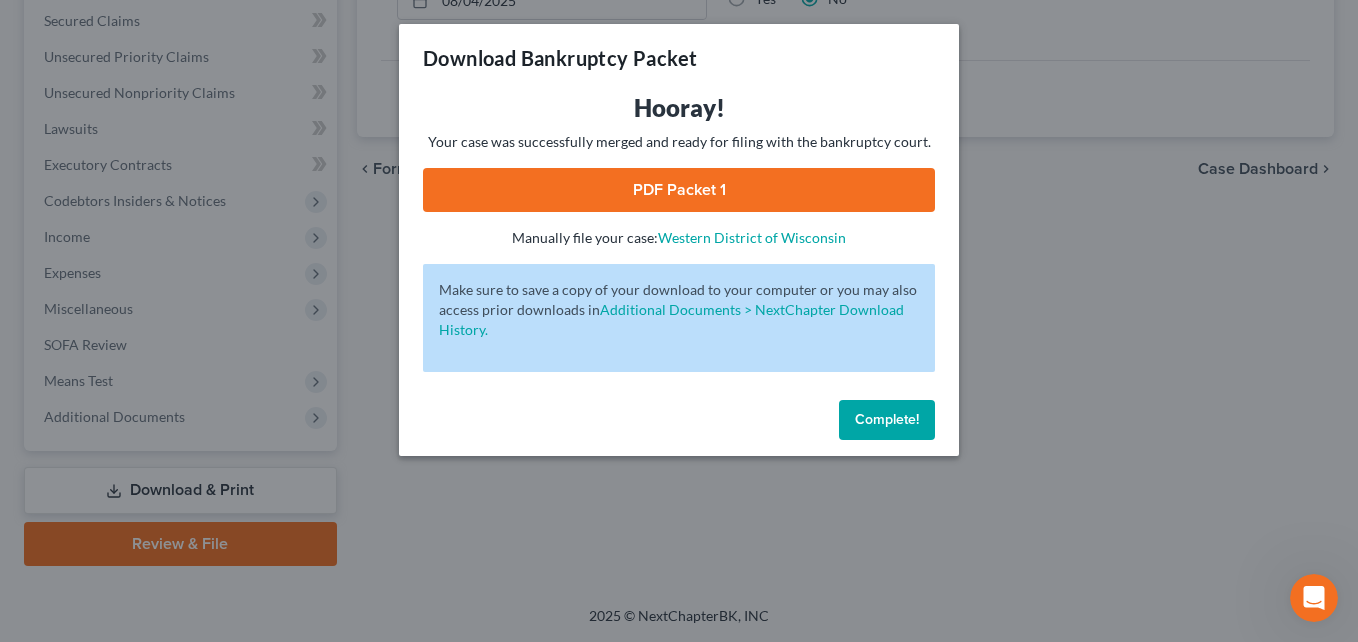 click on "PDF Packet 1" at bounding box center [679, 190] 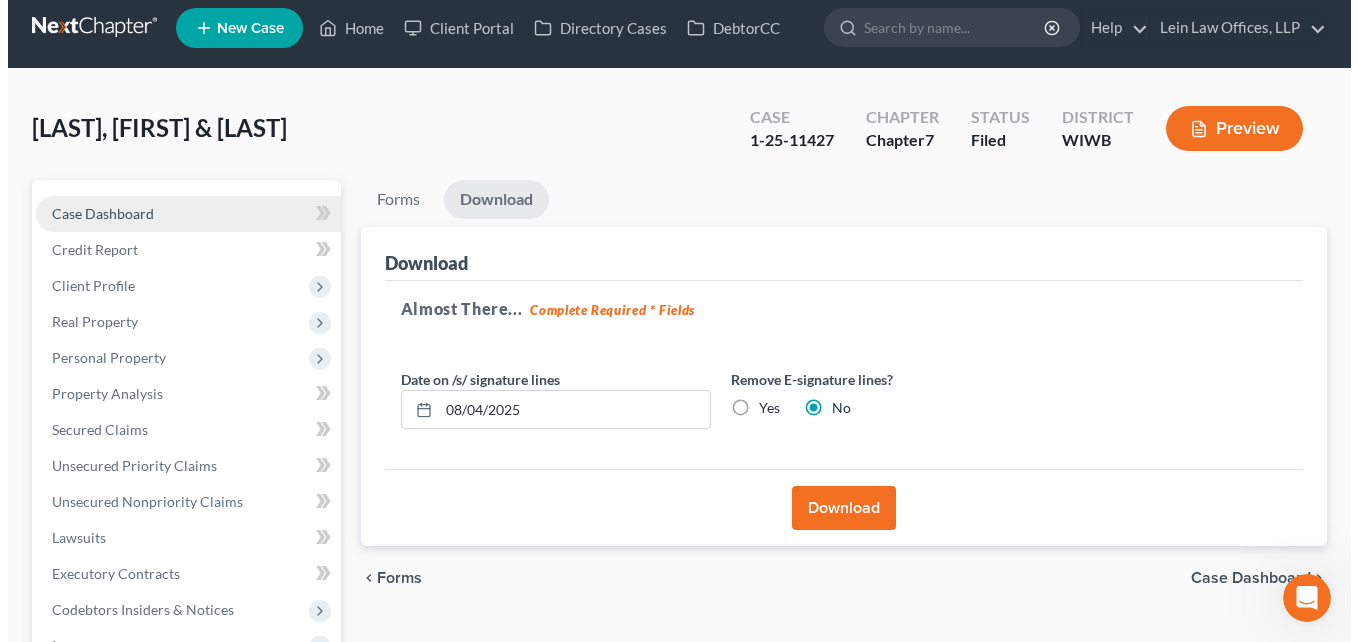 scroll, scrollTop: 0, scrollLeft: 0, axis: both 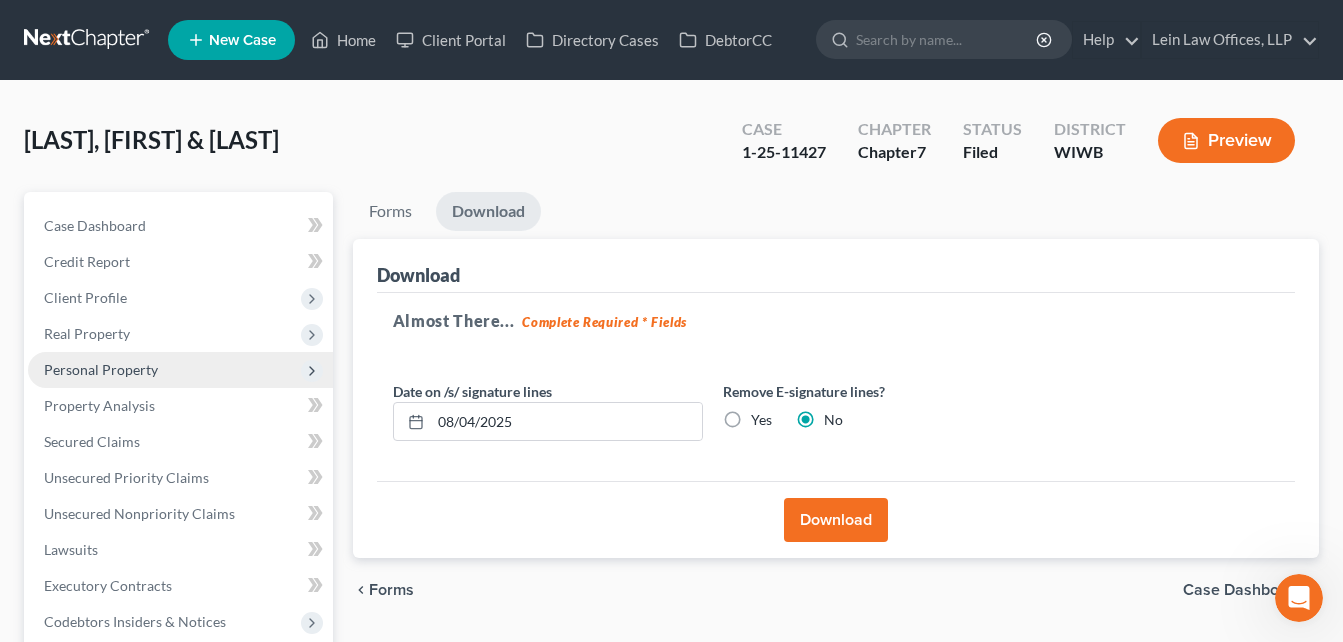 click on "Personal Property" at bounding box center [101, 369] 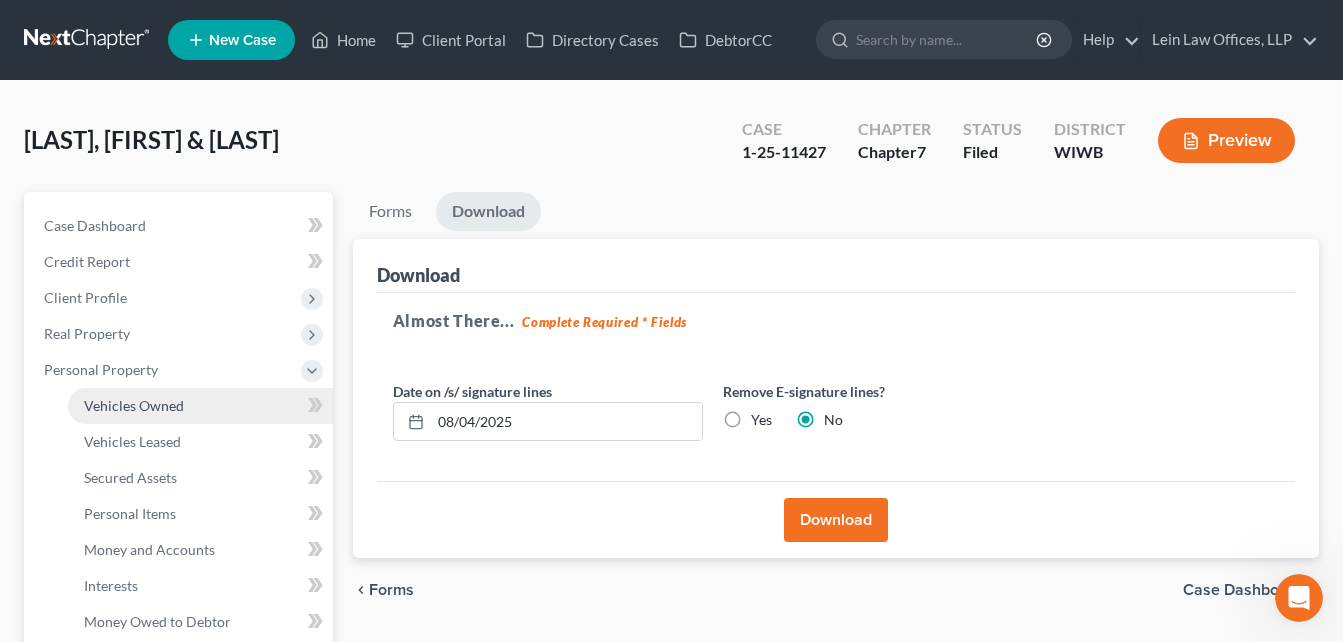 click on "Vehicles Owned" at bounding box center [134, 405] 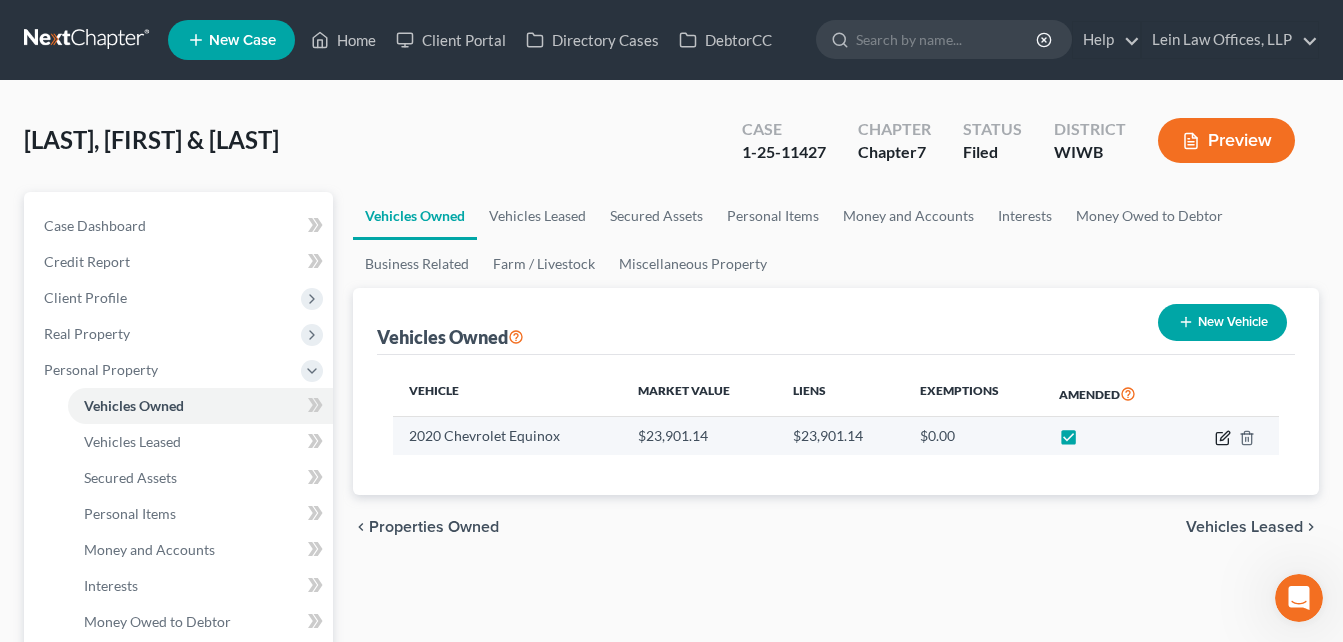 click 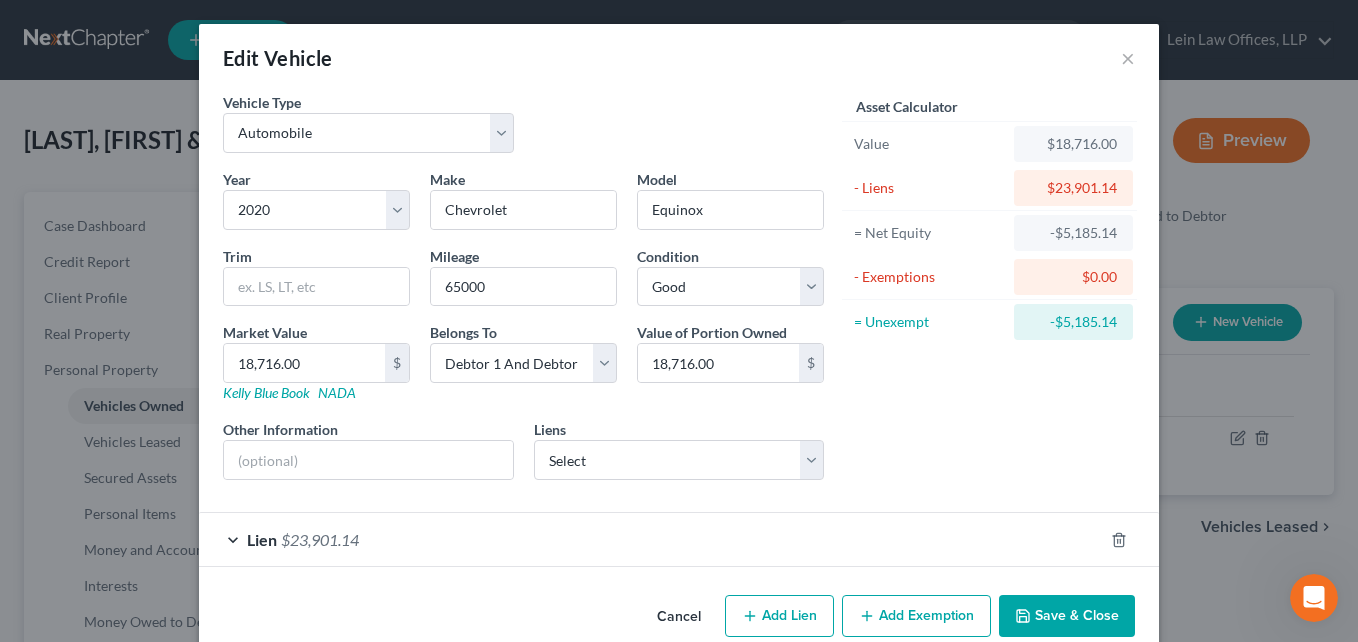 click on "Add Exemption" at bounding box center [916, 616] 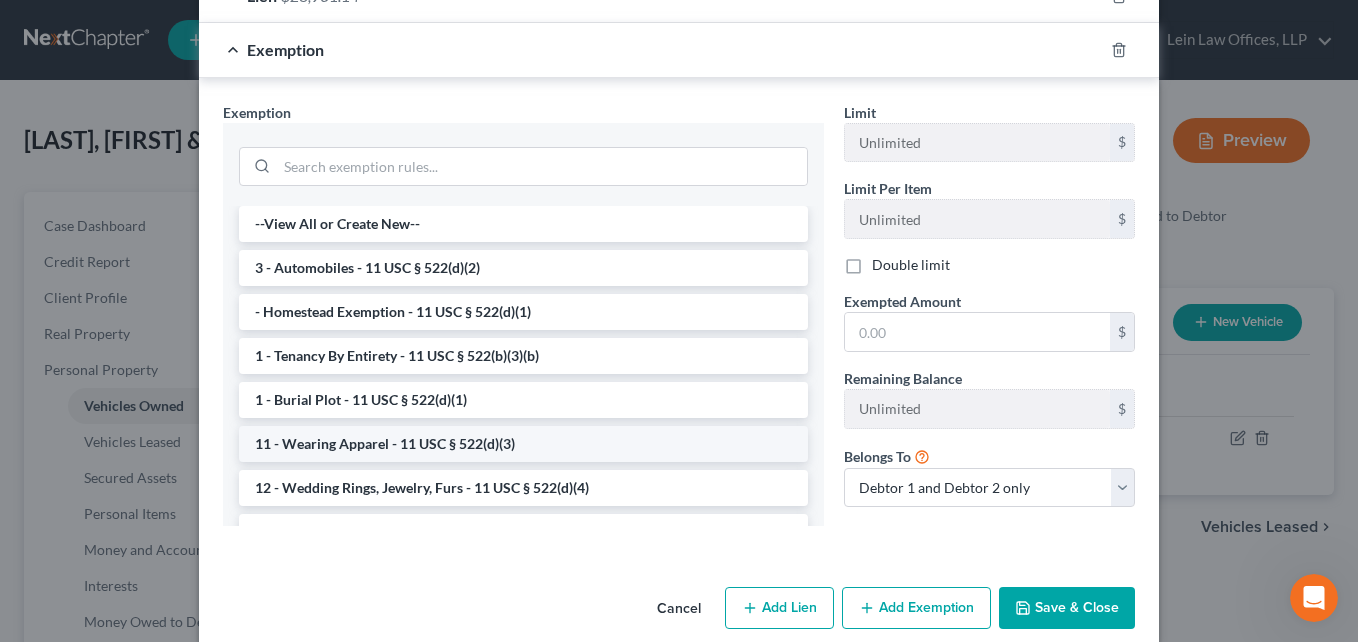 scroll, scrollTop: 571, scrollLeft: 0, axis: vertical 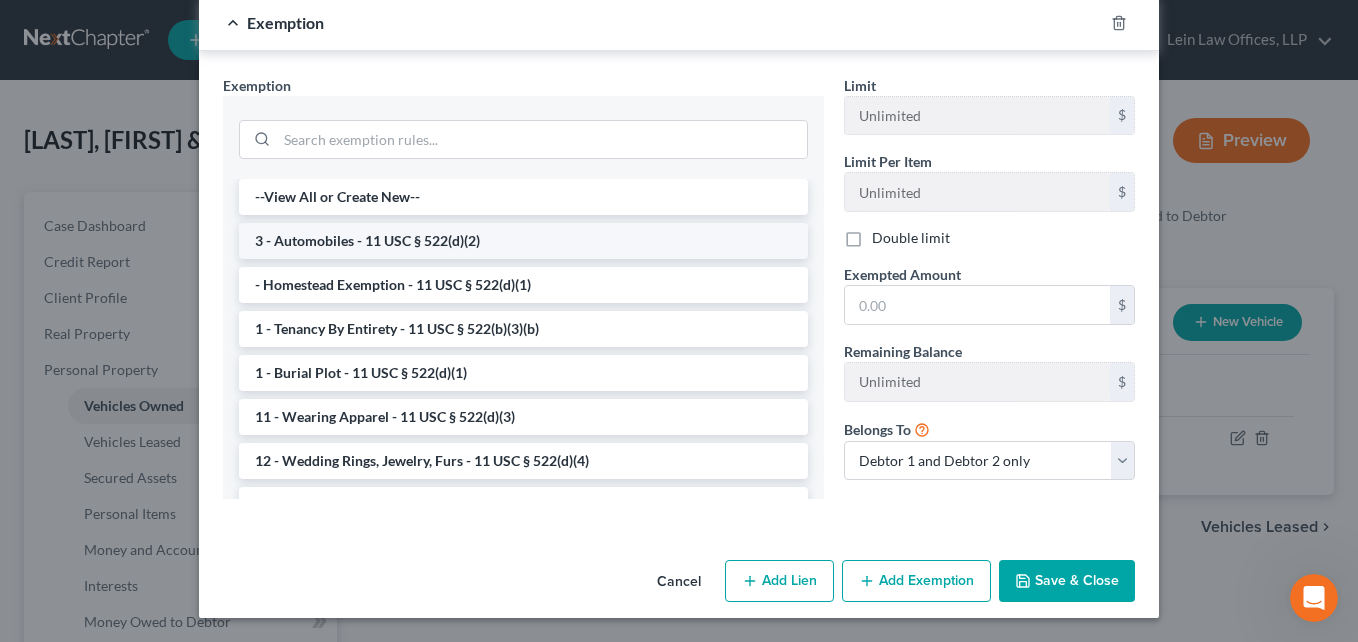 click on "3 - Automobiles - 11 USC § 522(d)(2)" at bounding box center (523, 241) 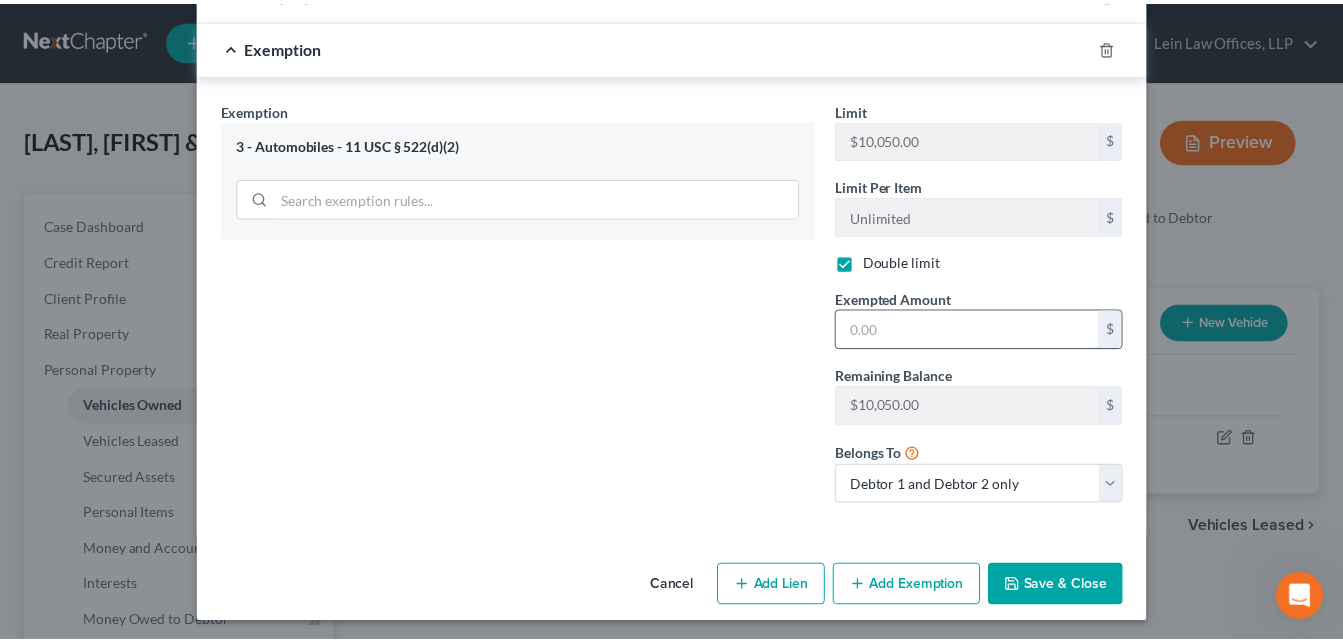 scroll, scrollTop: 552, scrollLeft: 0, axis: vertical 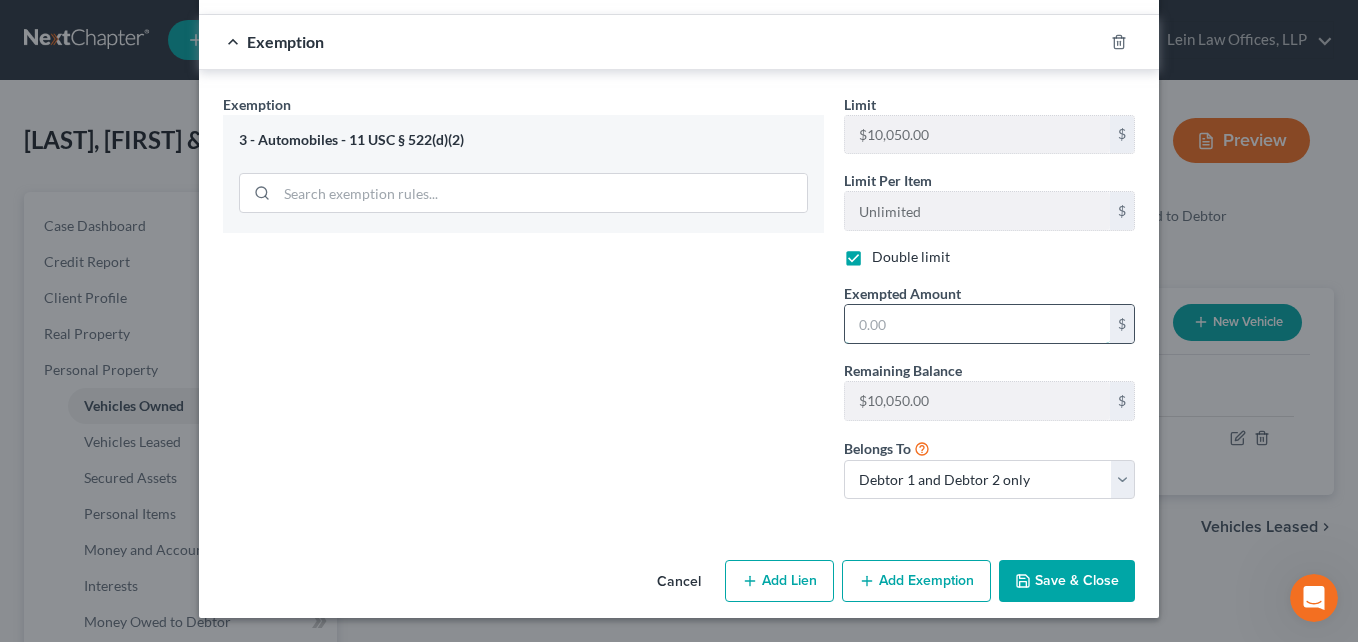 click at bounding box center (977, 324) 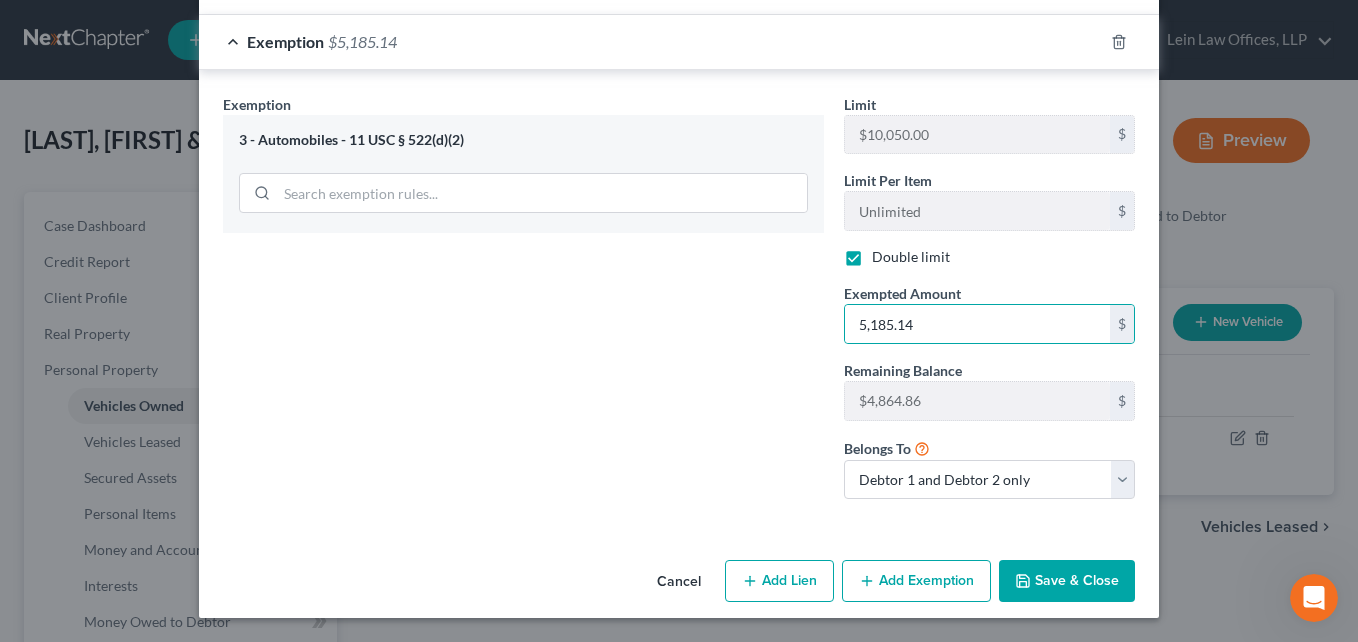 click on "Save & Close" at bounding box center [1067, 581] 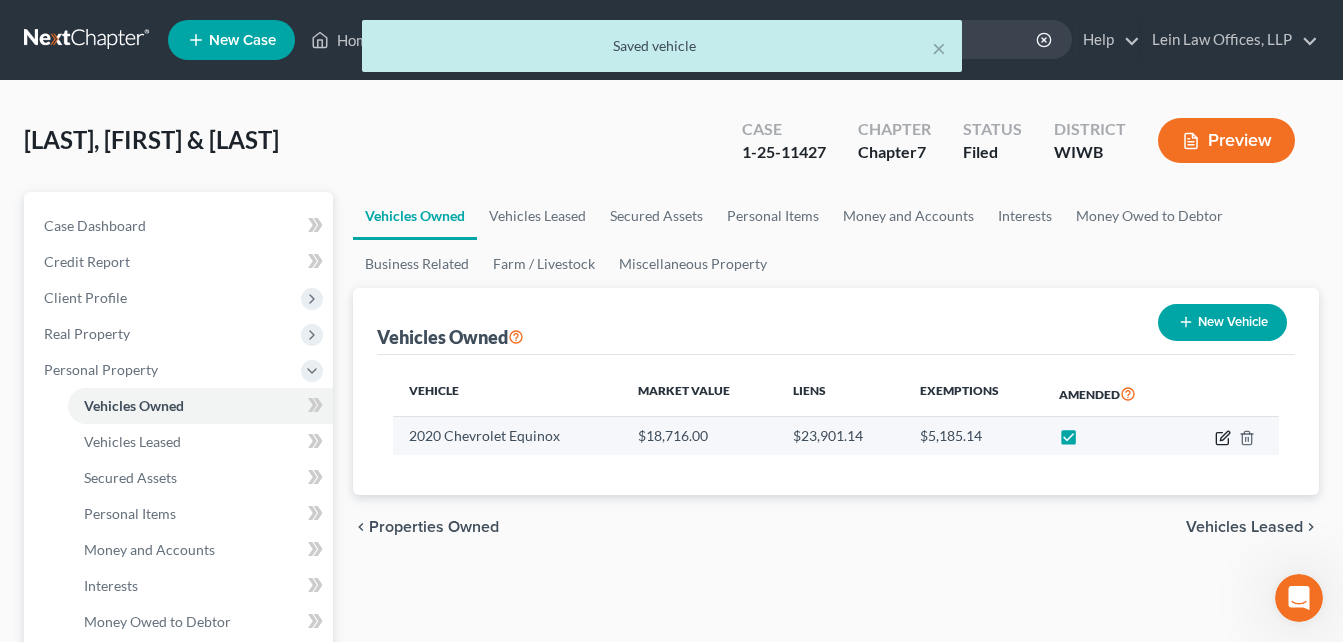click 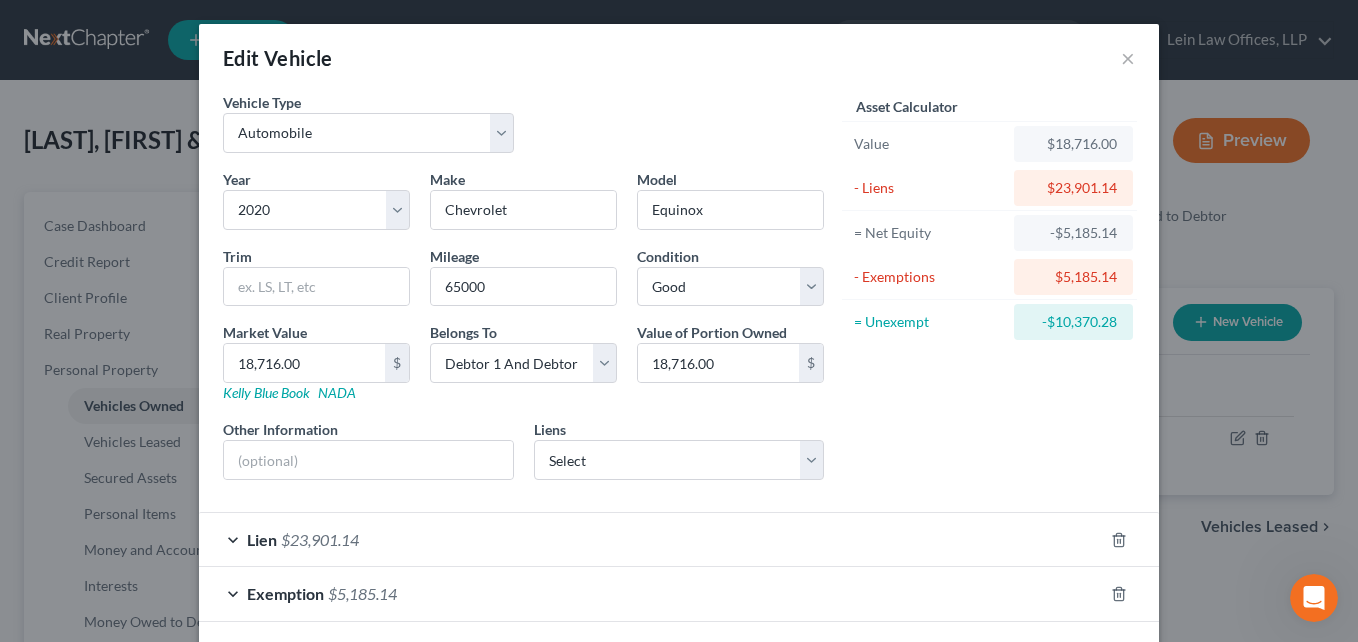 click on "-$10,370.28" at bounding box center [1073, 322] 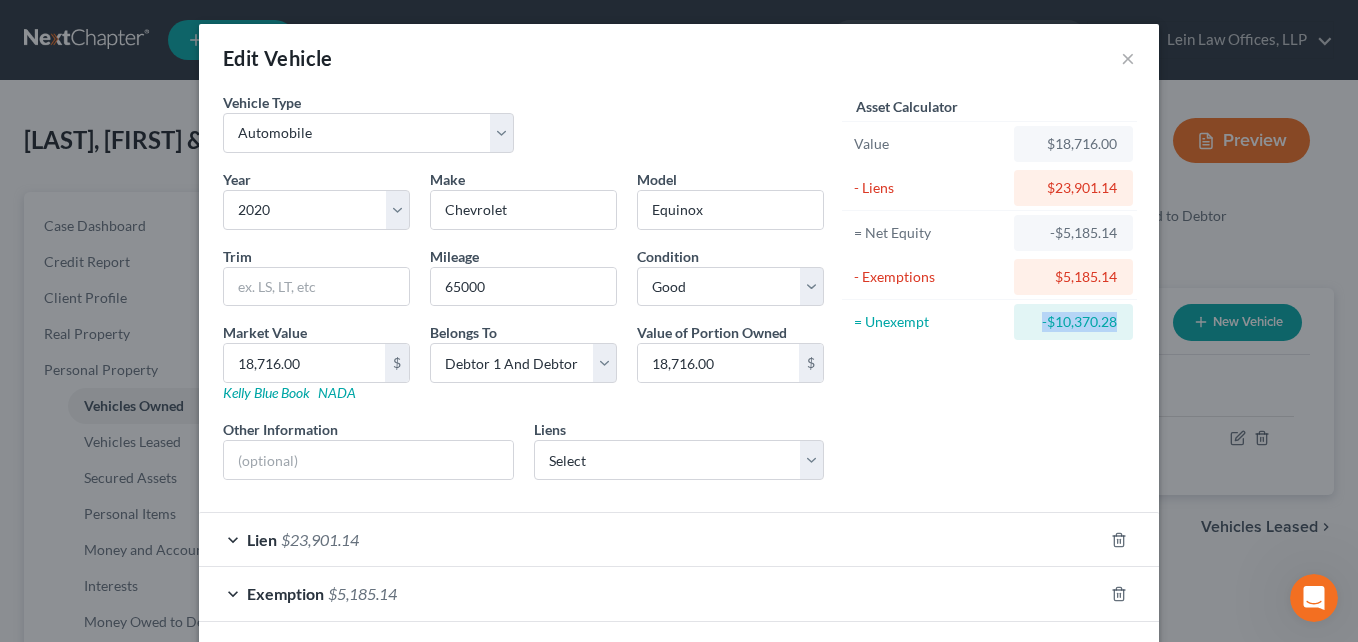 drag, startPoint x: 1033, startPoint y: 322, endPoint x: 1141, endPoint y: 323, distance: 108.00463 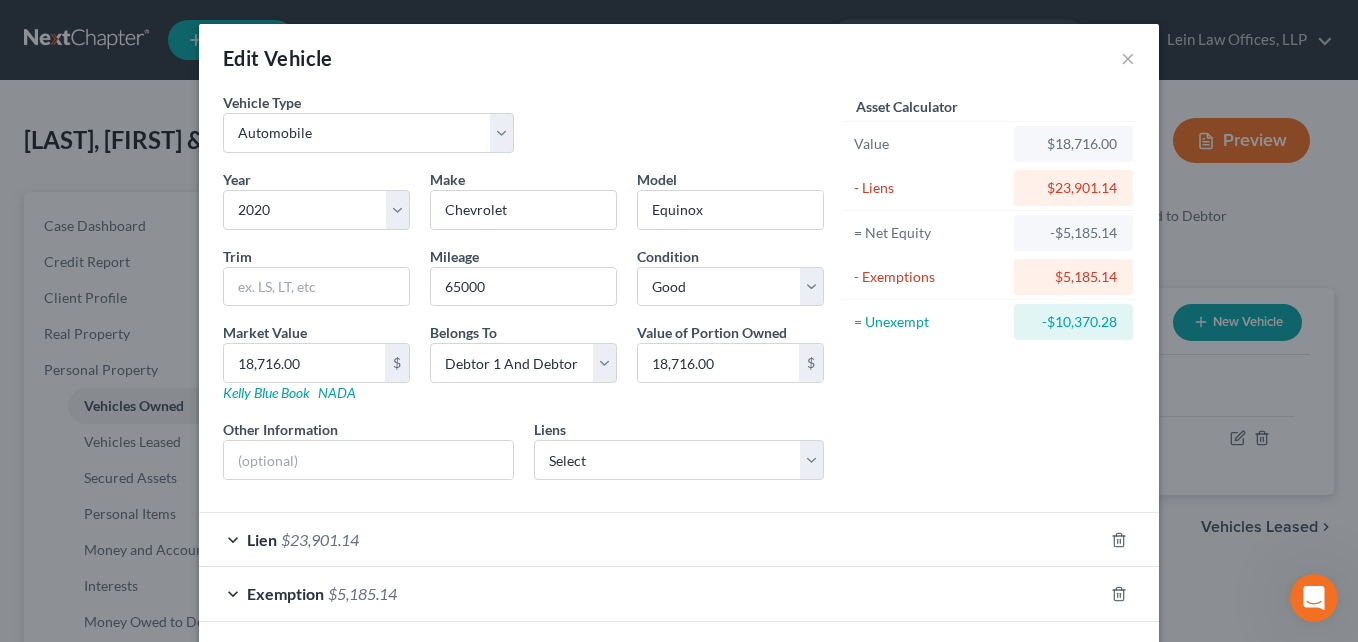 click on "Asset Calculator Value $18,716.00 - Liens $23,901.14 = Net Equity -$5,185.14 - Exemptions $5,185.14 = Unexempt -$10,370.28" at bounding box center [989, 294] 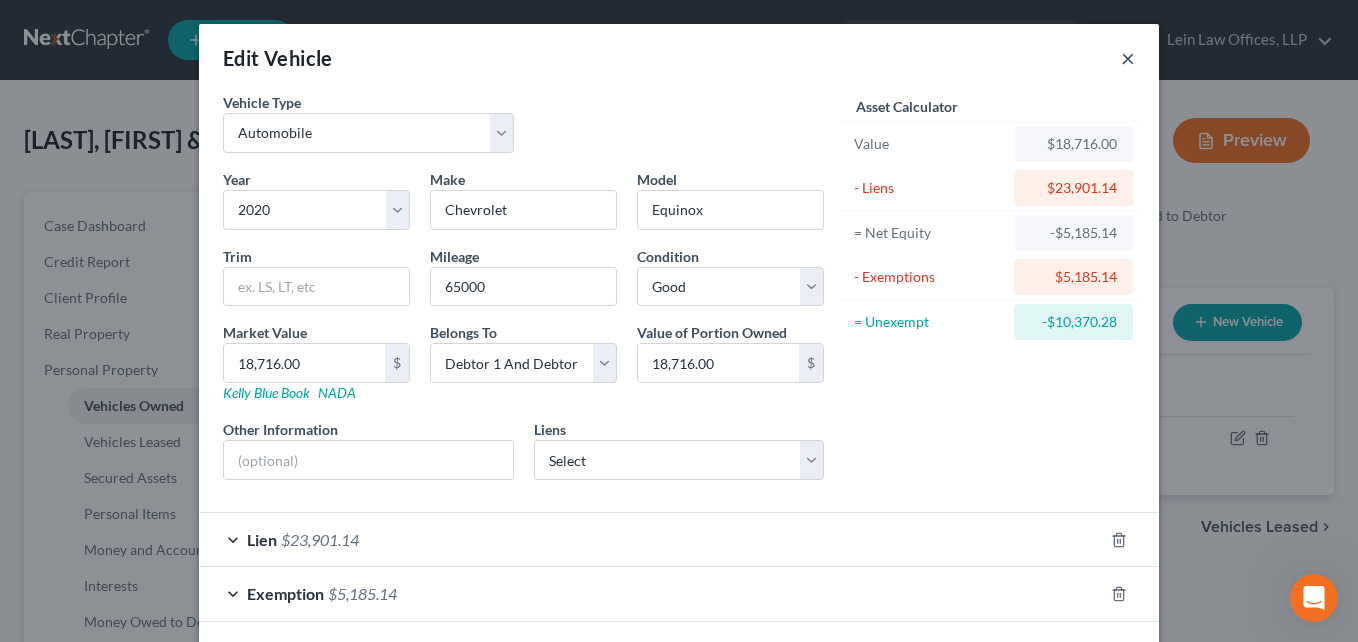 click on "×" at bounding box center (1128, 58) 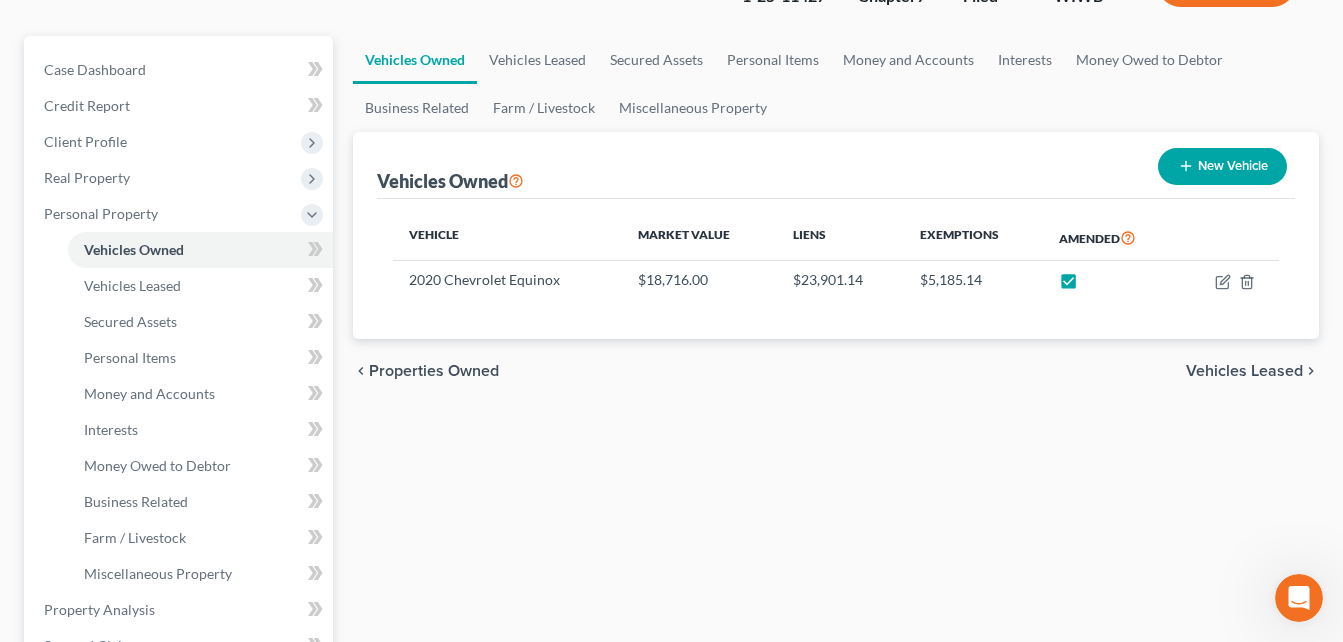 scroll, scrollTop: 200, scrollLeft: 0, axis: vertical 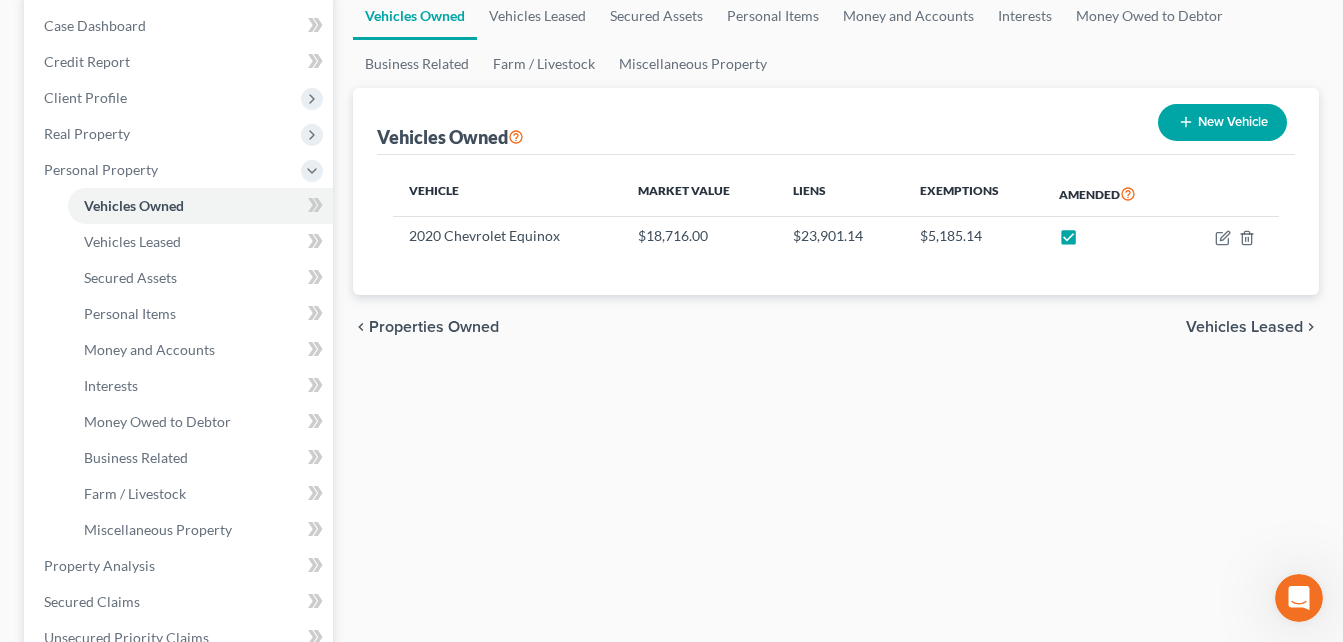click at bounding box center (1299, 598) 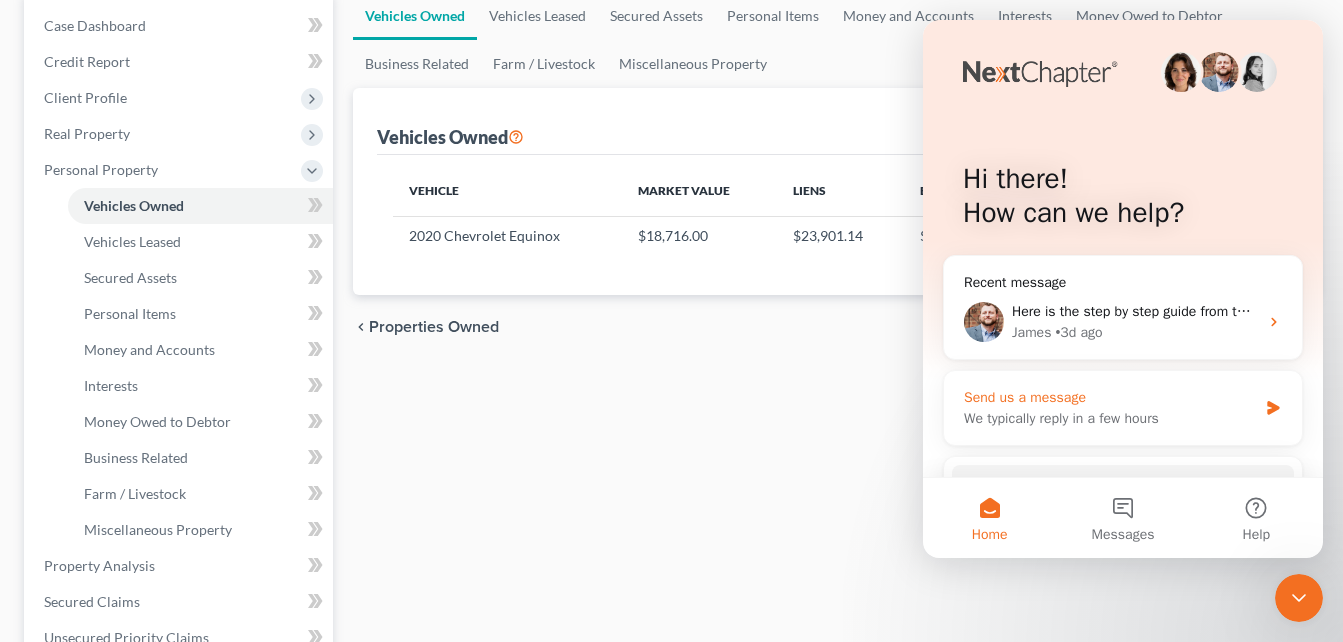click 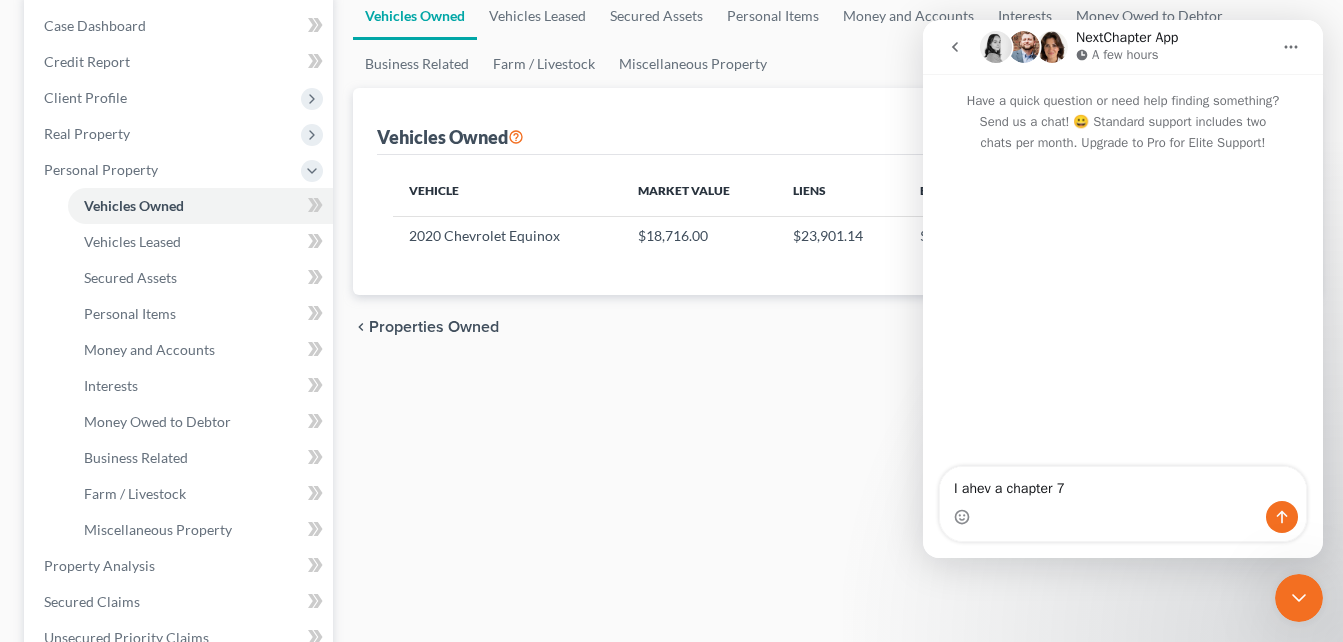 drag, startPoint x: 962, startPoint y: 489, endPoint x: 990, endPoint y: 492, distance: 28.160255 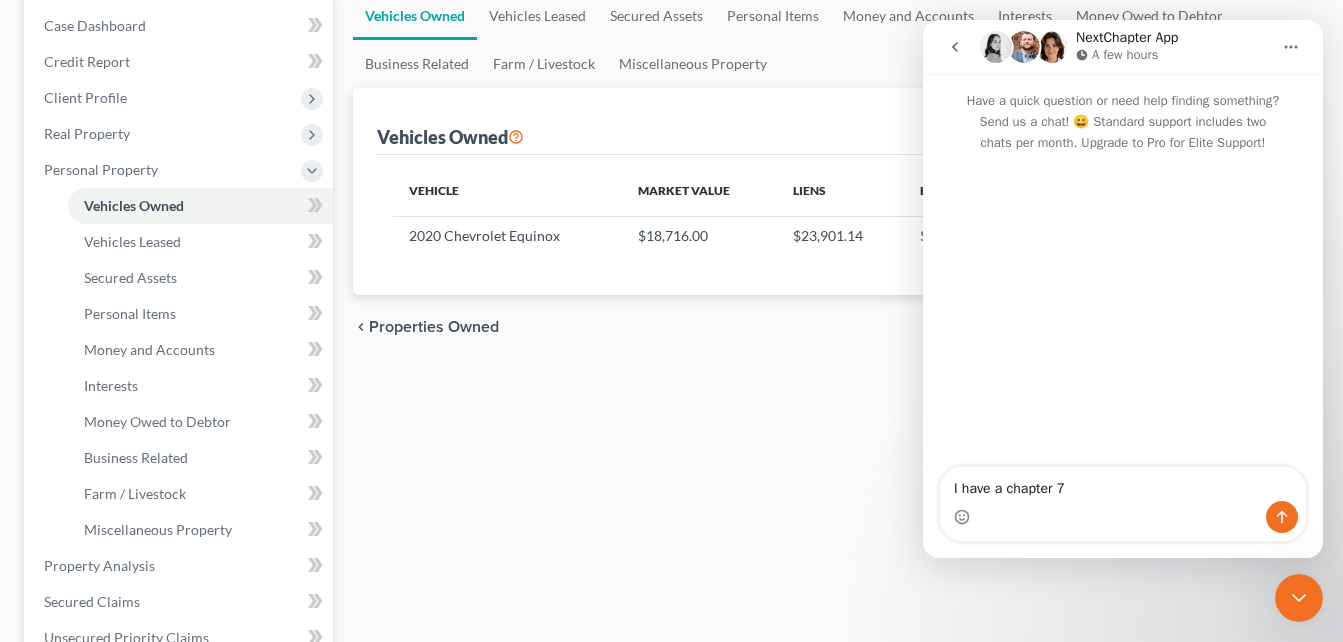 click on "I have a chapter 7" at bounding box center [1123, 484] 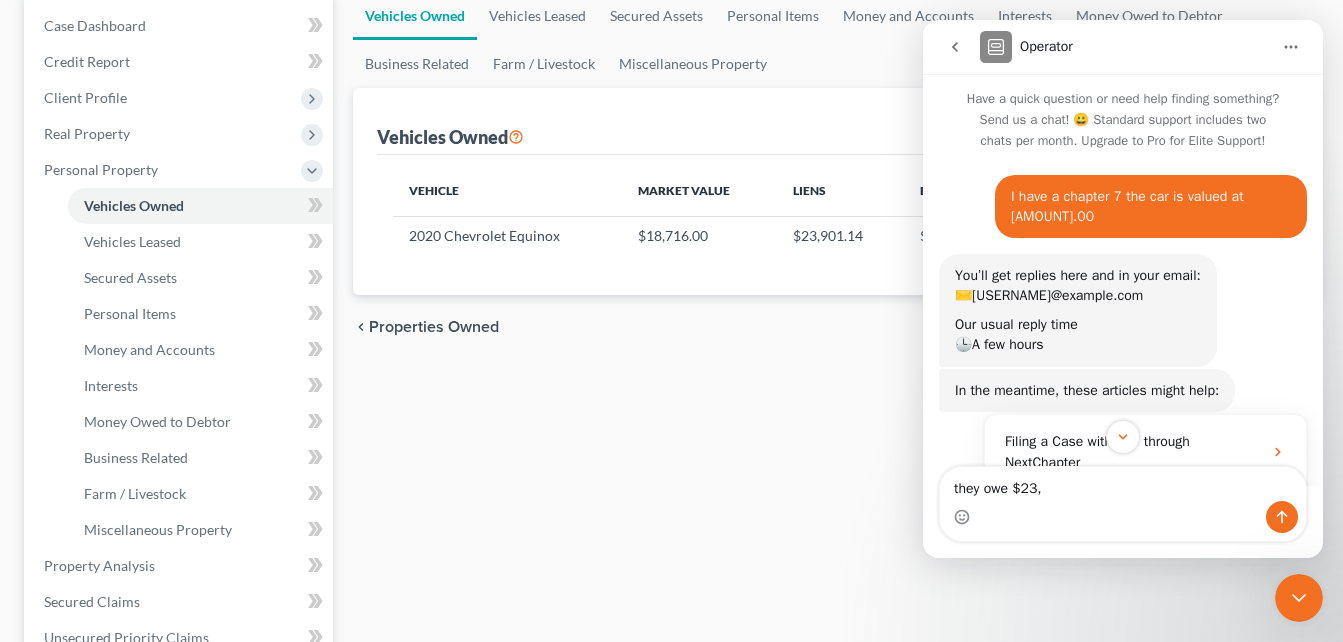 scroll, scrollTop: 202, scrollLeft: 0, axis: vertical 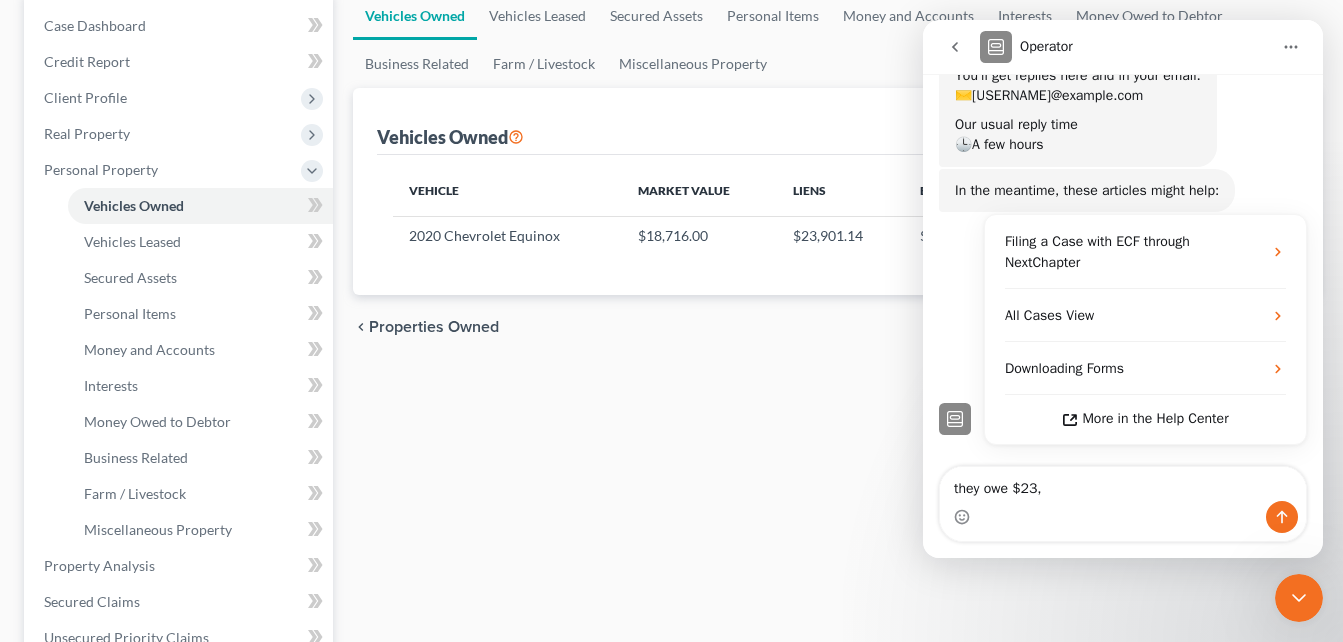 click on "they owe $23," at bounding box center [1123, 484] 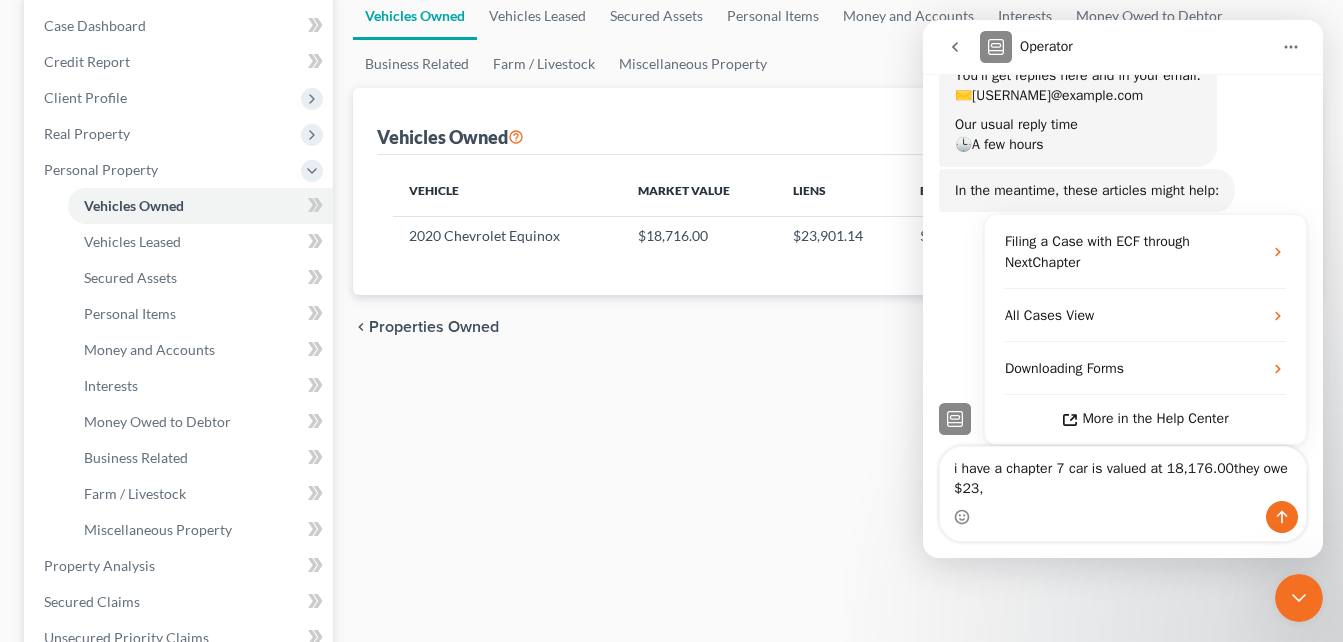 scroll, scrollTop: 222, scrollLeft: 0, axis: vertical 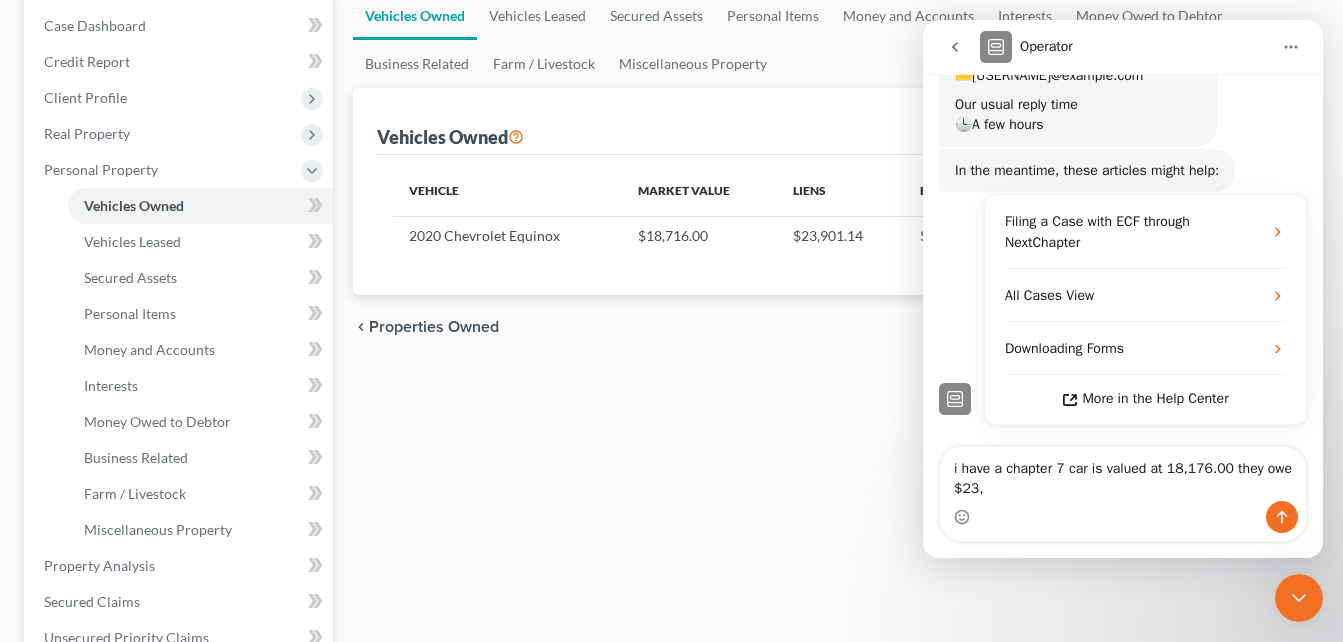 click on "i have a chapter 7 car is valued at 18,176.00 they owe $23," at bounding box center (1123, 474) 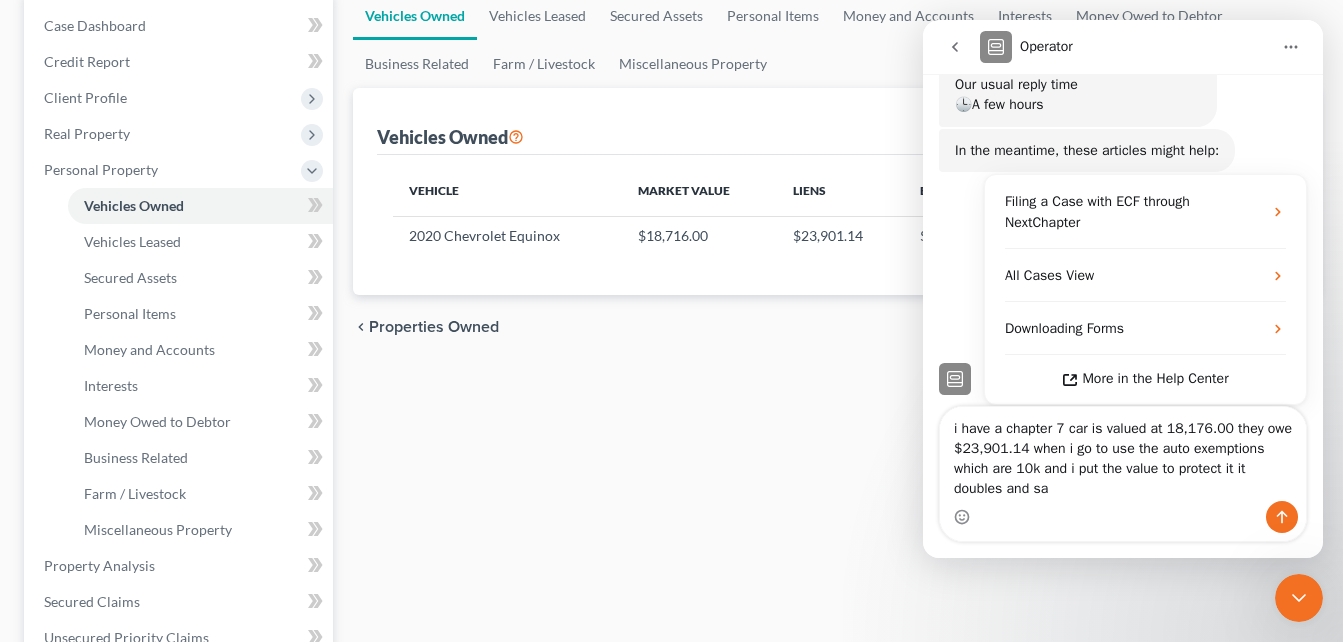 scroll, scrollTop: 262, scrollLeft: 0, axis: vertical 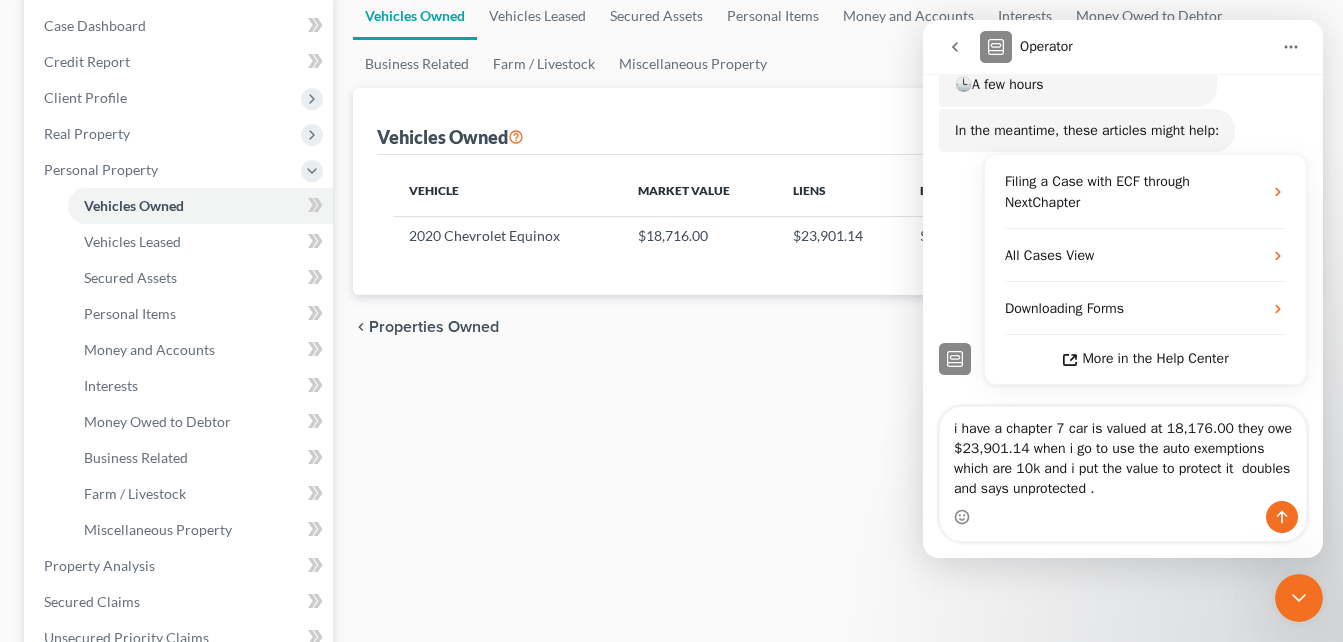 click on "i have a chapter 7 car is valued at 18,176.00 they owe $23,901.14 when i go to use the auto exemptions which are 10k and i put the value to protect it  doubles and says unprotected ." at bounding box center [1123, 454] 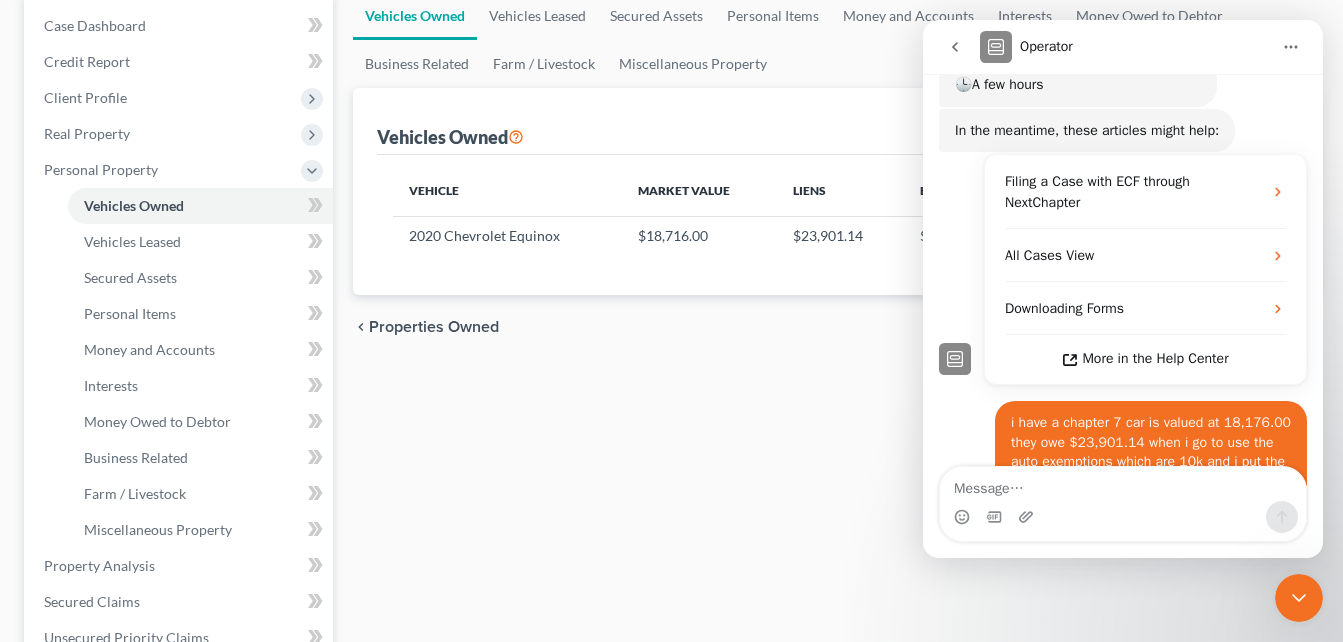 scroll, scrollTop: 340, scrollLeft: 0, axis: vertical 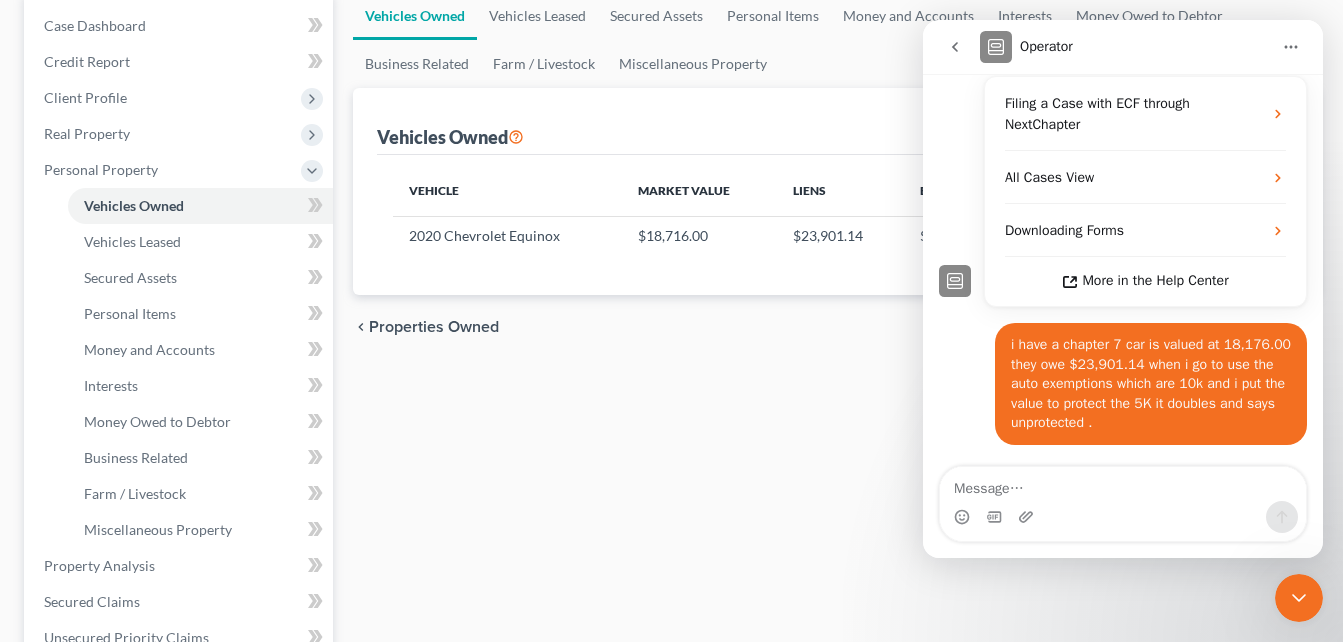 click 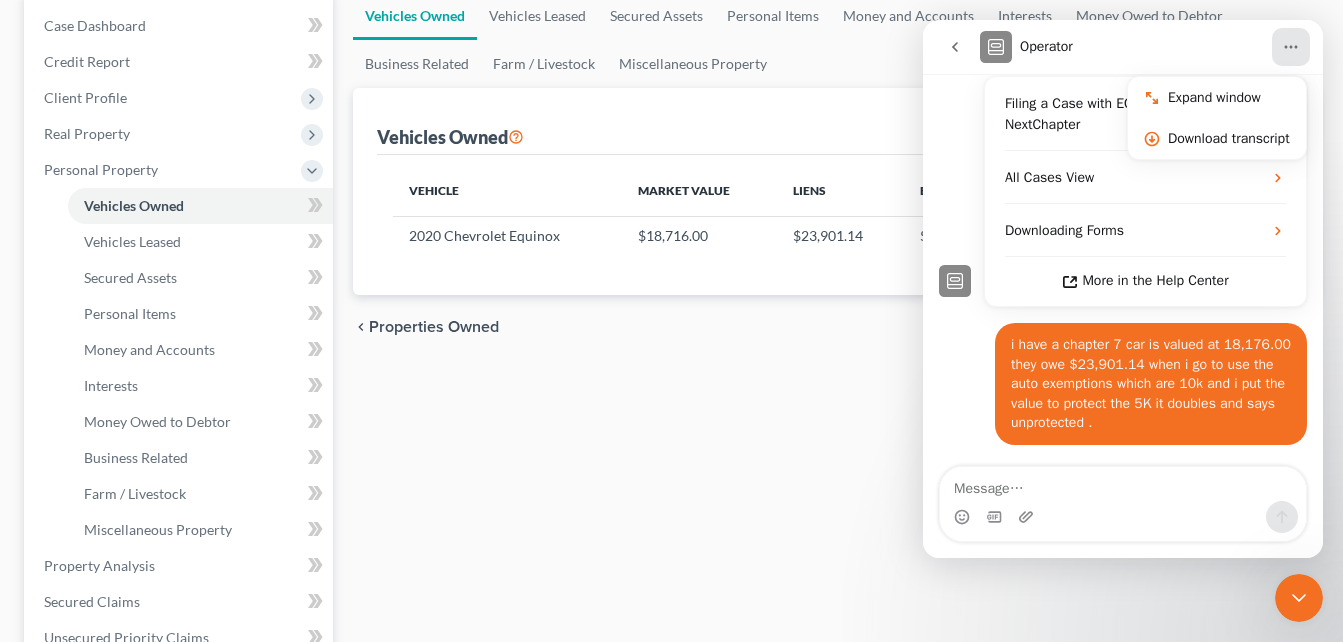 drag, startPoint x: 1300, startPoint y: 601, endPoint x: 2632, endPoint y: 982, distance: 1385.4187 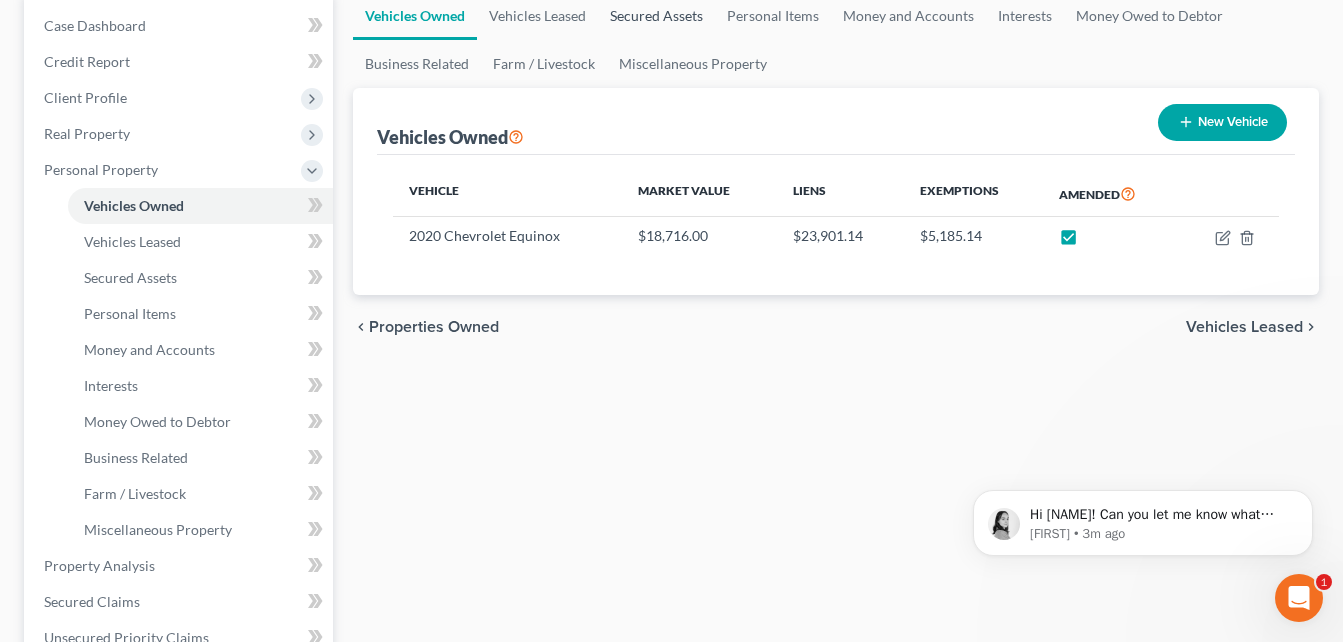 scroll, scrollTop: 0, scrollLeft: 0, axis: both 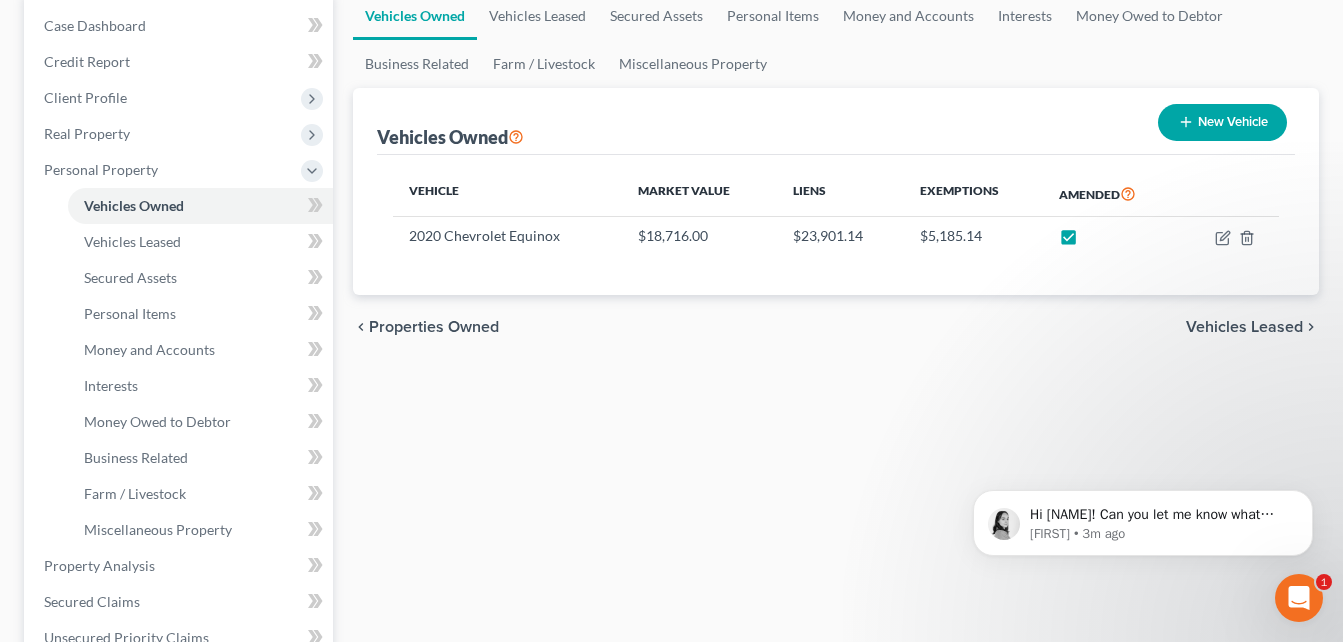 click 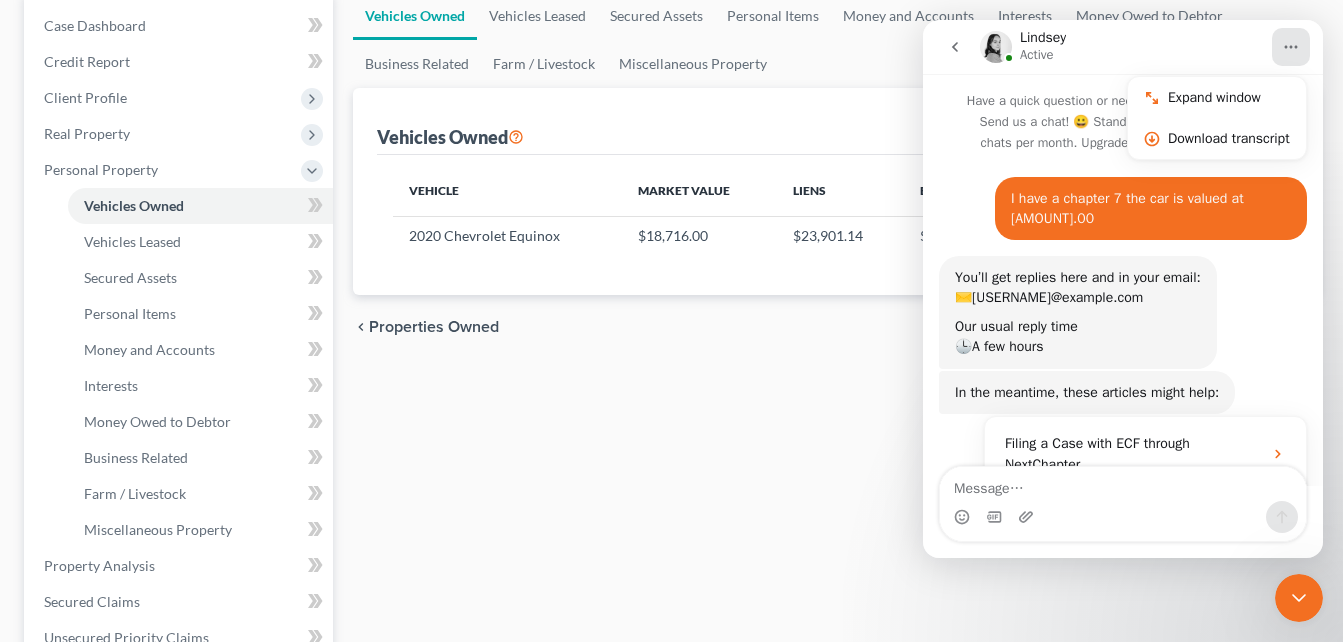 scroll, scrollTop: 315, scrollLeft: 0, axis: vertical 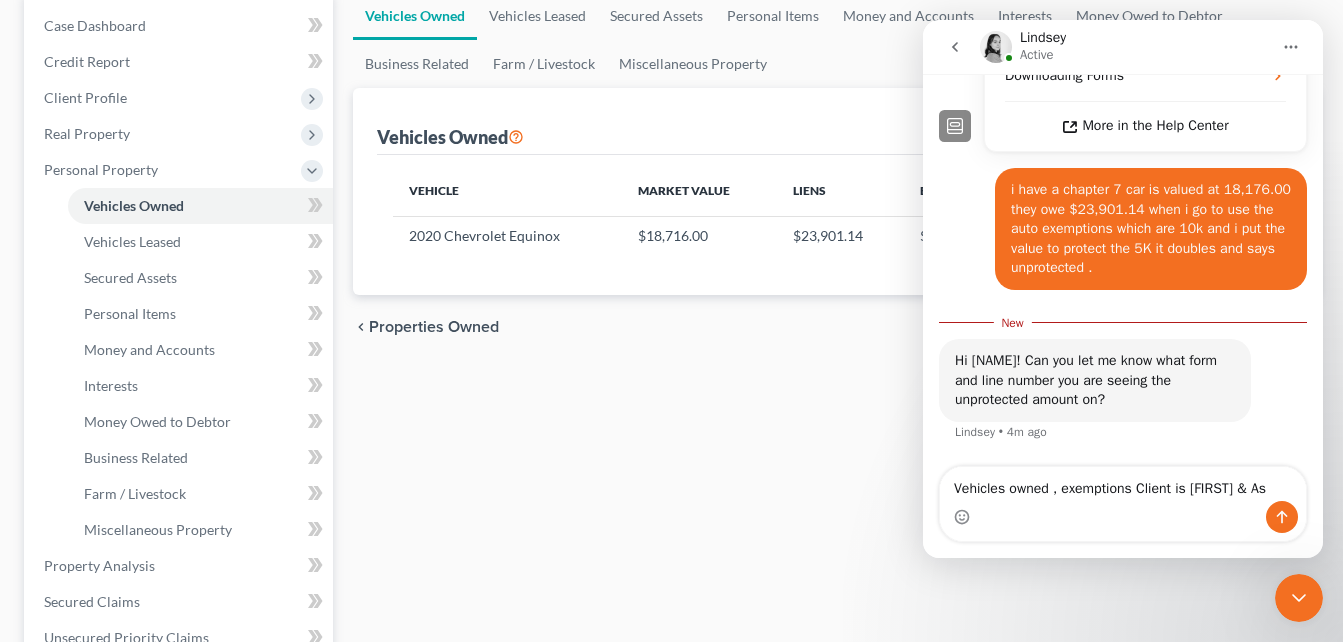 click on "Vehicles owned , exemptions Client is [FIRST] & As" at bounding box center [1123, 484] 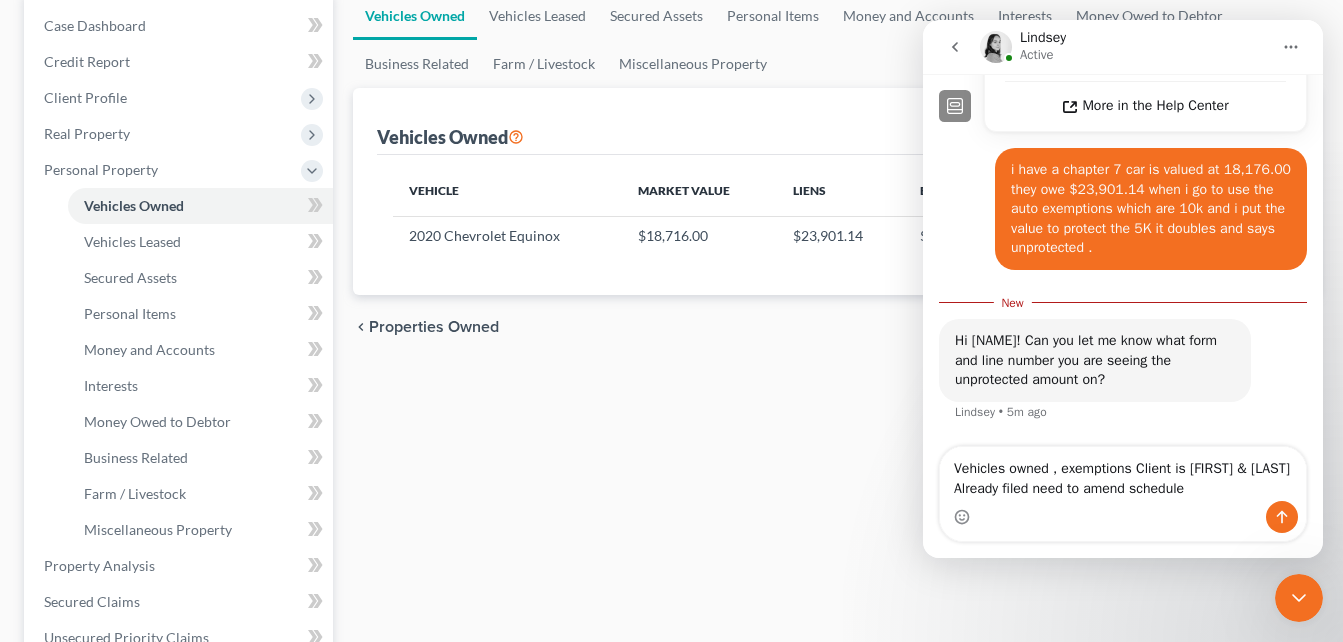 scroll, scrollTop: 532, scrollLeft: 0, axis: vertical 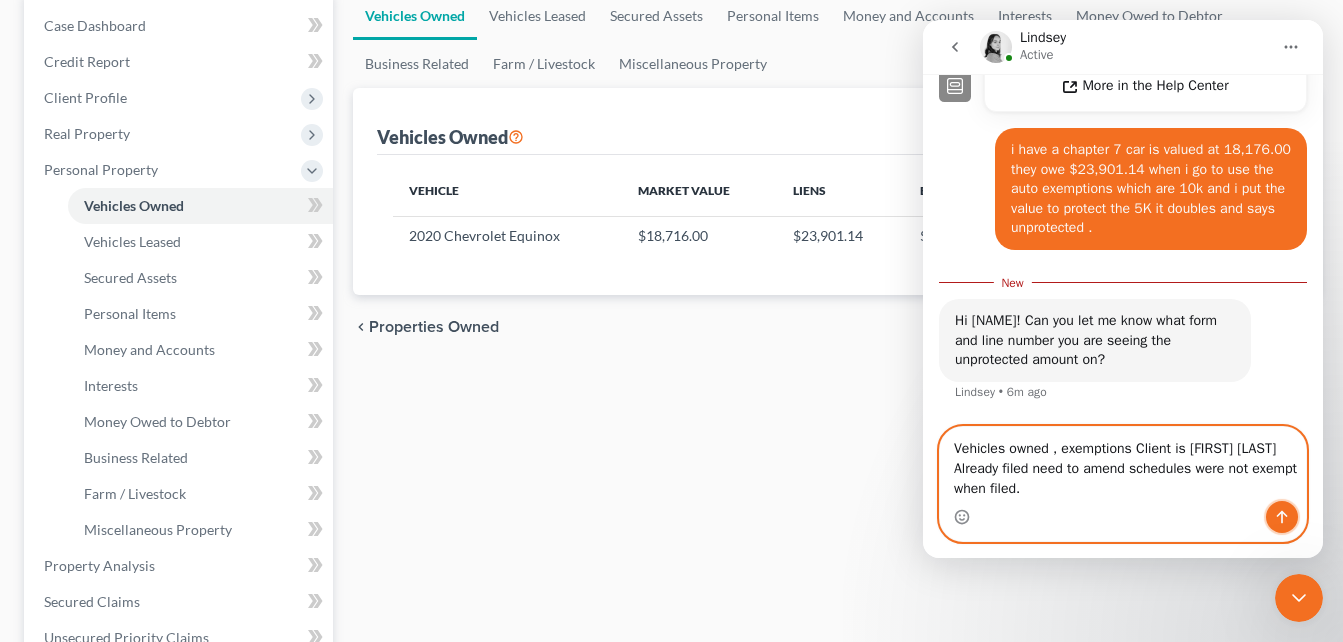 click 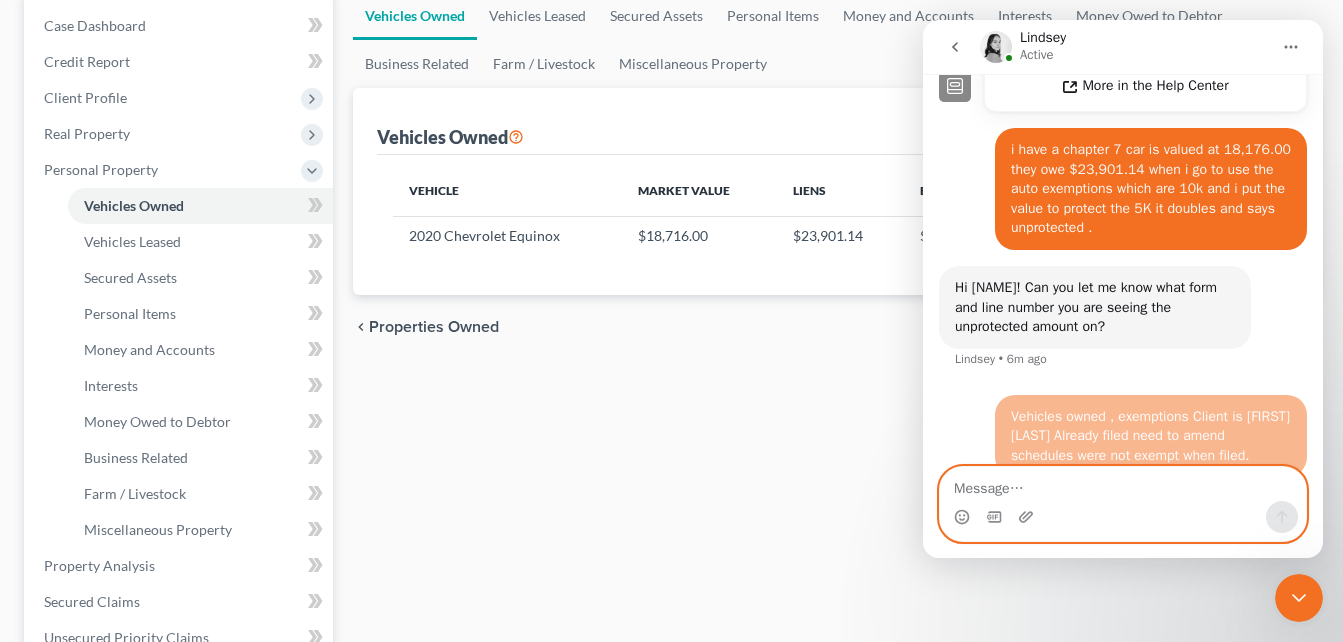 scroll, scrollTop: 557, scrollLeft: 0, axis: vertical 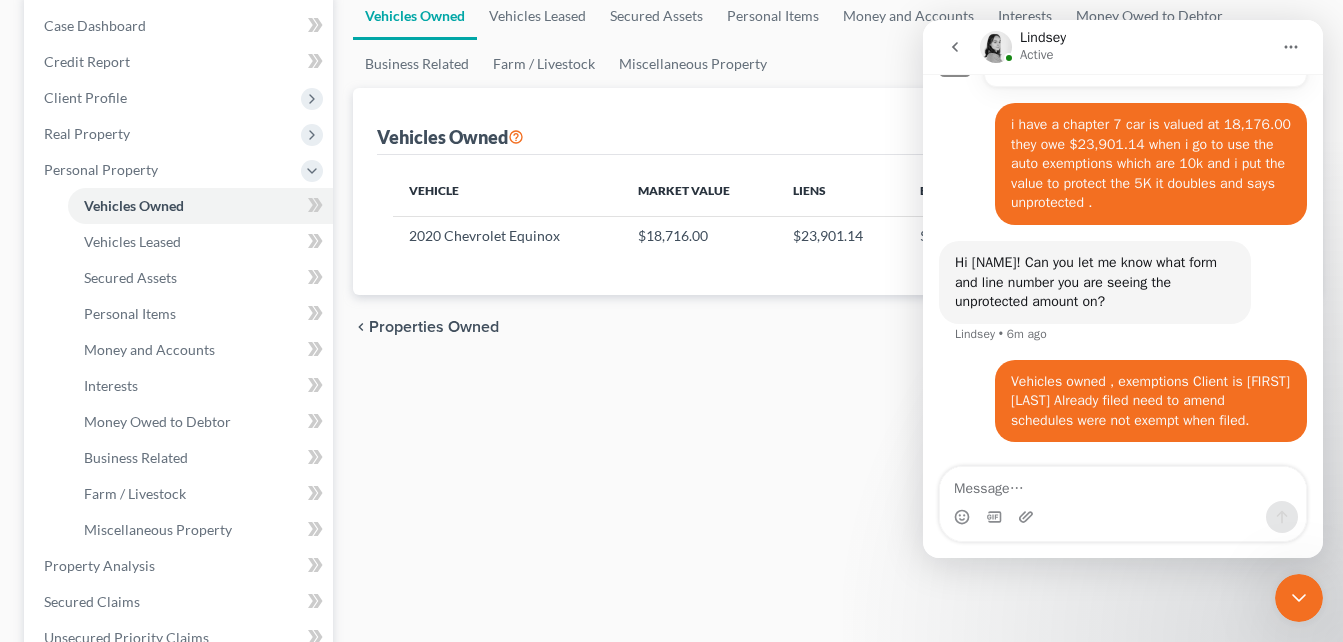 click 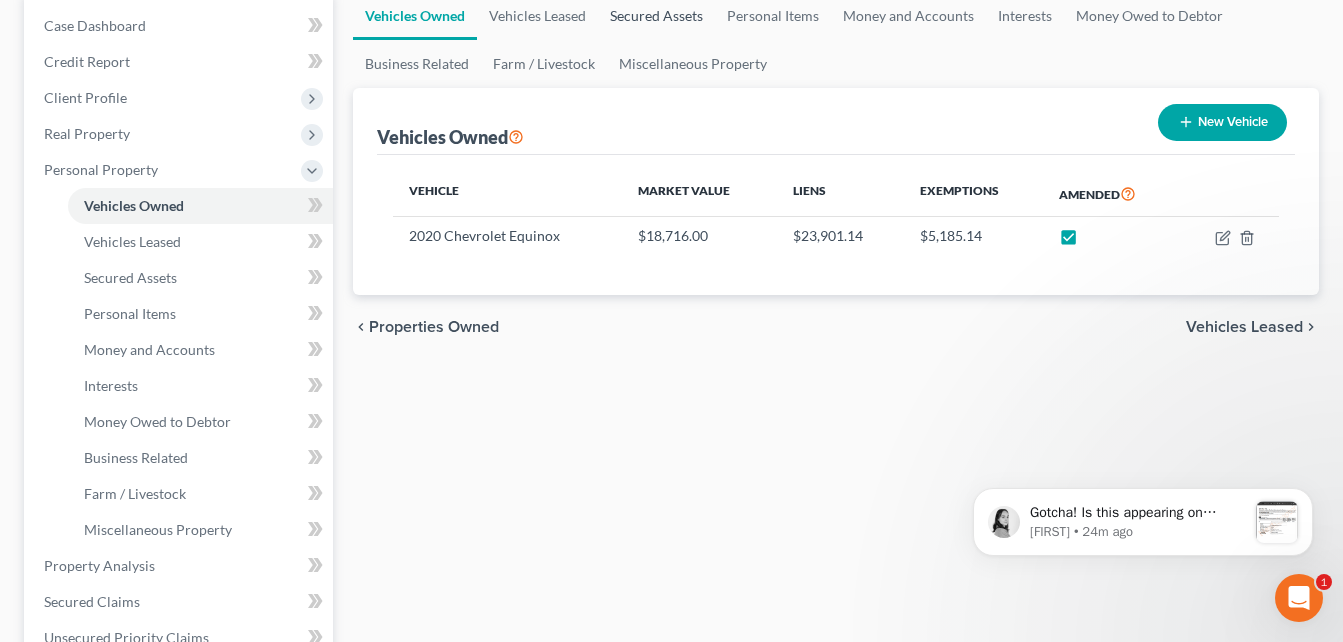 scroll, scrollTop: 0, scrollLeft: 0, axis: both 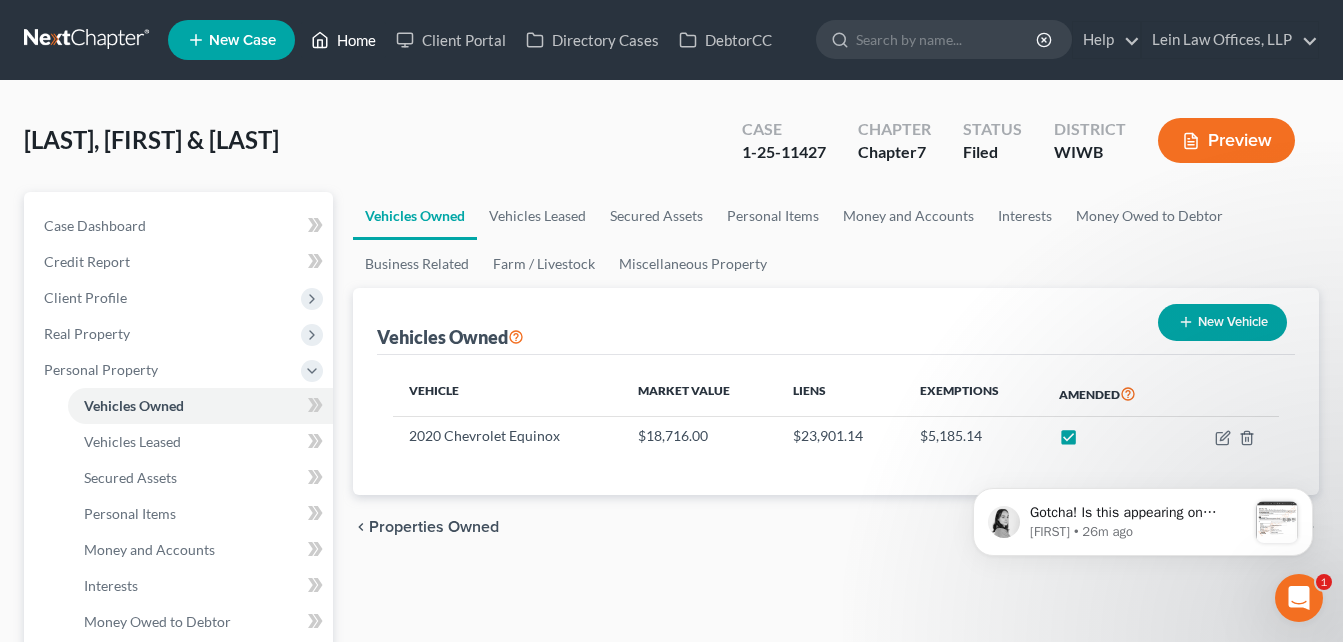 click on "Home" at bounding box center [343, 40] 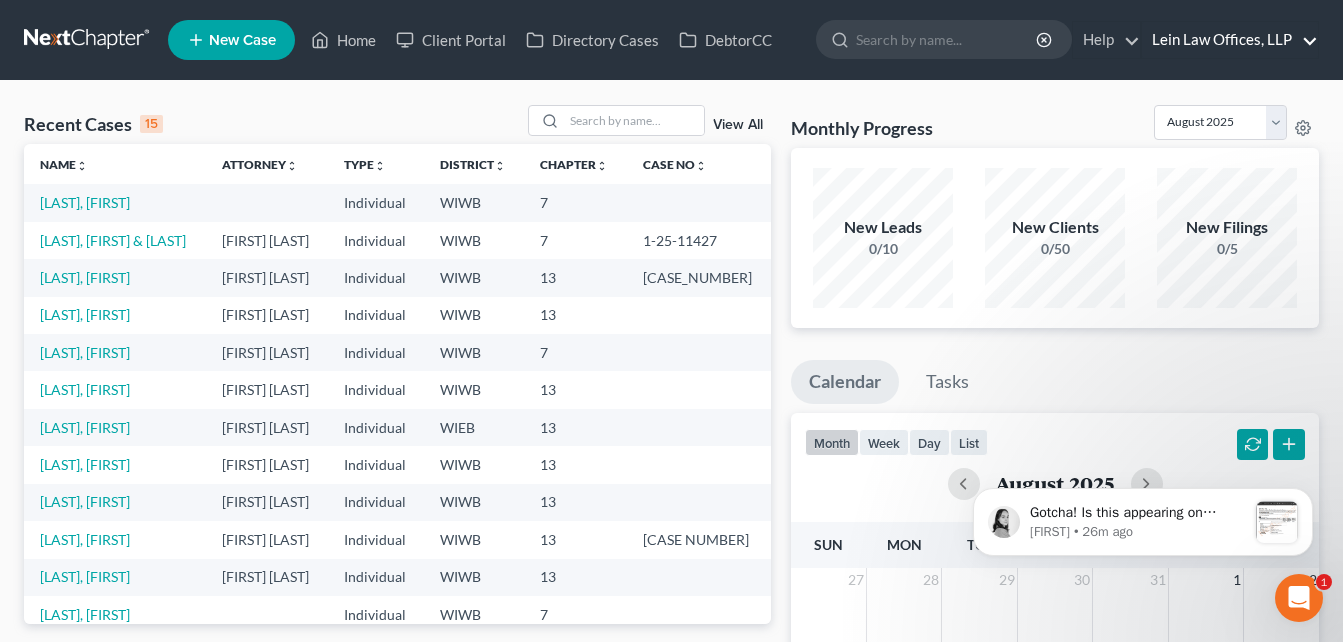 click on "Lein Law Offices, LLP" at bounding box center [1230, 40] 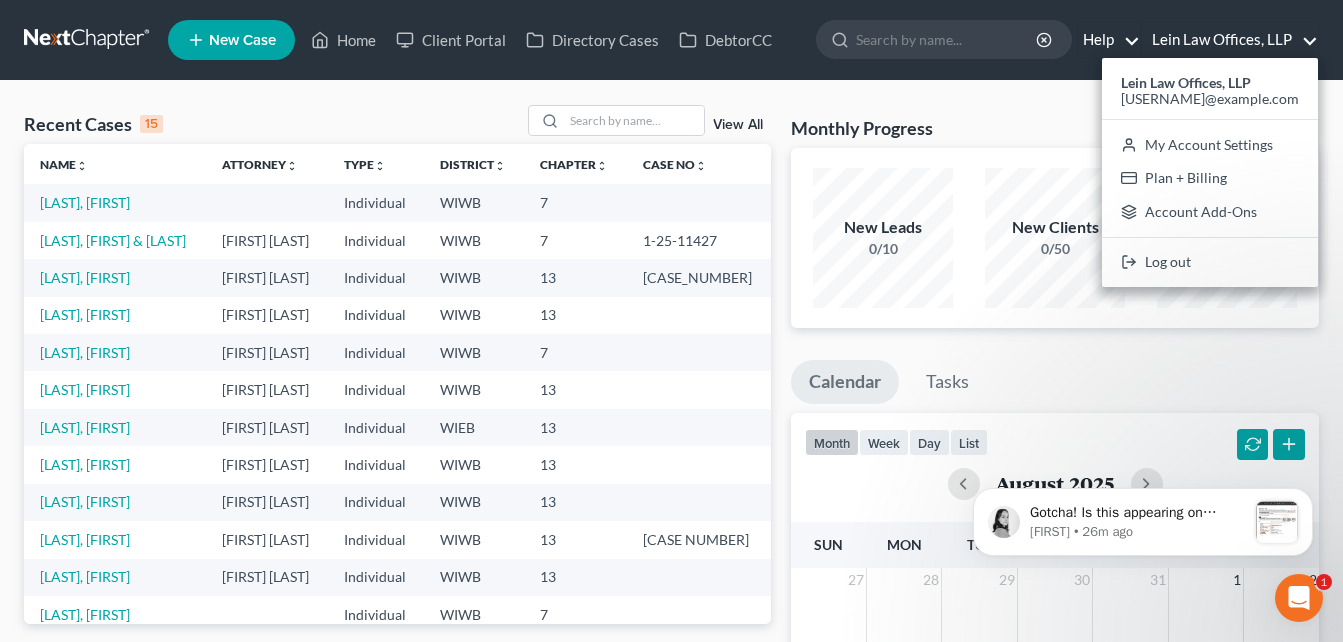 click on "Help" at bounding box center [1106, 40] 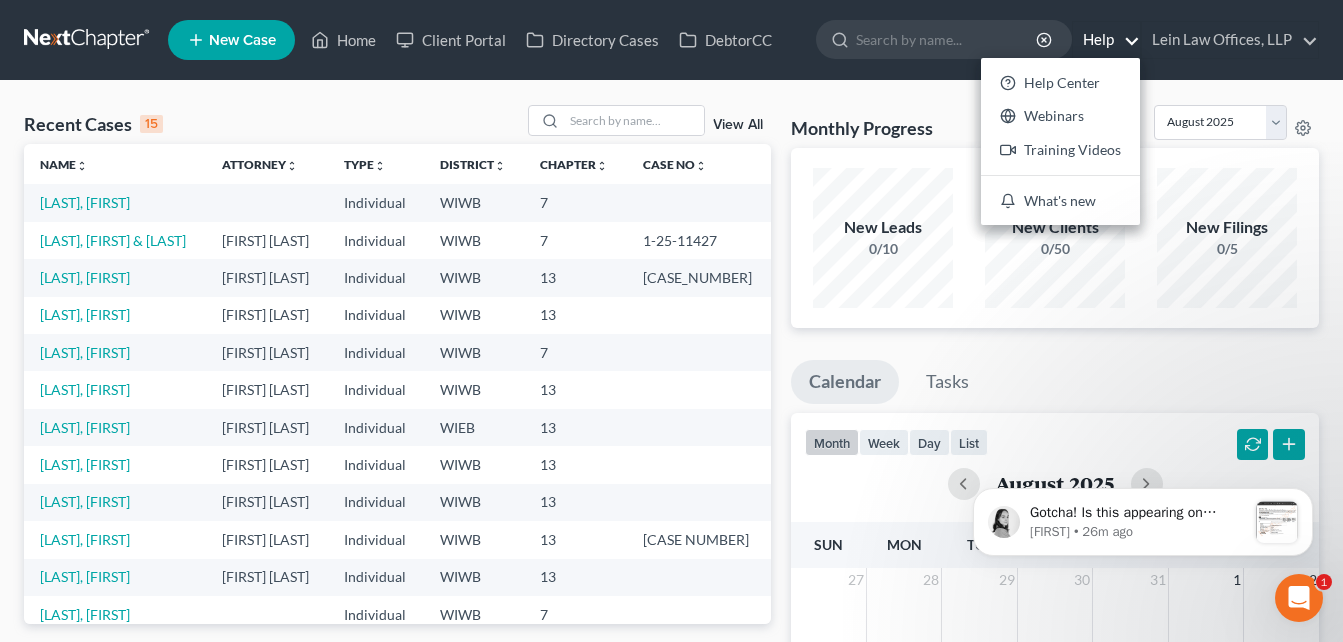 click on "Help" at bounding box center (1106, 40) 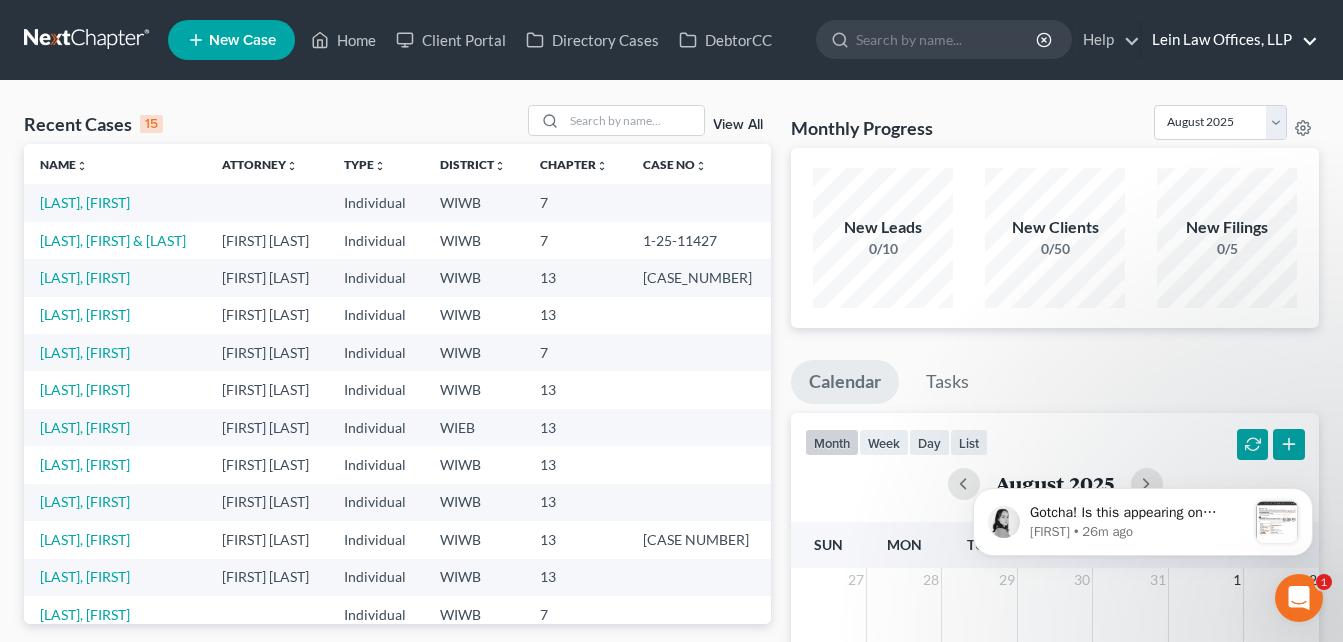 click on "Lein Law Offices, LLP" at bounding box center (1230, 40) 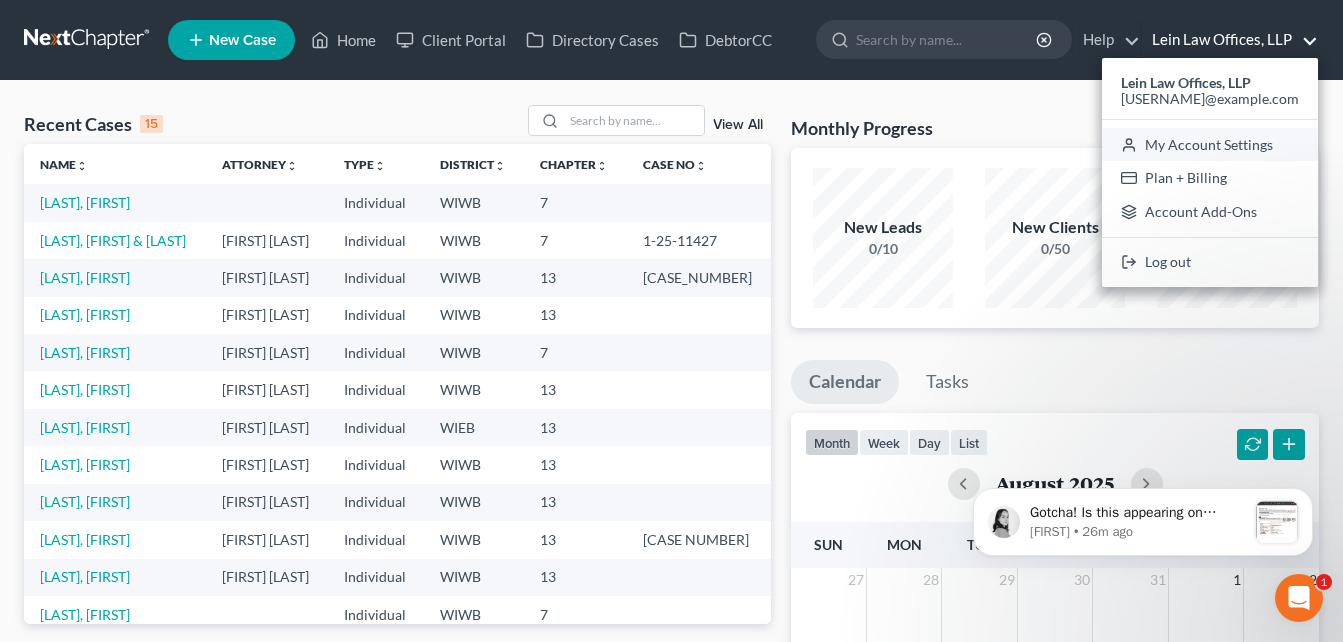 click on "My Account Settings" at bounding box center (1210, 145) 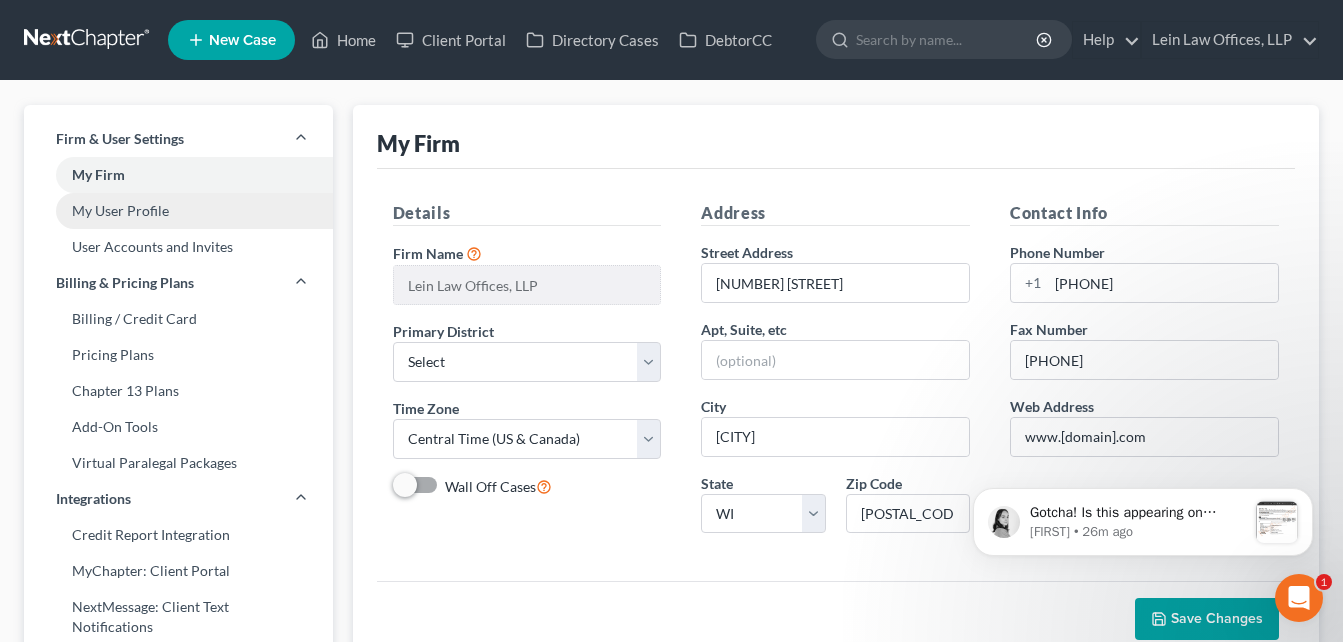 click on "My User Profile" at bounding box center [178, 211] 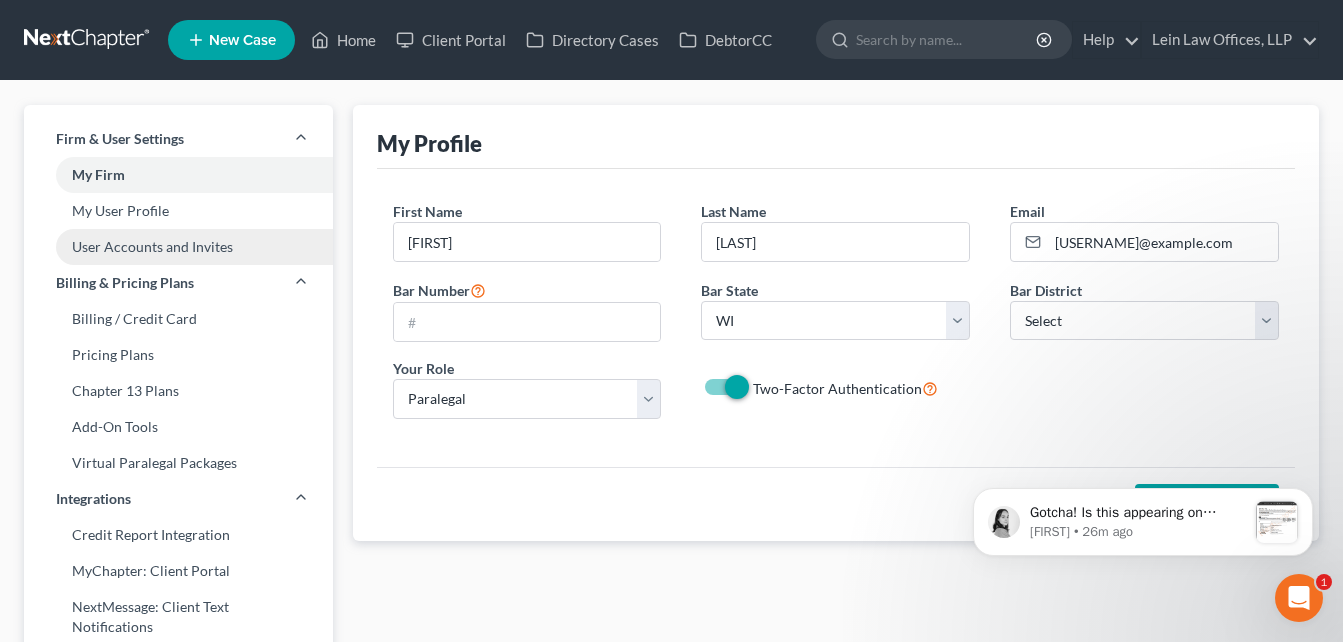 click on "User Accounts and Invites" at bounding box center [178, 247] 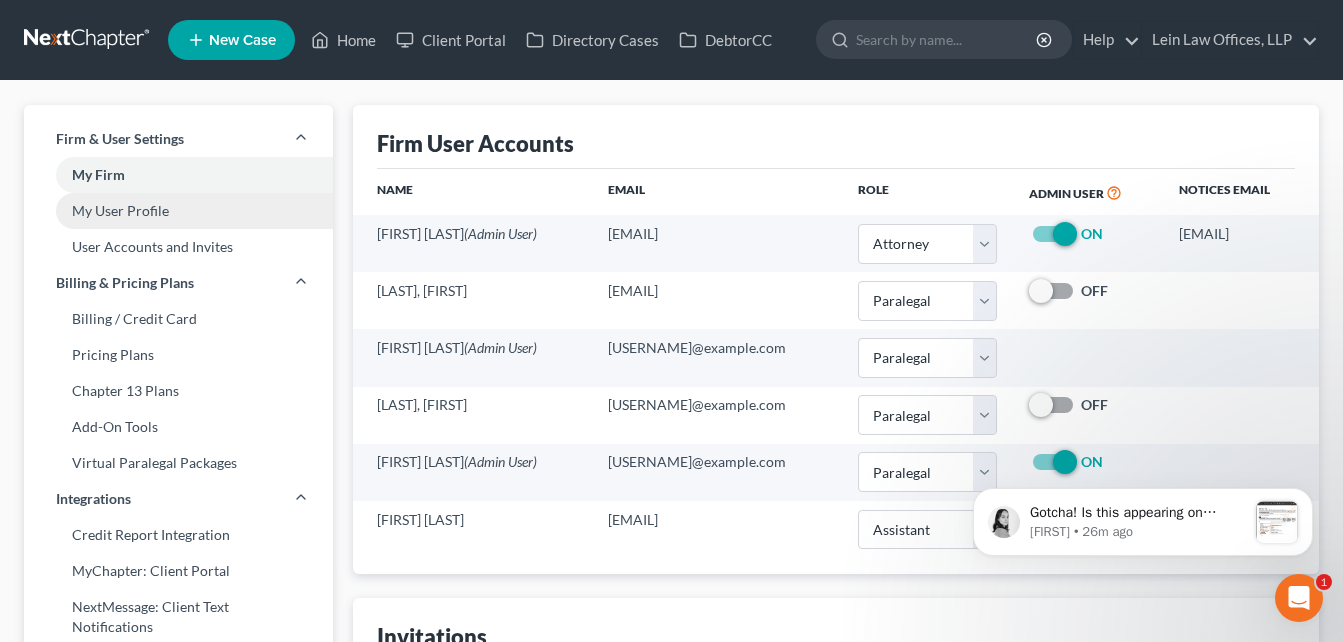 click on "My User Profile" at bounding box center [178, 211] 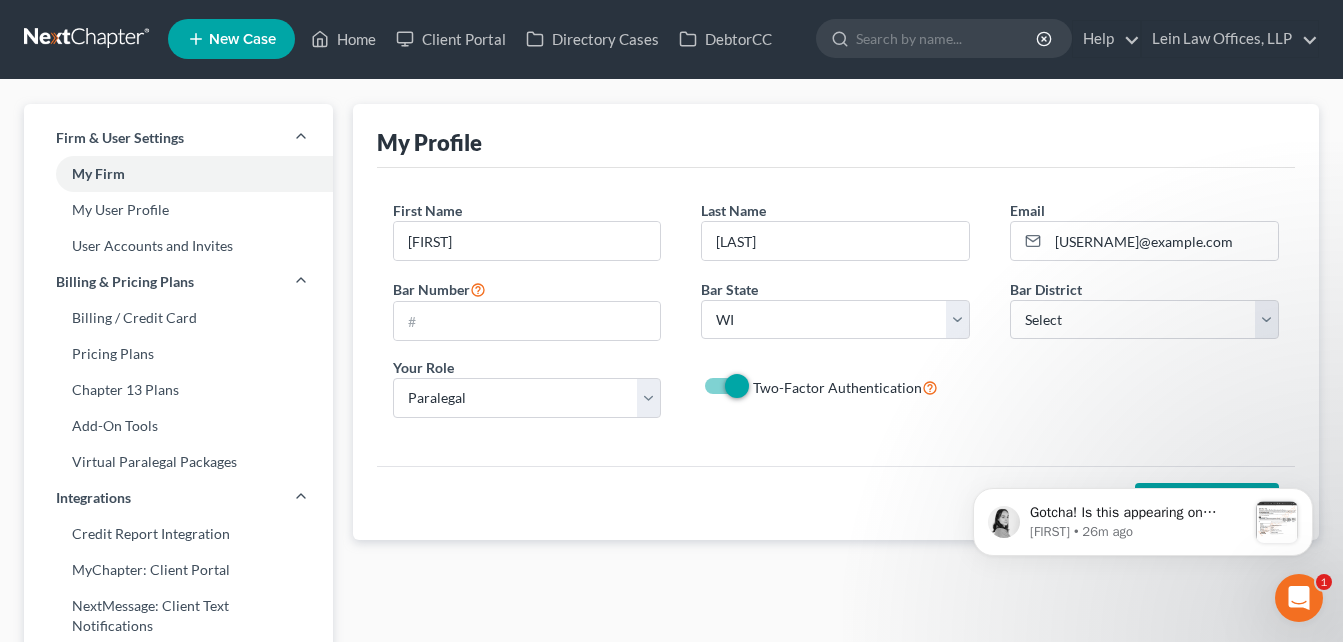 scroll, scrollTop: 0, scrollLeft: 0, axis: both 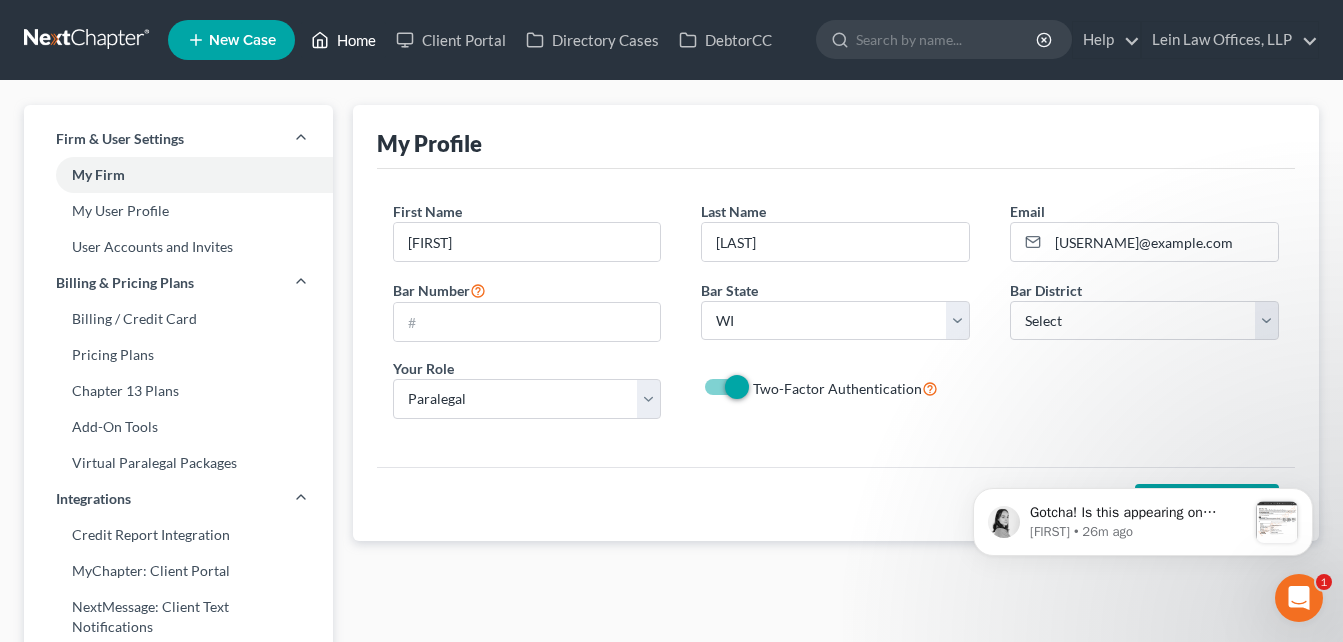 click on "Home" at bounding box center (343, 40) 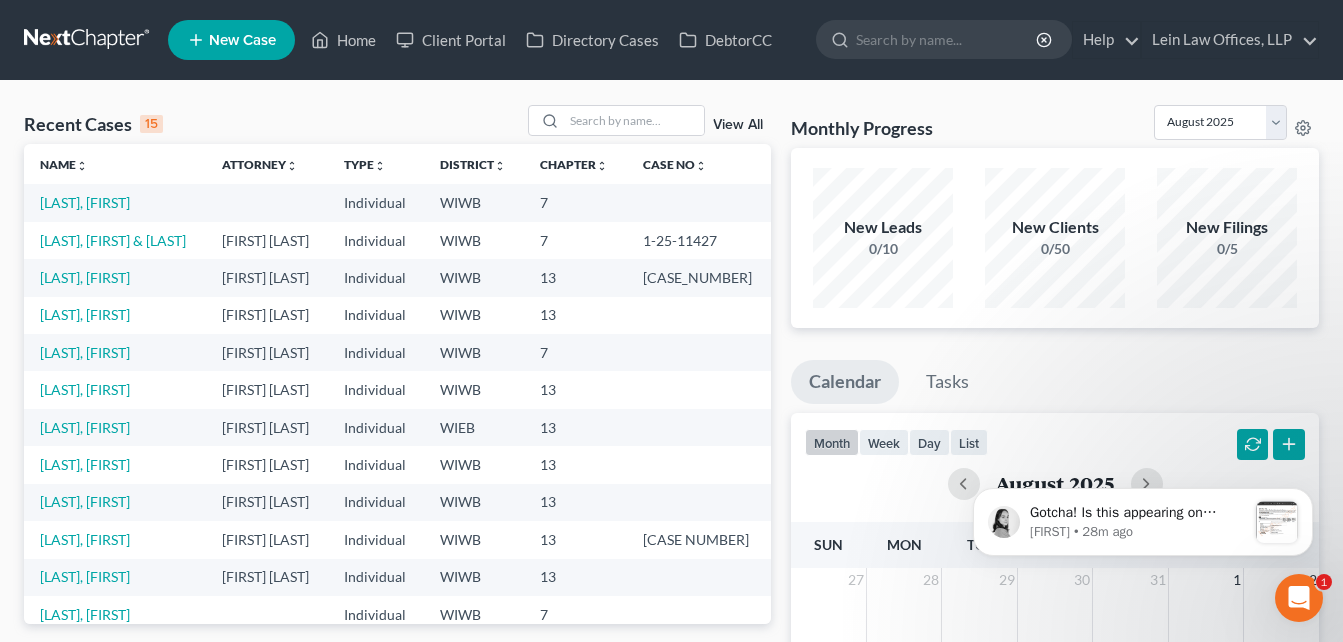 click 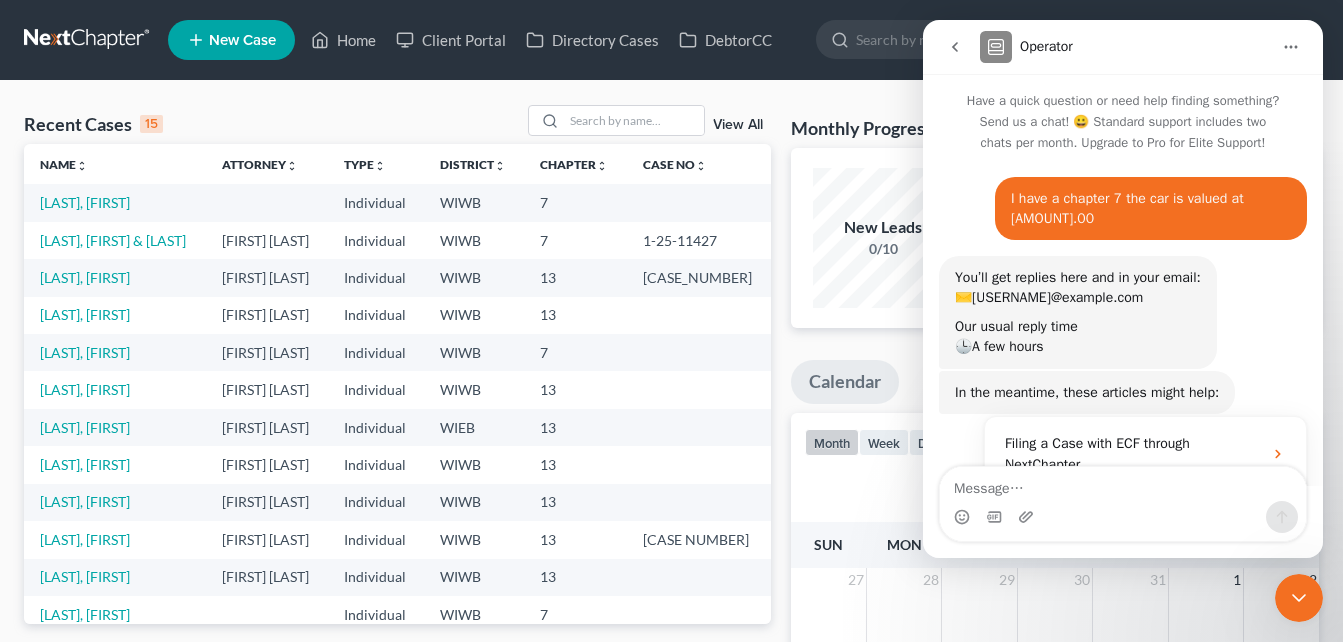 scroll, scrollTop: 498, scrollLeft: 0, axis: vertical 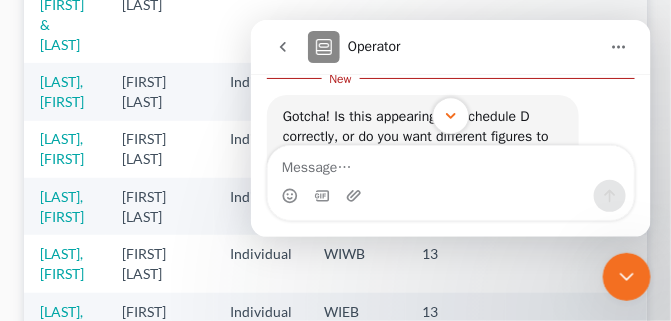 click 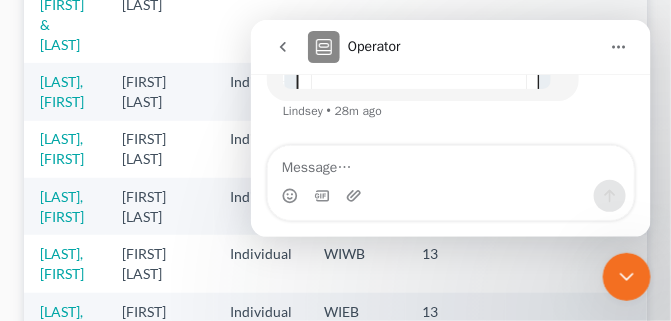 scroll, scrollTop: 1155, scrollLeft: 0, axis: vertical 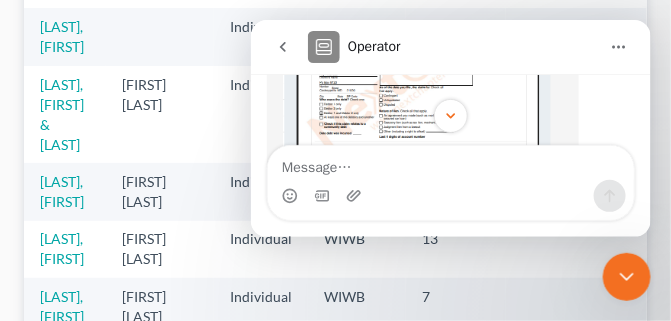 click at bounding box center (416, 65) 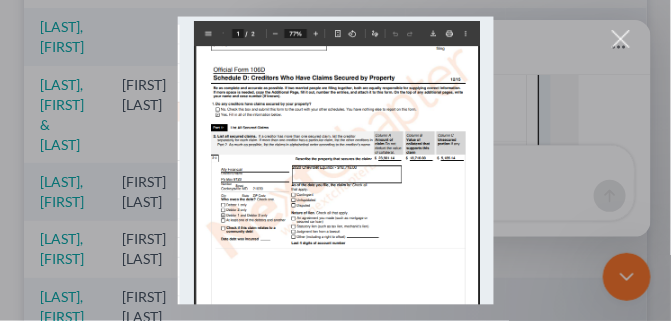 scroll, scrollTop: 0, scrollLeft: 0, axis: both 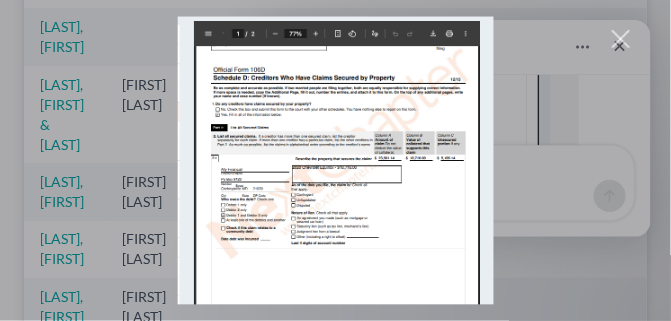 click at bounding box center [621, 39] 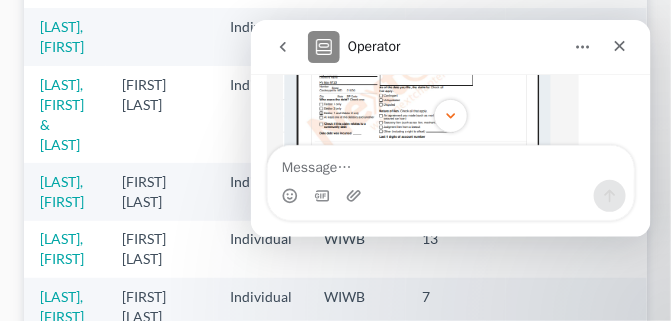 scroll, scrollTop: 1061, scrollLeft: 0, axis: vertical 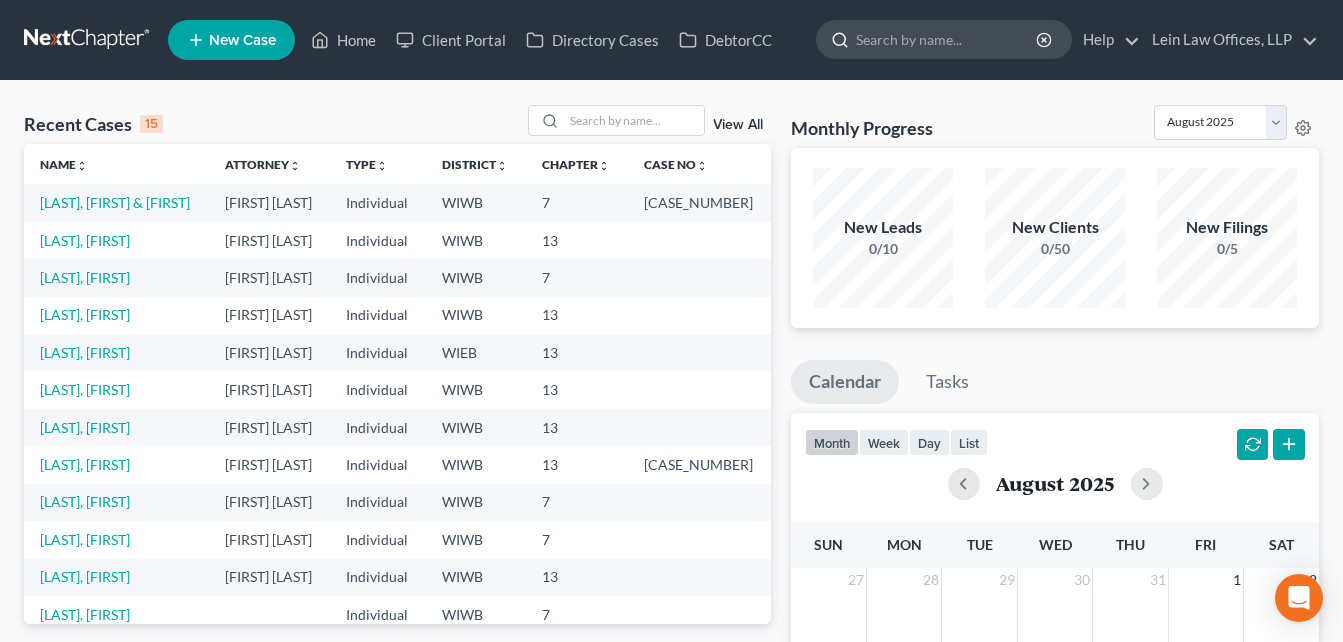 click at bounding box center (947, 39) 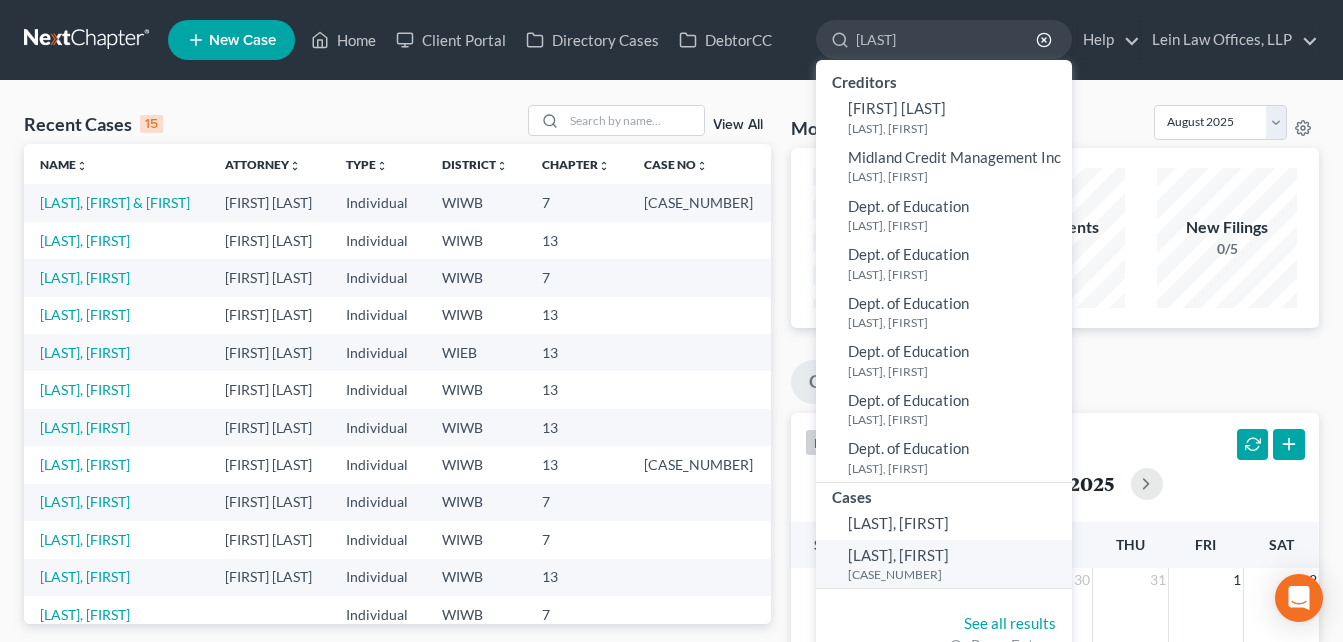 type on "[LAST]" 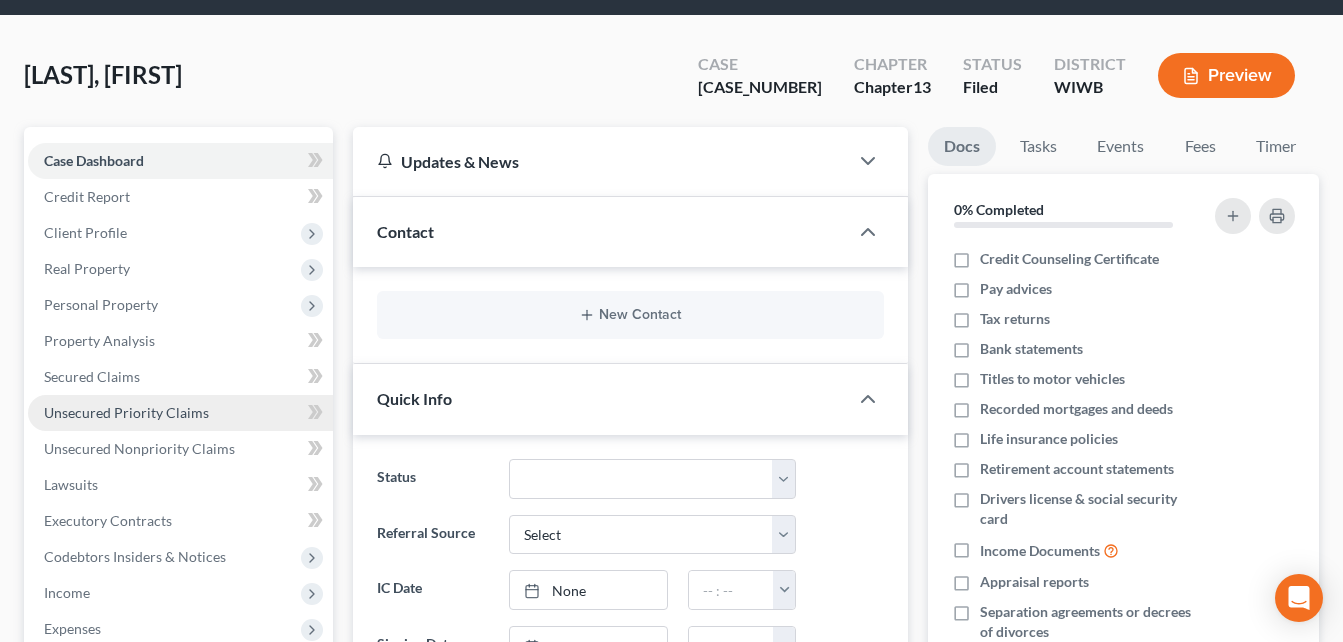 scroll, scrollTop: 100, scrollLeft: 0, axis: vertical 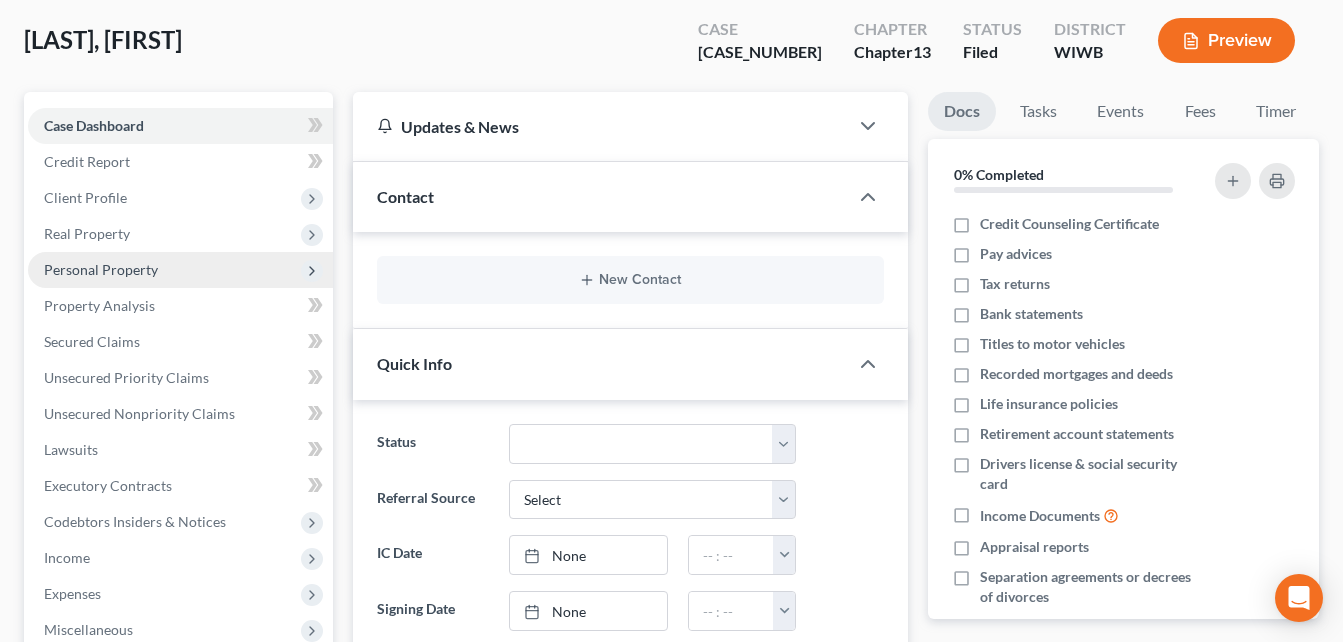 click on "Personal Property" at bounding box center [101, 269] 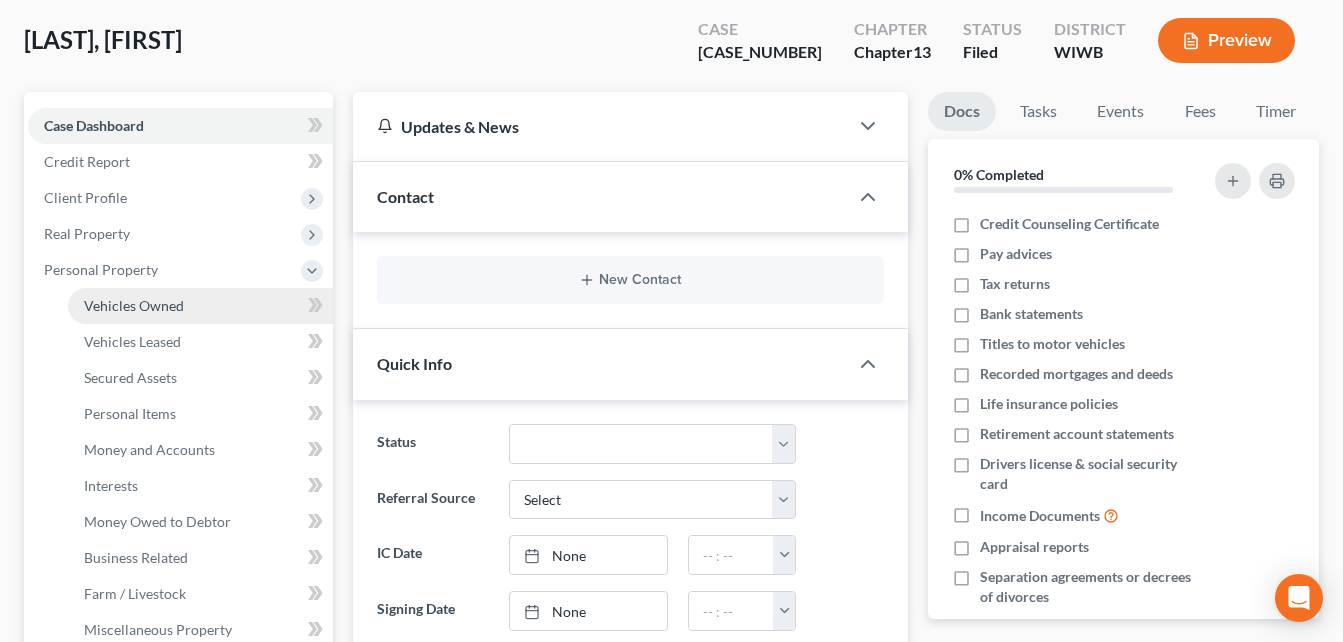click on "Vehicles Owned" at bounding box center (134, 305) 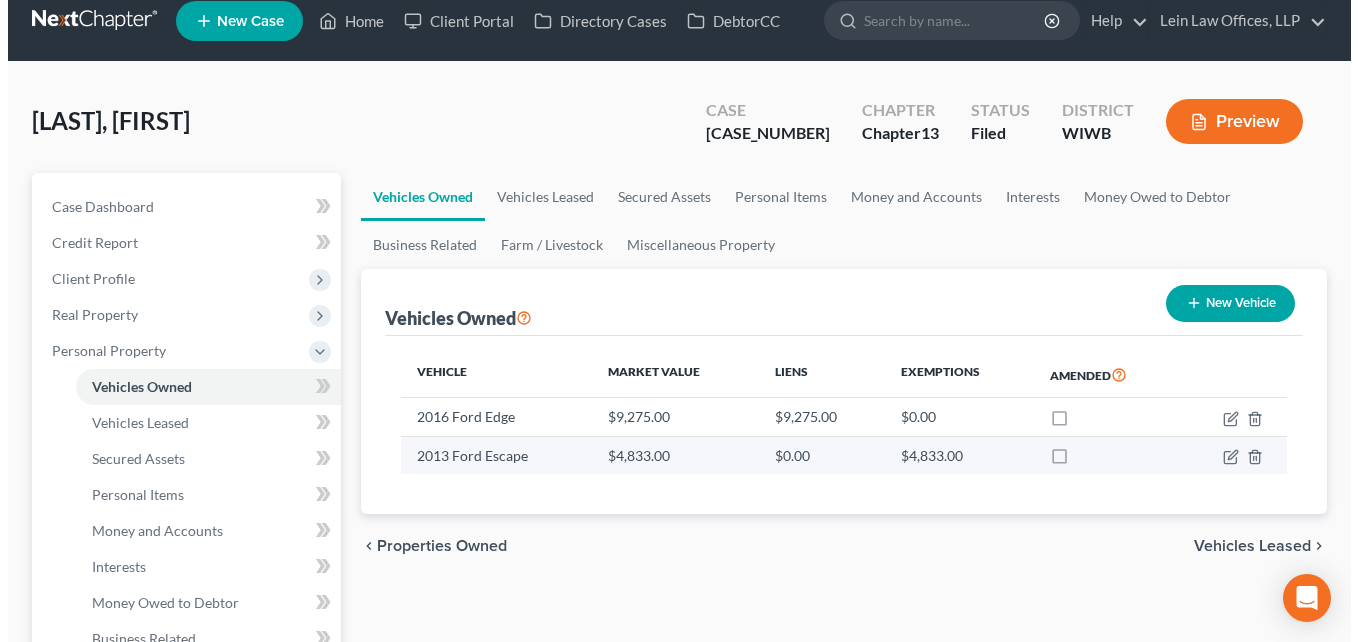 scroll, scrollTop: 0, scrollLeft: 0, axis: both 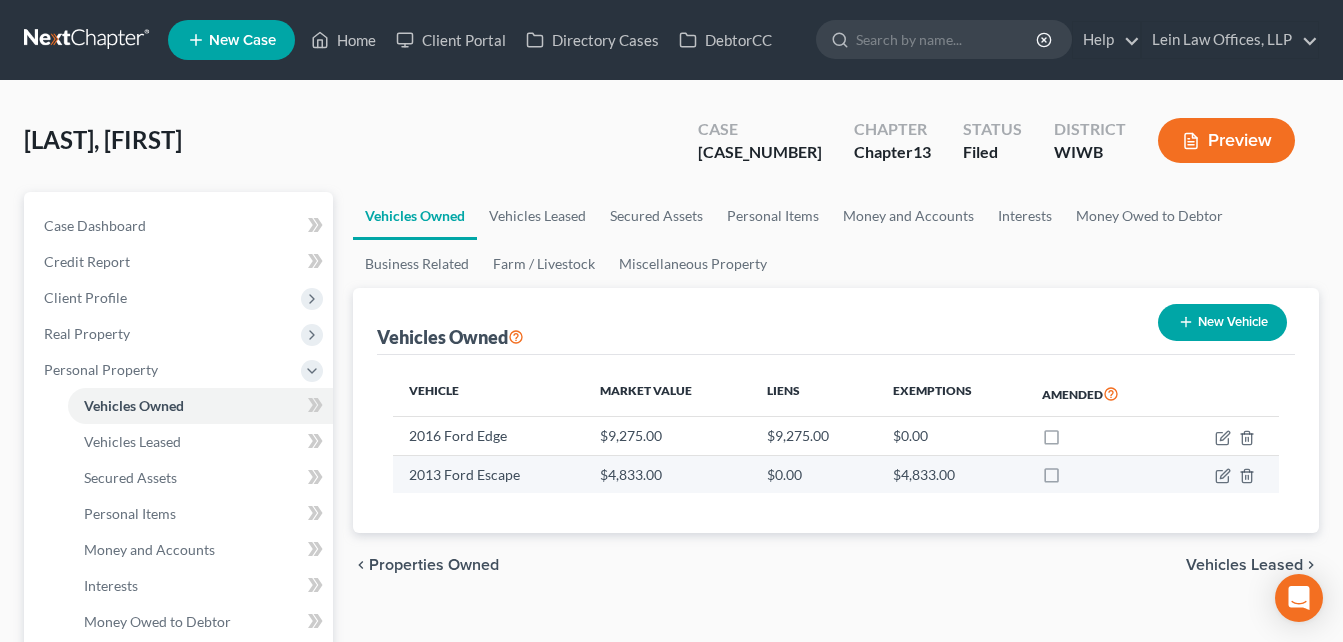 click at bounding box center (1225, 474) 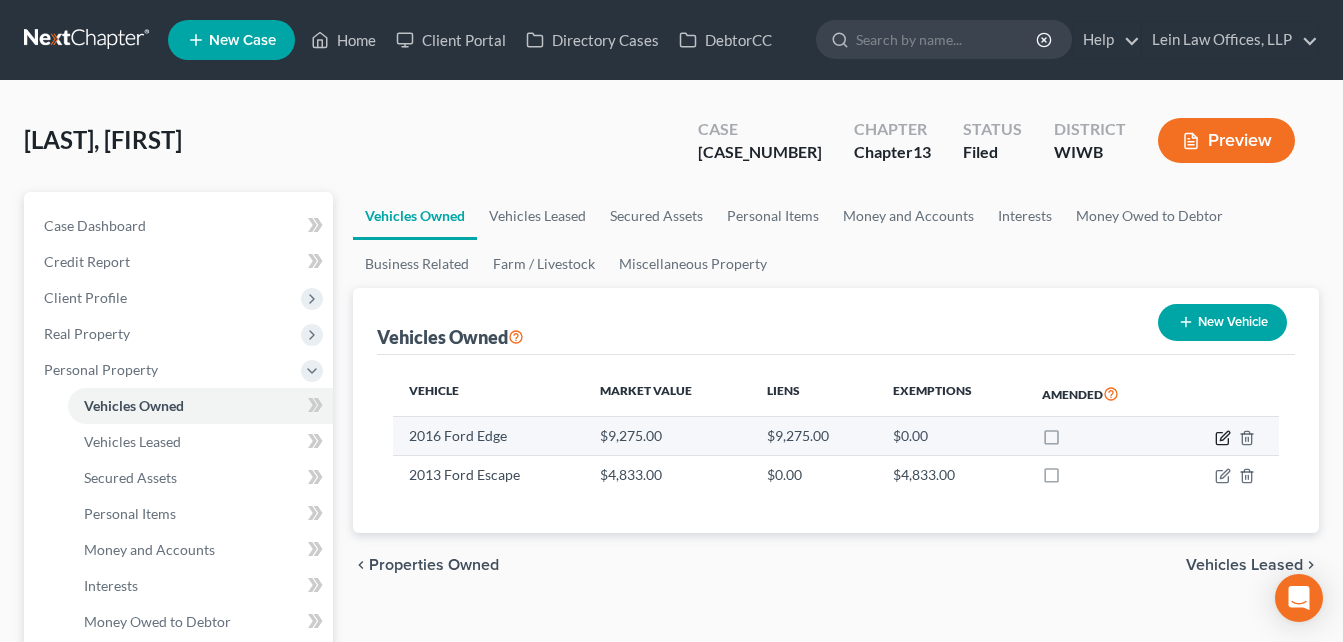 click 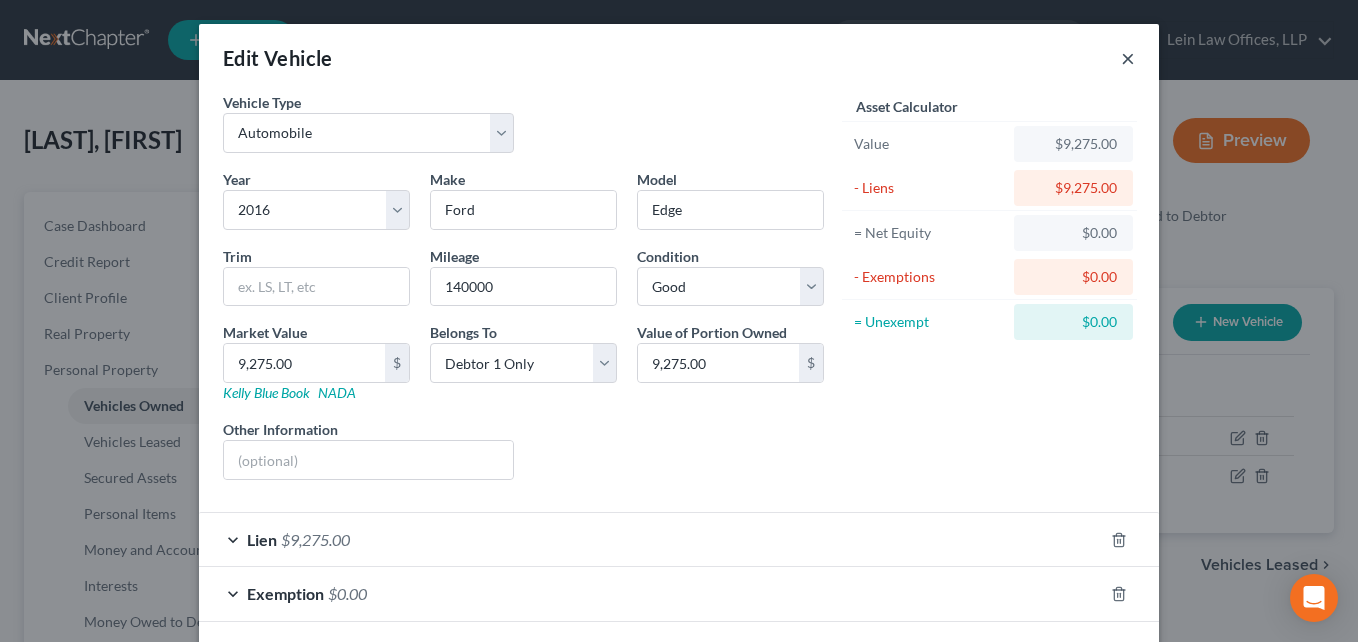 click on "×" at bounding box center (1128, 58) 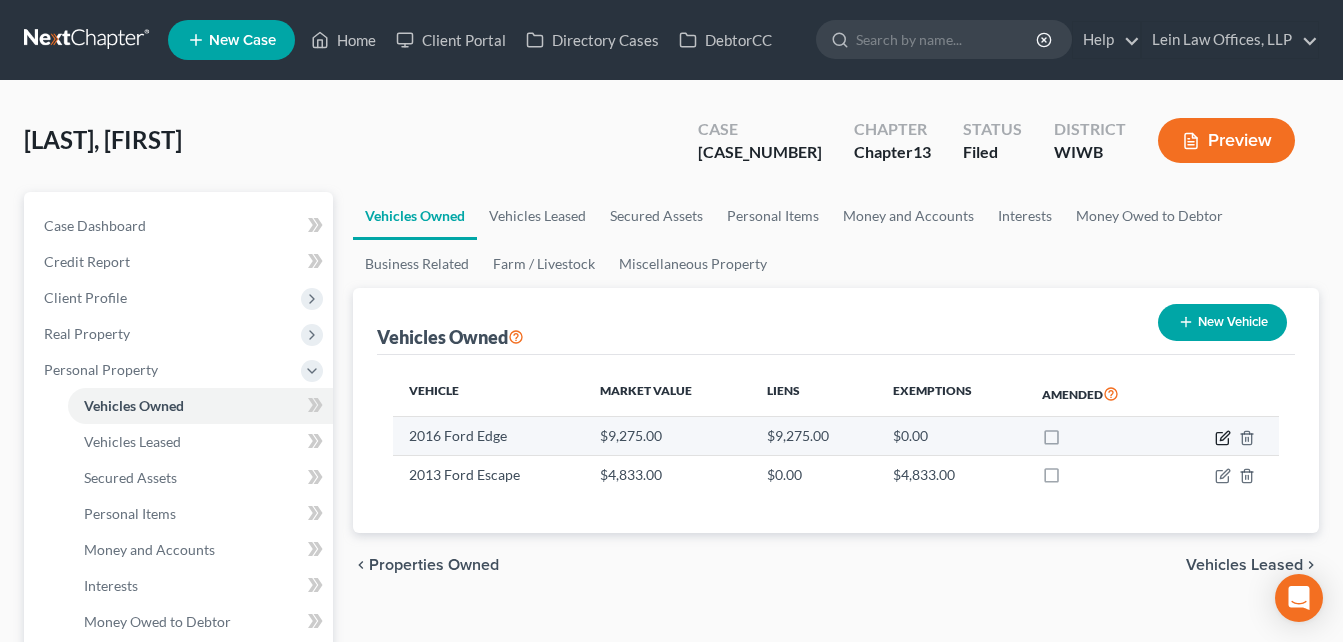click 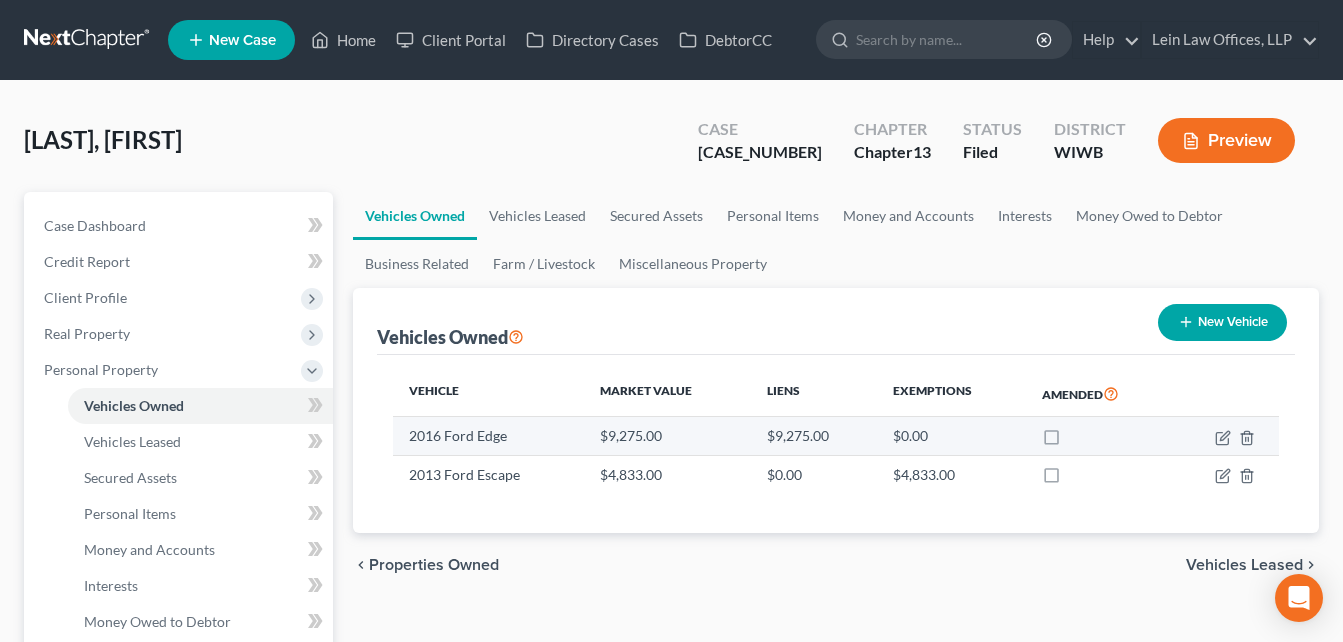 select on "0" 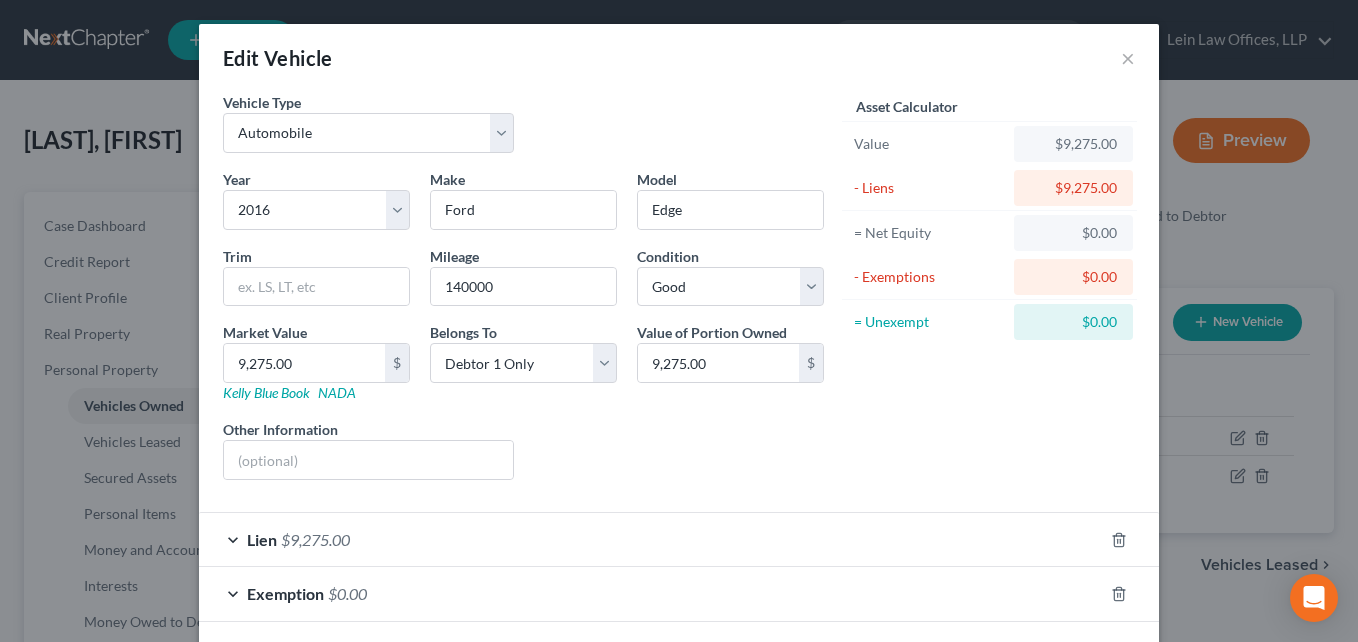click on "Lien $9,275.00" at bounding box center [651, 539] 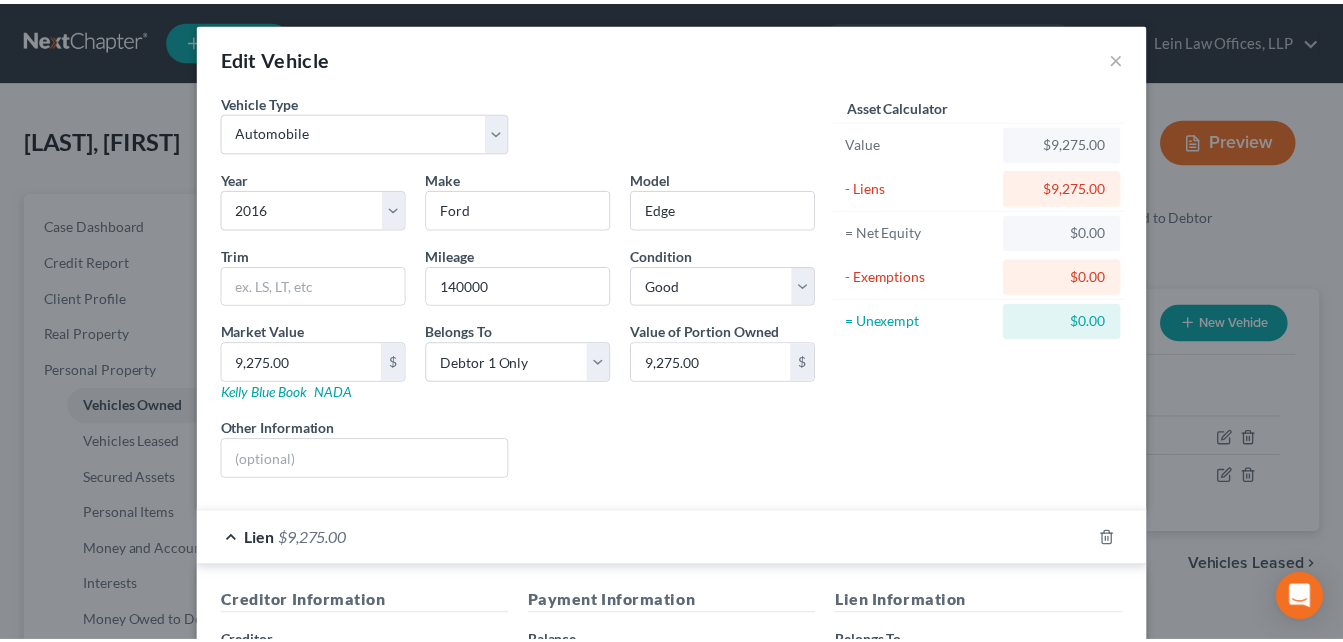 scroll, scrollTop: 0, scrollLeft: 0, axis: both 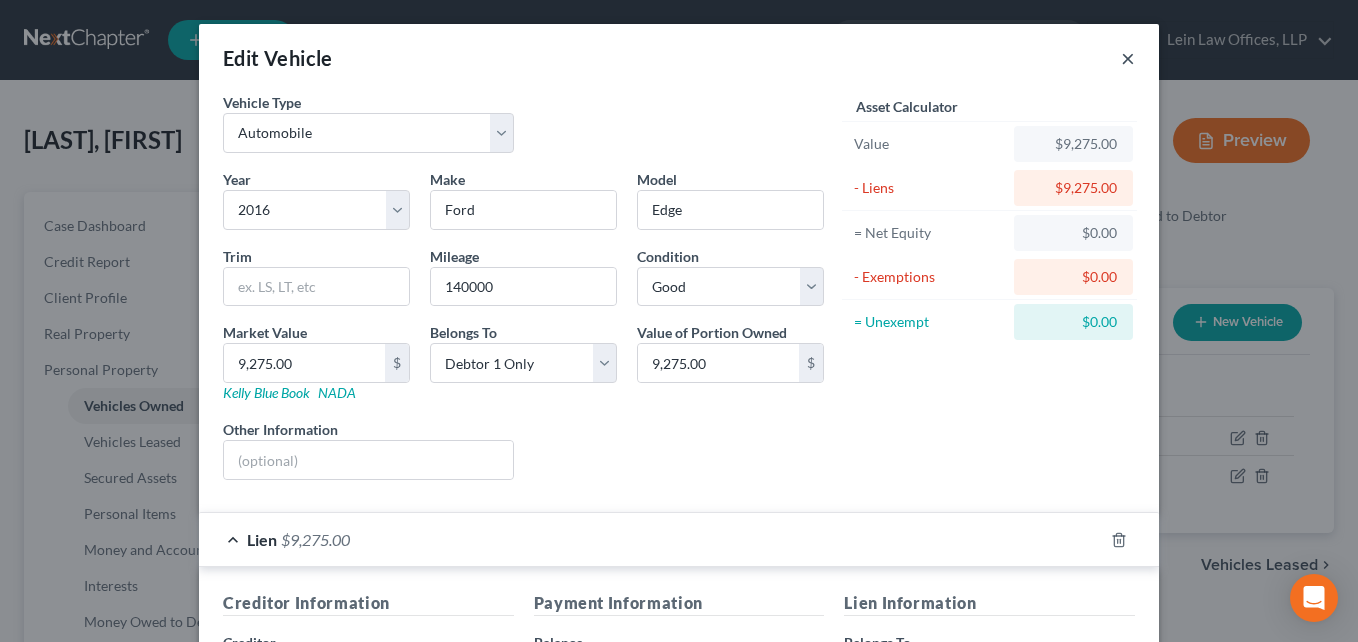 click on "×" at bounding box center (1128, 58) 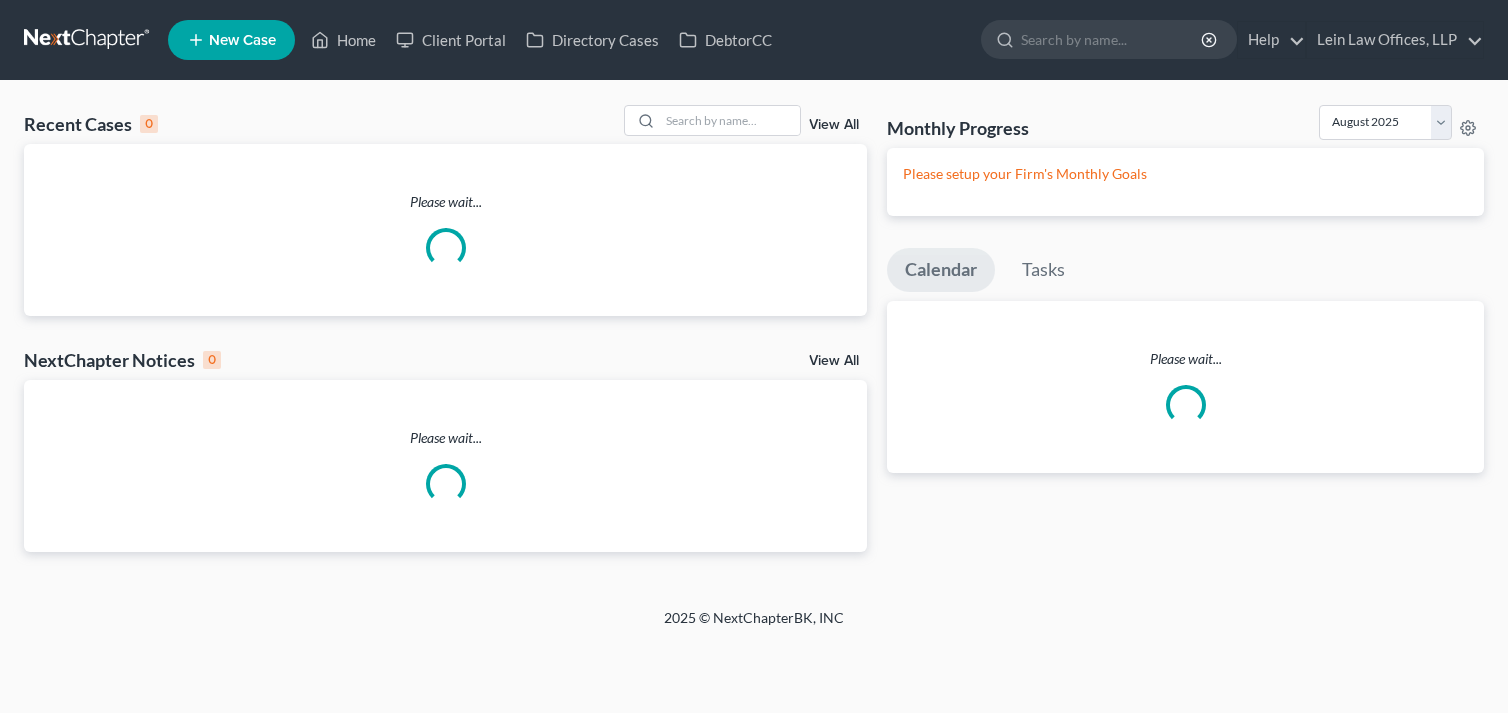 scroll, scrollTop: 0, scrollLeft: 0, axis: both 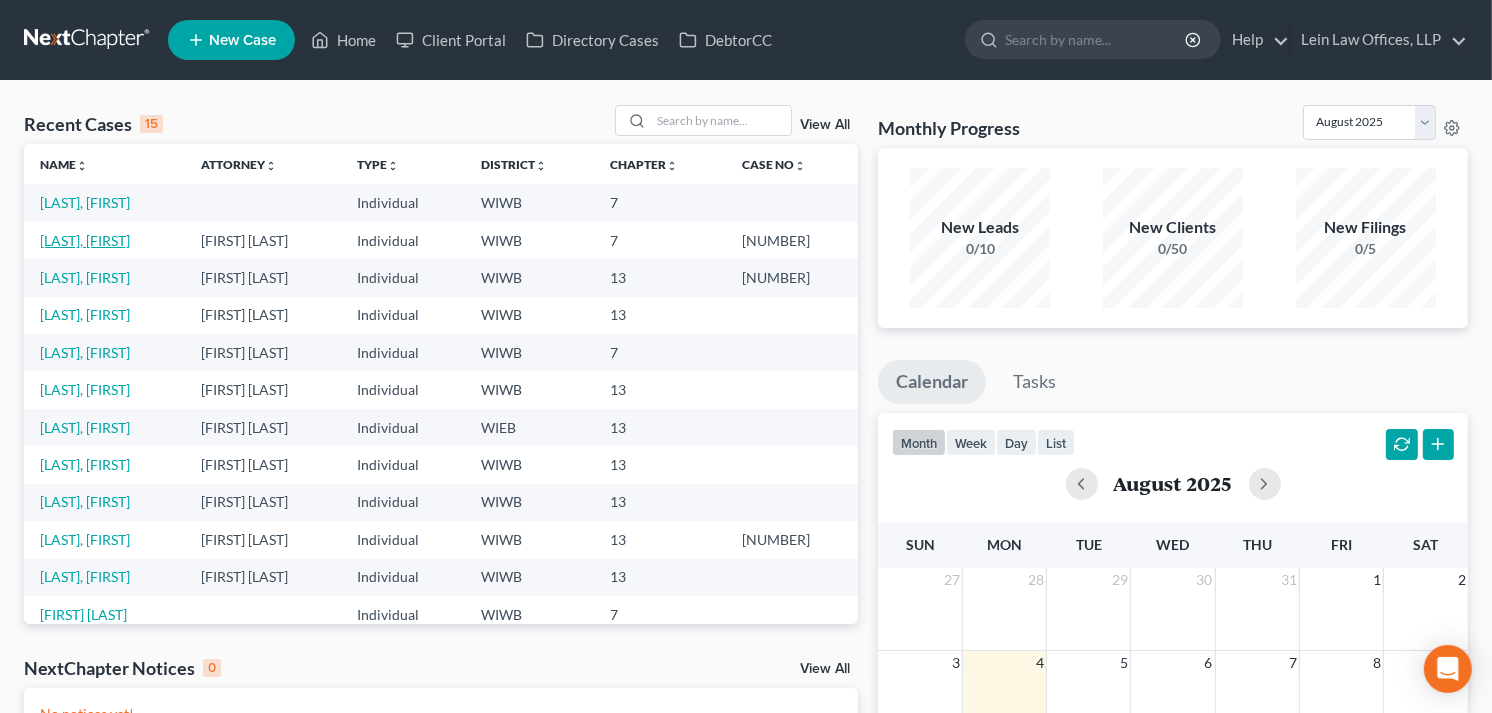 click on "[LAST], [FIRST] & [LAST]" at bounding box center [85, 240] 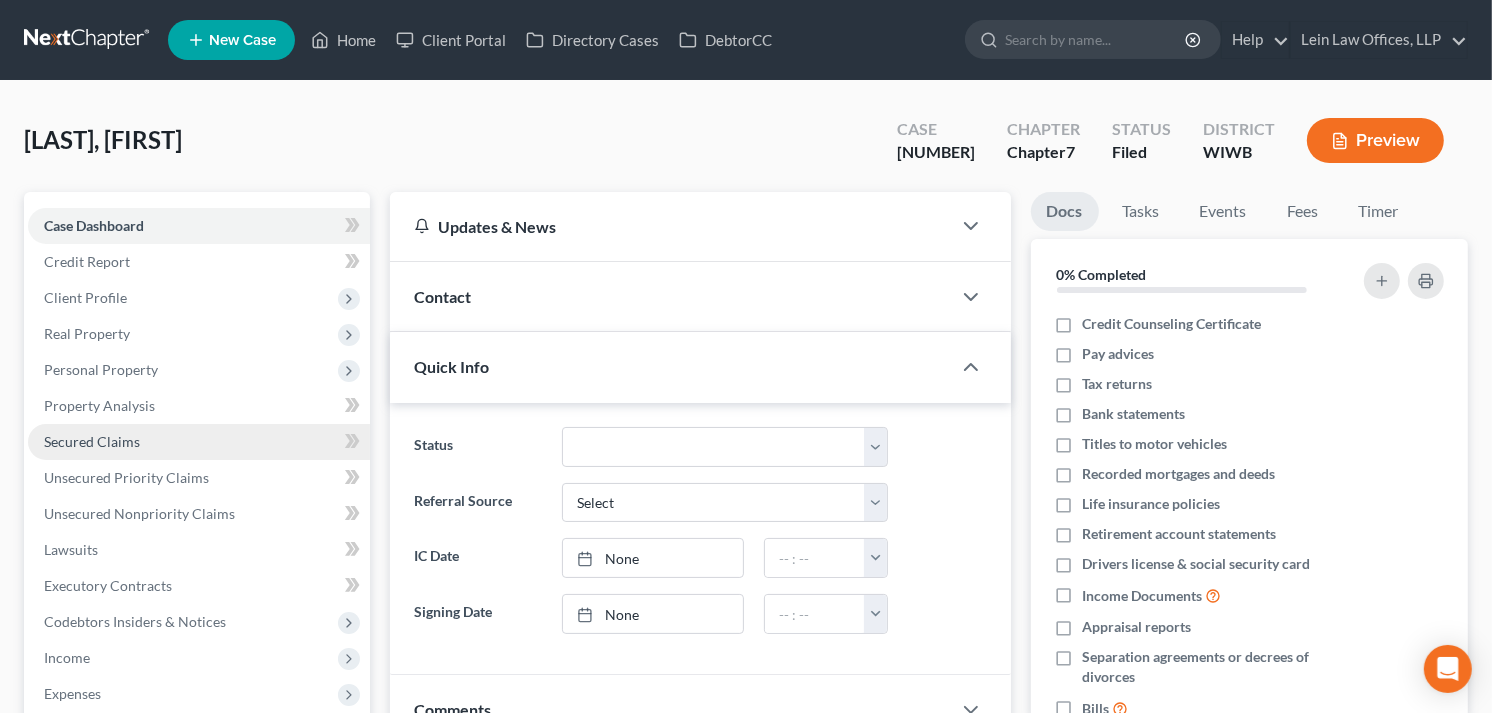 click on "Secured Claims" at bounding box center (92, 441) 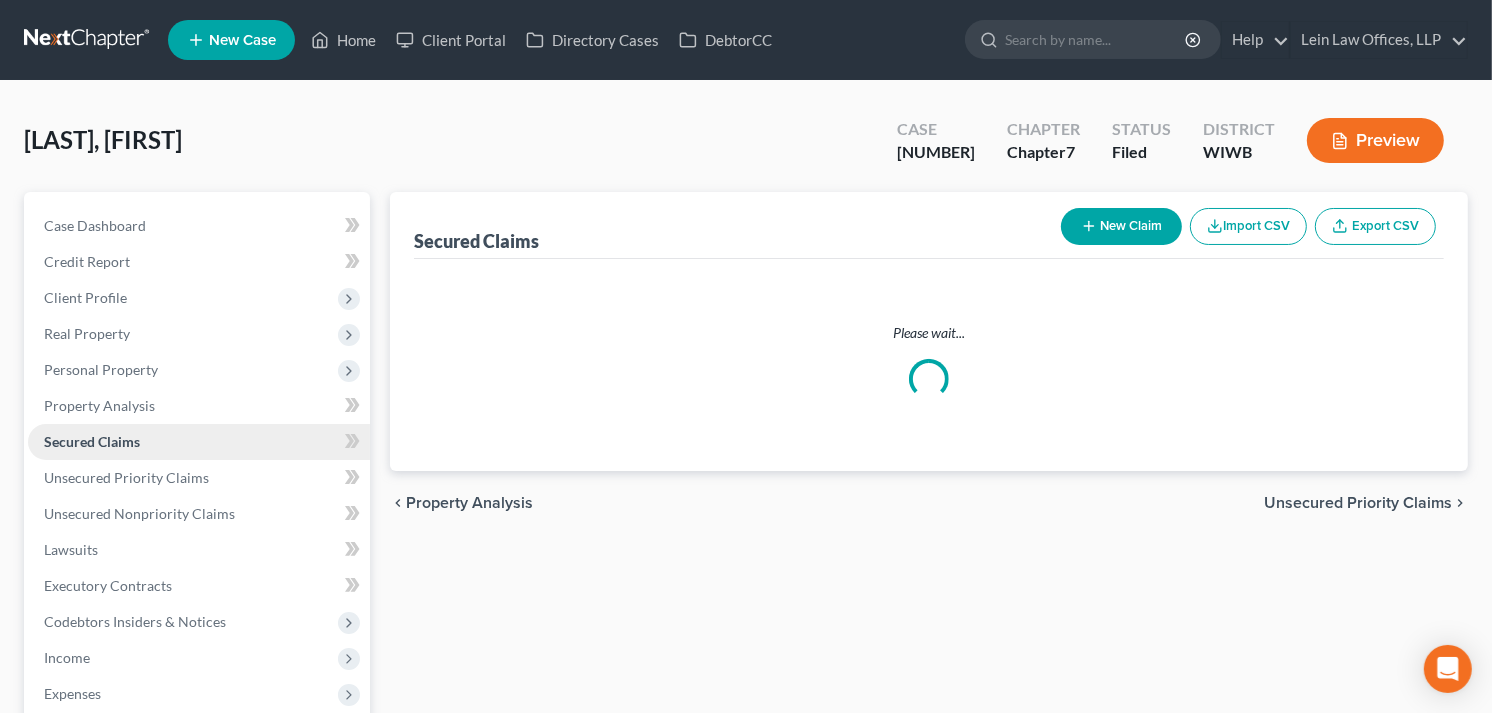 click on "Secured Claims" at bounding box center [92, 441] 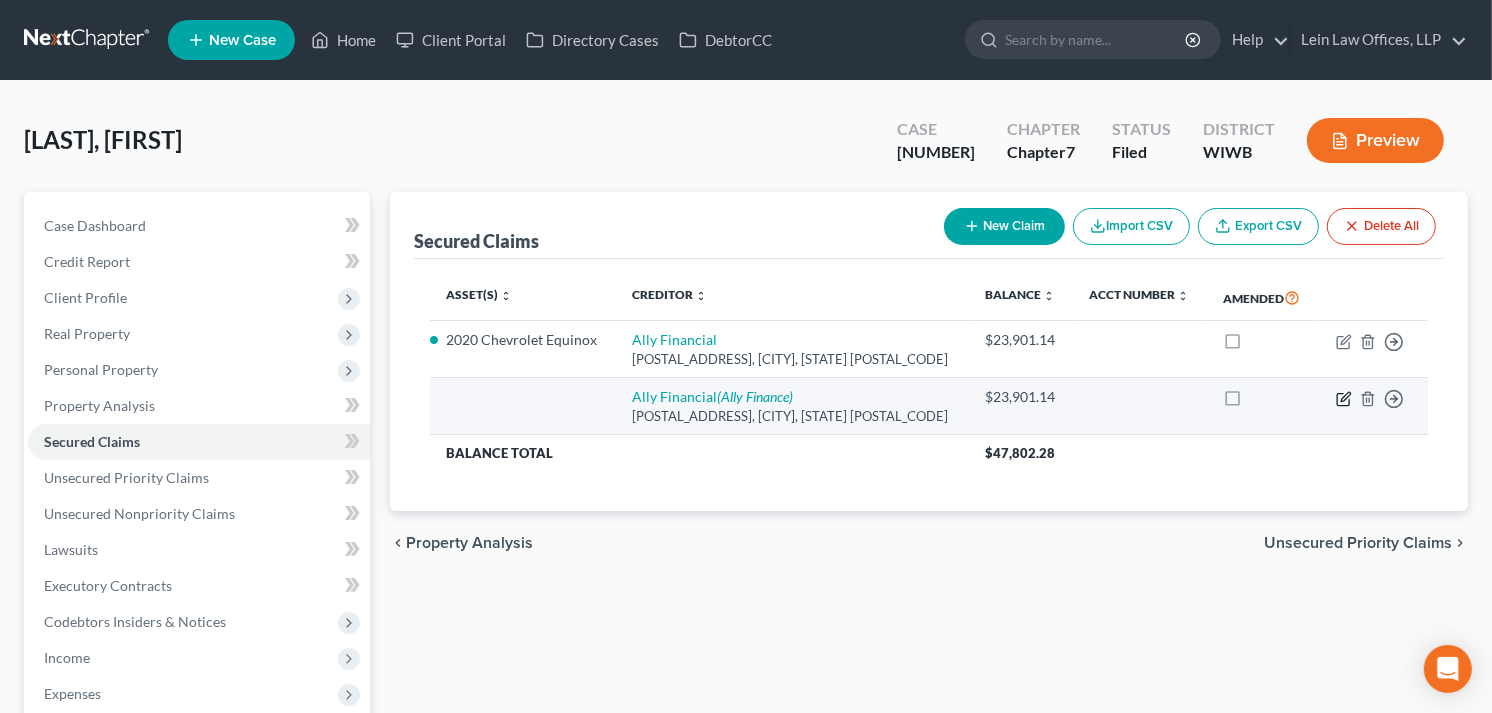 click 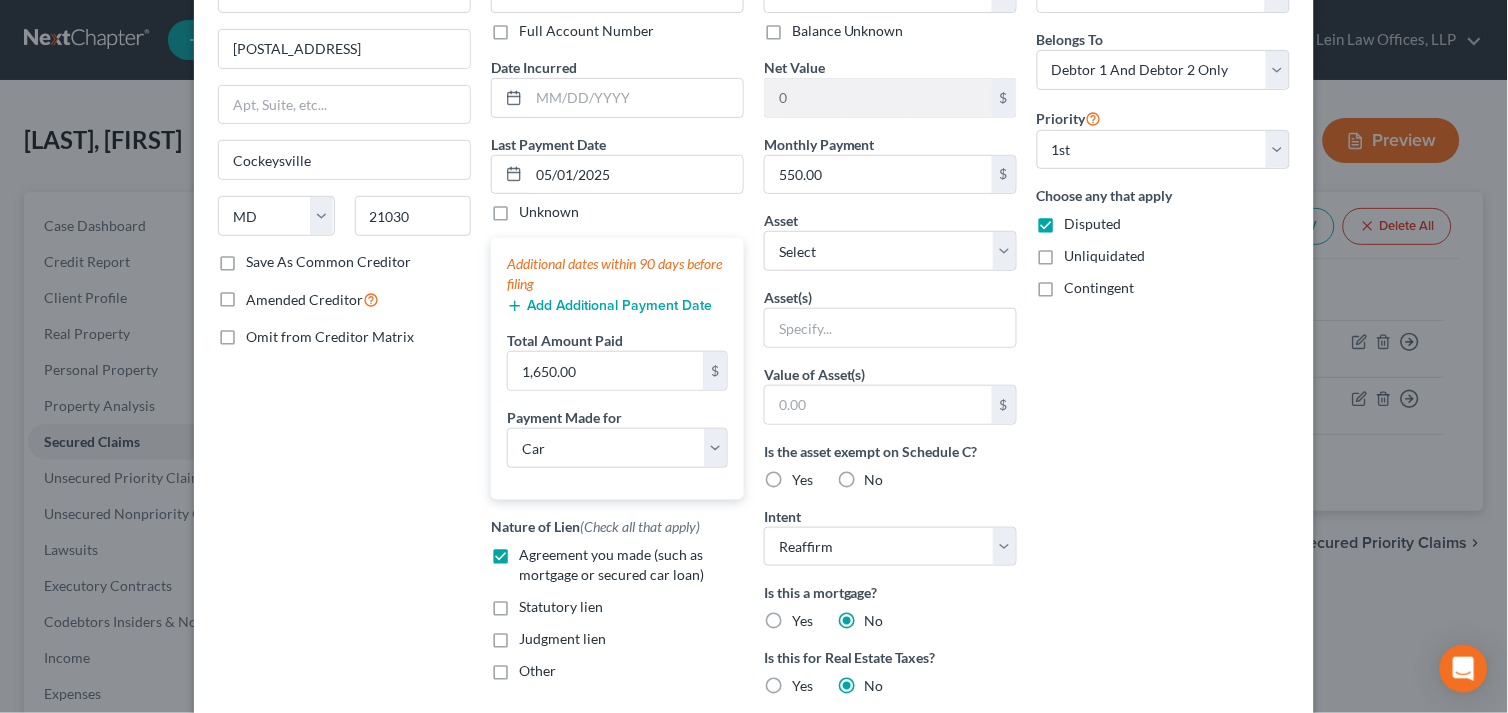 scroll, scrollTop: 0, scrollLeft: 0, axis: both 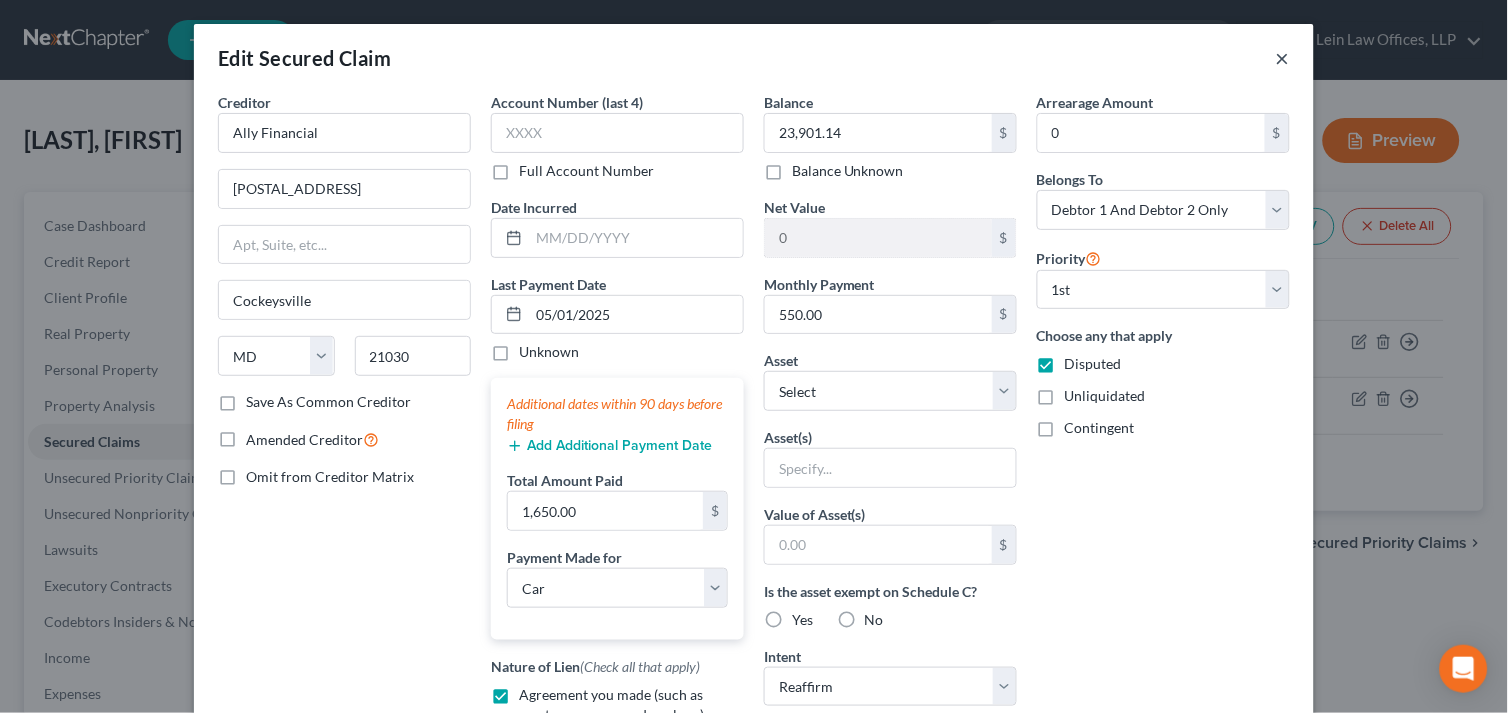 click on "×" at bounding box center (1283, 58) 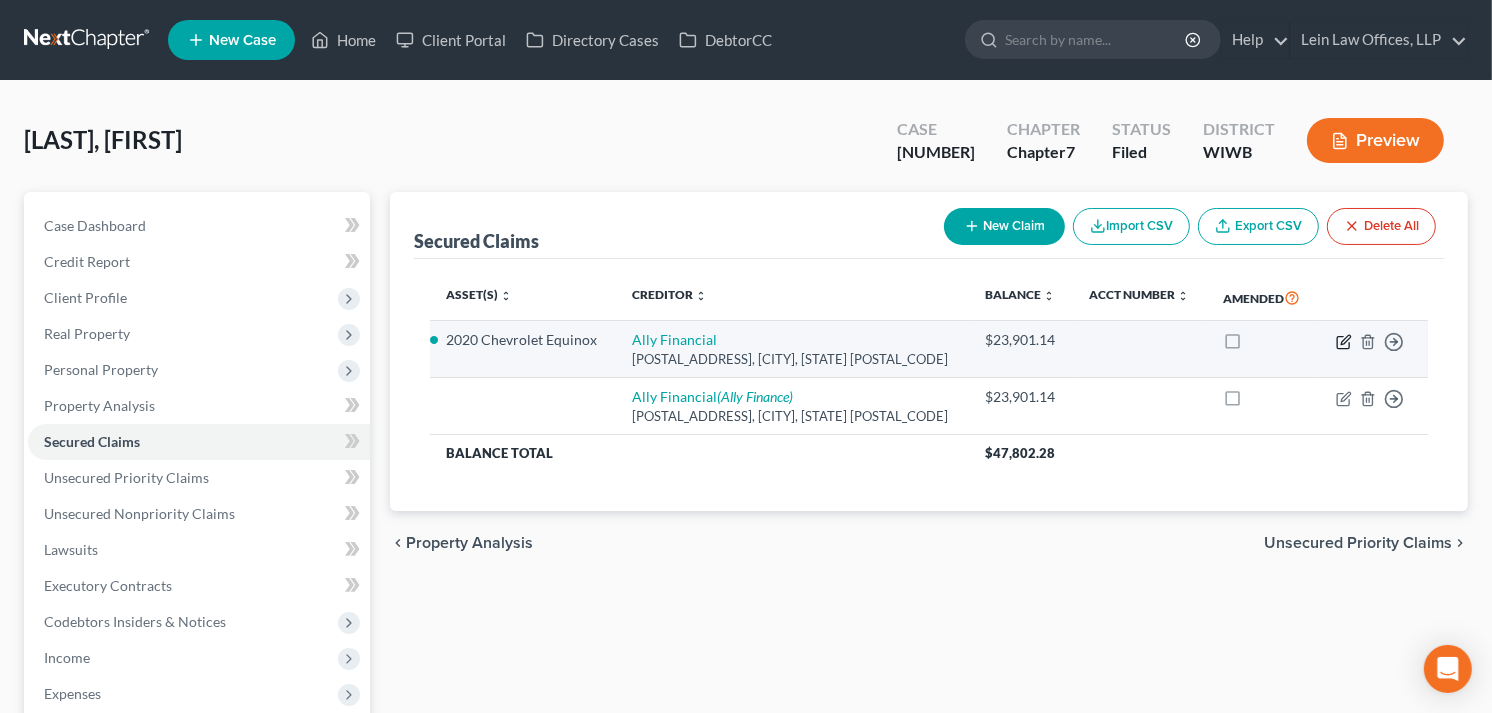 click 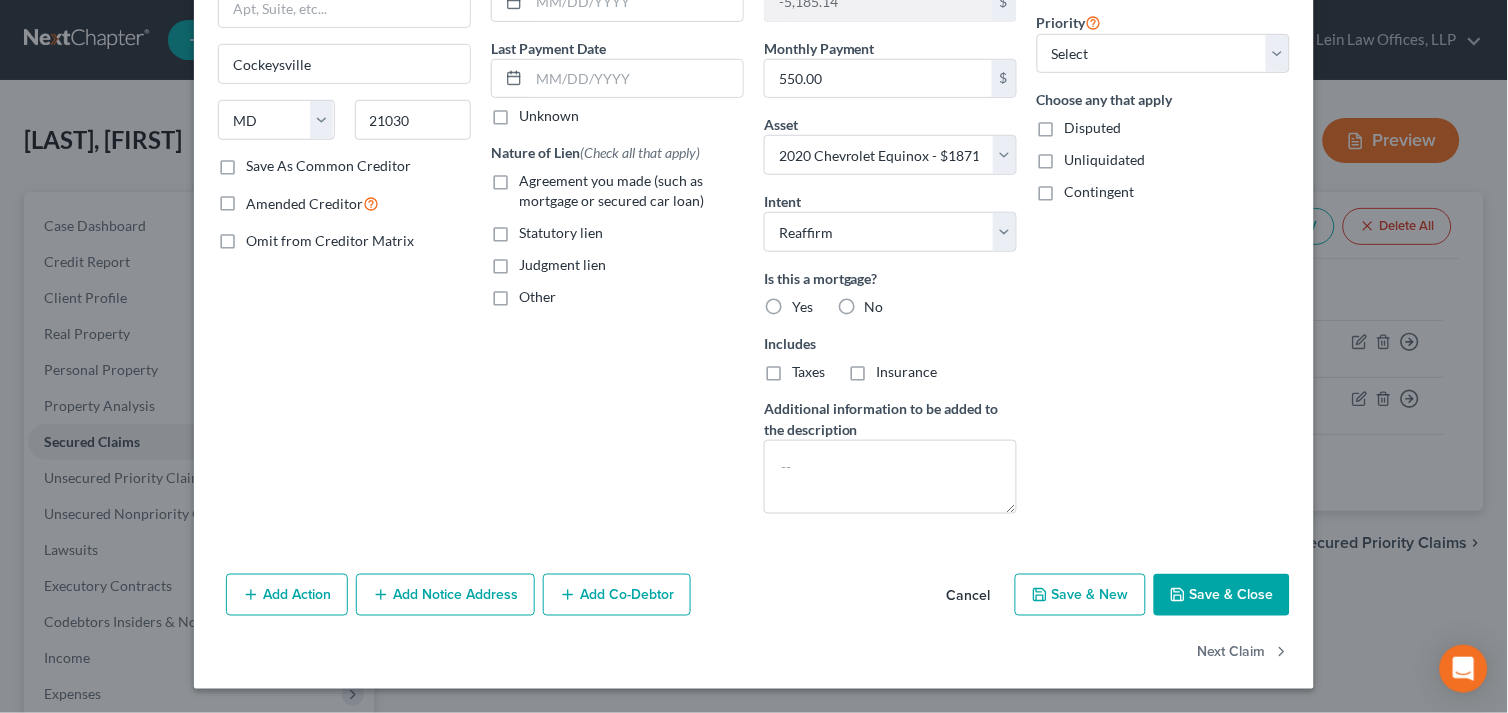 scroll, scrollTop: 0, scrollLeft: 0, axis: both 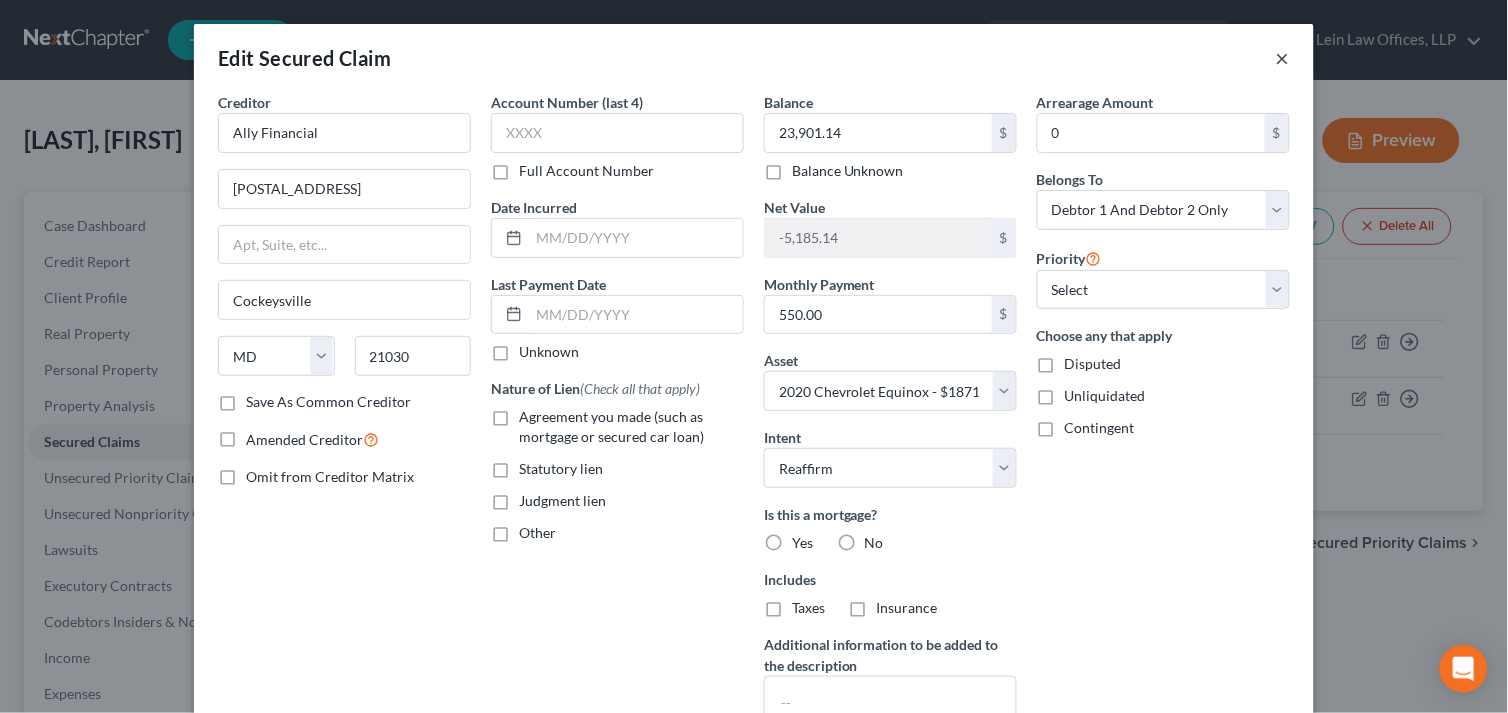 click on "×" at bounding box center (1283, 58) 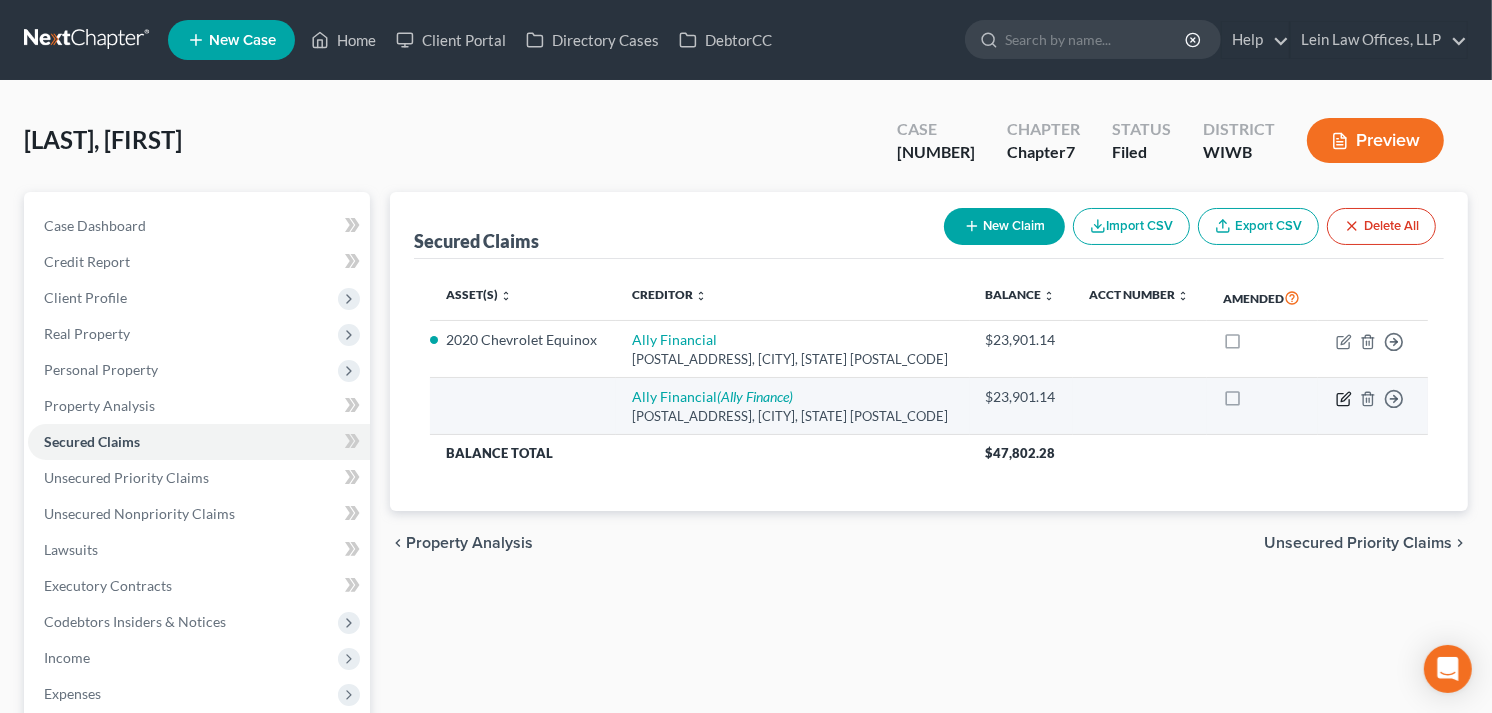 click 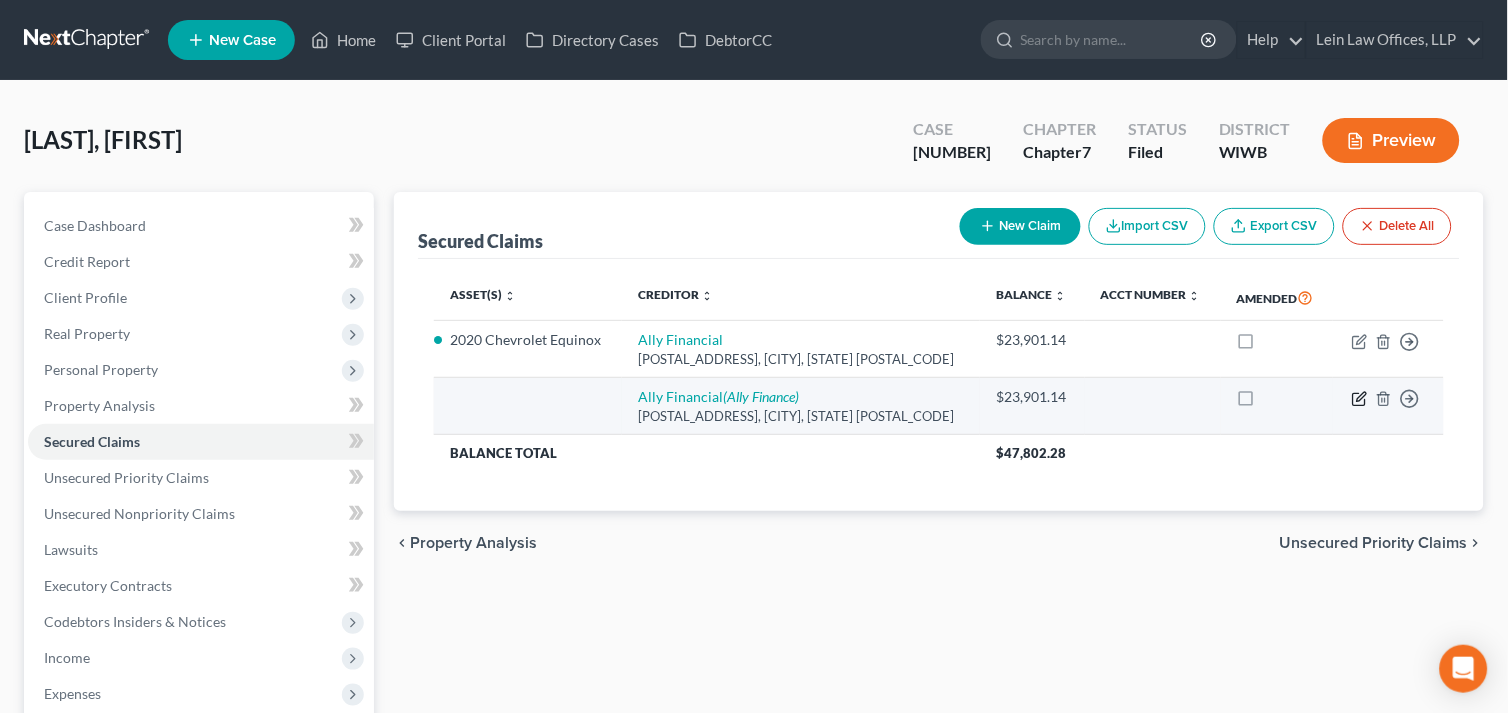 select on "21" 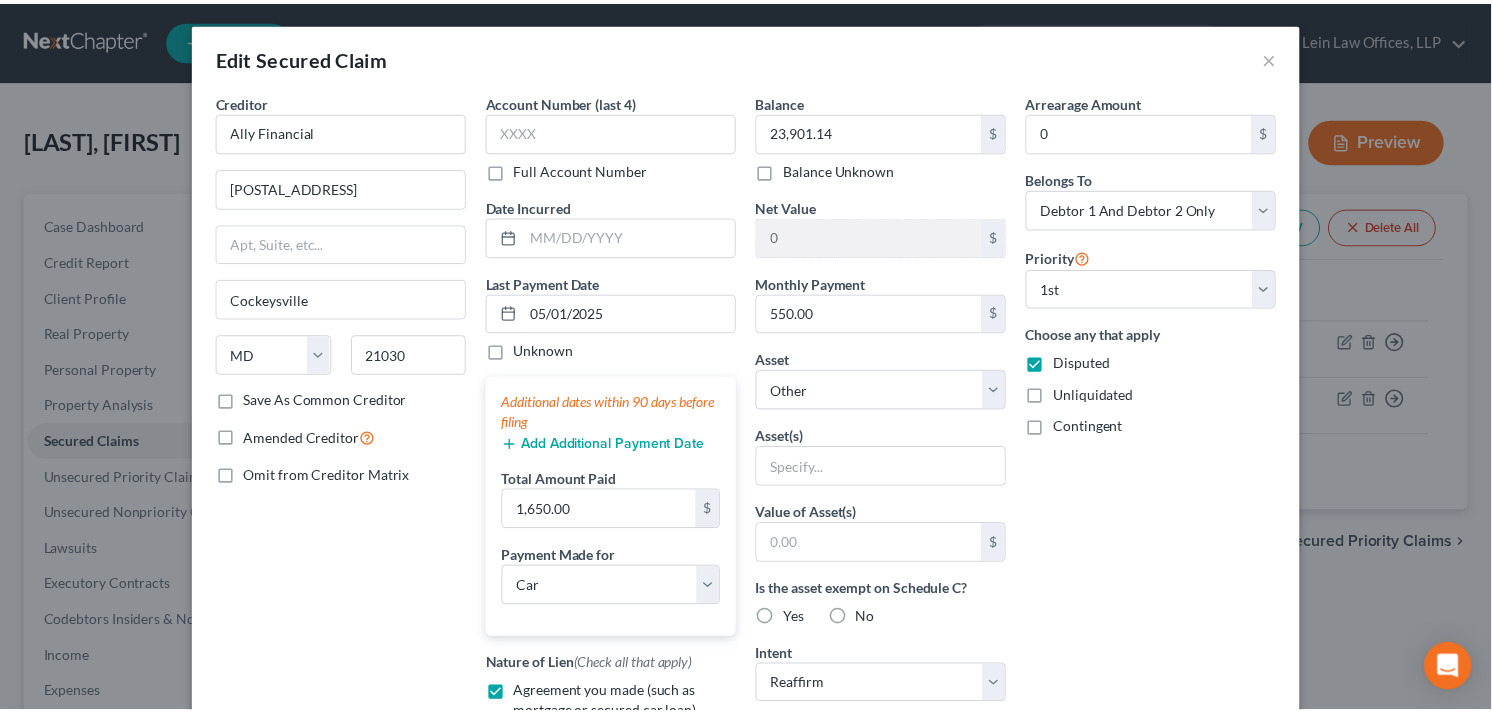 scroll, scrollTop: 0, scrollLeft: 0, axis: both 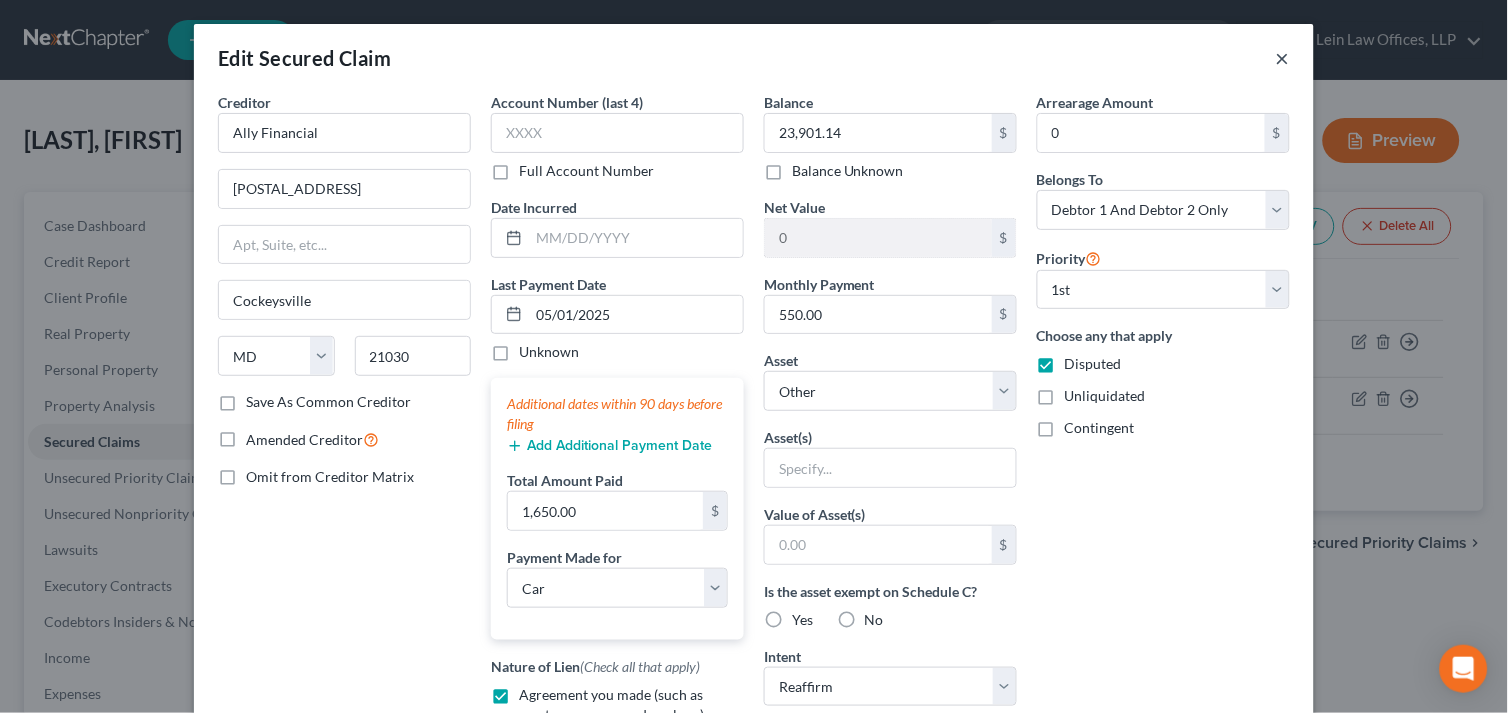 click on "×" at bounding box center [1283, 58] 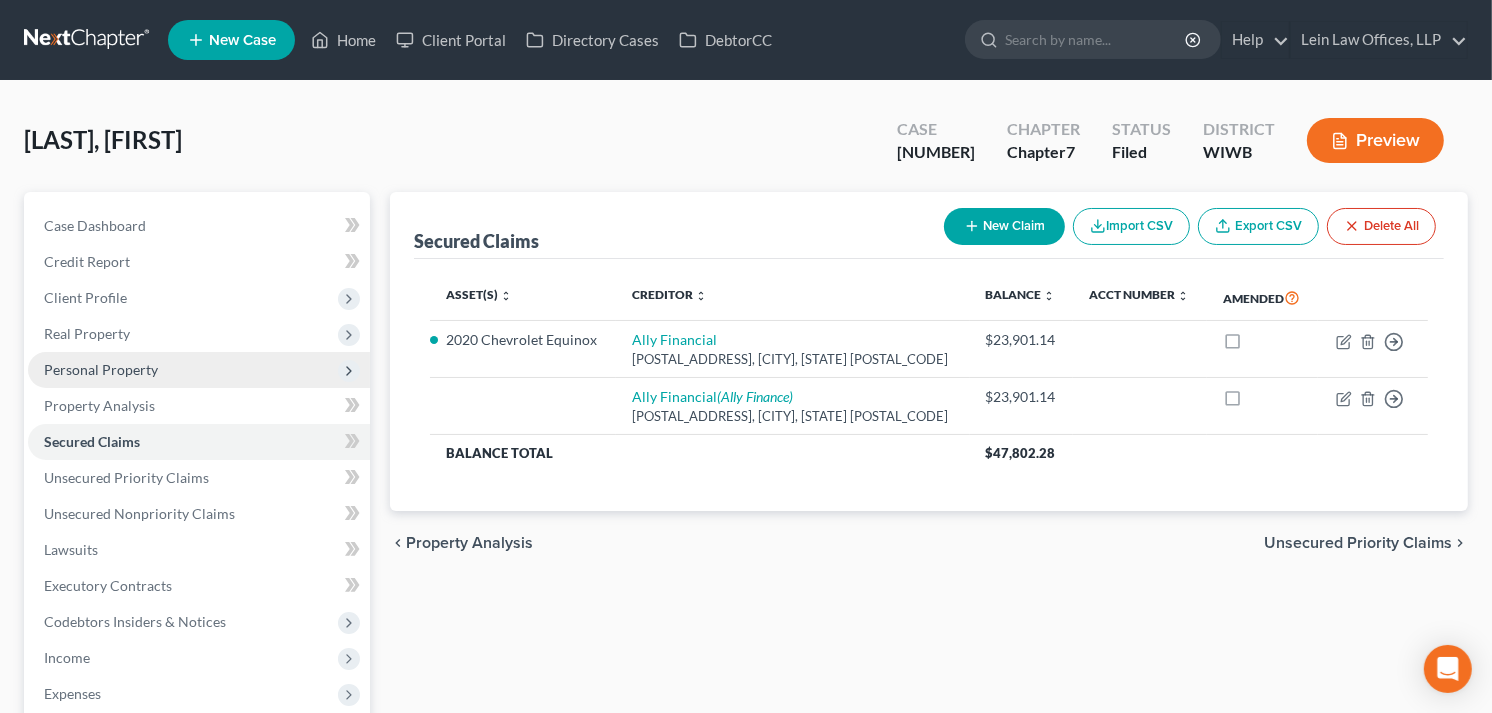 click on "Personal Property" at bounding box center (101, 369) 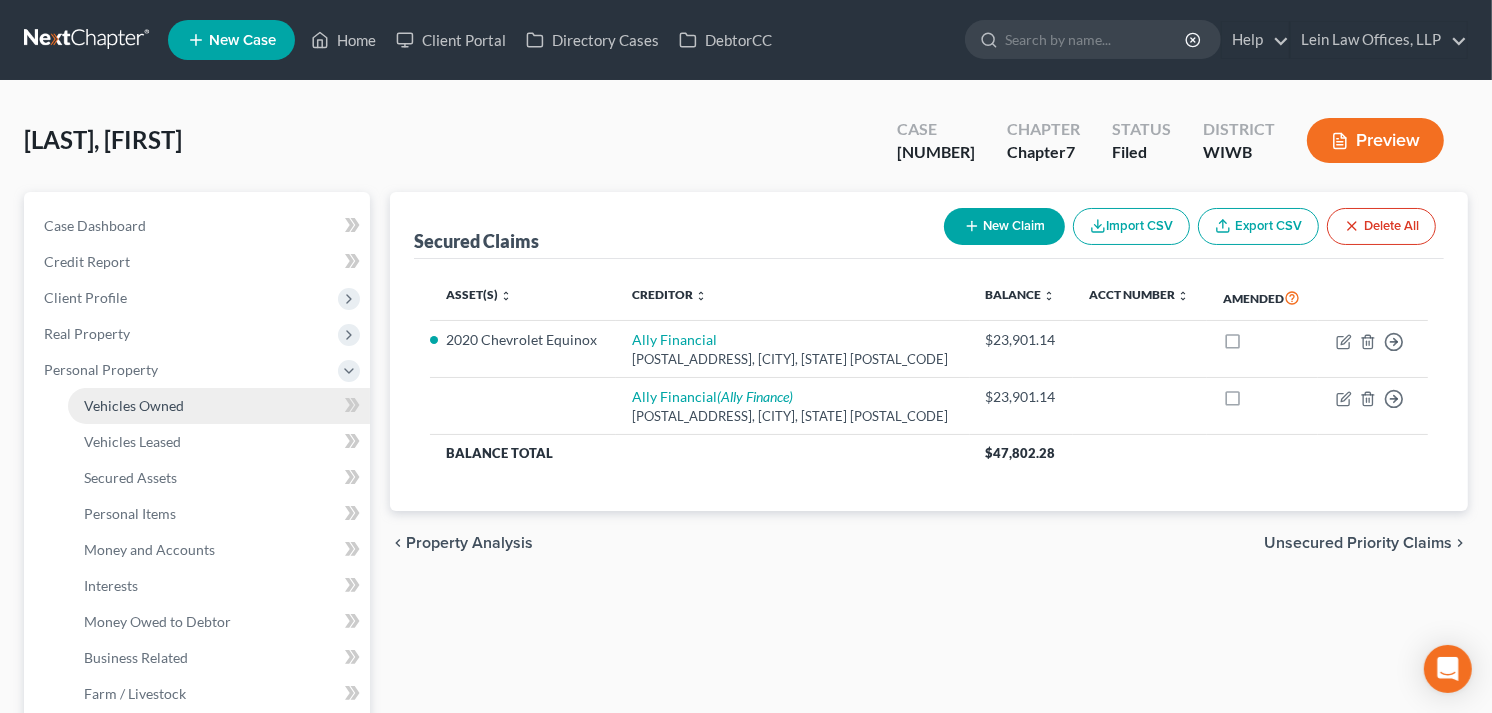 click on "Vehicles Owned" at bounding box center [134, 405] 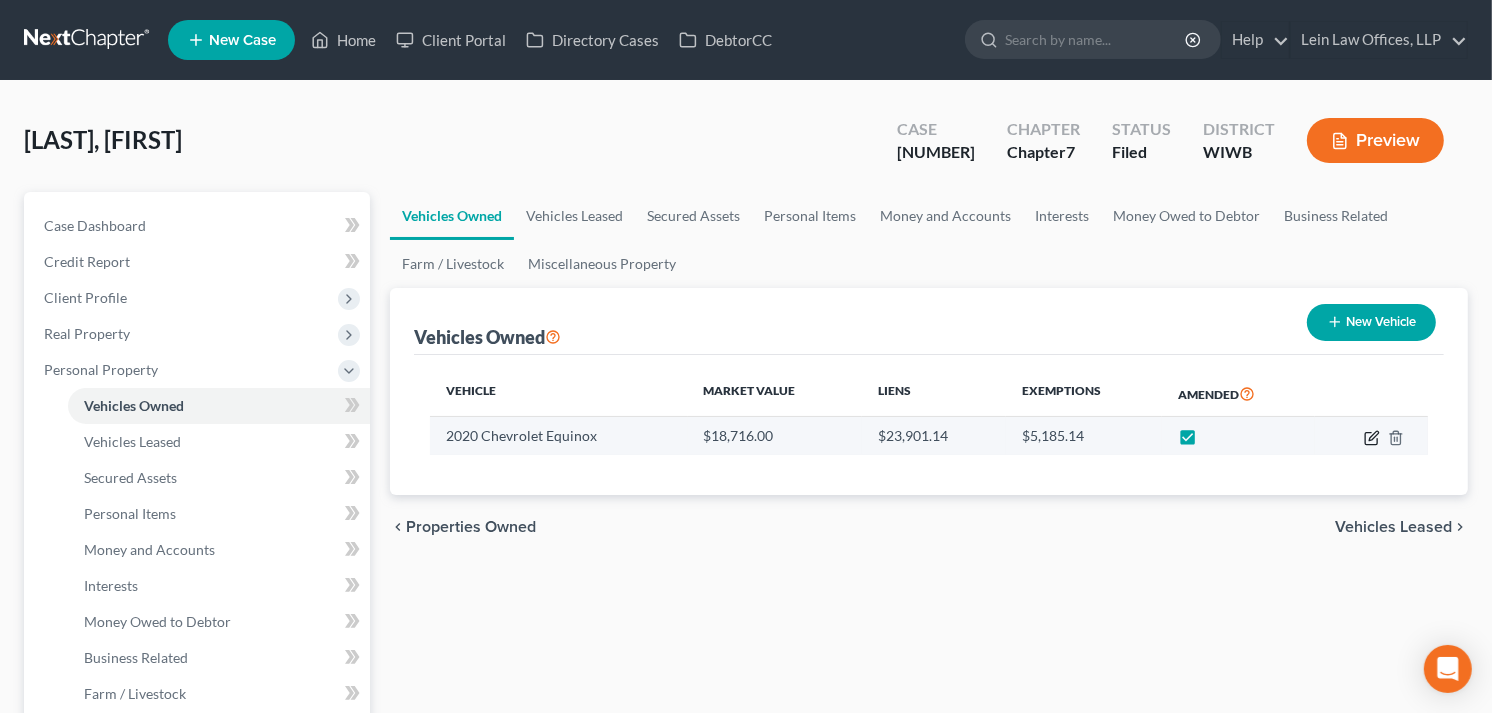 click 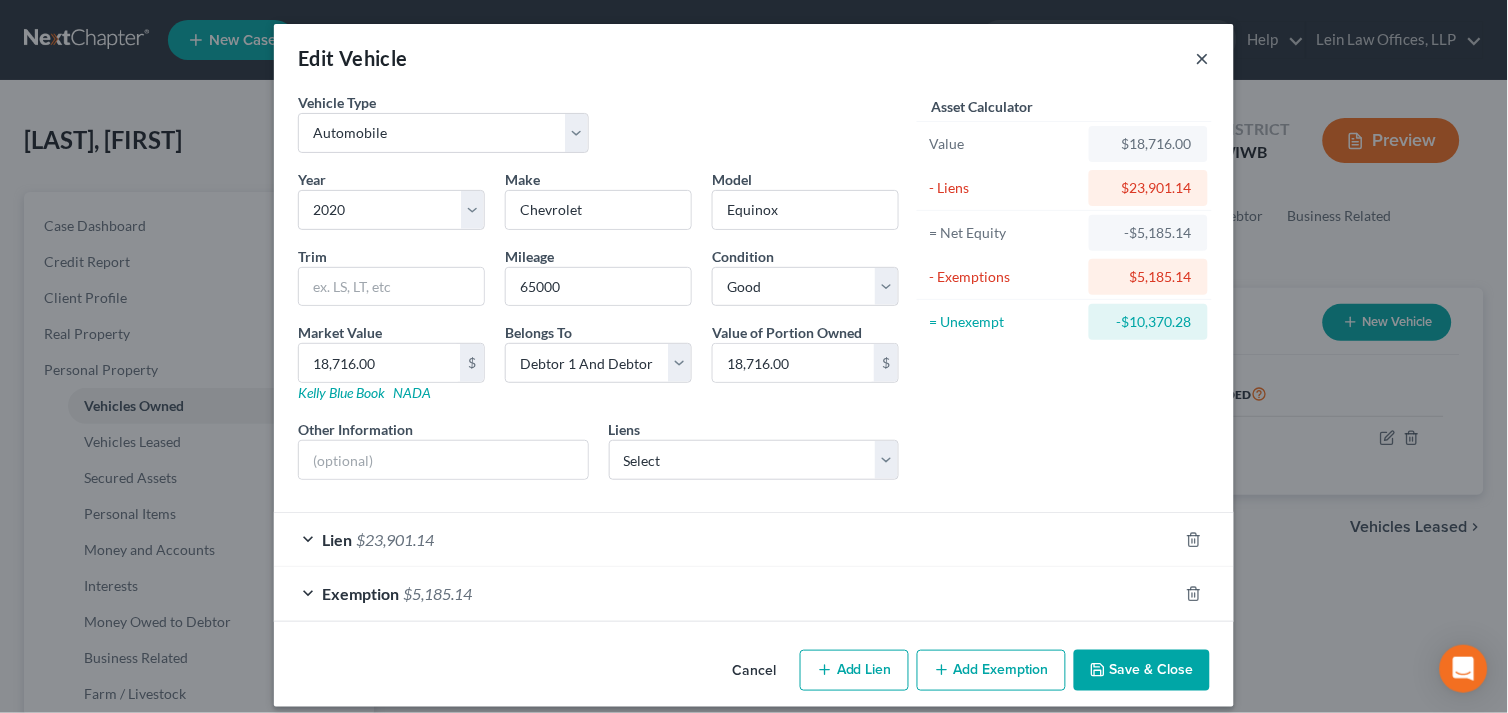 click on "×" at bounding box center (1203, 58) 